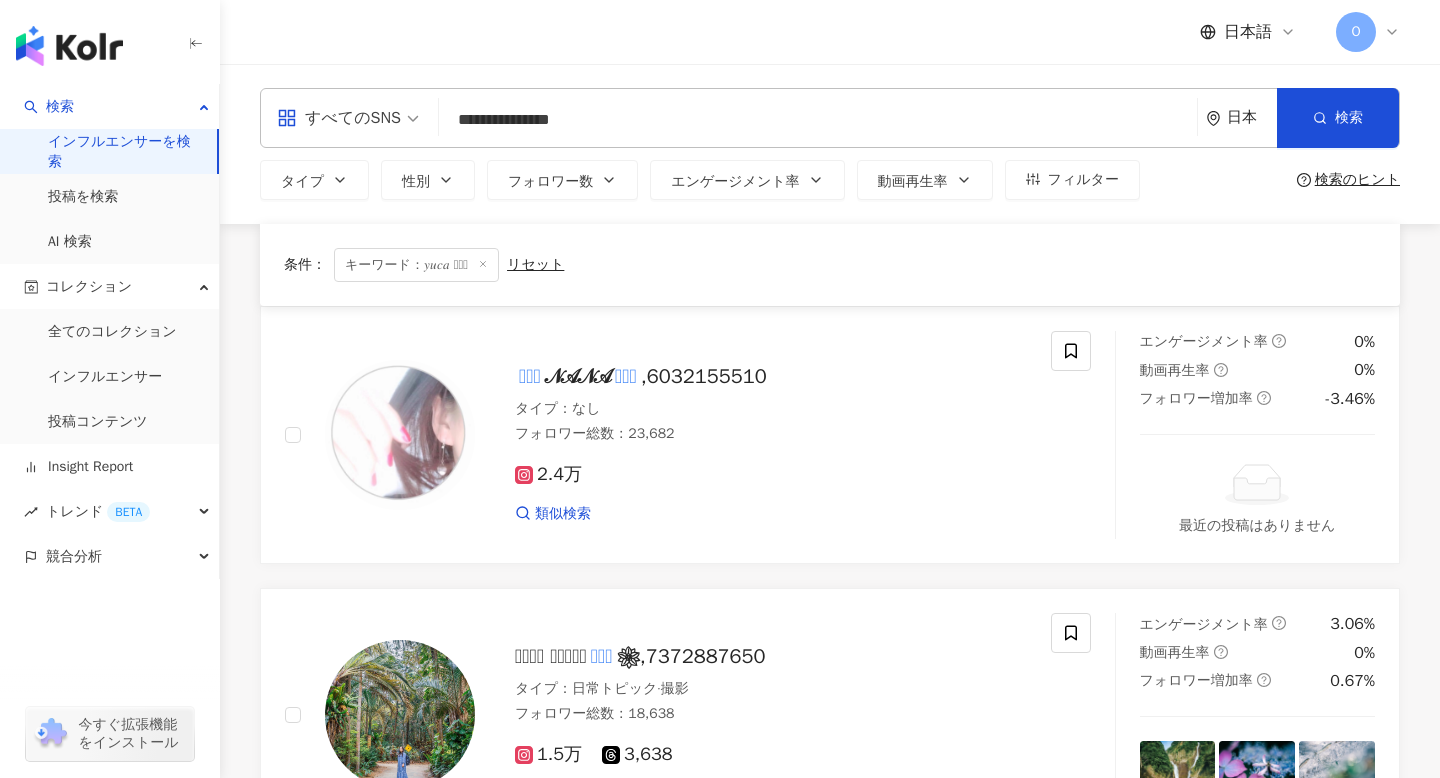 scroll, scrollTop: 6906, scrollLeft: 0, axis: vertical 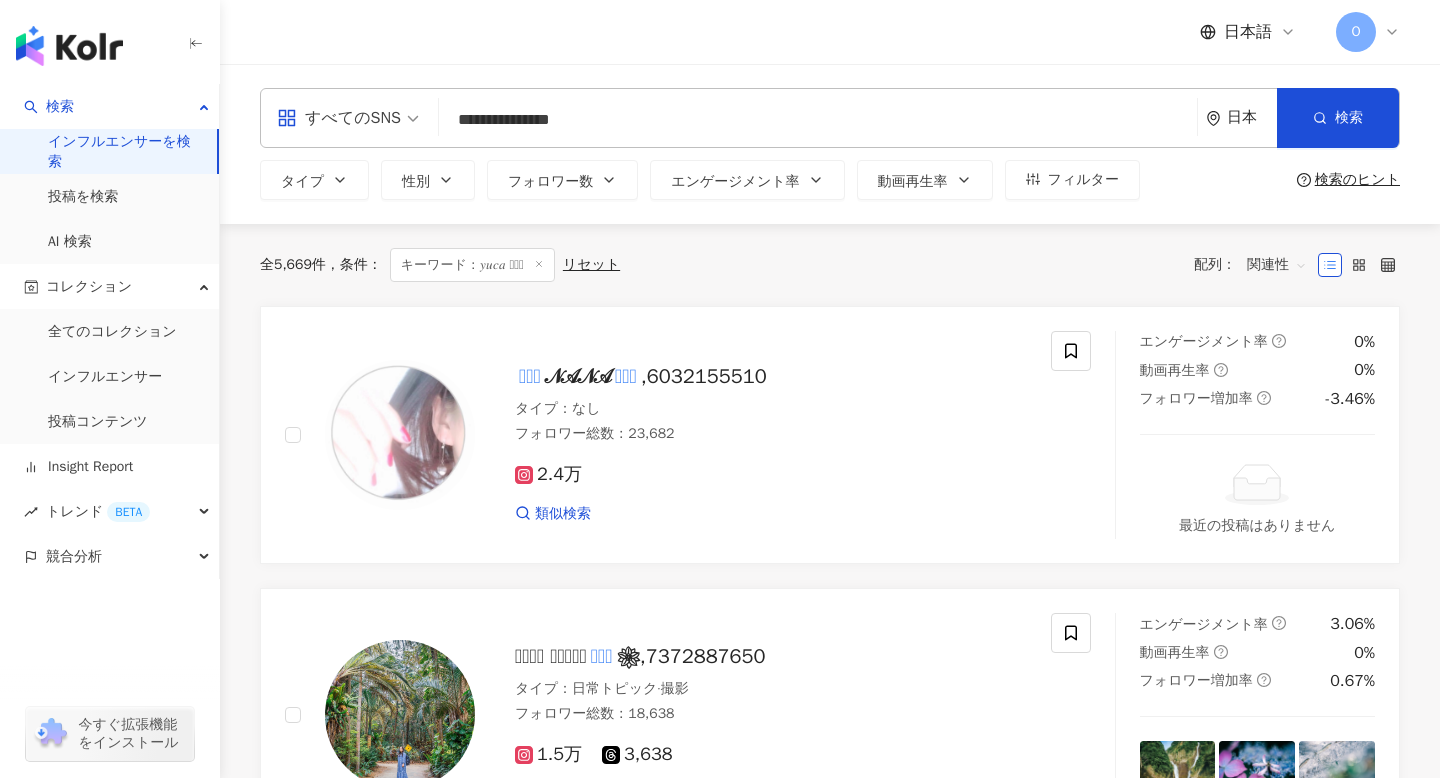 click on "**********" at bounding box center [818, 120] 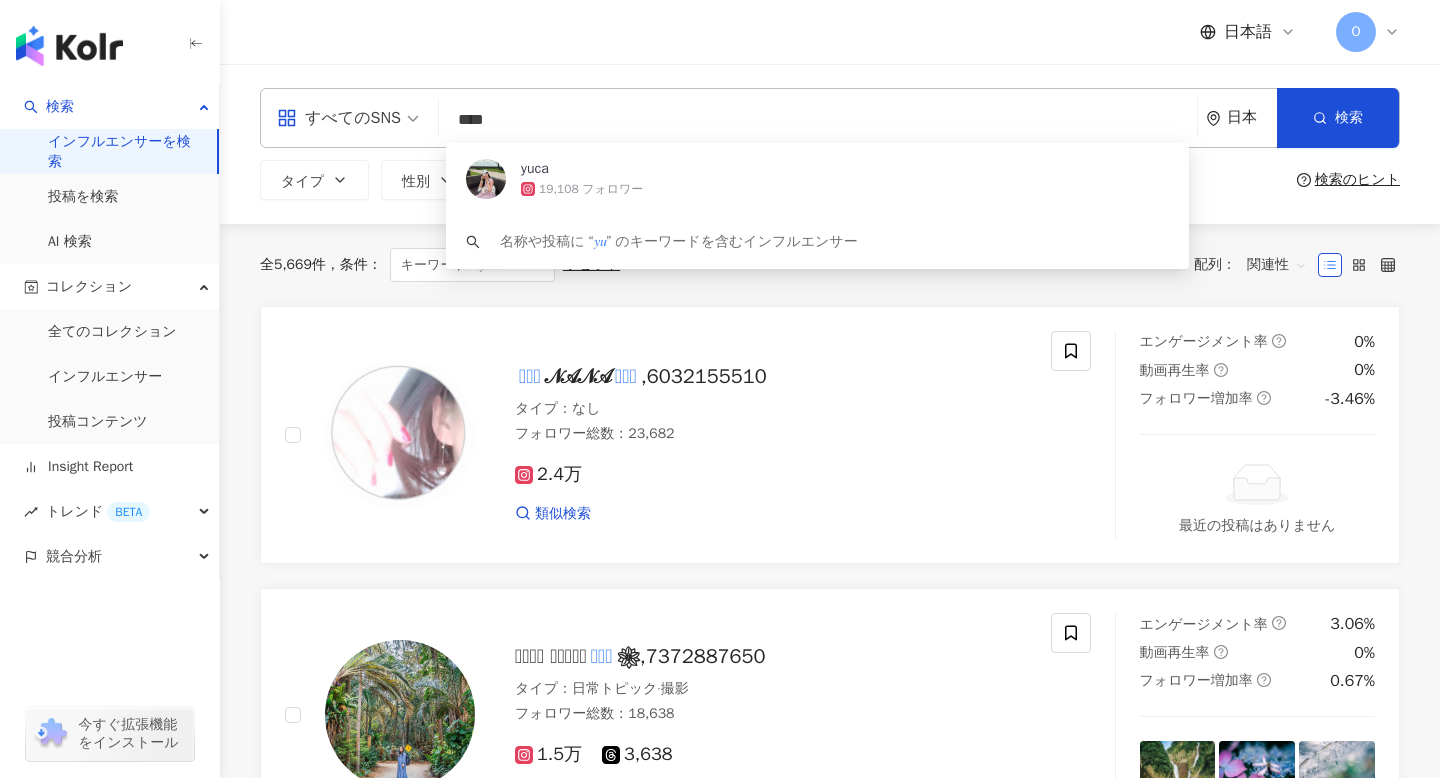 type on "**" 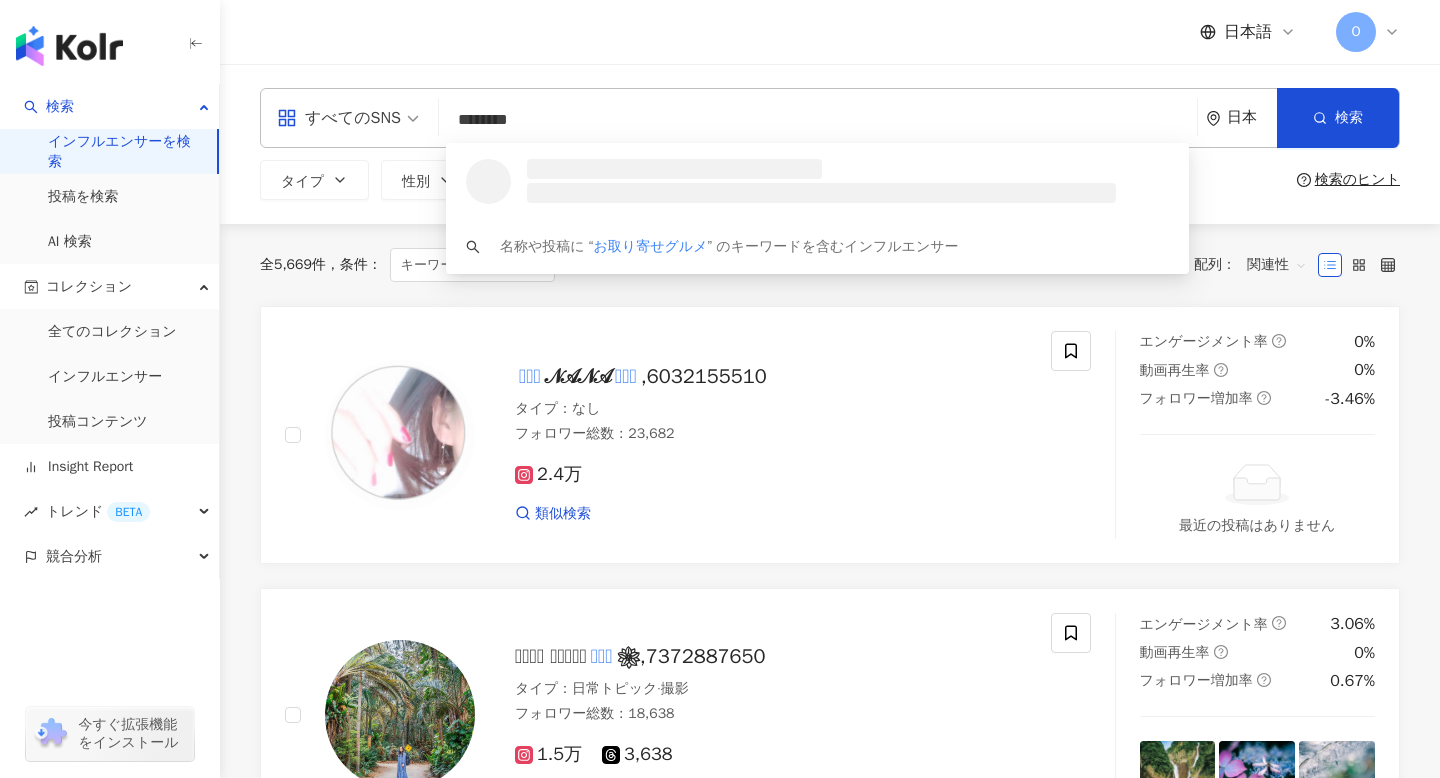 click on "********" at bounding box center [818, 120] 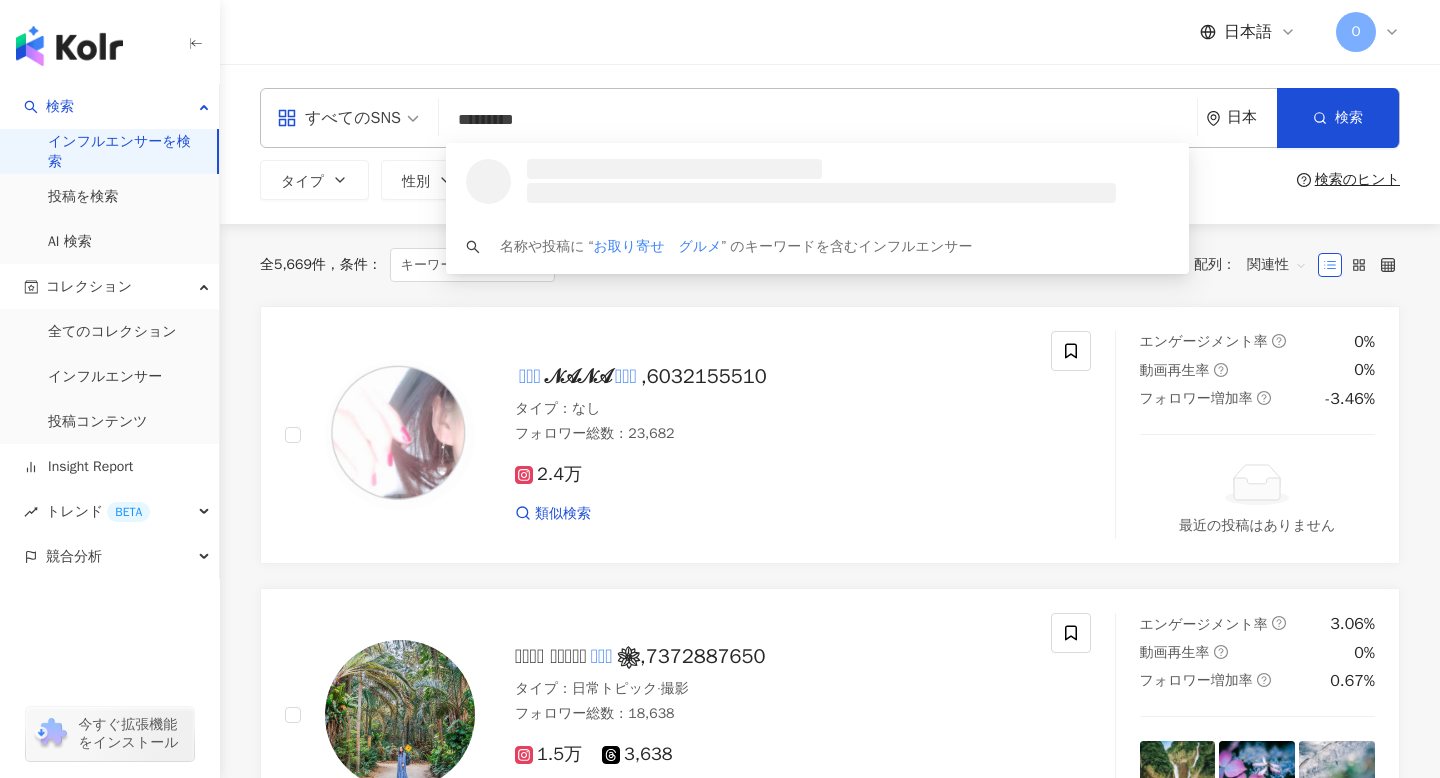 click on "*********" at bounding box center [818, 120] 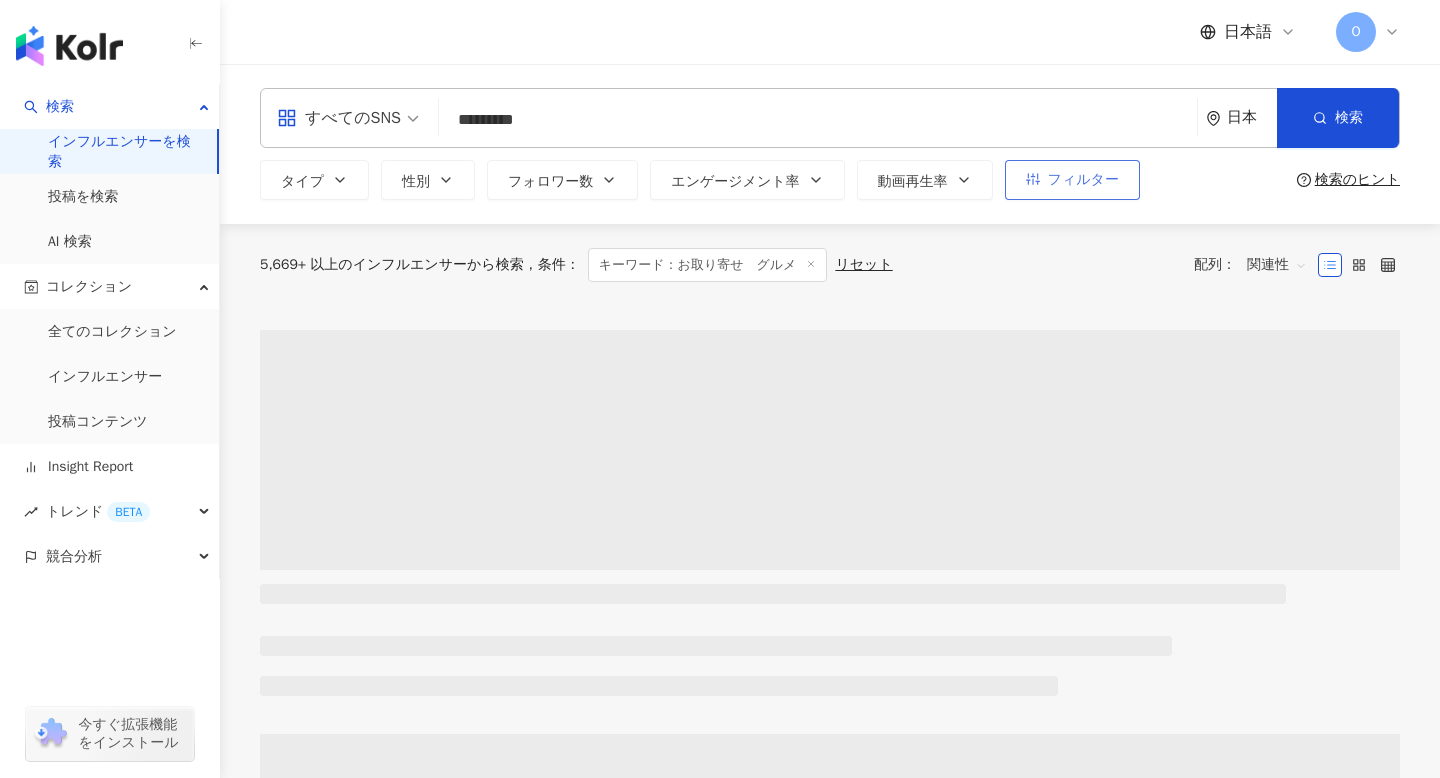 type on "*********" 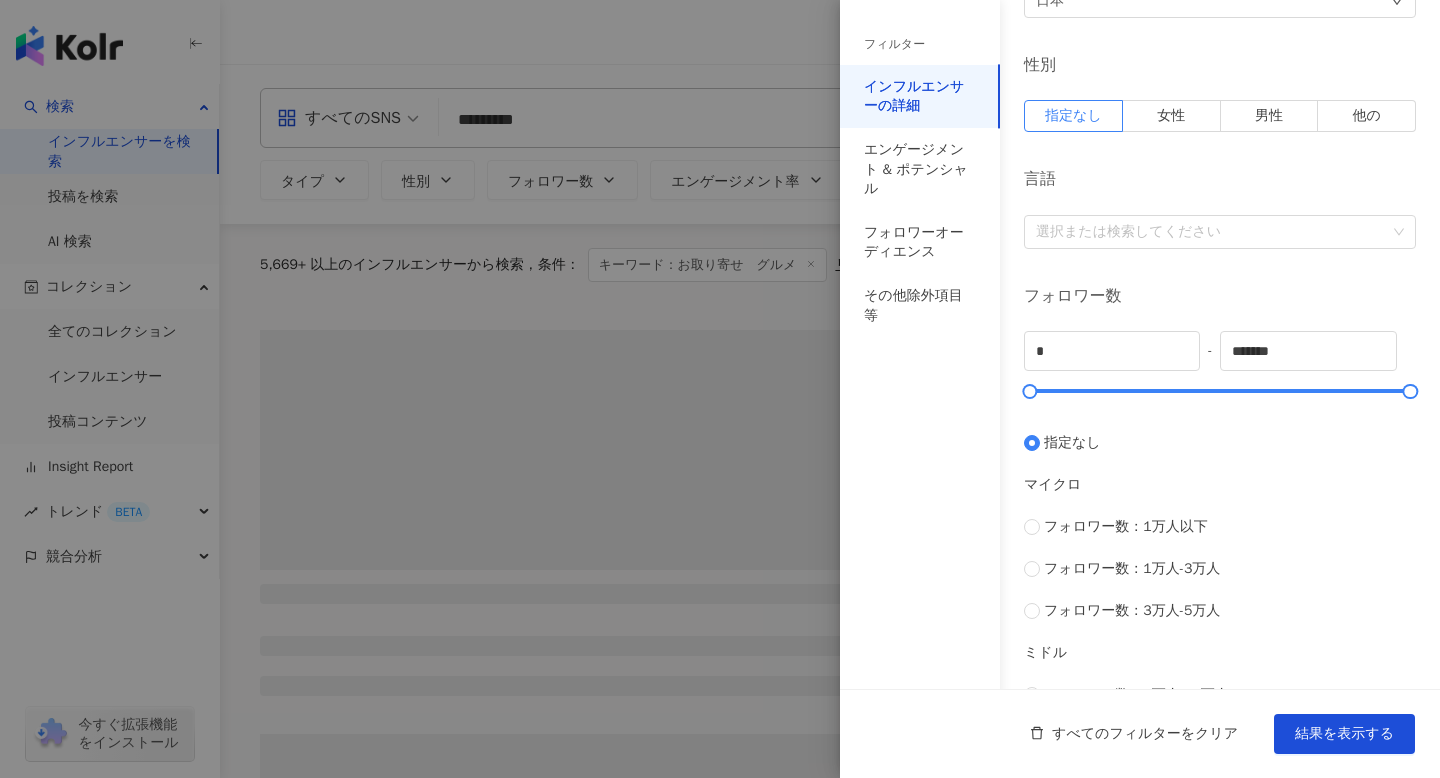 scroll, scrollTop: 270, scrollLeft: 0, axis: vertical 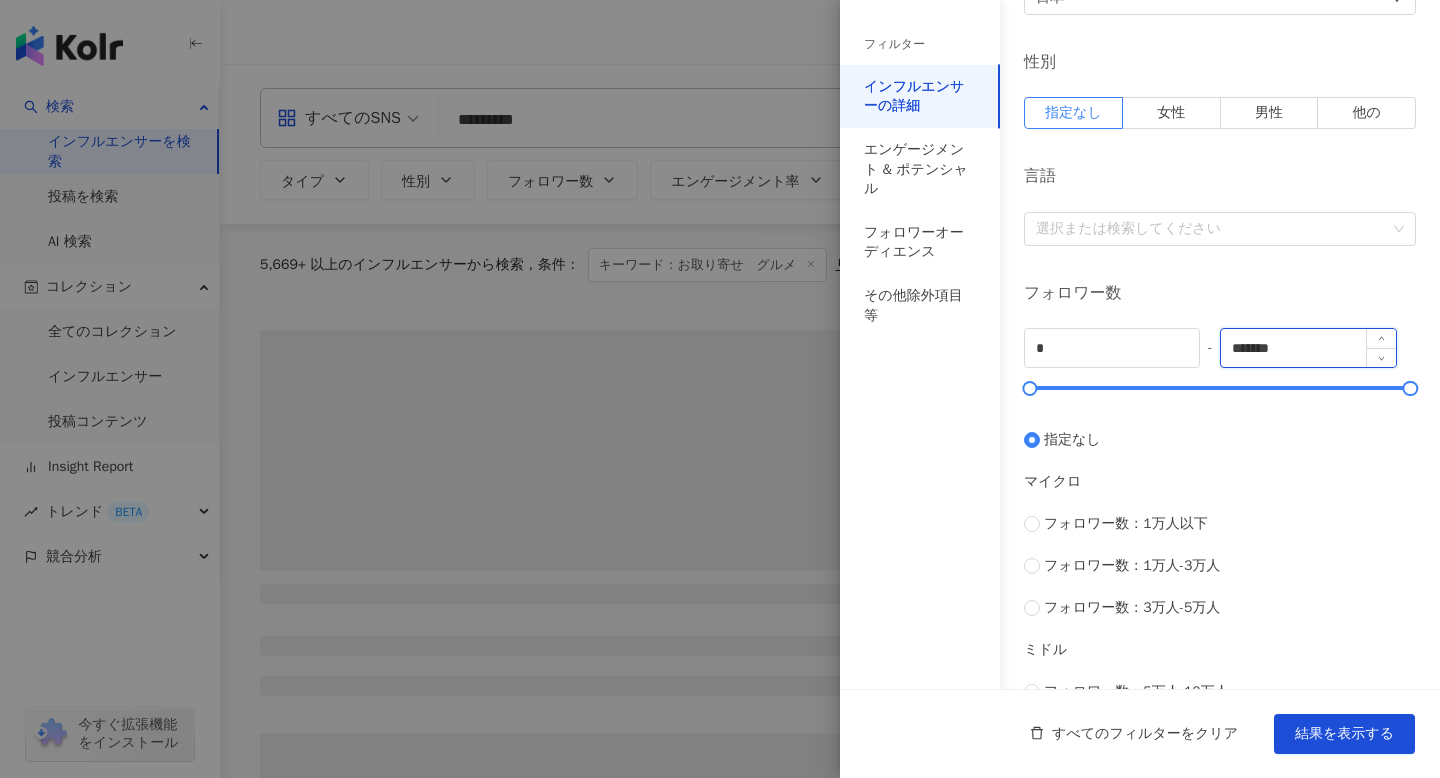 click on "*******" at bounding box center [1308, 348] 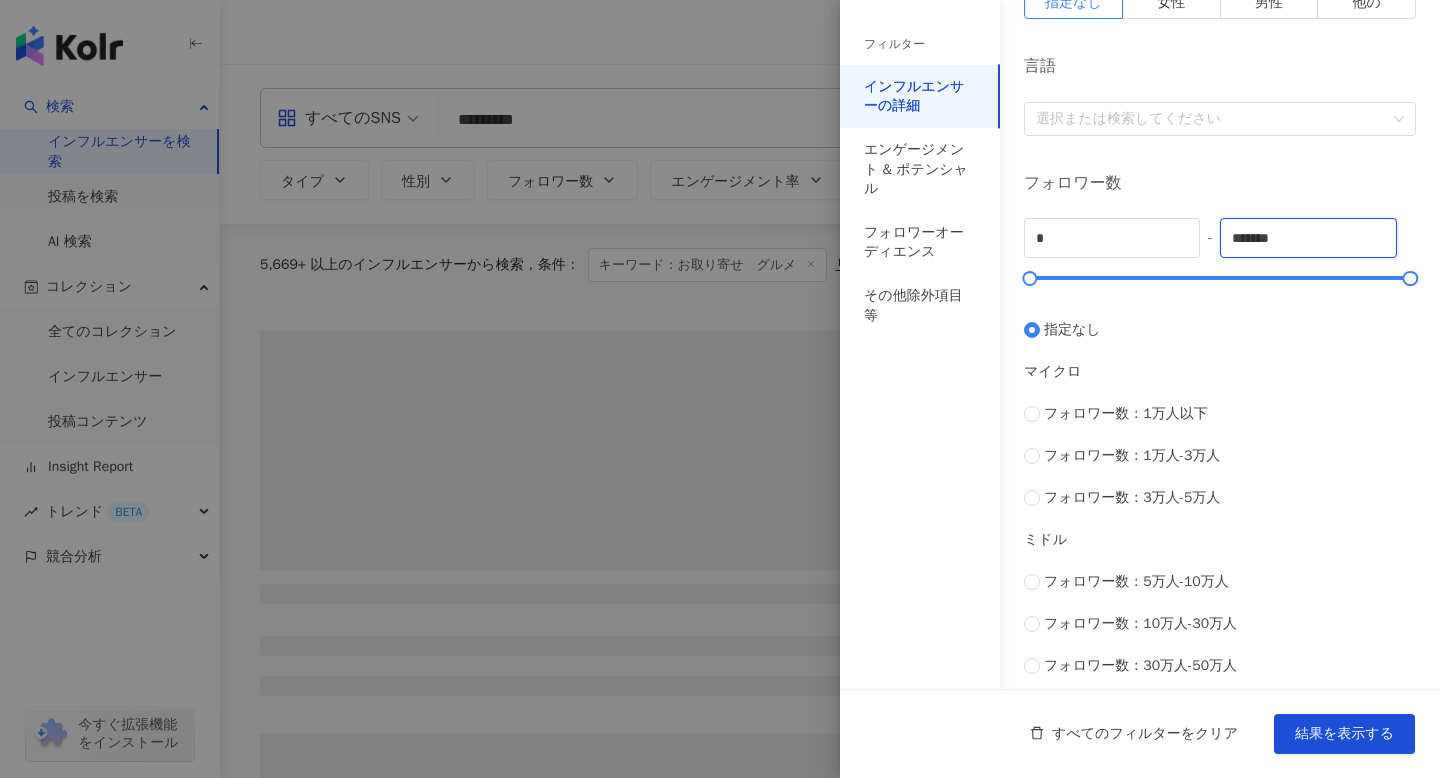 scroll, scrollTop: 404, scrollLeft: 0, axis: vertical 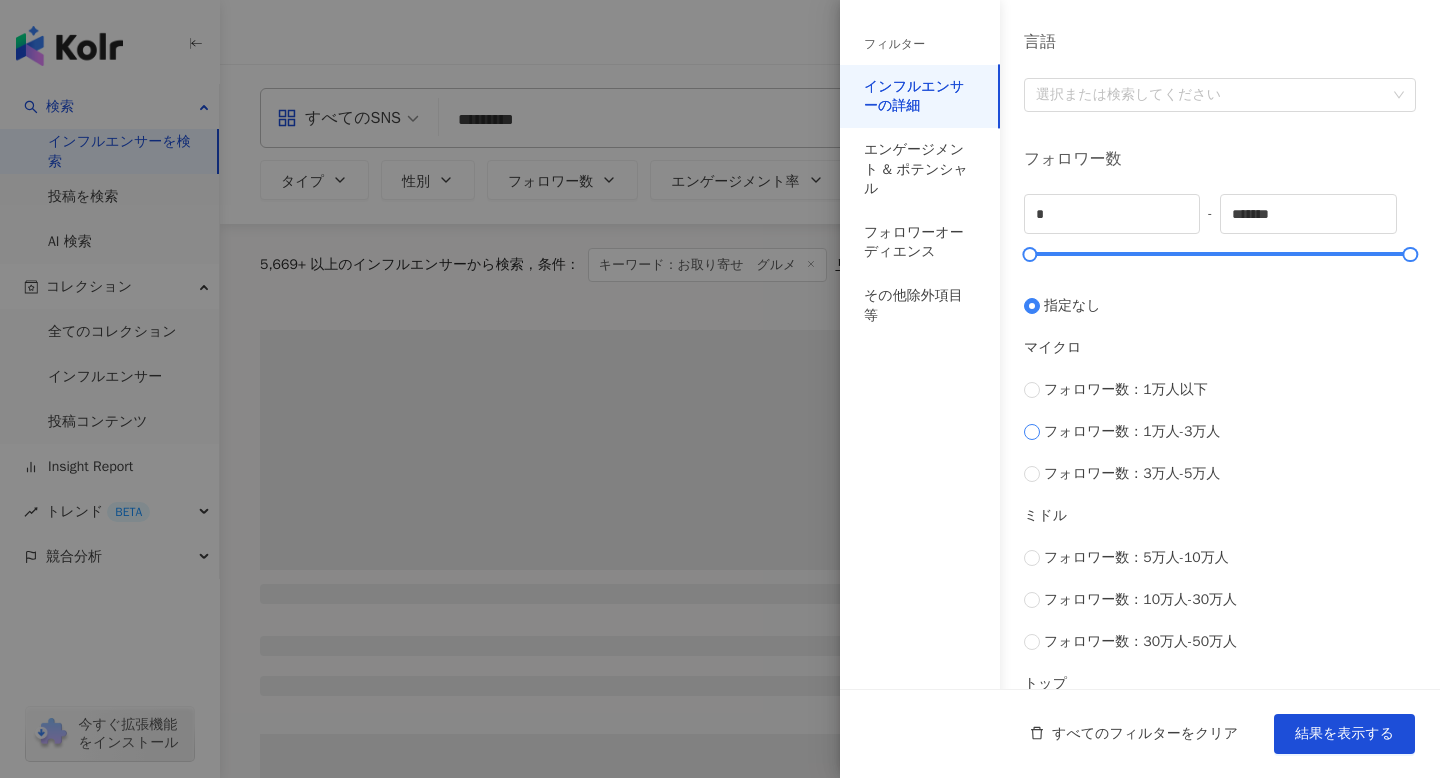 type on "*****" 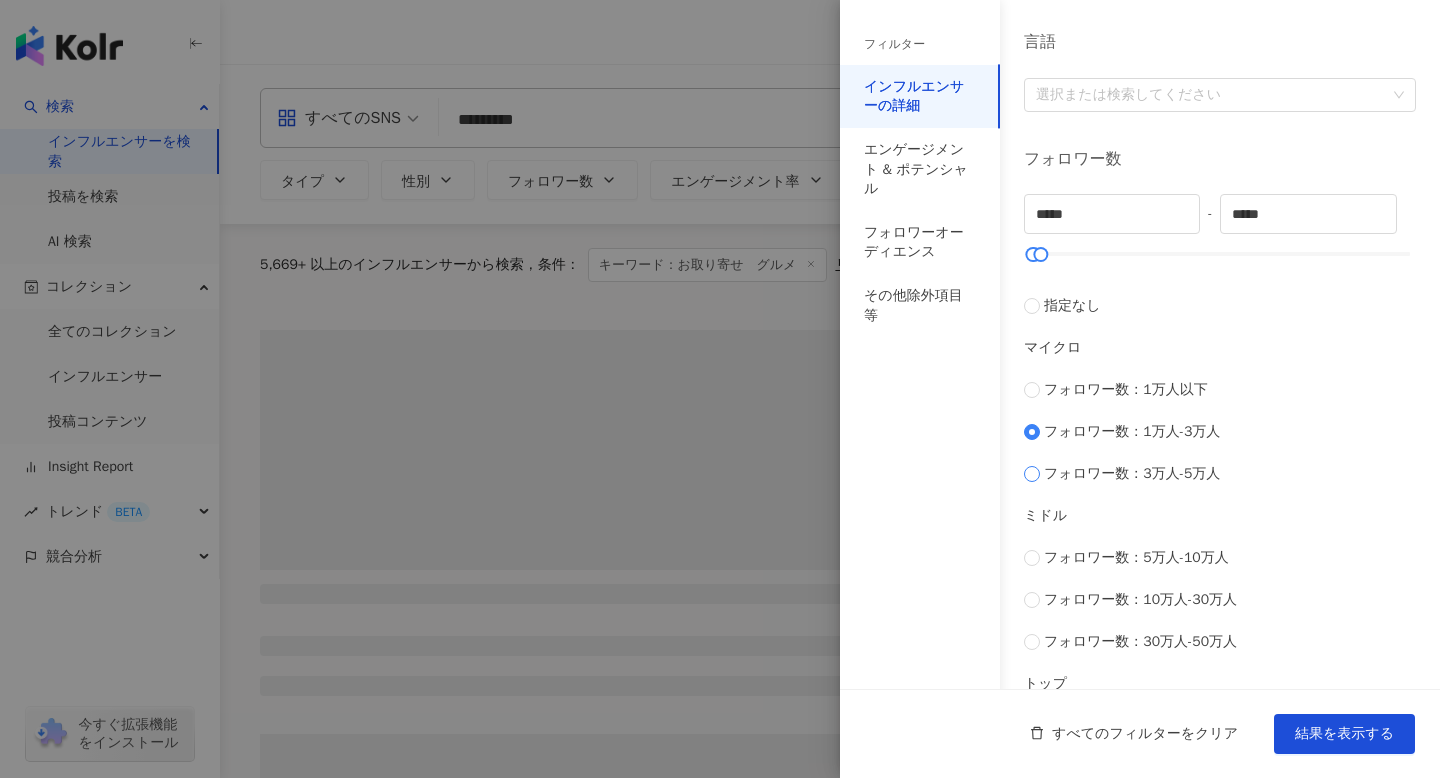click on "フォロワー数：3万人-5万人" at bounding box center (1220, 474) 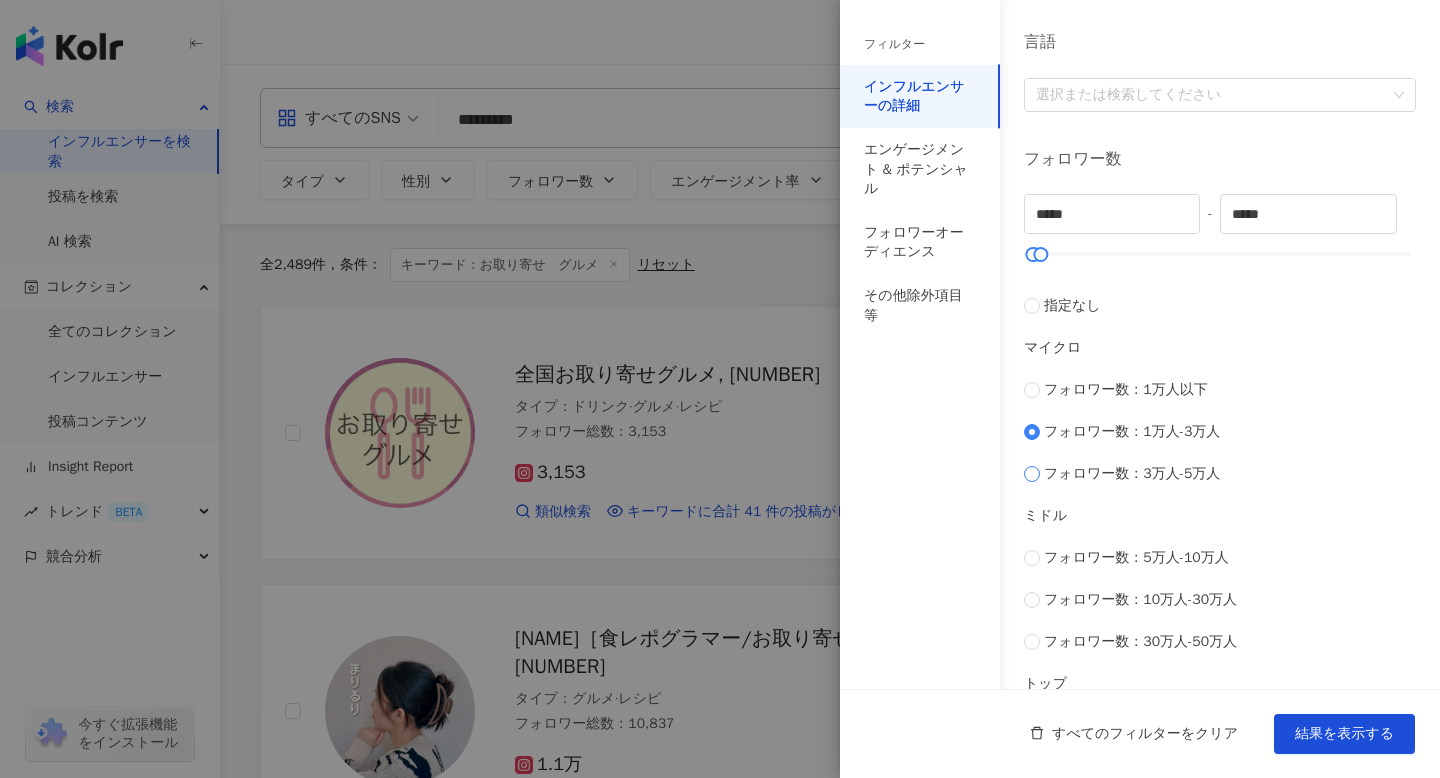 type on "*****" 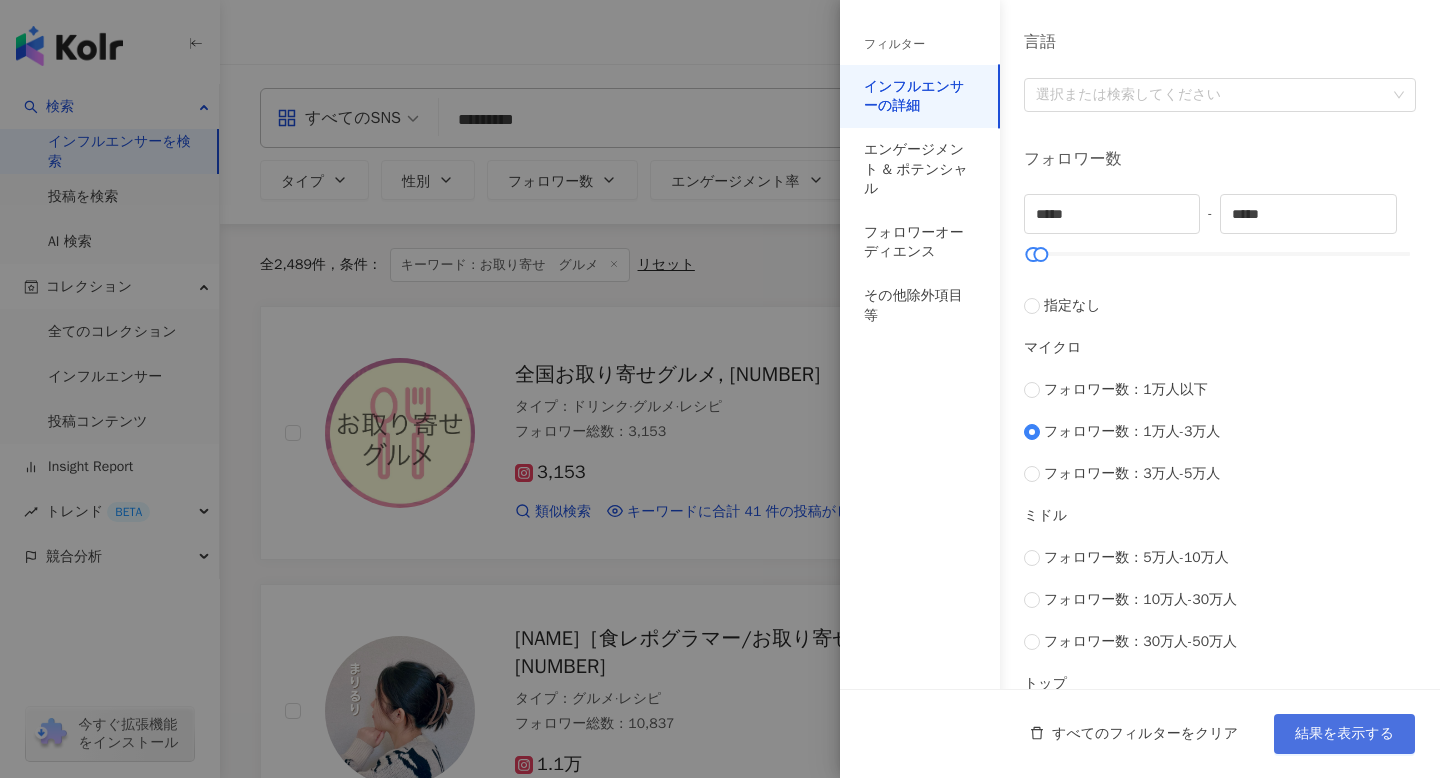 click on "結果を表示する" at bounding box center (1344, 734) 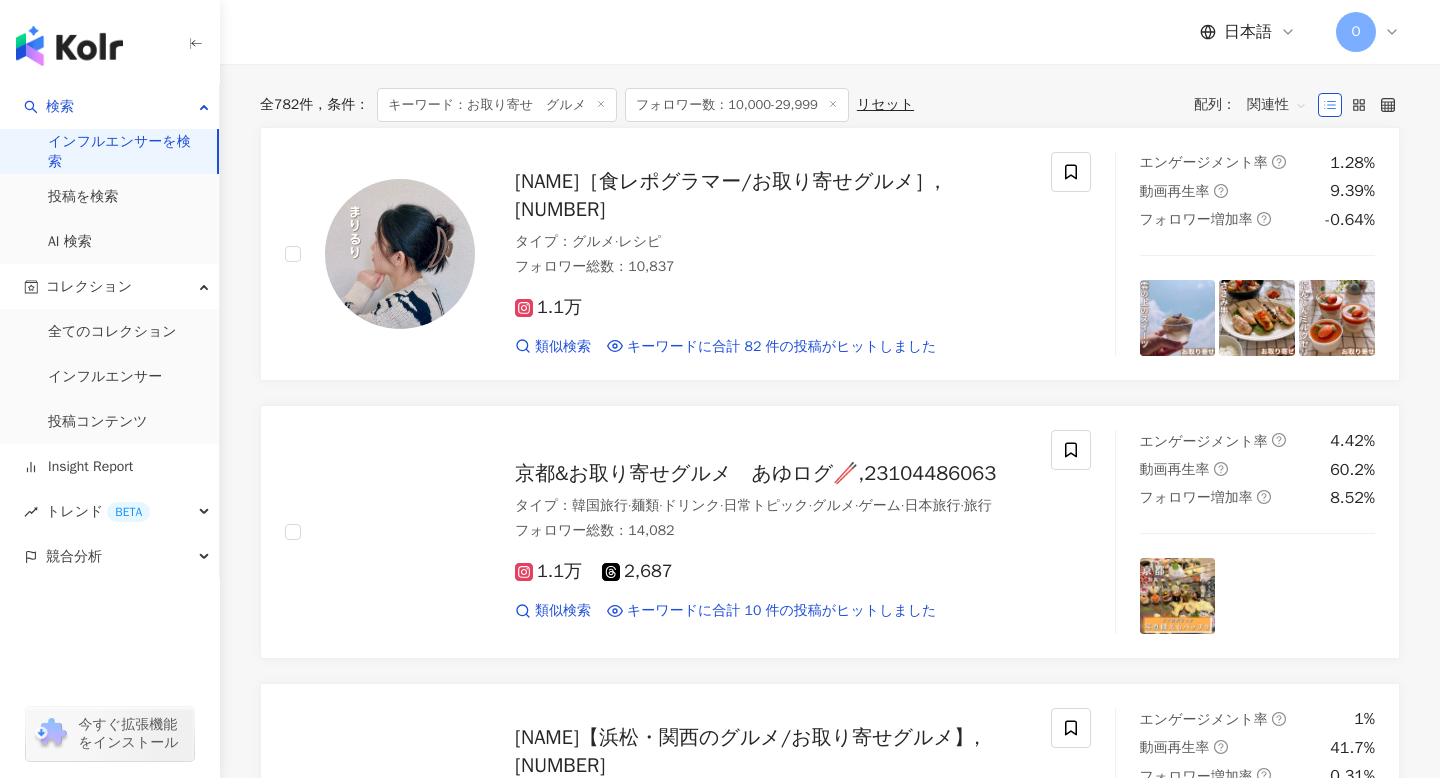 scroll, scrollTop: 0, scrollLeft: 0, axis: both 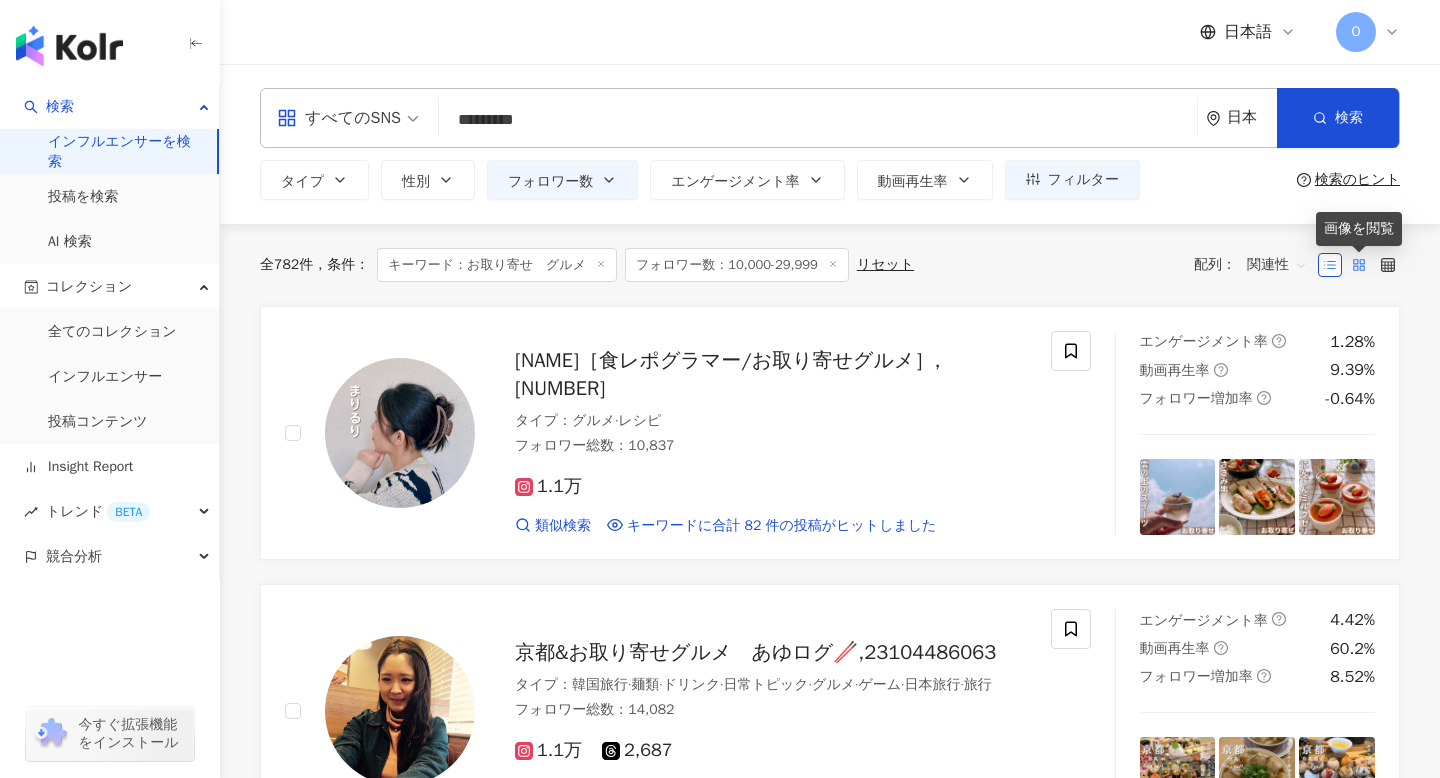 click 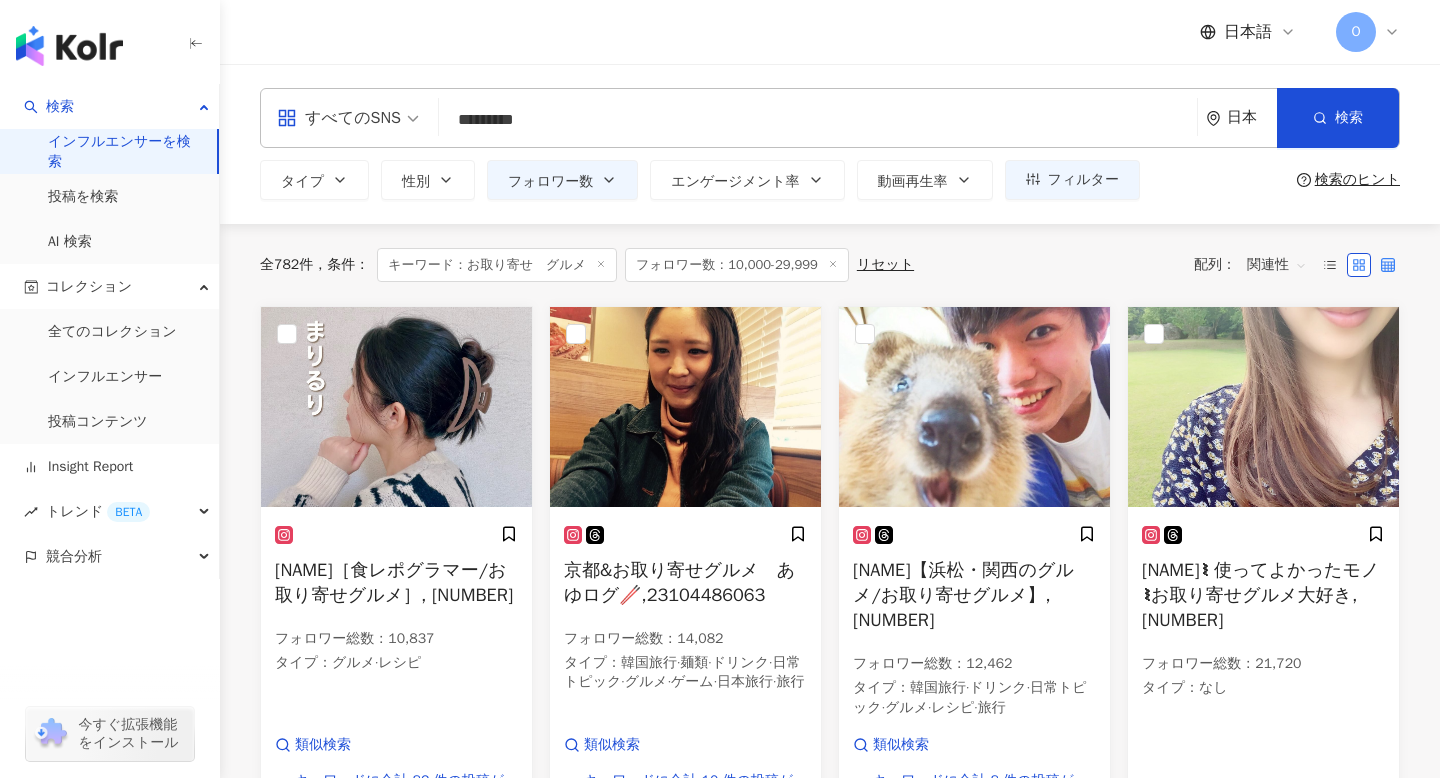 click 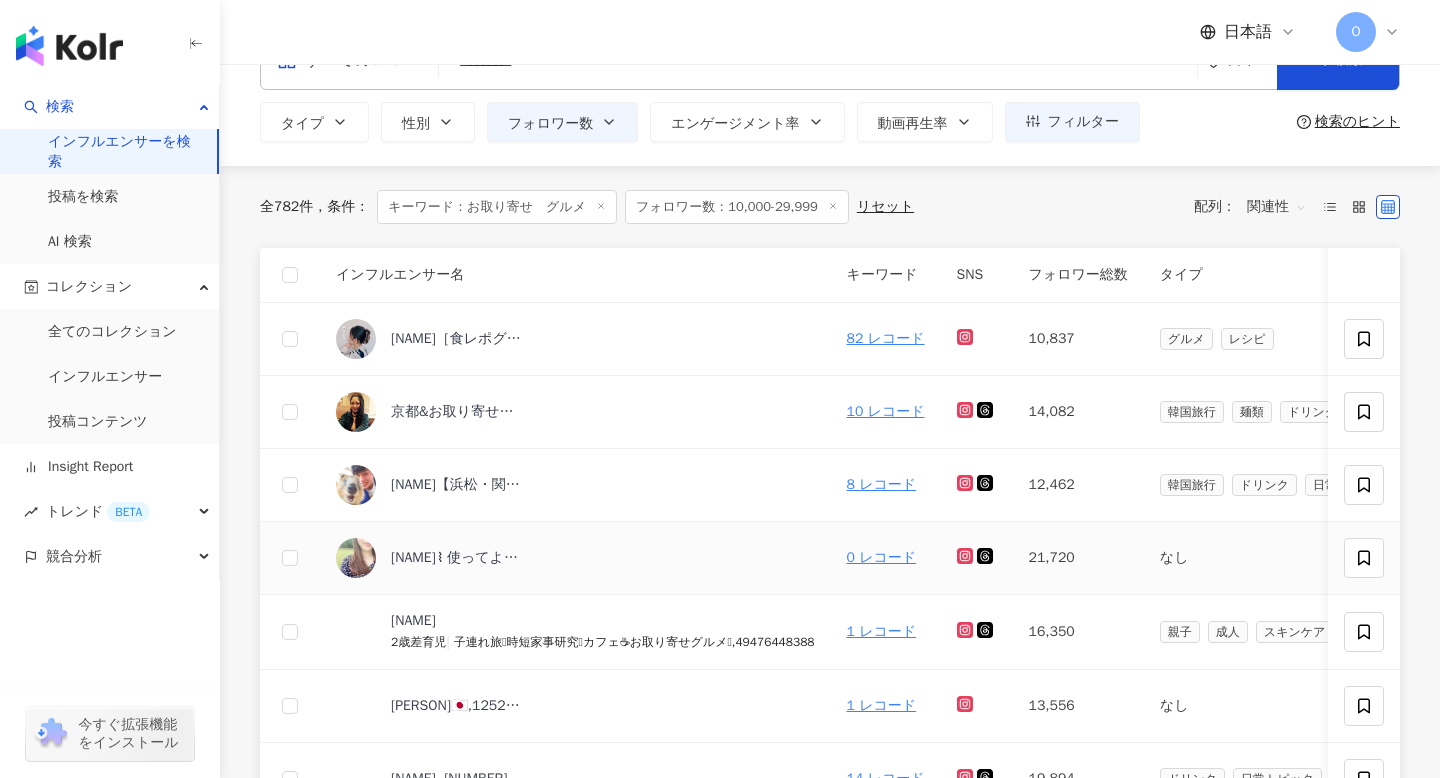 scroll, scrollTop: 0, scrollLeft: 0, axis: both 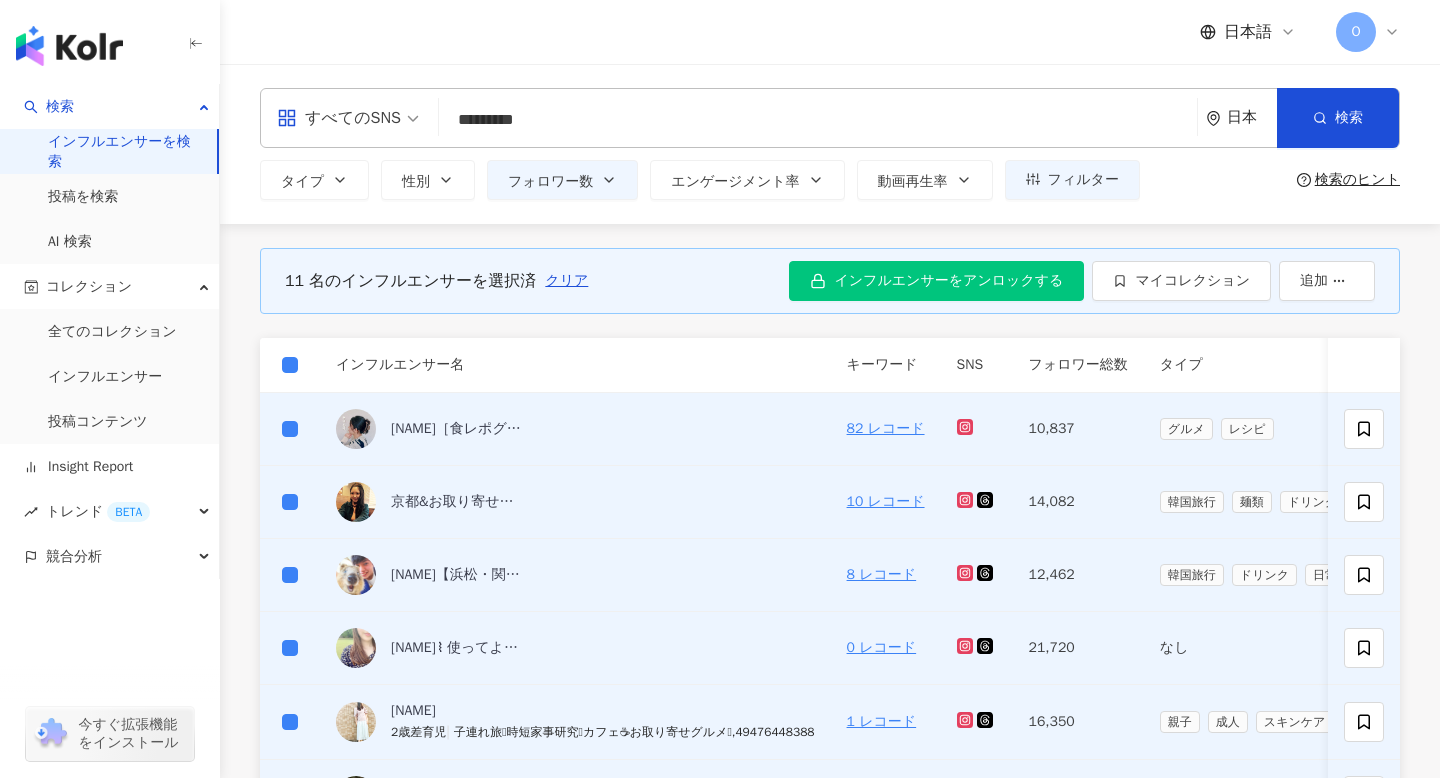 click on "11 名のインフルエンサーを選択済 クリア インフルエンサーをアンロックする マイコレクション 追加" at bounding box center (830, 281) 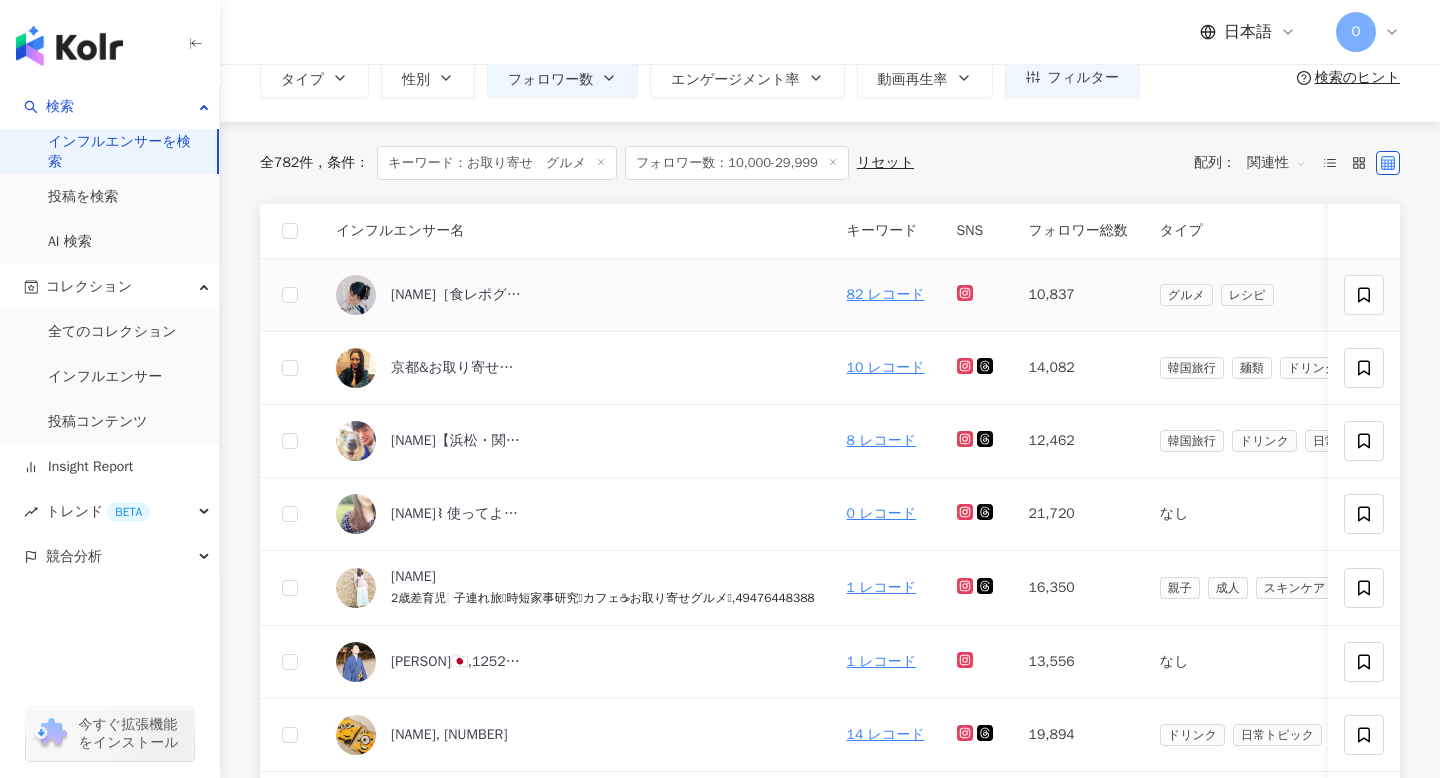 scroll, scrollTop: 111, scrollLeft: 0, axis: vertical 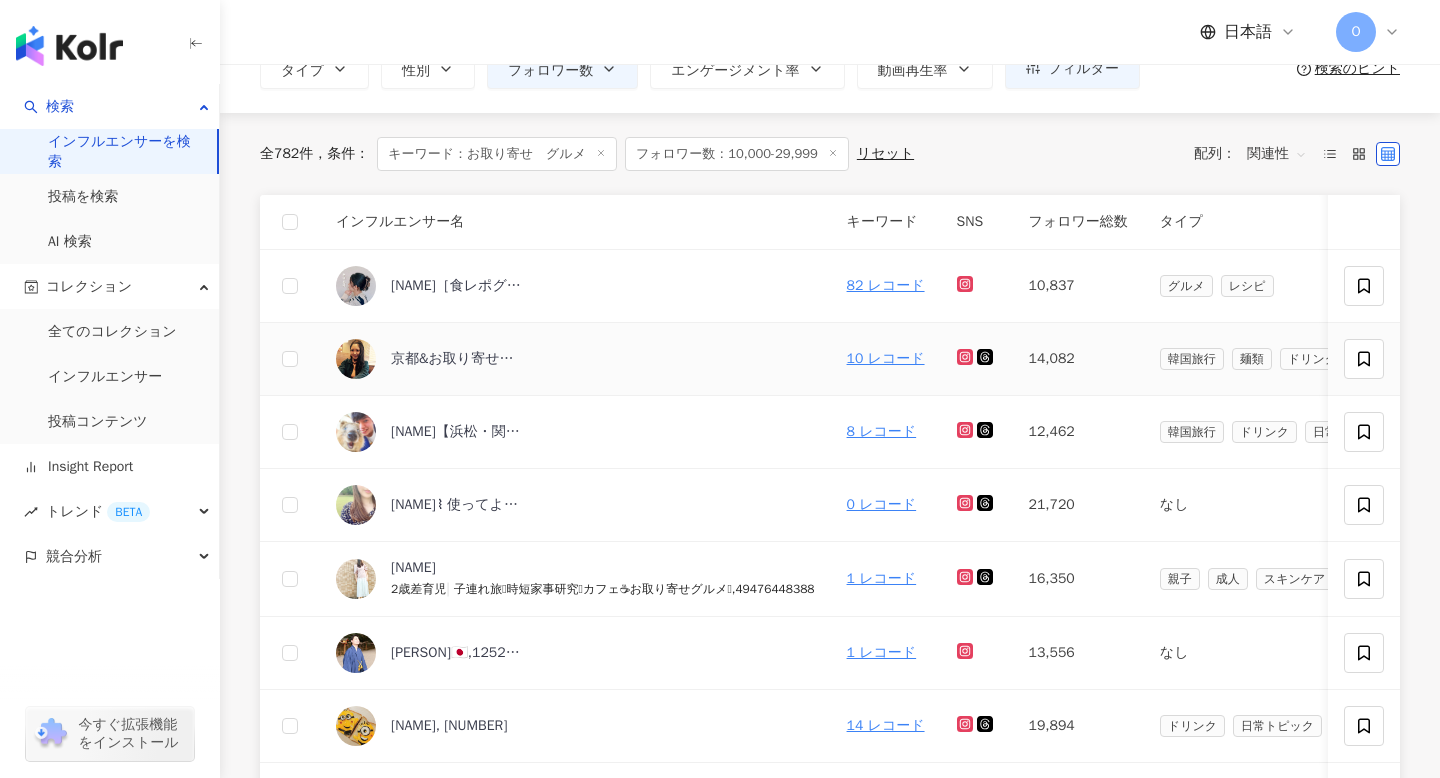 click on "全  782  件 条件 ： キーワード：お取り寄せ　グルメ フォロワー数：10,000-29,999 リセット 配列： 関連性" at bounding box center (830, 154) 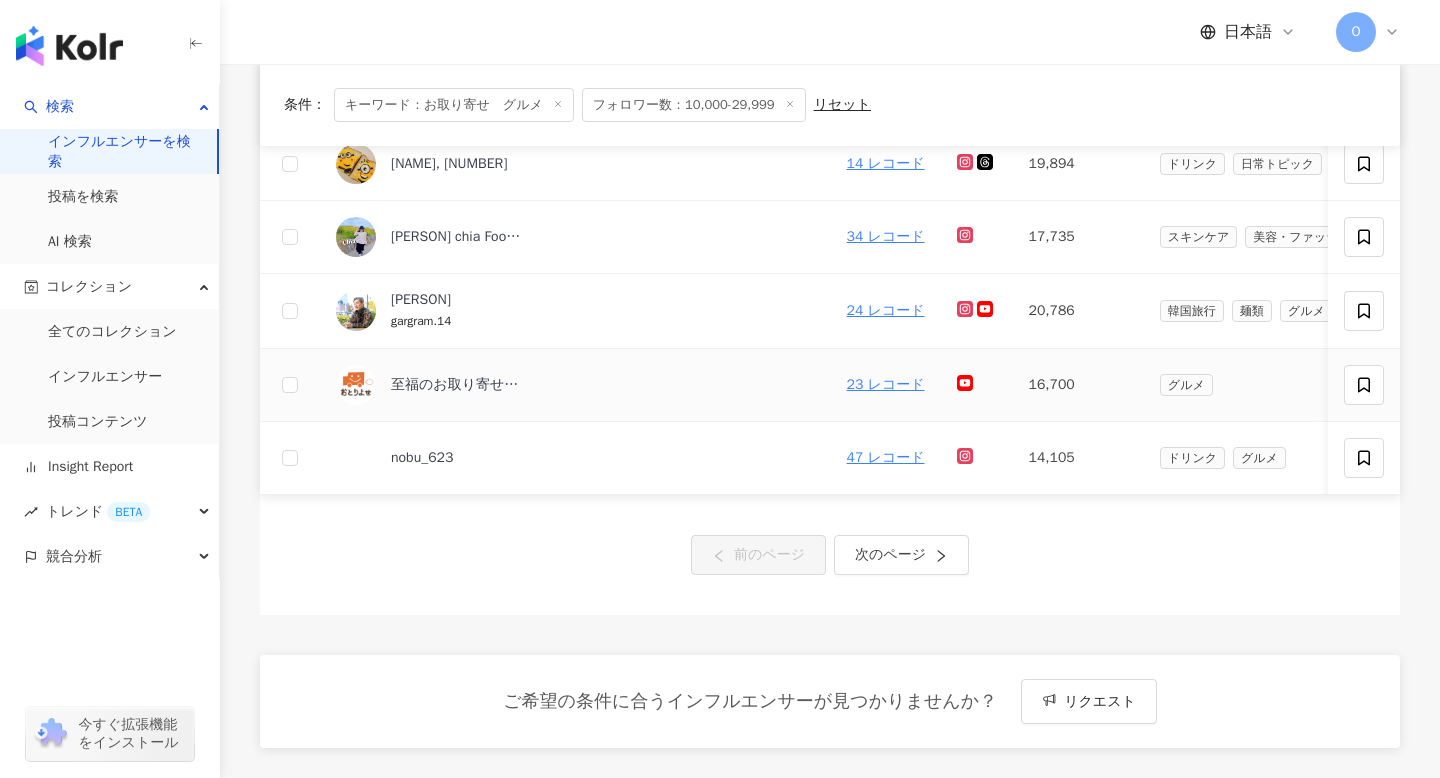 scroll, scrollTop: 679, scrollLeft: 0, axis: vertical 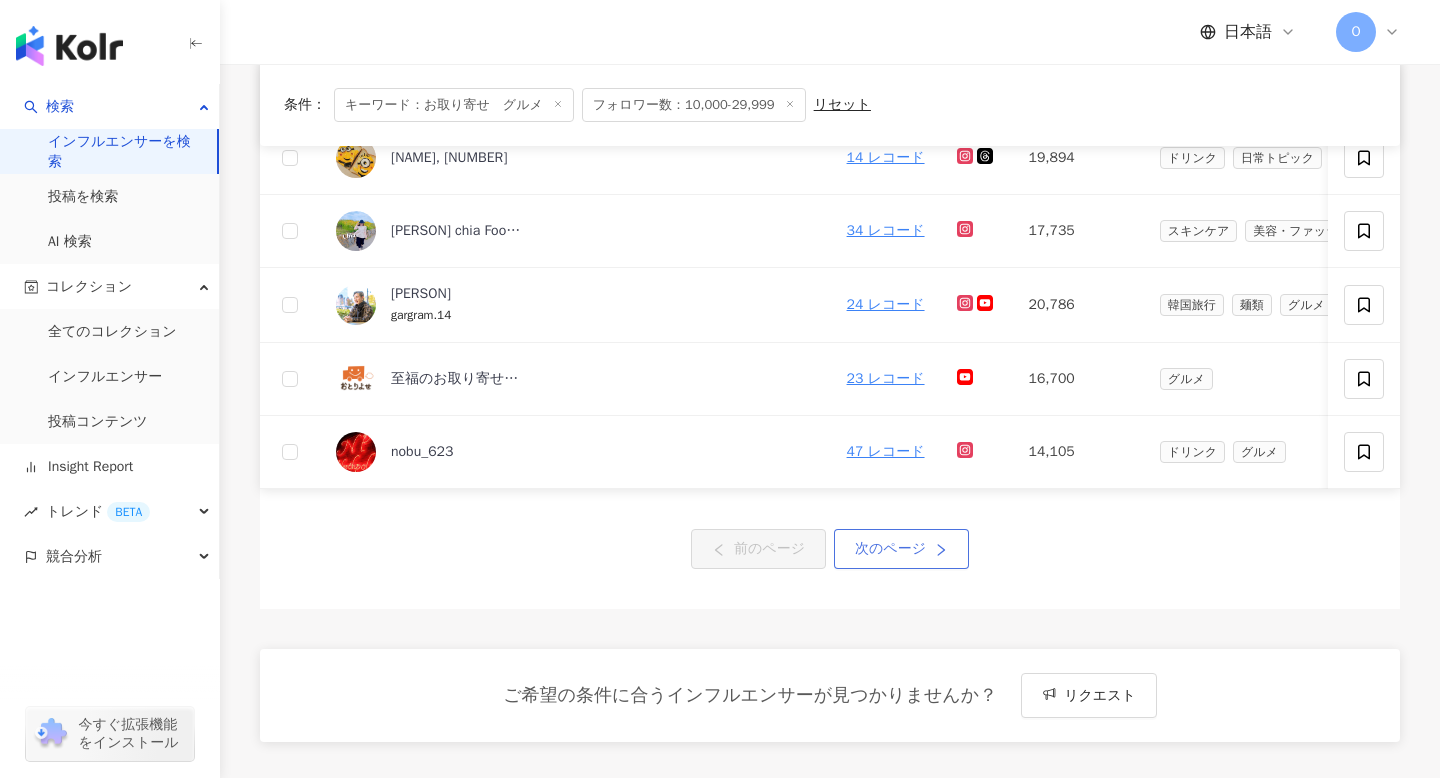 click on "次のページ" at bounding box center (890, 549) 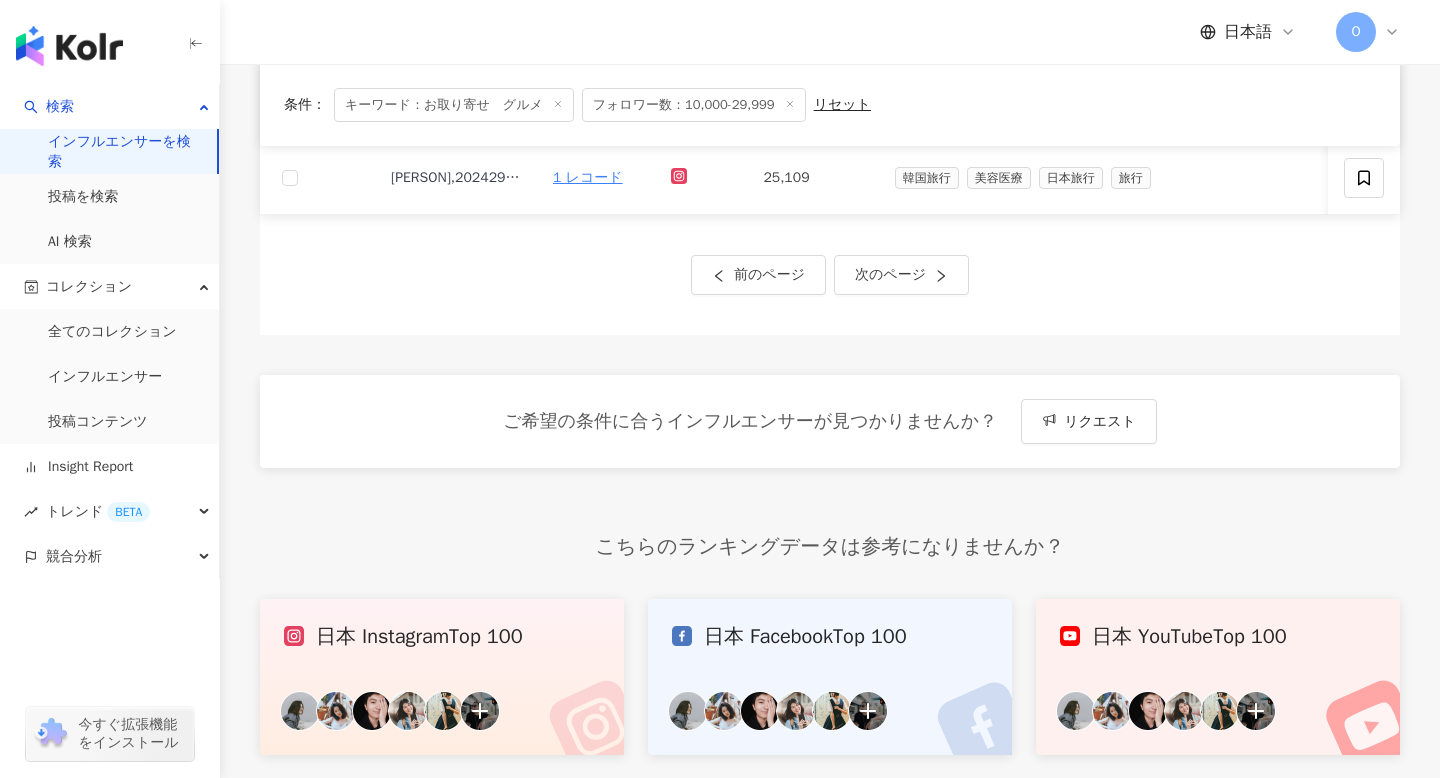 scroll, scrollTop: 955, scrollLeft: 0, axis: vertical 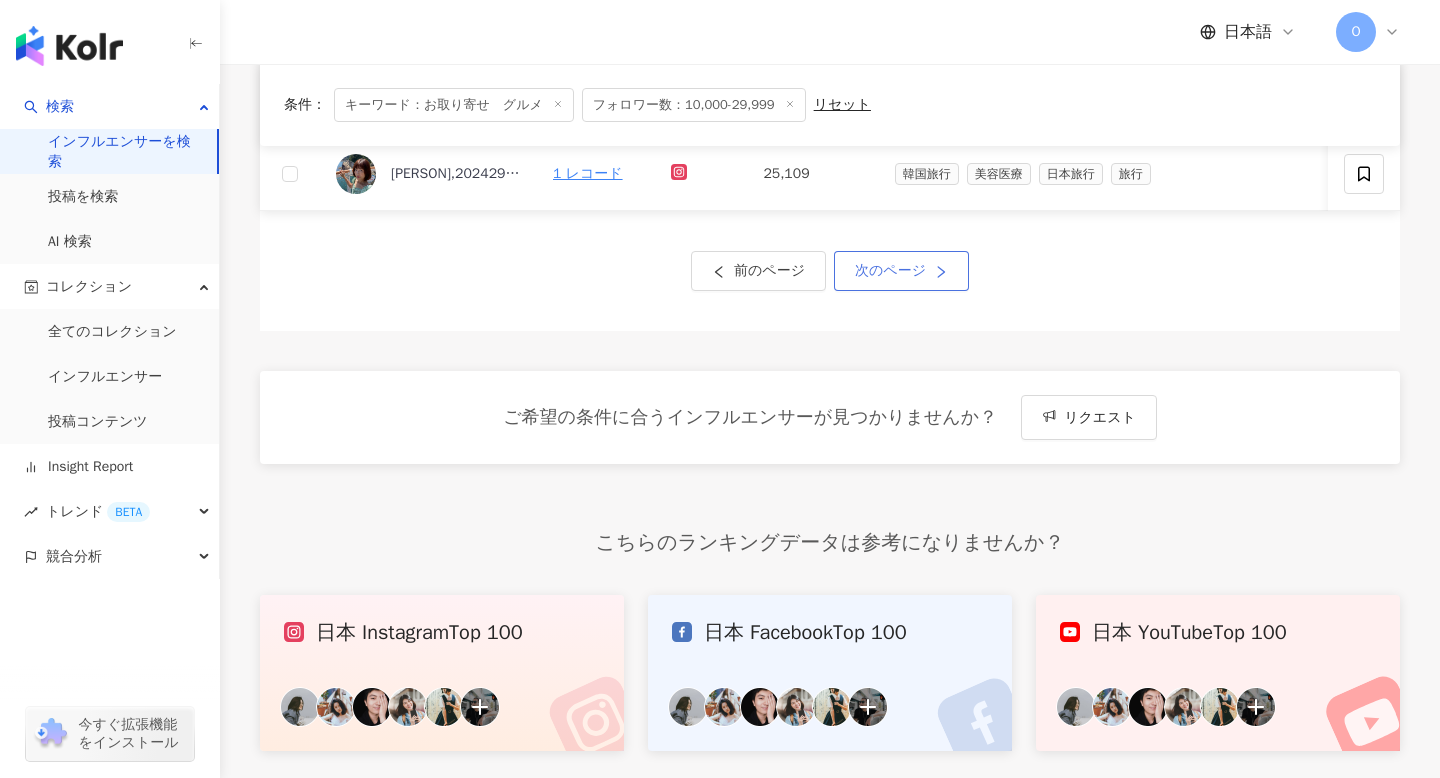click on "次のページ" at bounding box center (890, 271) 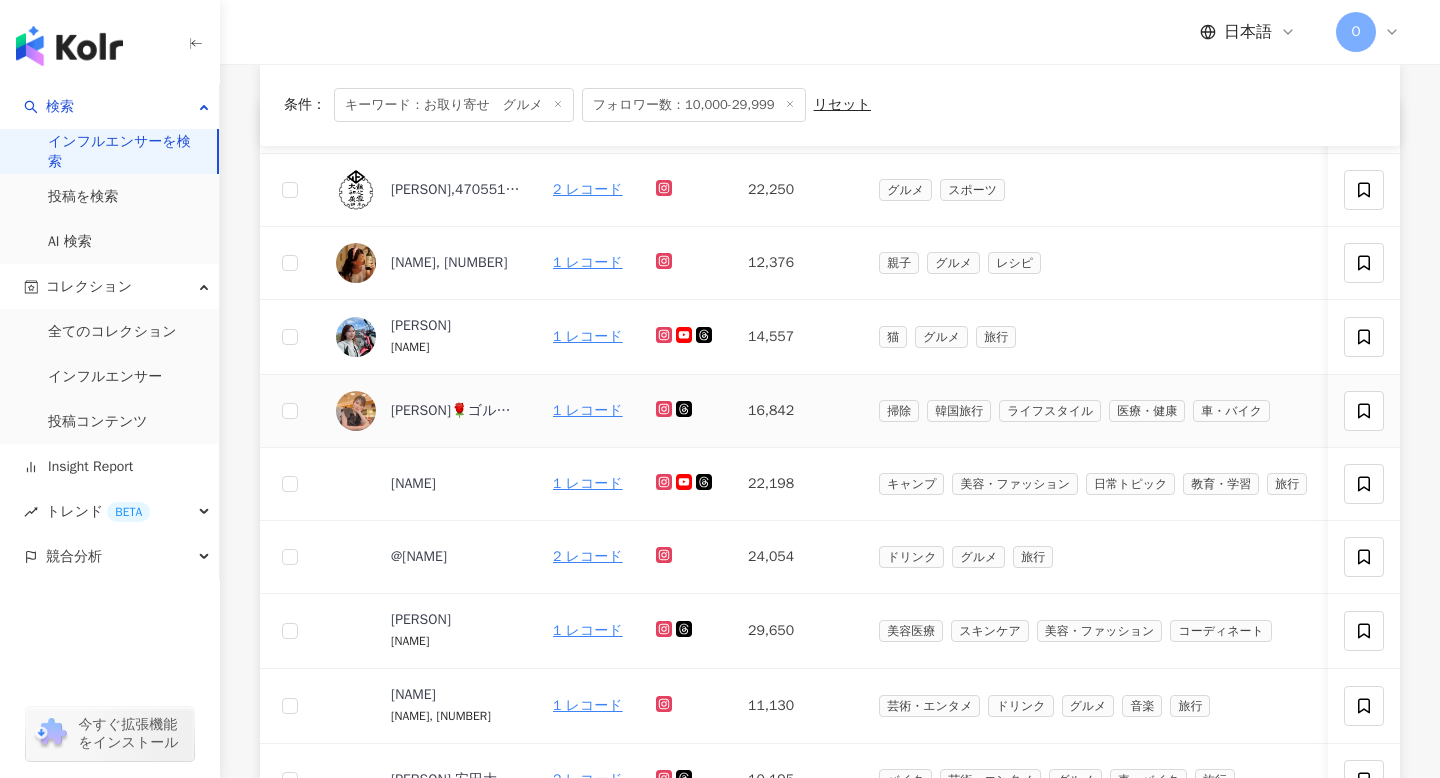 scroll, scrollTop: 215, scrollLeft: 0, axis: vertical 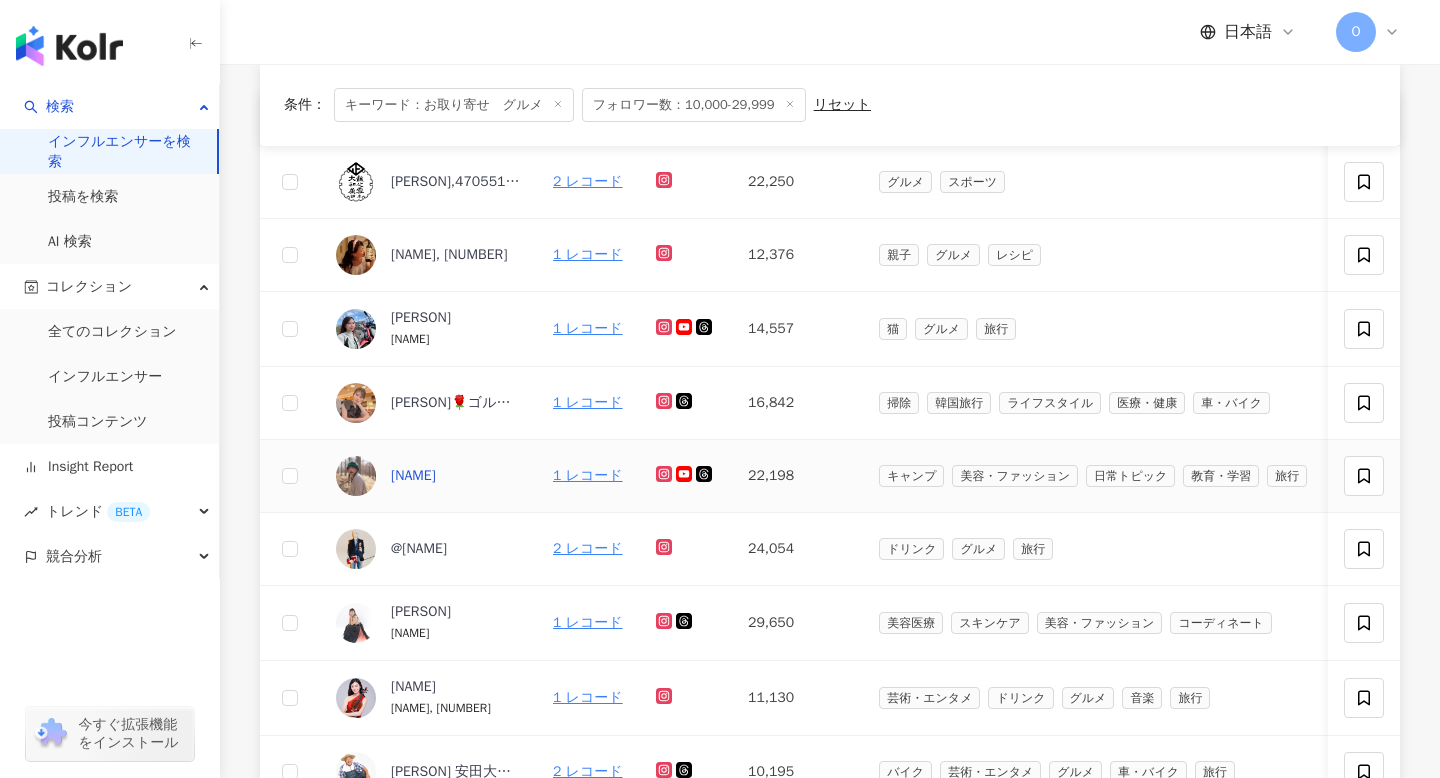 click on "ゆきち" at bounding box center [413, 476] 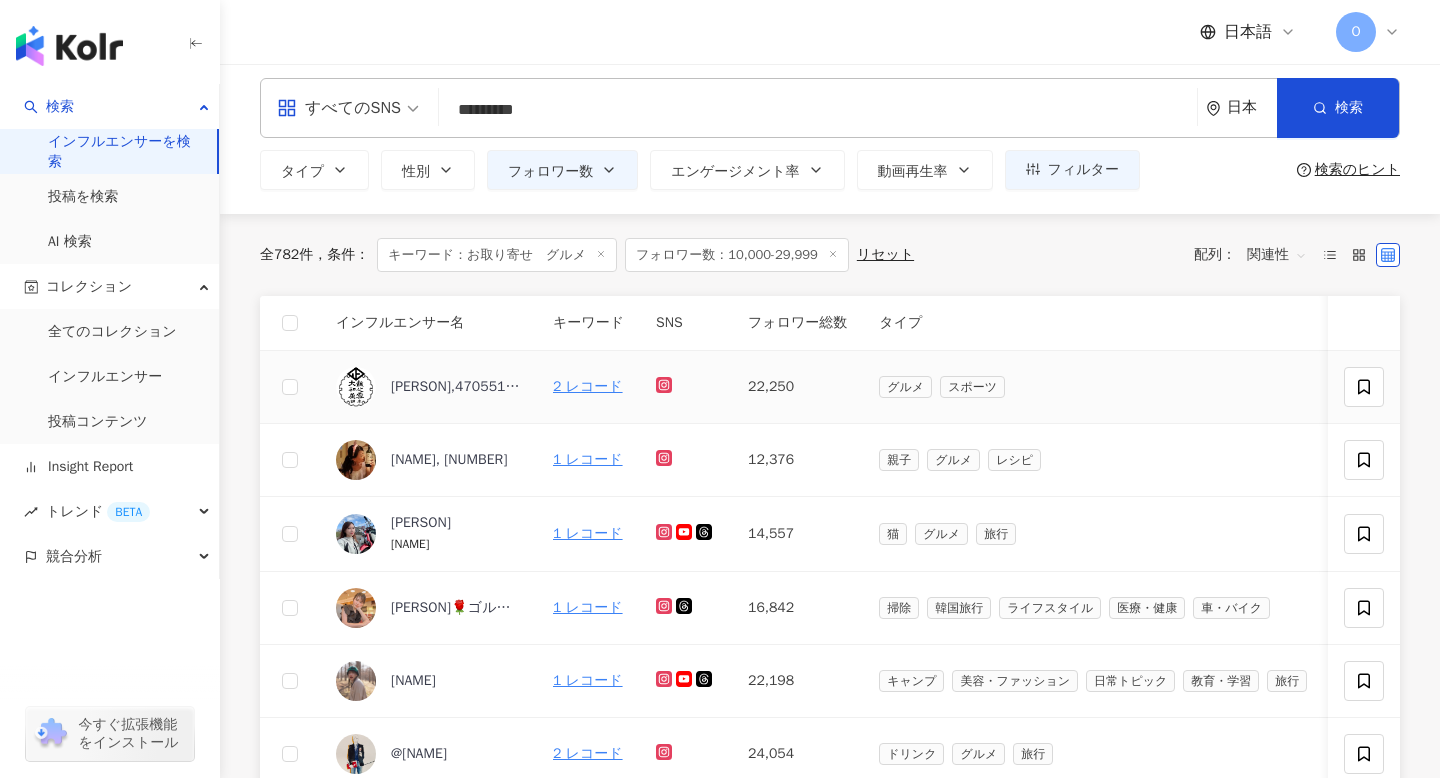 scroll, scrollTop: 0, scrollLeft: 0, axis: both 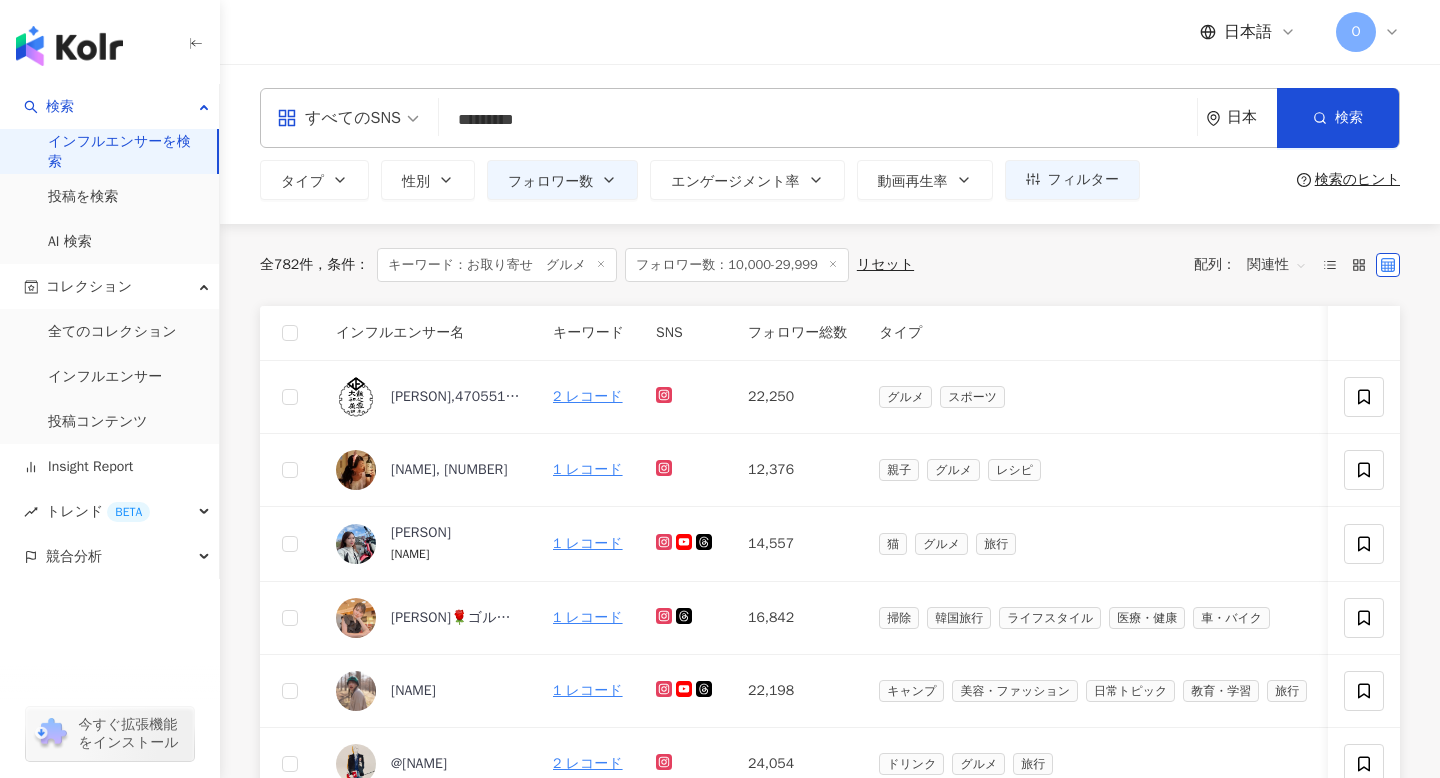click on "*********" at bounding box center (818, 120) 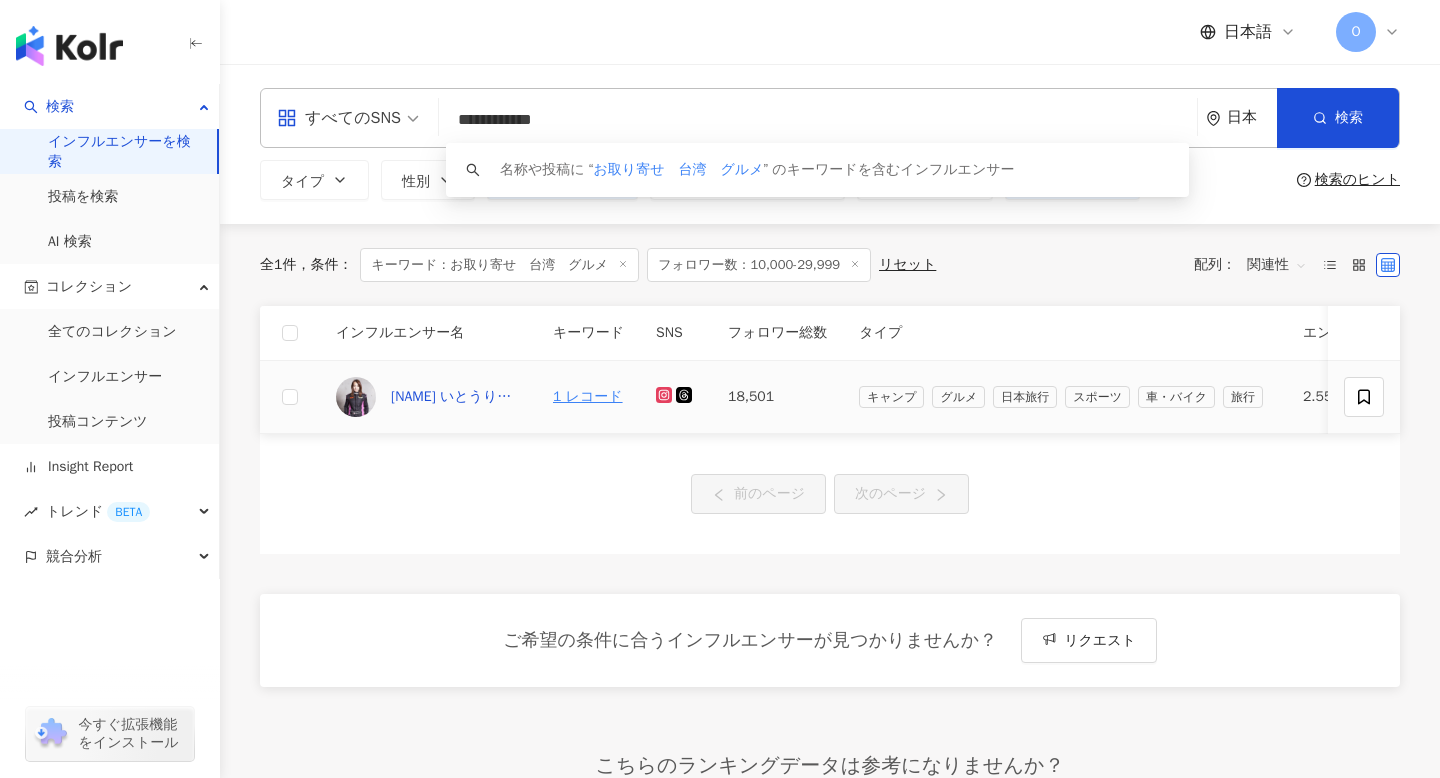 click on "Rina Ito  いとうりな🇯🇵,3485171479" at bounding box center (456, 397) 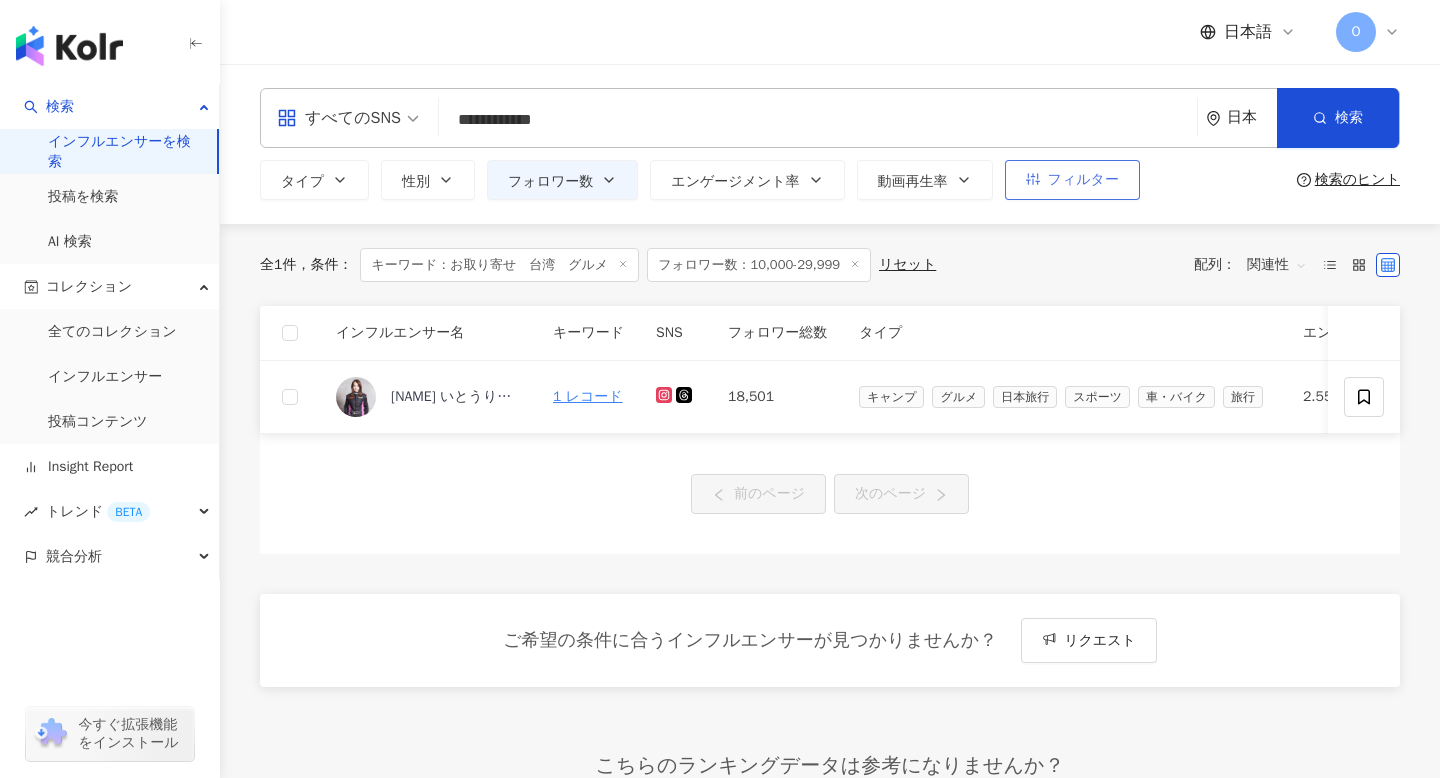 click on "フィルター" at bounding box center (1072, 180) 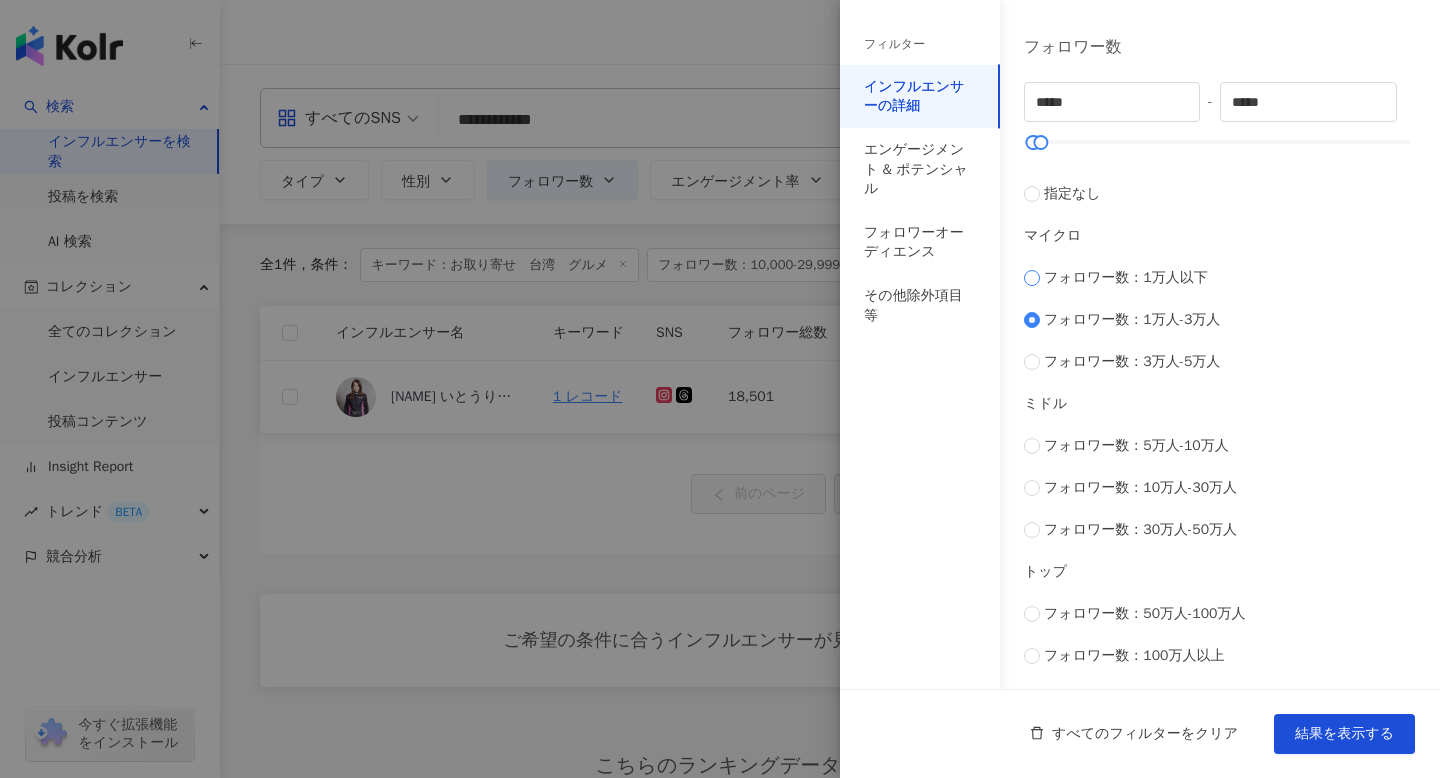 scroll, scrollTop: 0, scrollLeft: 0, axis: both 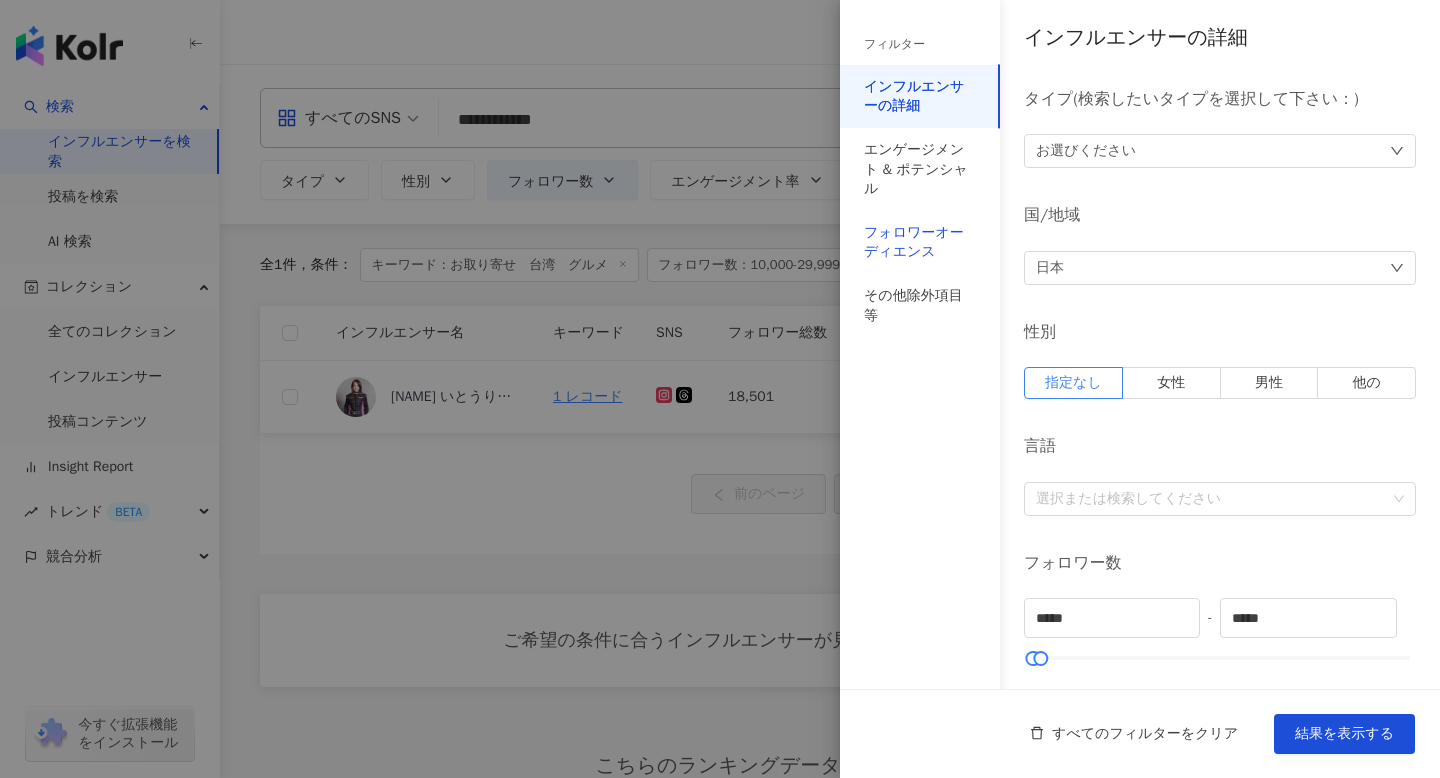 click on "フォロワーオーディエンス" at bounding box center [920, 242] 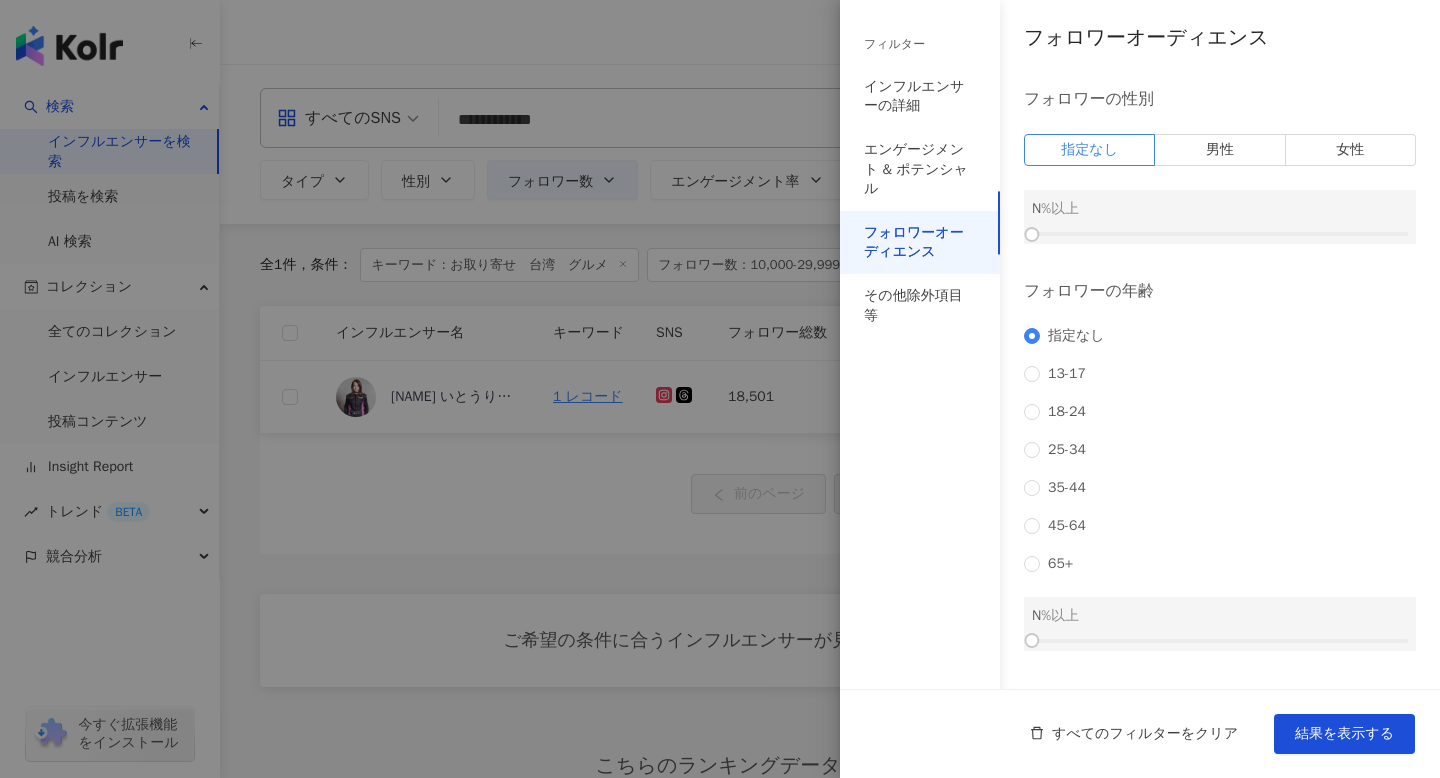 scroll, scrollTop: 200, scrollLeft: 0, axis: vertical 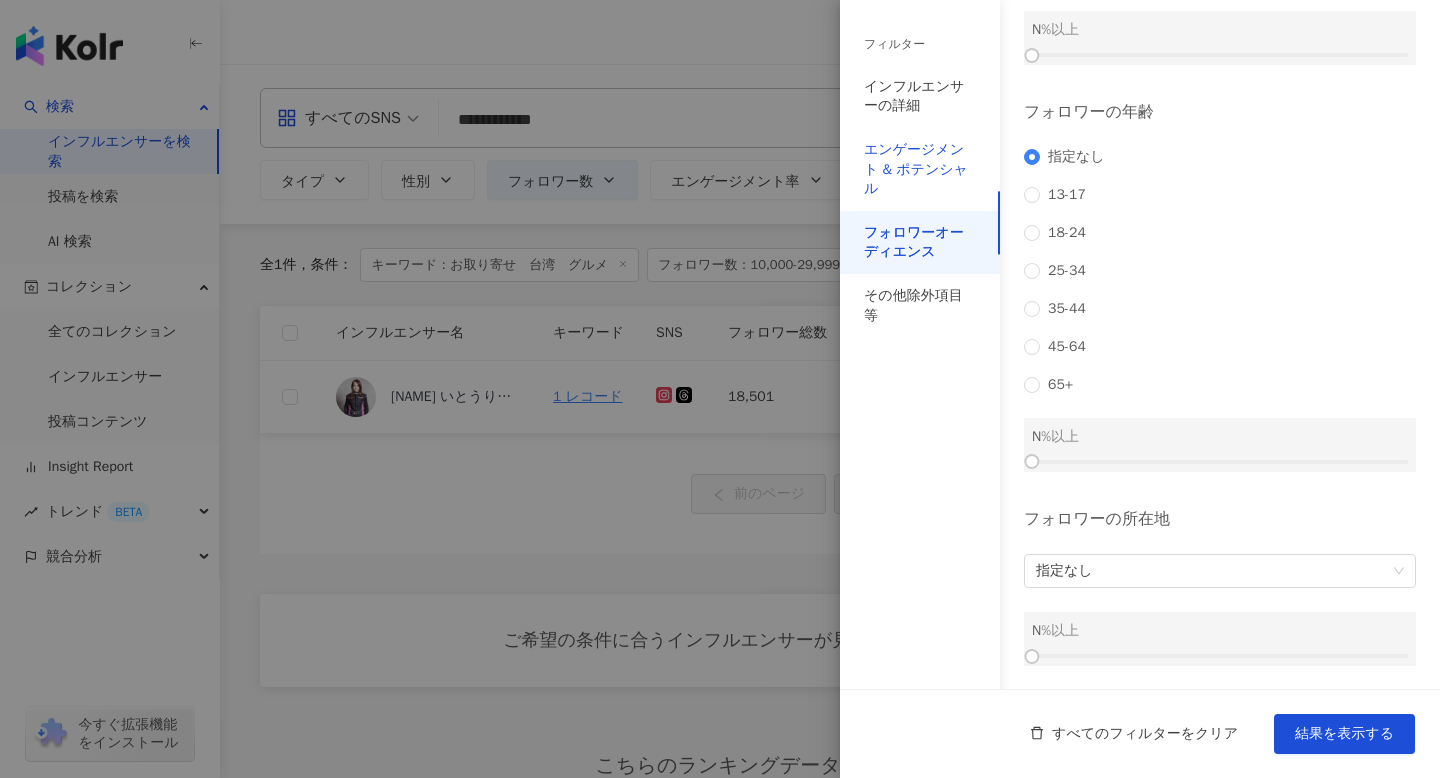click on "エンゲージメント & ポテンシャル" at bounding box center [920, 169] 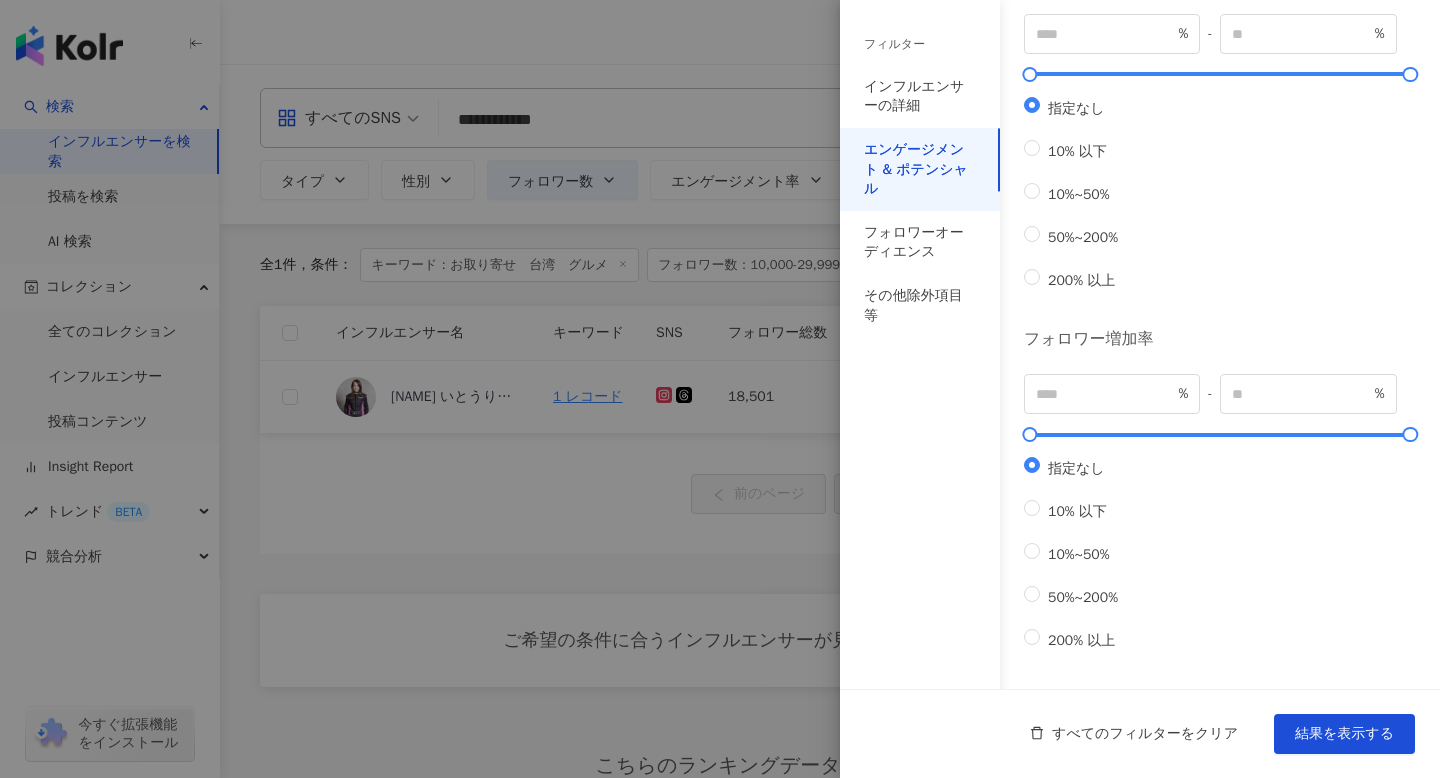 scroll, scrollTop: 589, scrollLeft: 0, axis: vertical 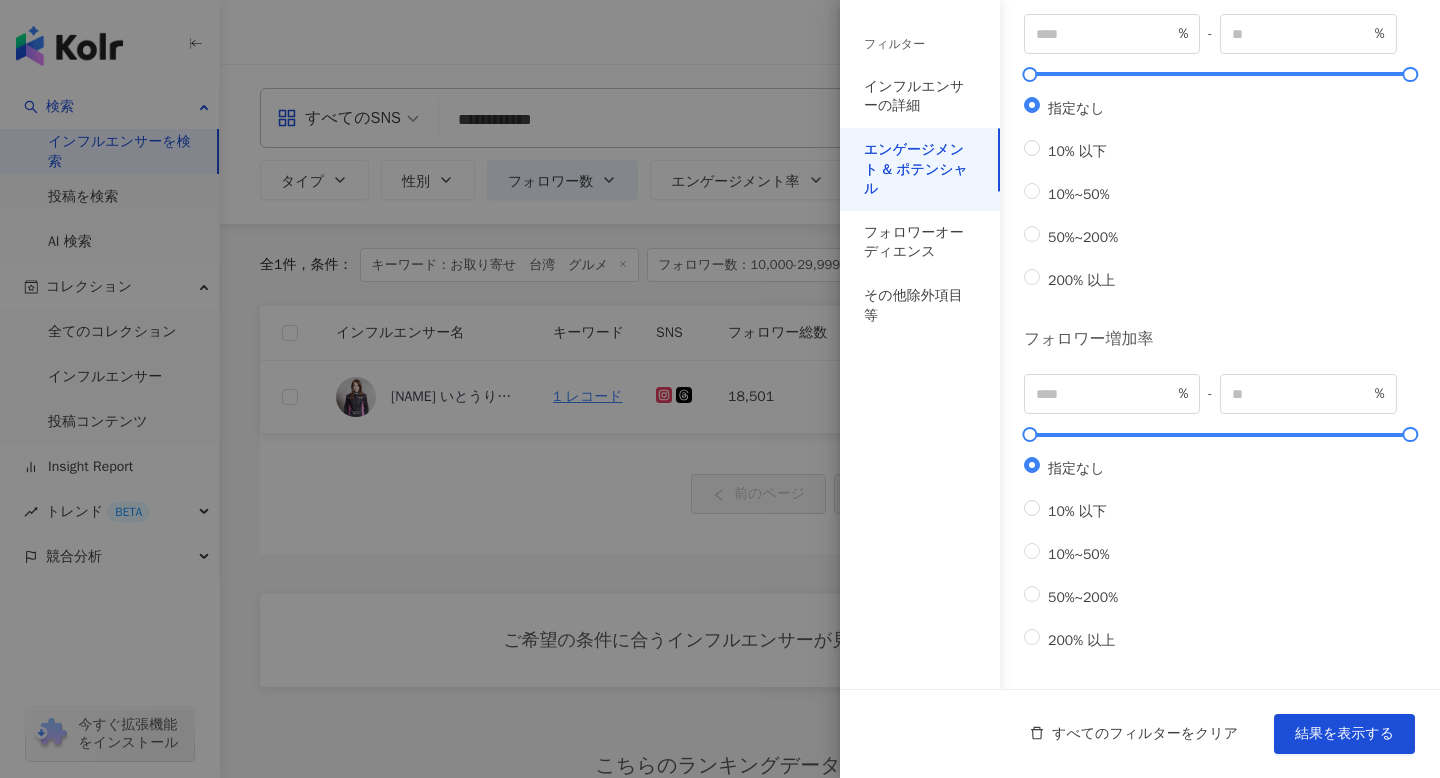 click at bounding box center [720, 389] 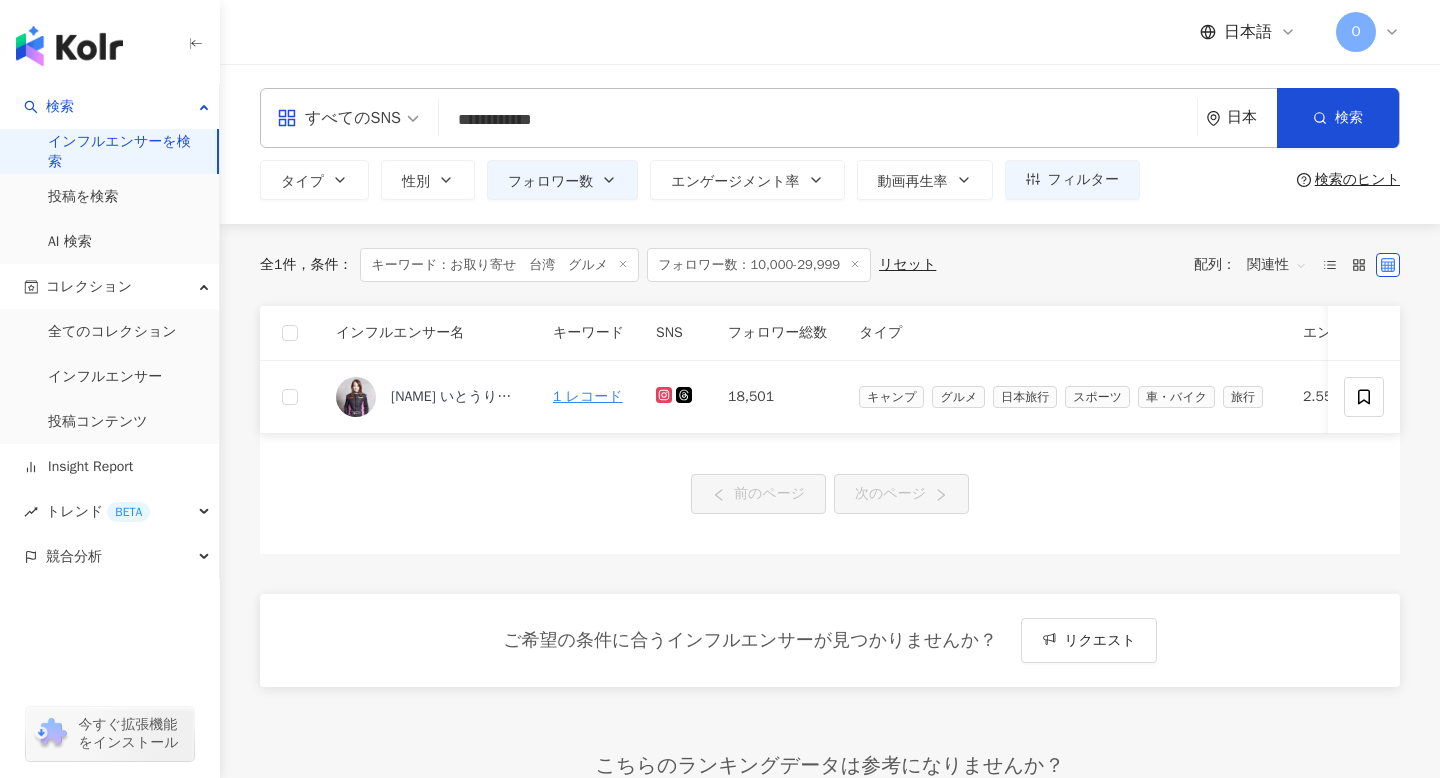 click on "**********" at bounding box center (818, 120) 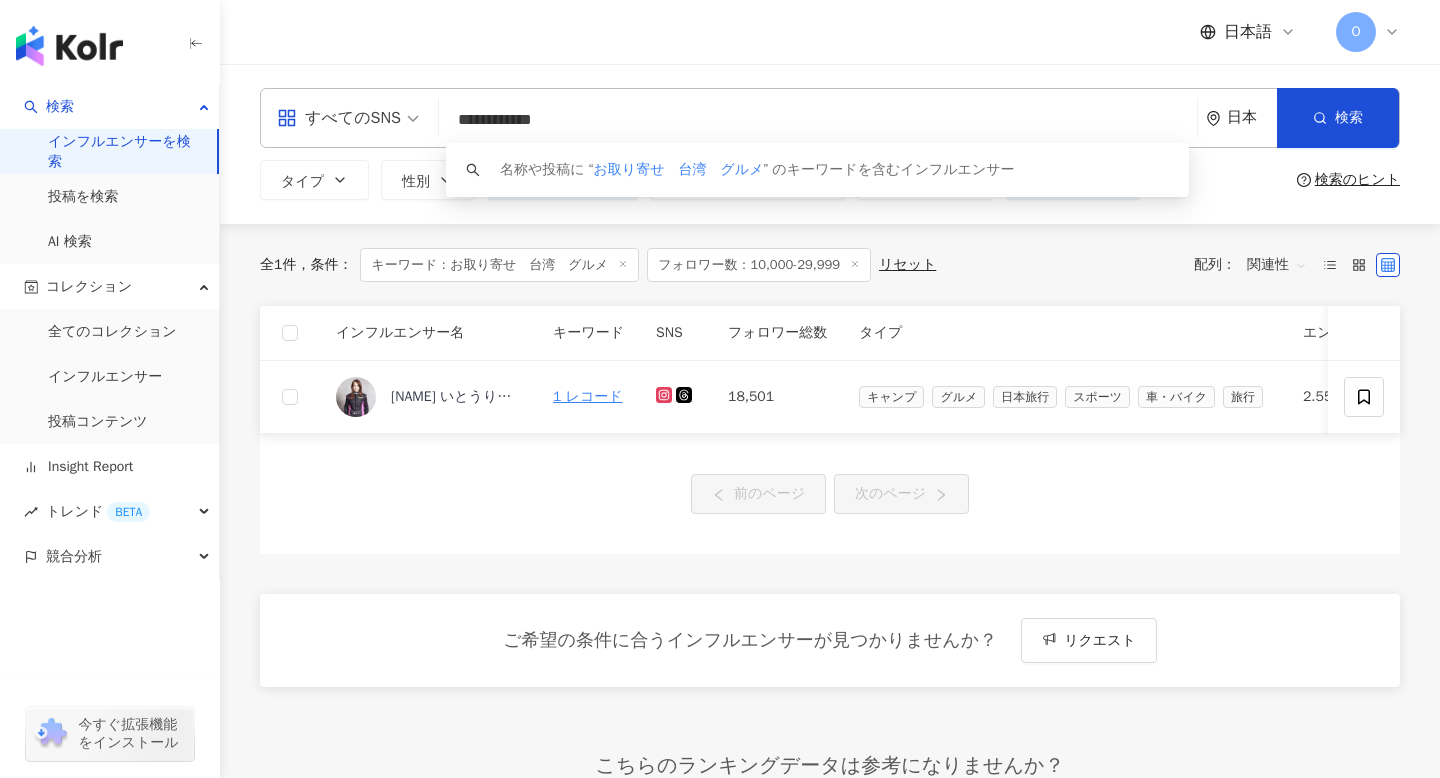 drag, startPoint x: 603, startPoint y: 124, endPoint x: 545, endPoint y: 122, distance: 58.034473 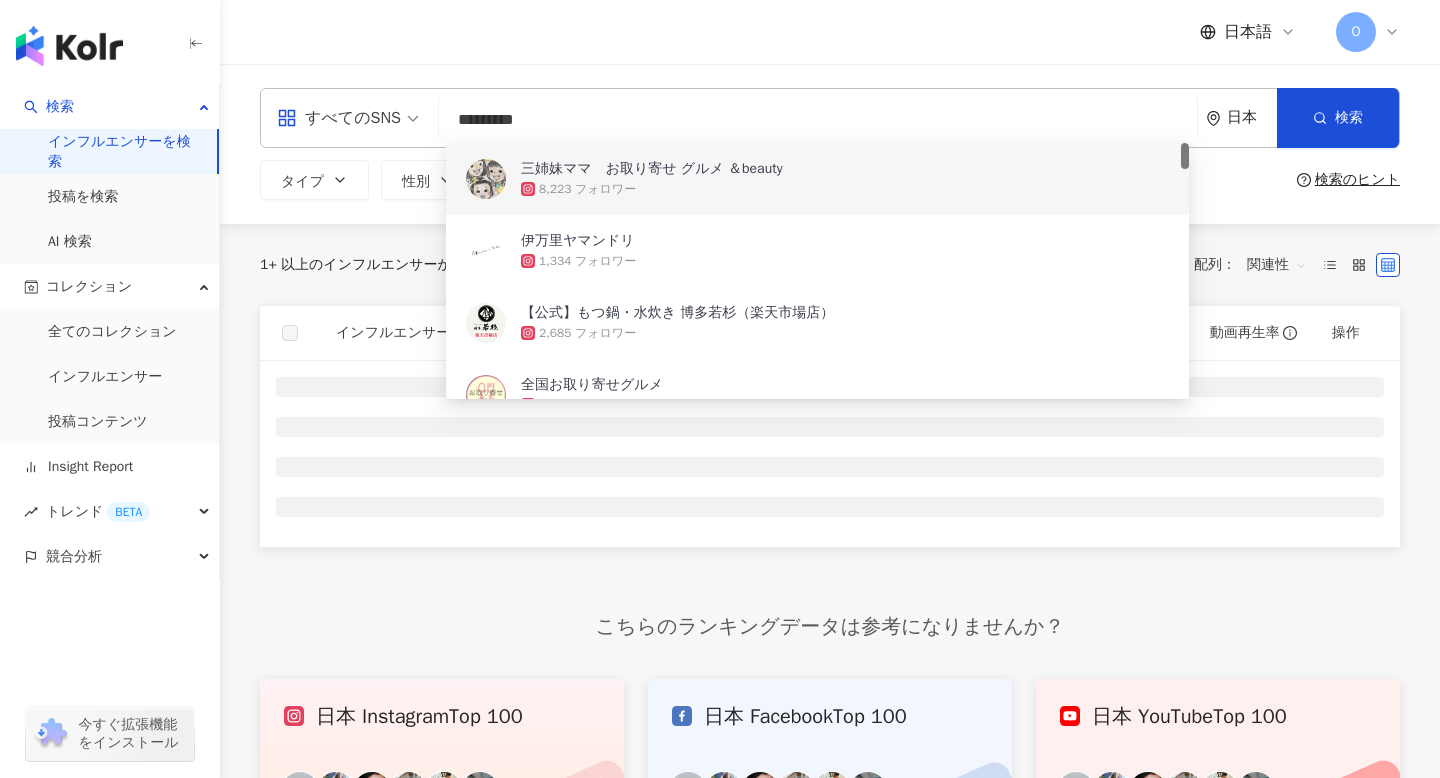 type on "*********" 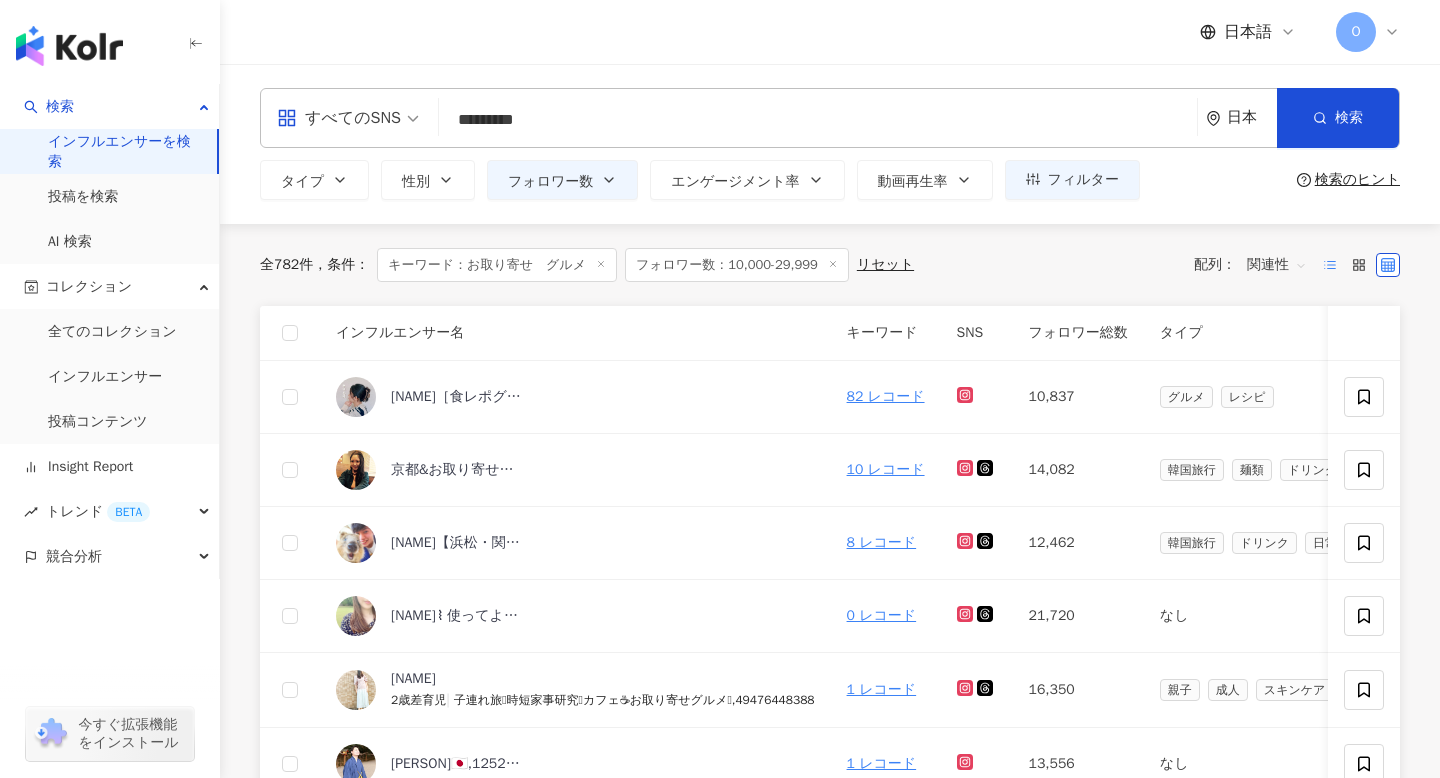 click at bounding box center (1330, 265) 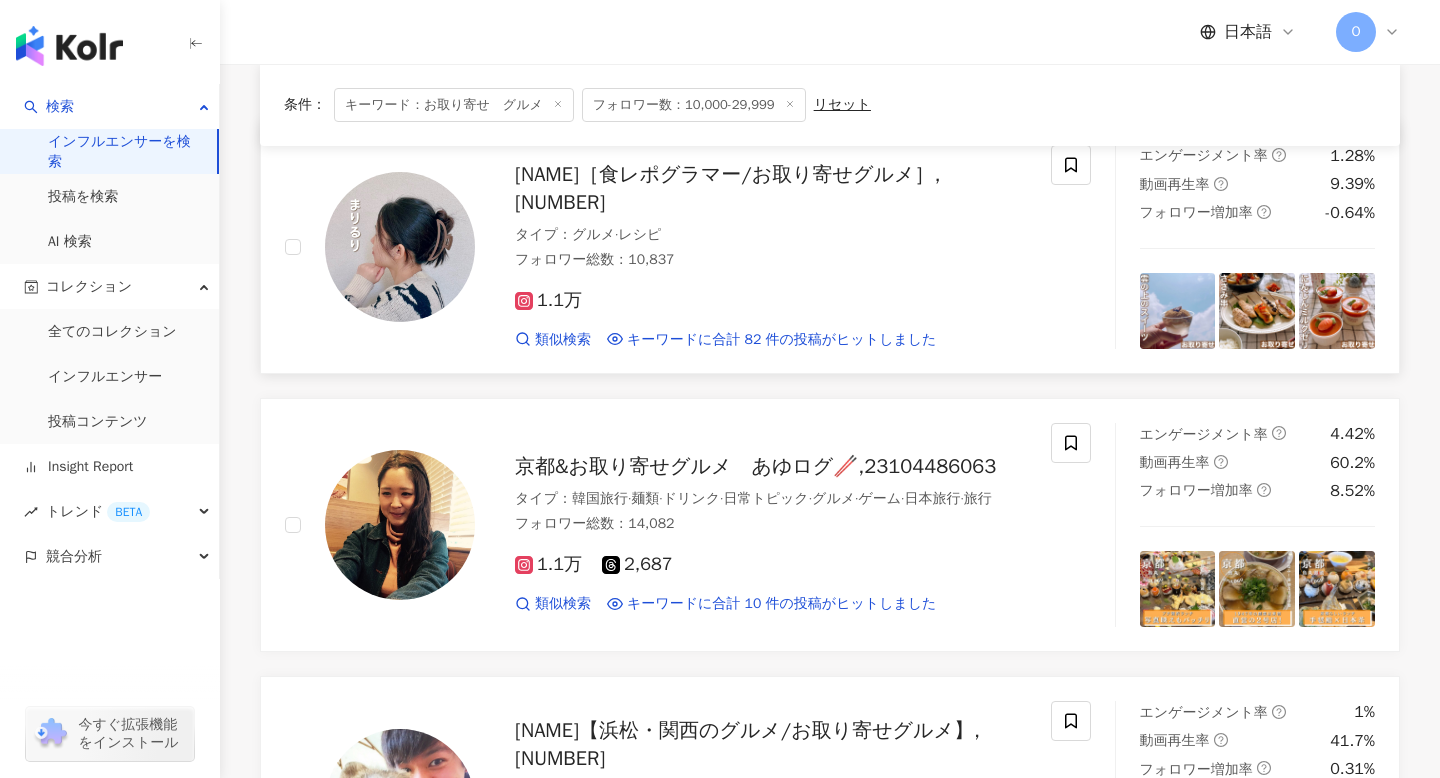 scroll, scrollTop: 197, scrollLeft: 0, axis: vertical 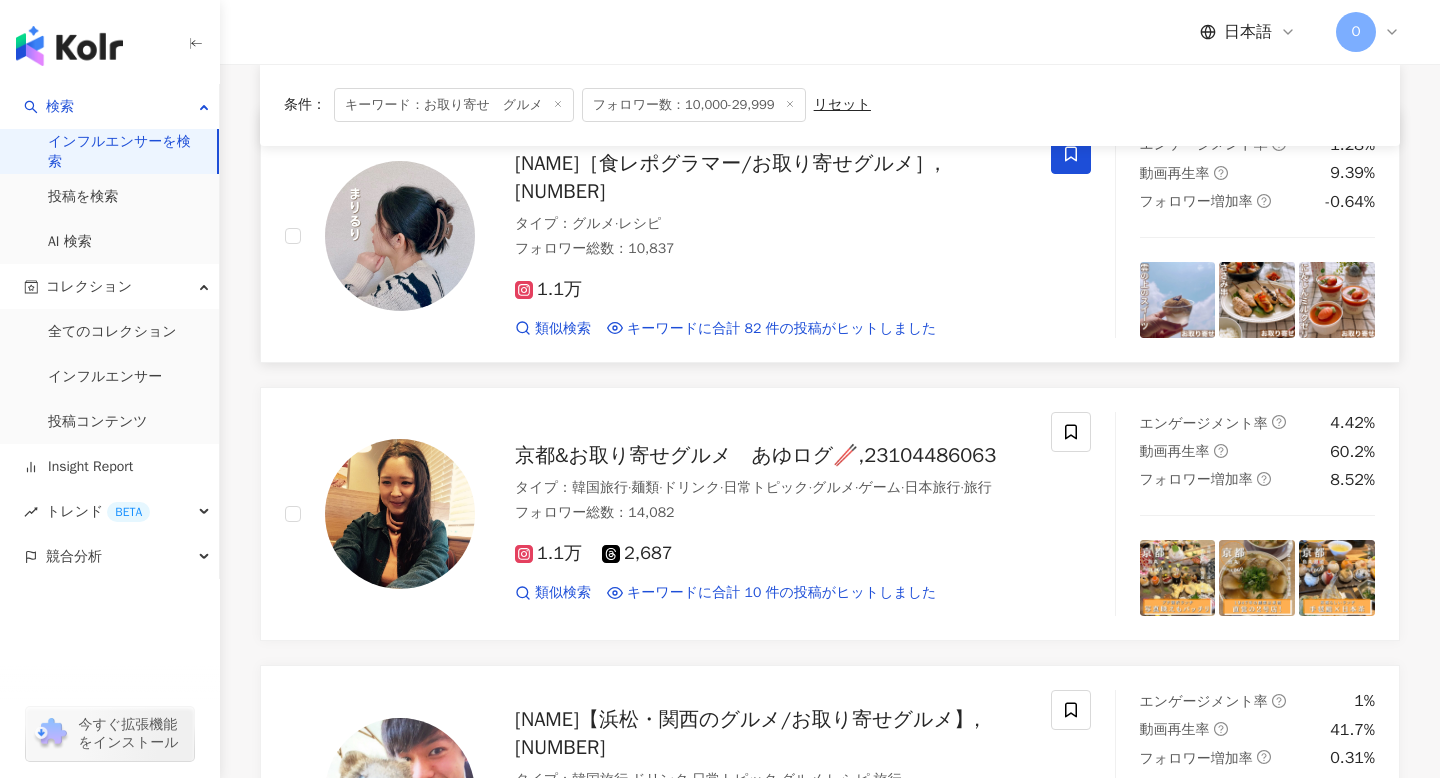 click at bounding box center (1071, 154) 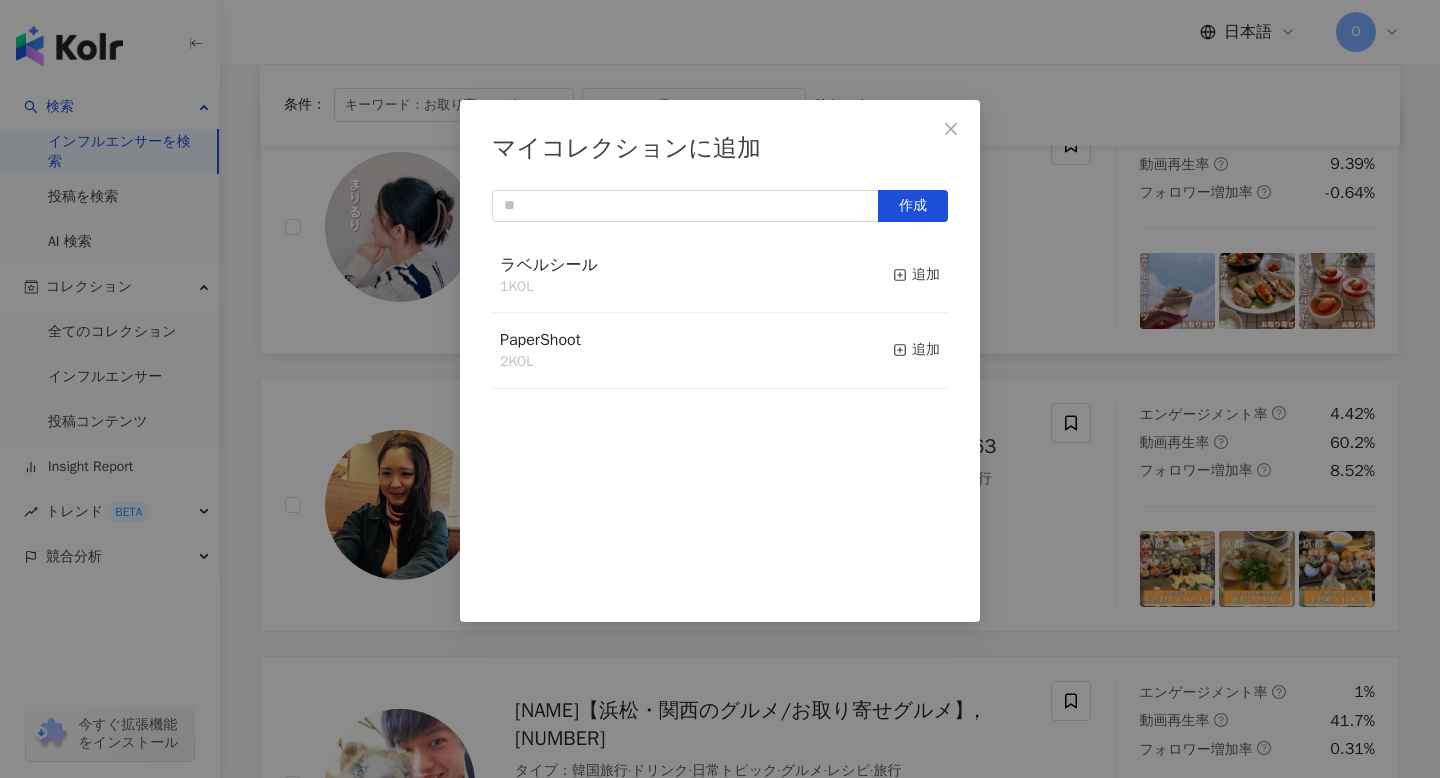 scroll, scrollTop: 208, scrollLeft: 0, axis: vertical 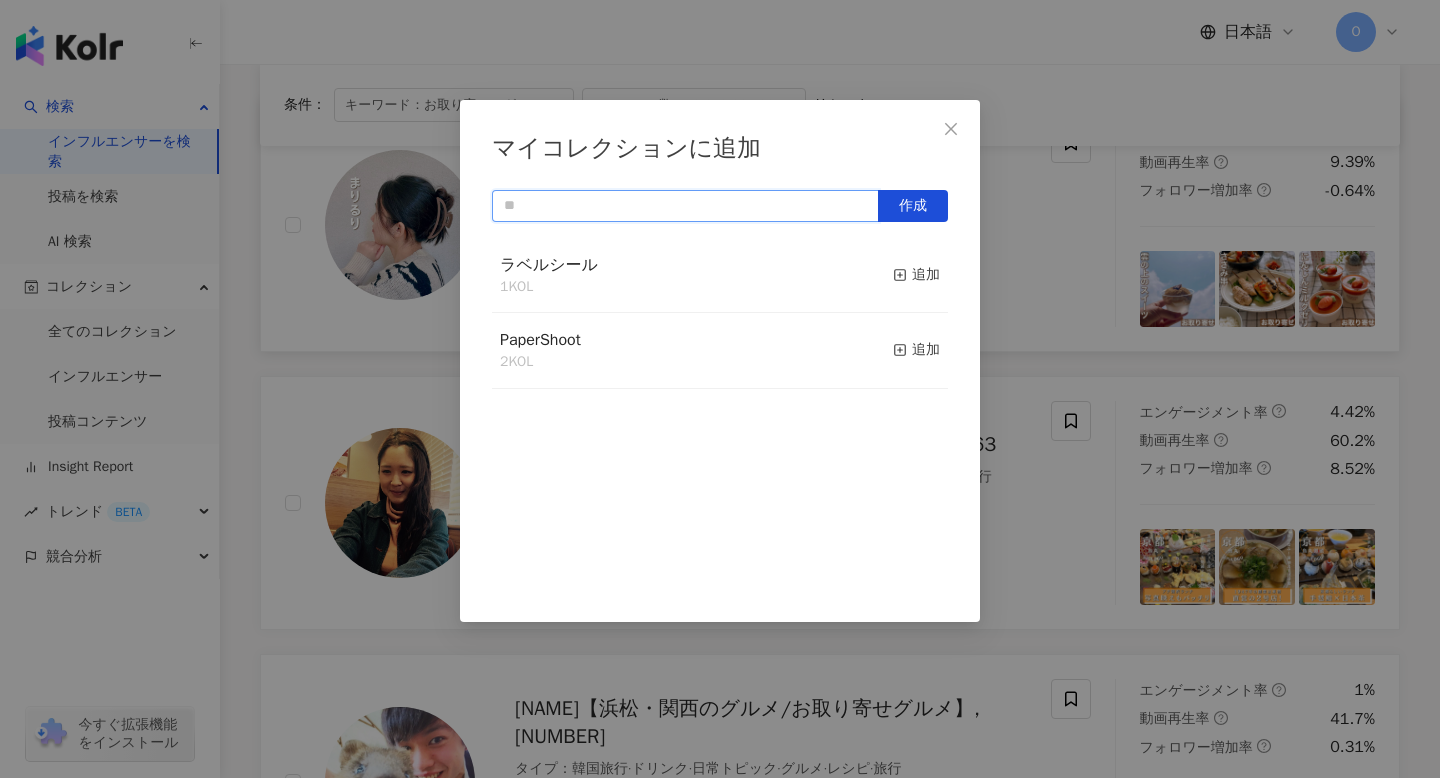 click at bounding box center [685, 206] 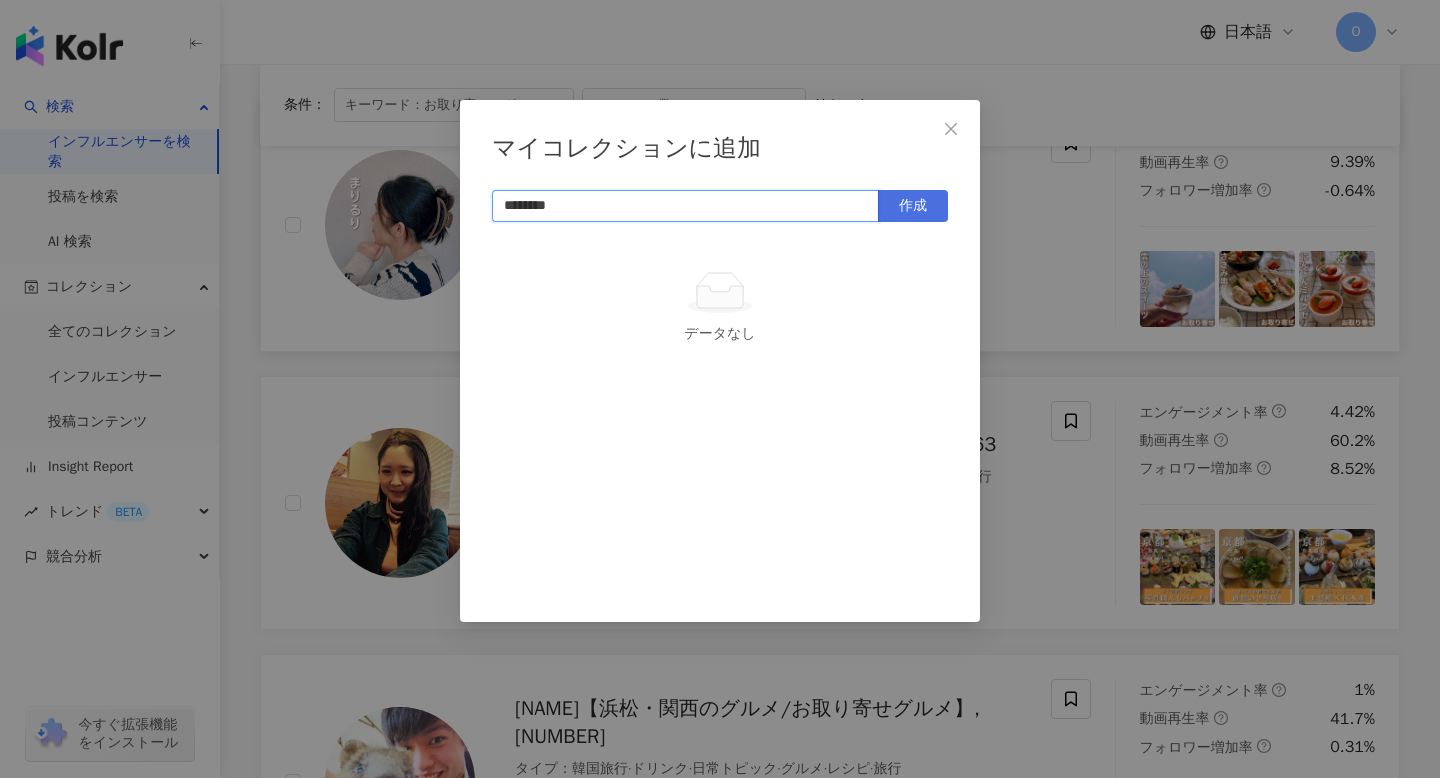 click on "作成" at bounding box center [913, 206] 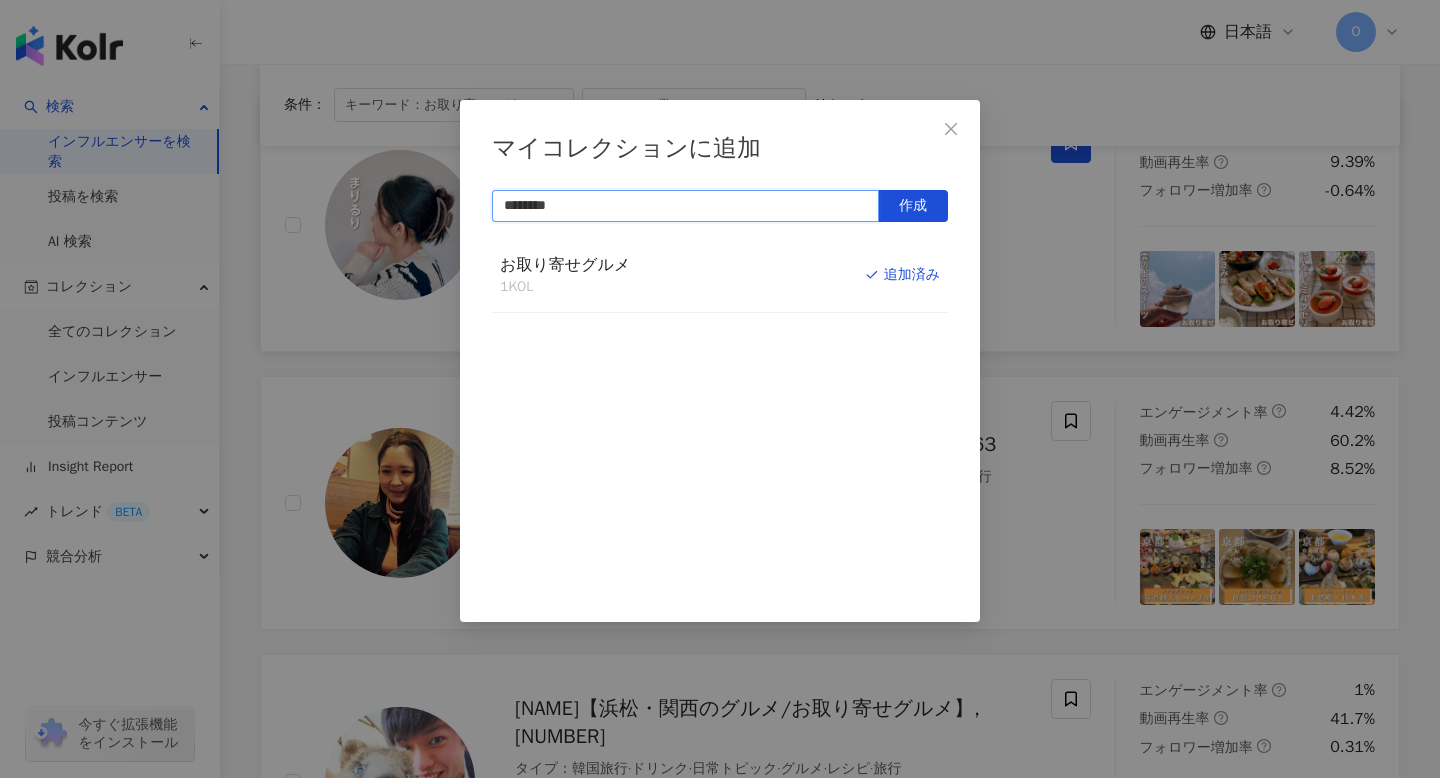 type on "********" 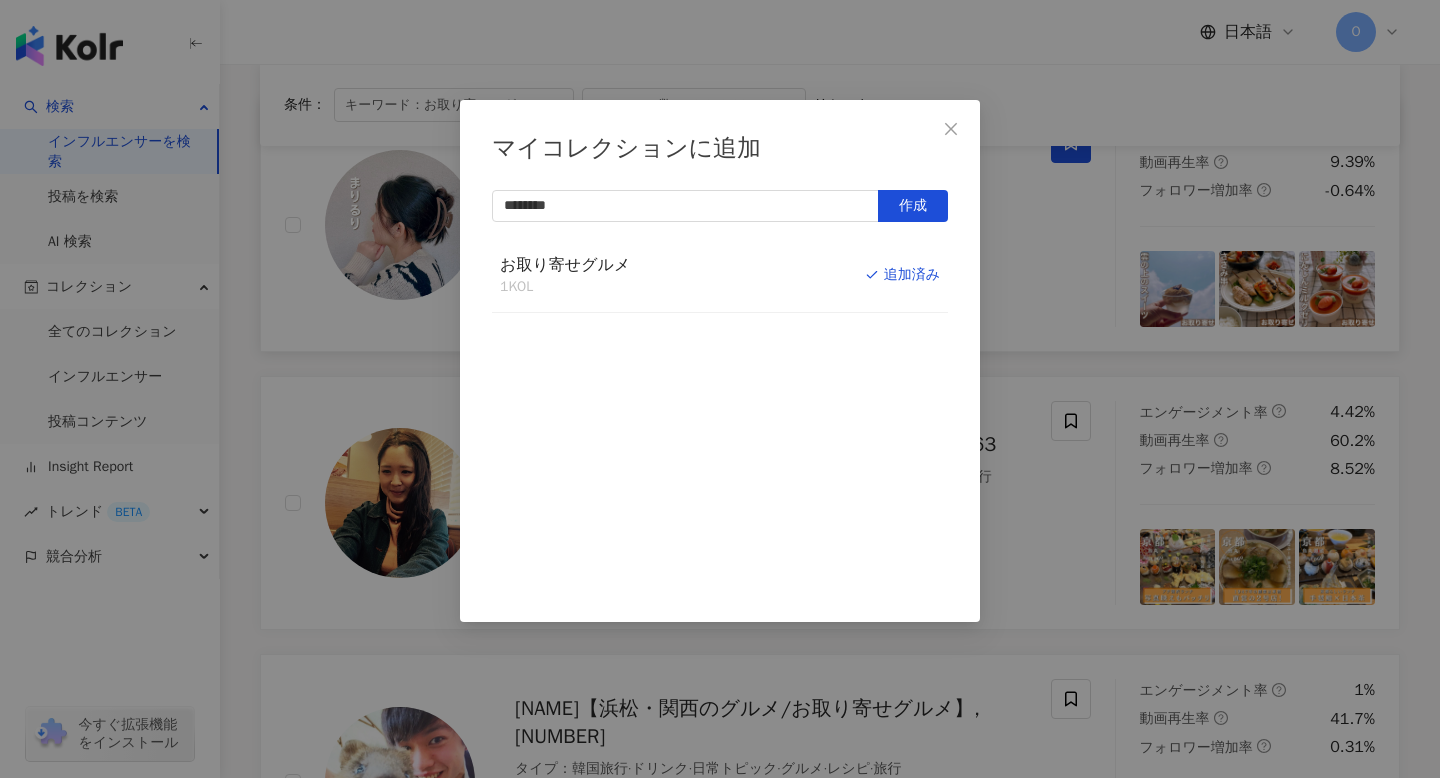 click on "マイコレクションに追加 ******** 作成 お取り寄せグルメ 1  KOL 追加済み" at bounding box center (720, 389) 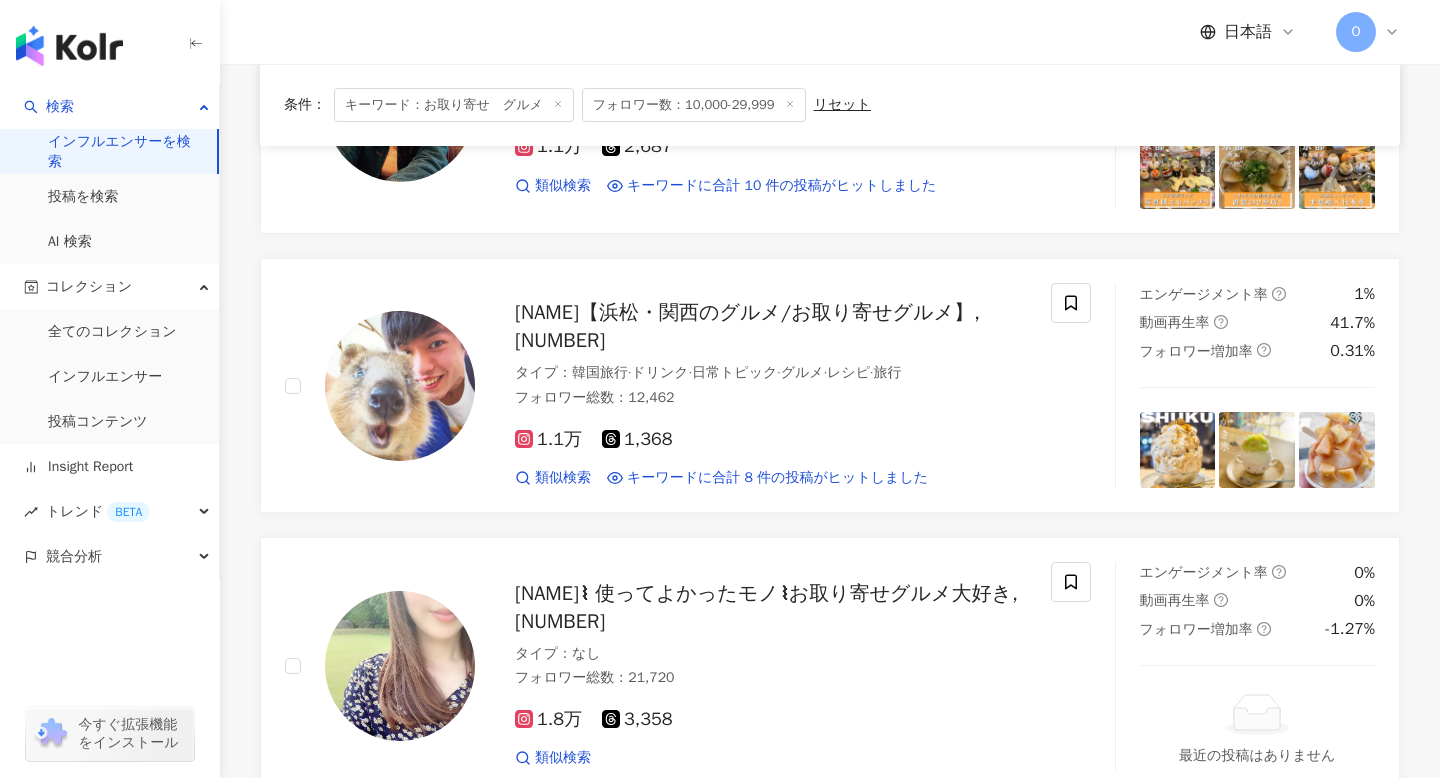 scroll, scrollTop: 609, scrollLeft: 0, axis: vertical 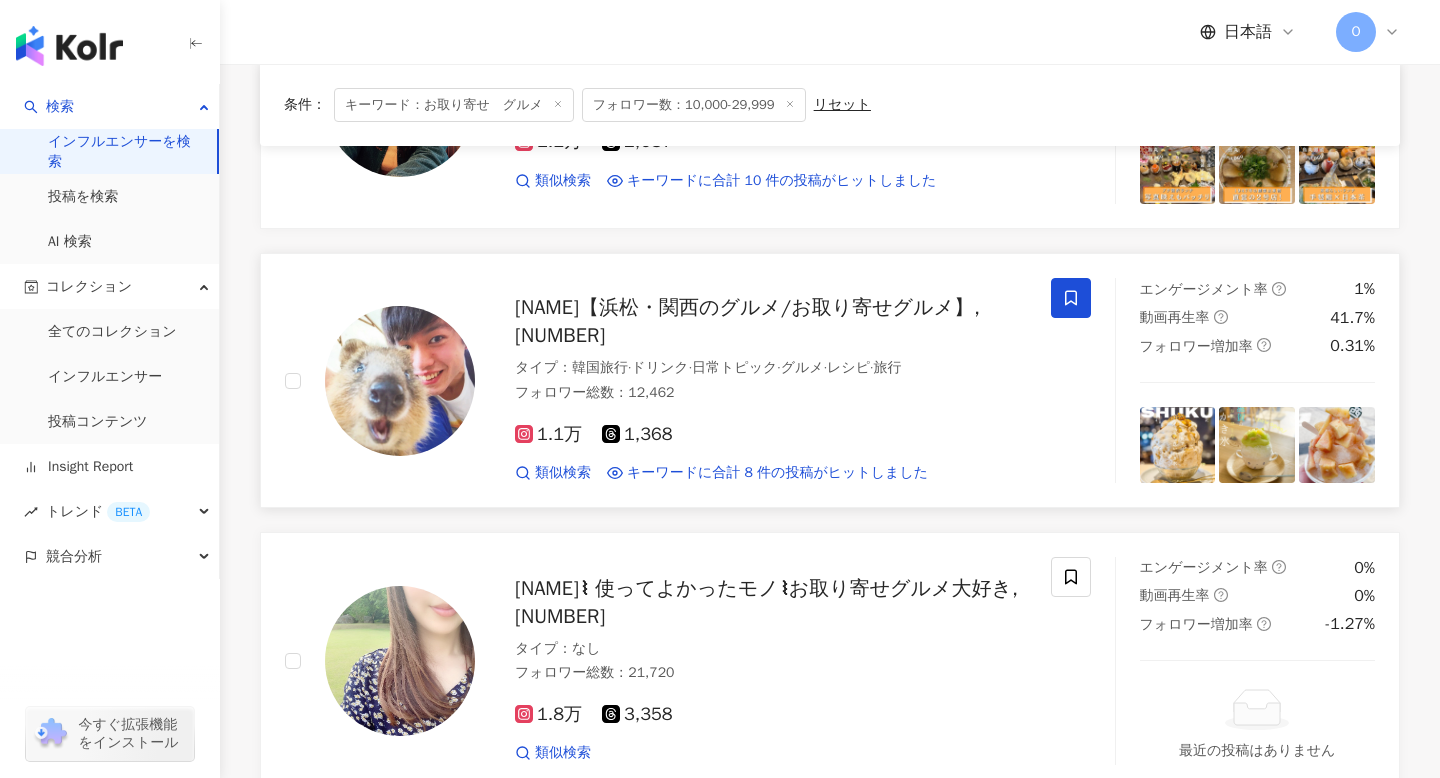 click at bounding box center (1071, 298) 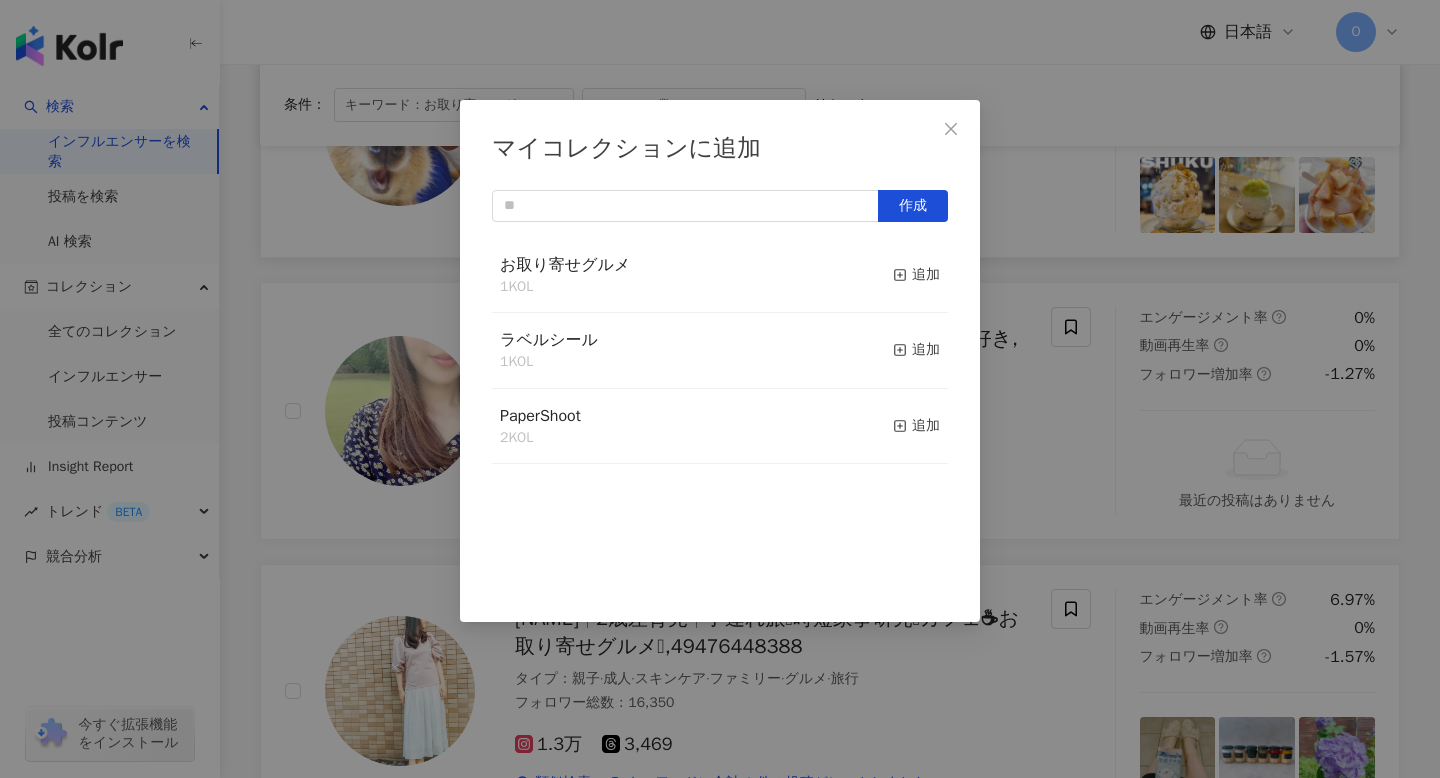scroll, scrollTop: 894, scrollLeft: 0, axis: vertical 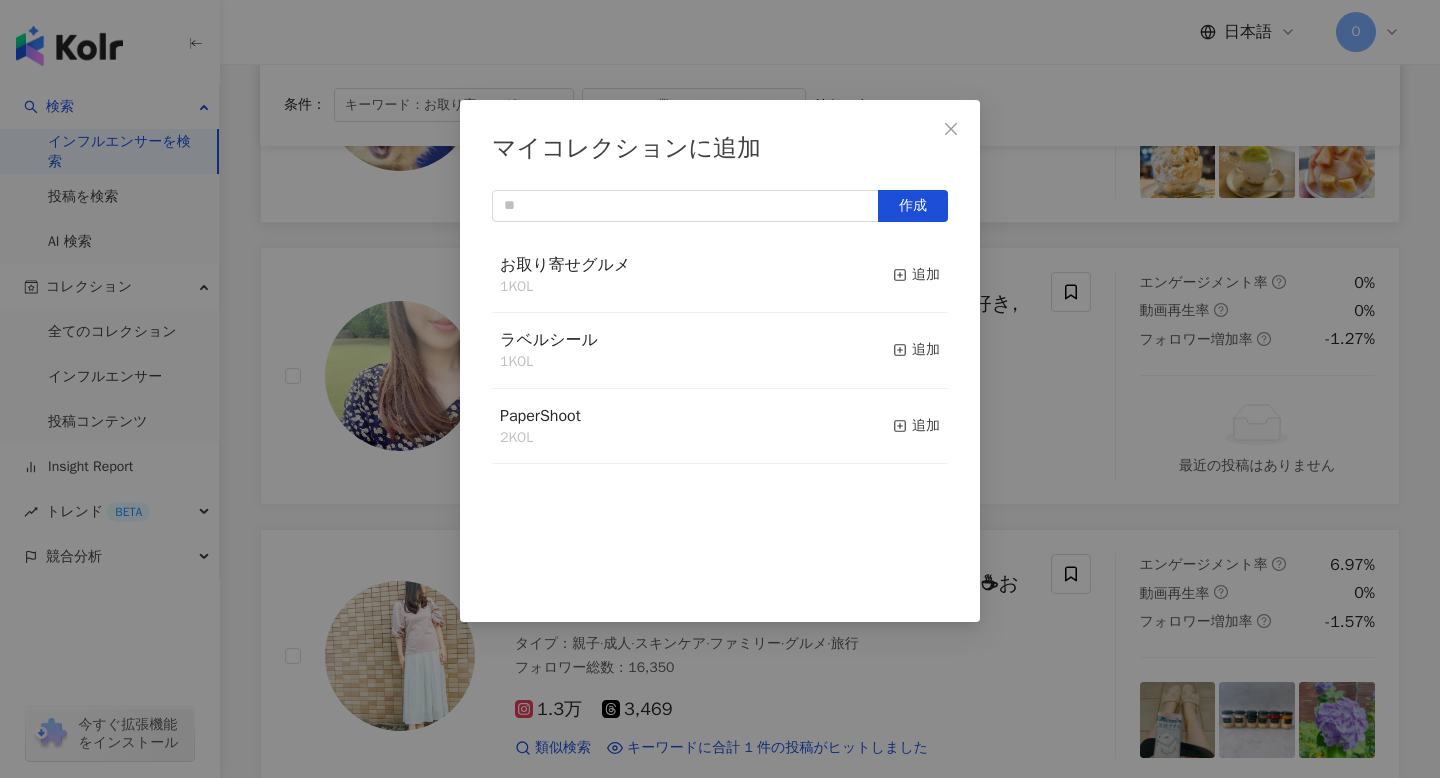click on "お取り寄せグルメ 1  KOL 追加" at bounding box center [720, 276] 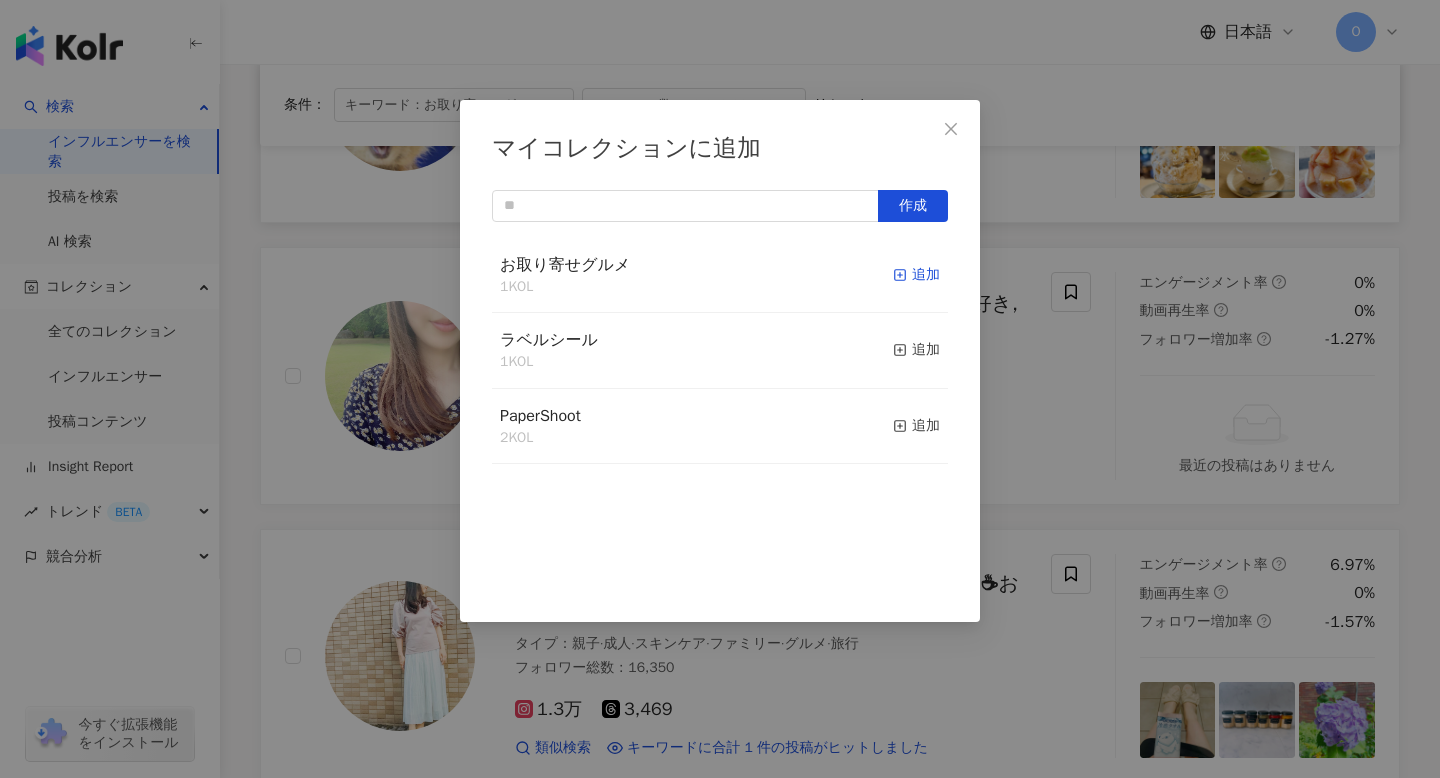 click 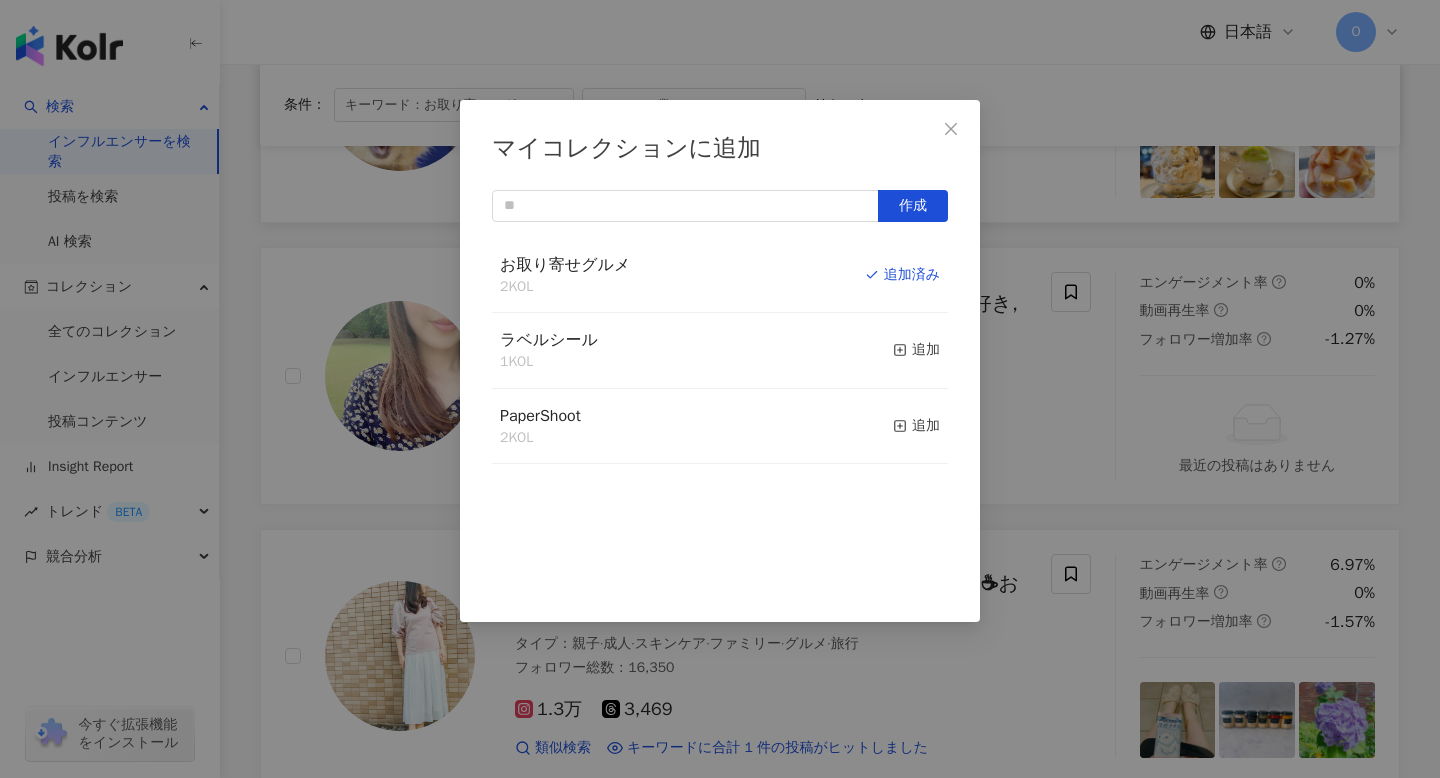 click on "マイコレクションに追加 作成 お取り寄せグルメ 2  KOL 追加済み ラベルシール 1  KOL 追加 PaperShoot 2  KOL 追加" at bounding box center (720, 389) 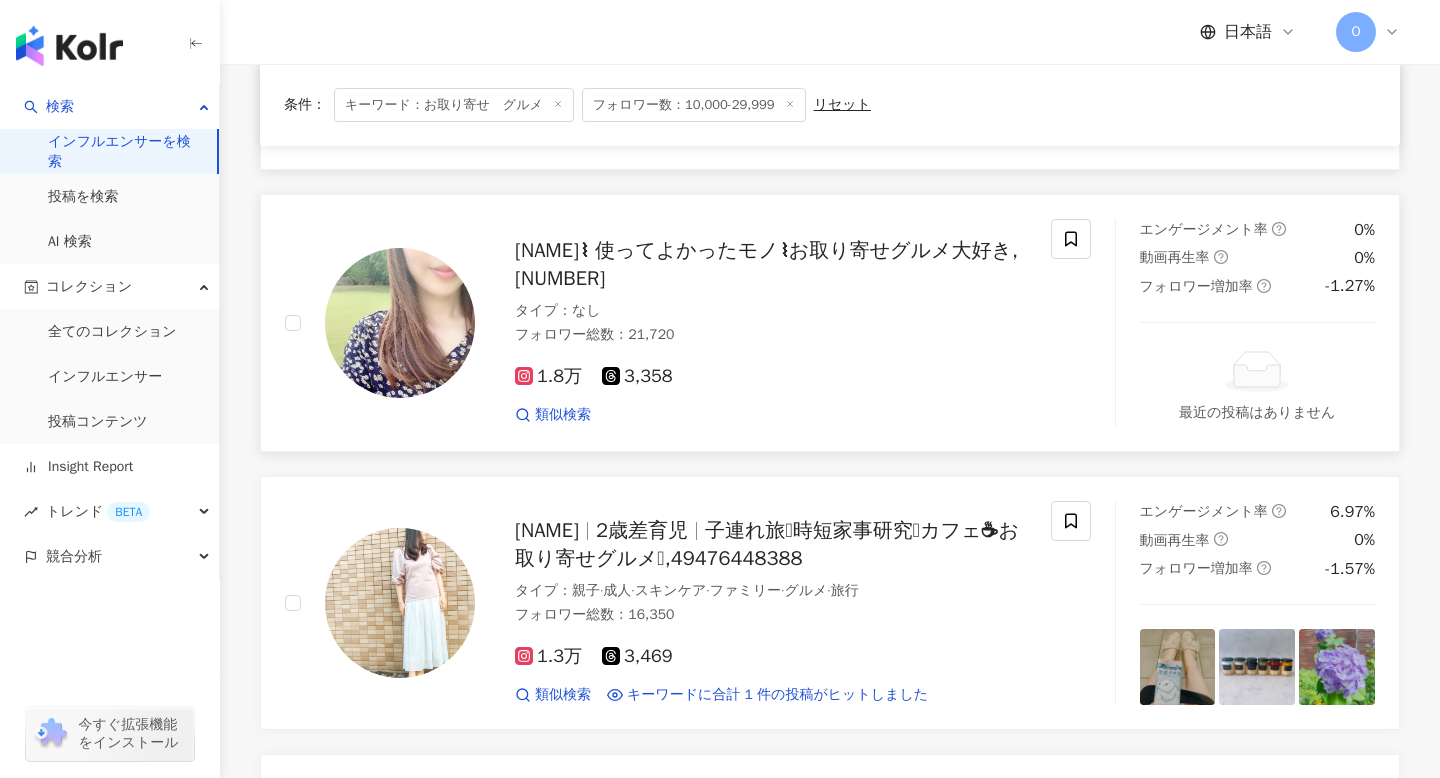 scroll, scrollTop: 940, scrollLeft: 0, axis: vertical 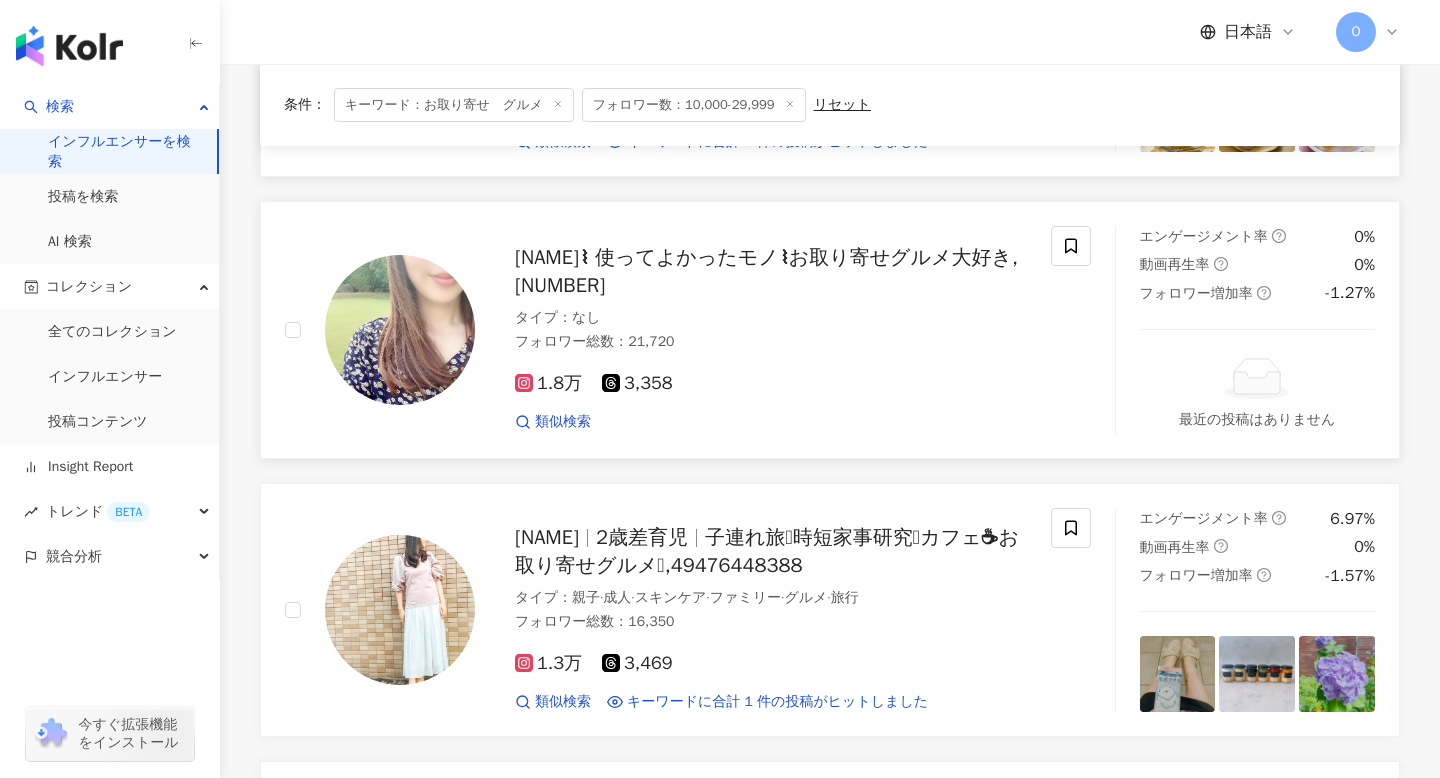 click at bounding box center (400, 330) 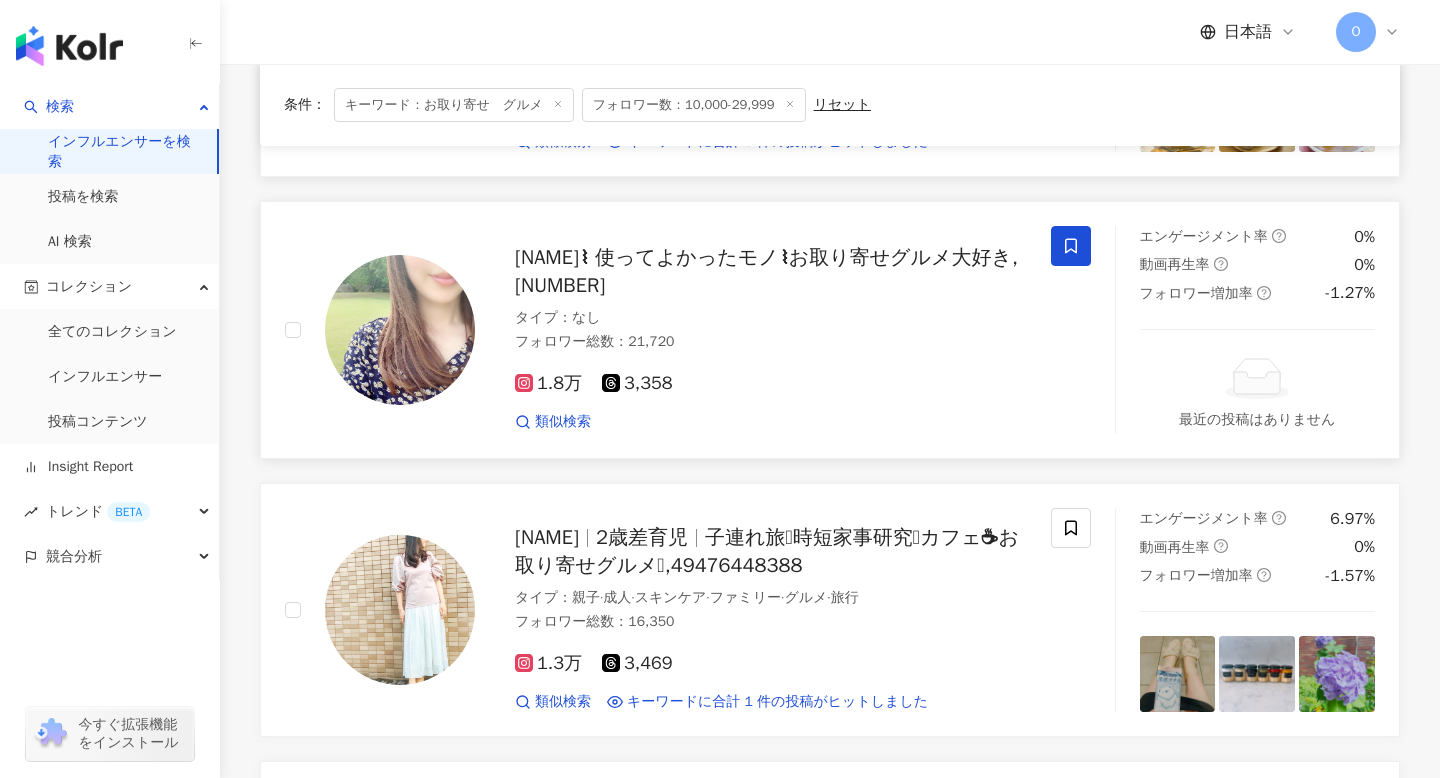 click at bounding box center (1071, 246) 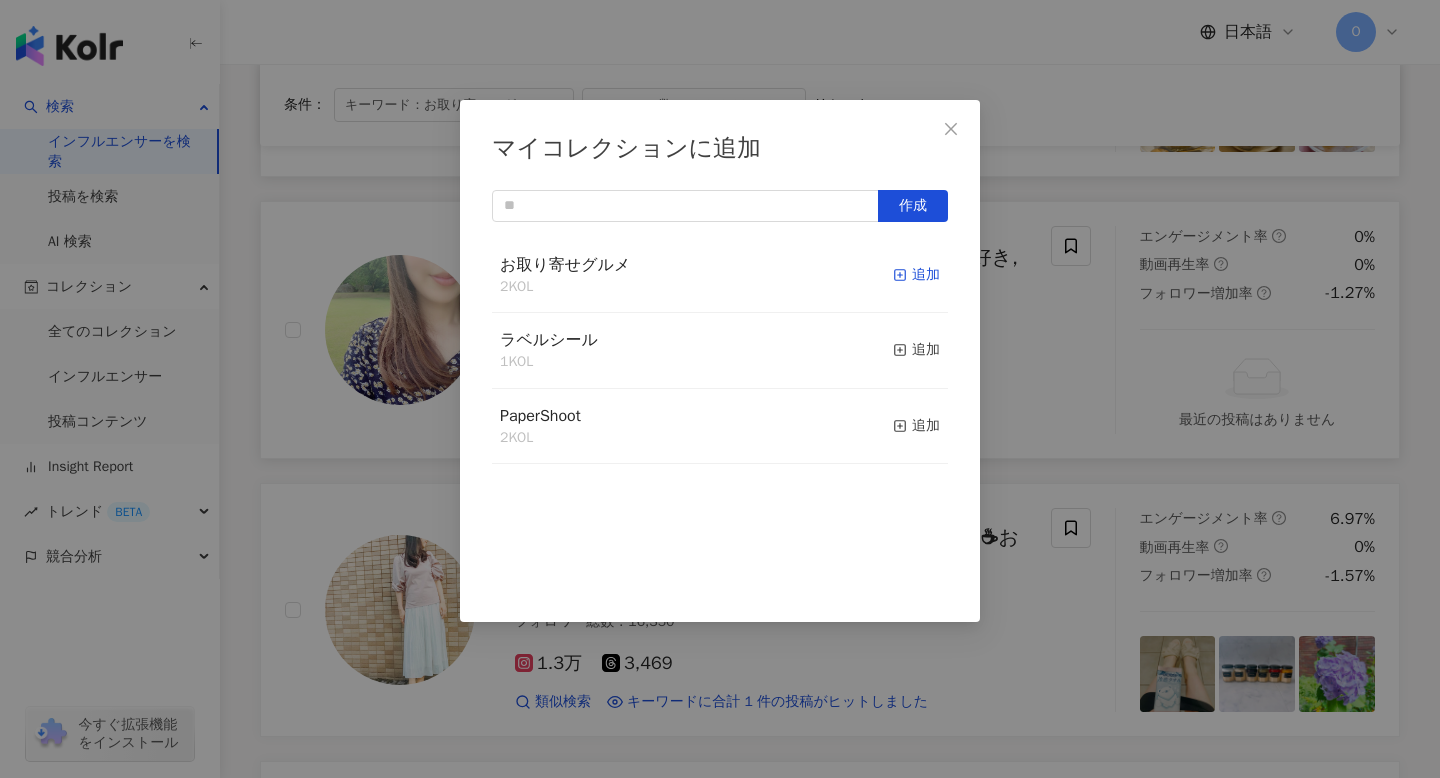 click 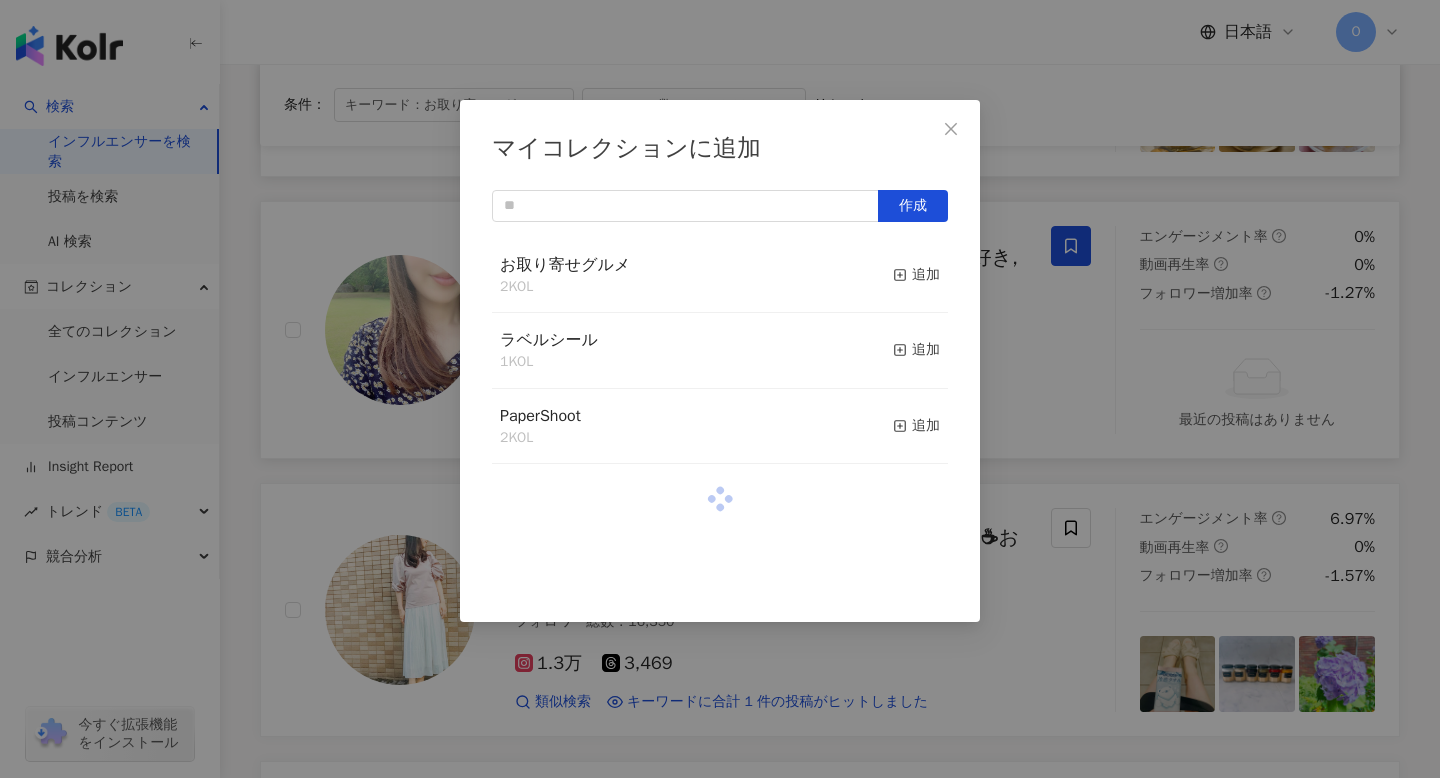 click on "マイコレクションに追加 作成 お取り寄せグルメ 2  KOL 追加 ラベルシール 1  KOL 追加 PaperShoot 2  KOL 追加" at bounding box center (720, 389) 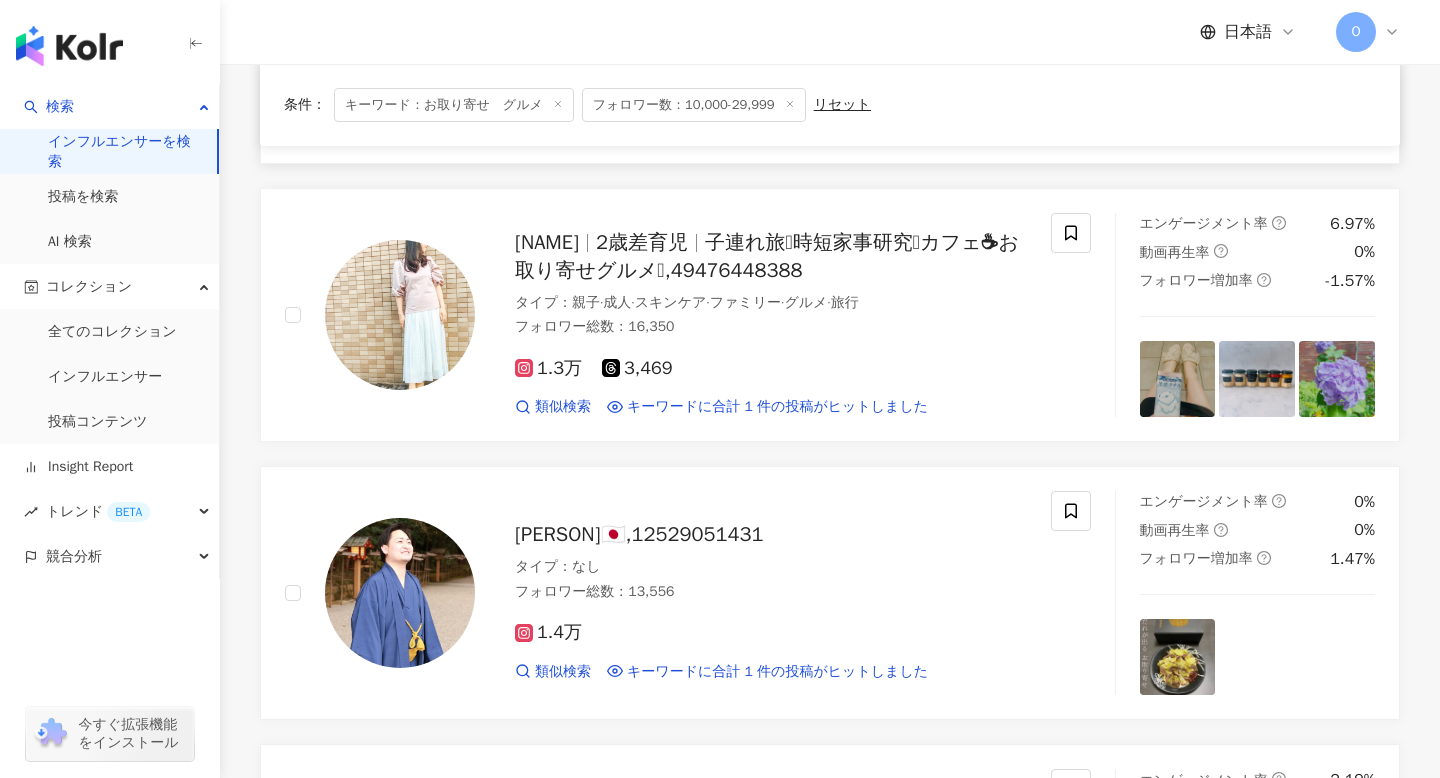 scroll, scrollTop: 1260, scrollLeft: 0, axis: vertical 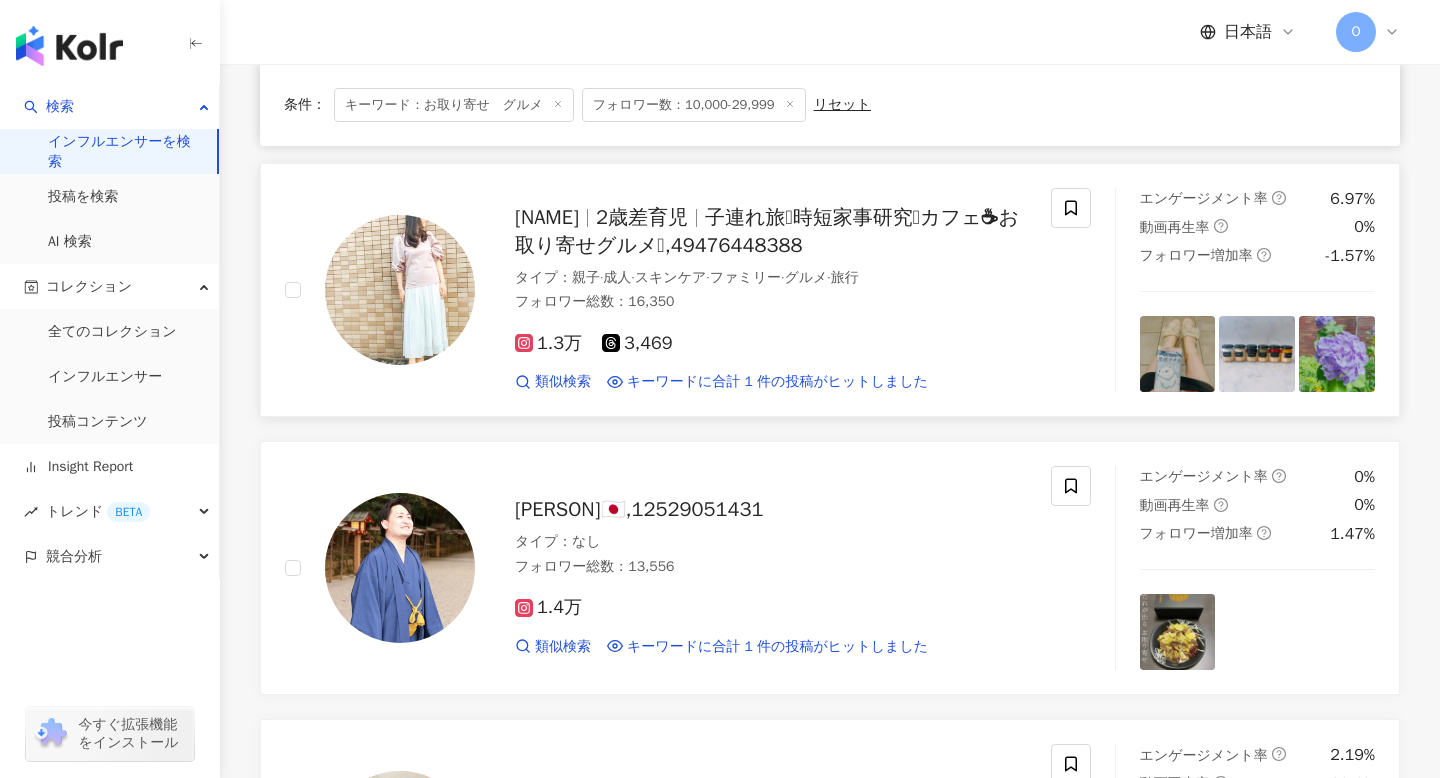click on "子連れ旅𖧧時短家事研究𖠿カフェ︎☕︎お取り寄せグルメ𖥣,49476448388" at bounding box center (767, 231) 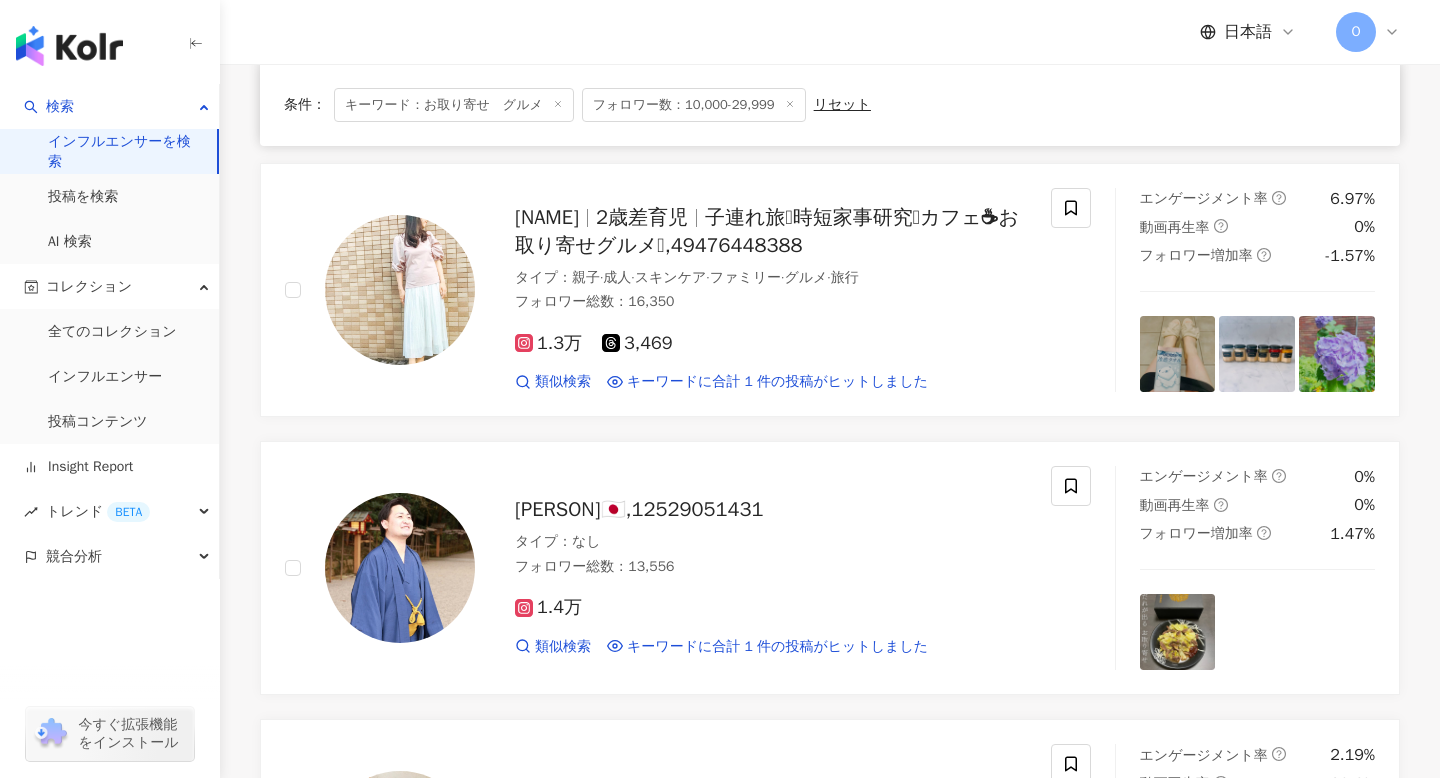 drag, startPoint x: 555, startPoint y: 254, endPoint x: 857, endPoint y: 28, distance: 377.20023 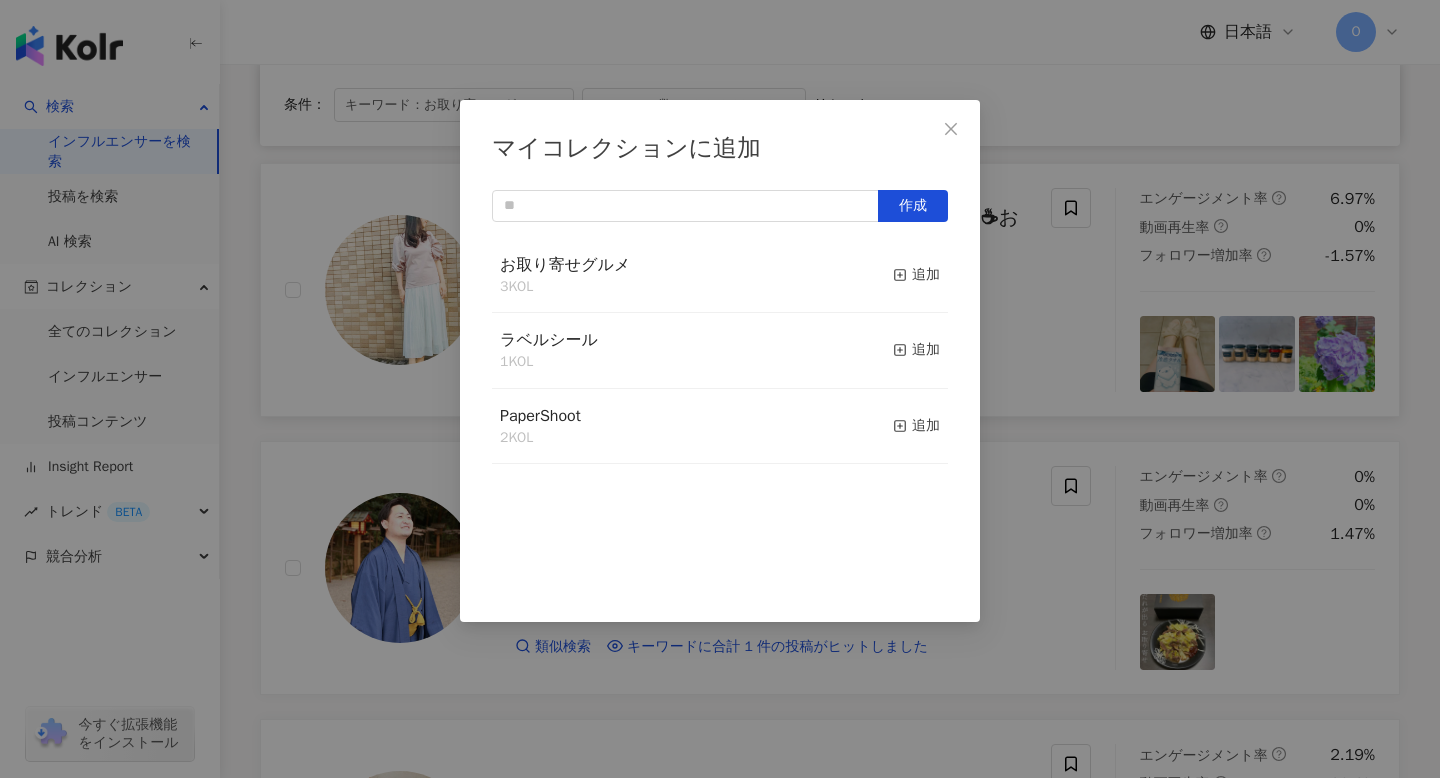 click on "お取り寄せグルメ 3  KOL 追加" at bounding box center (720, 276) 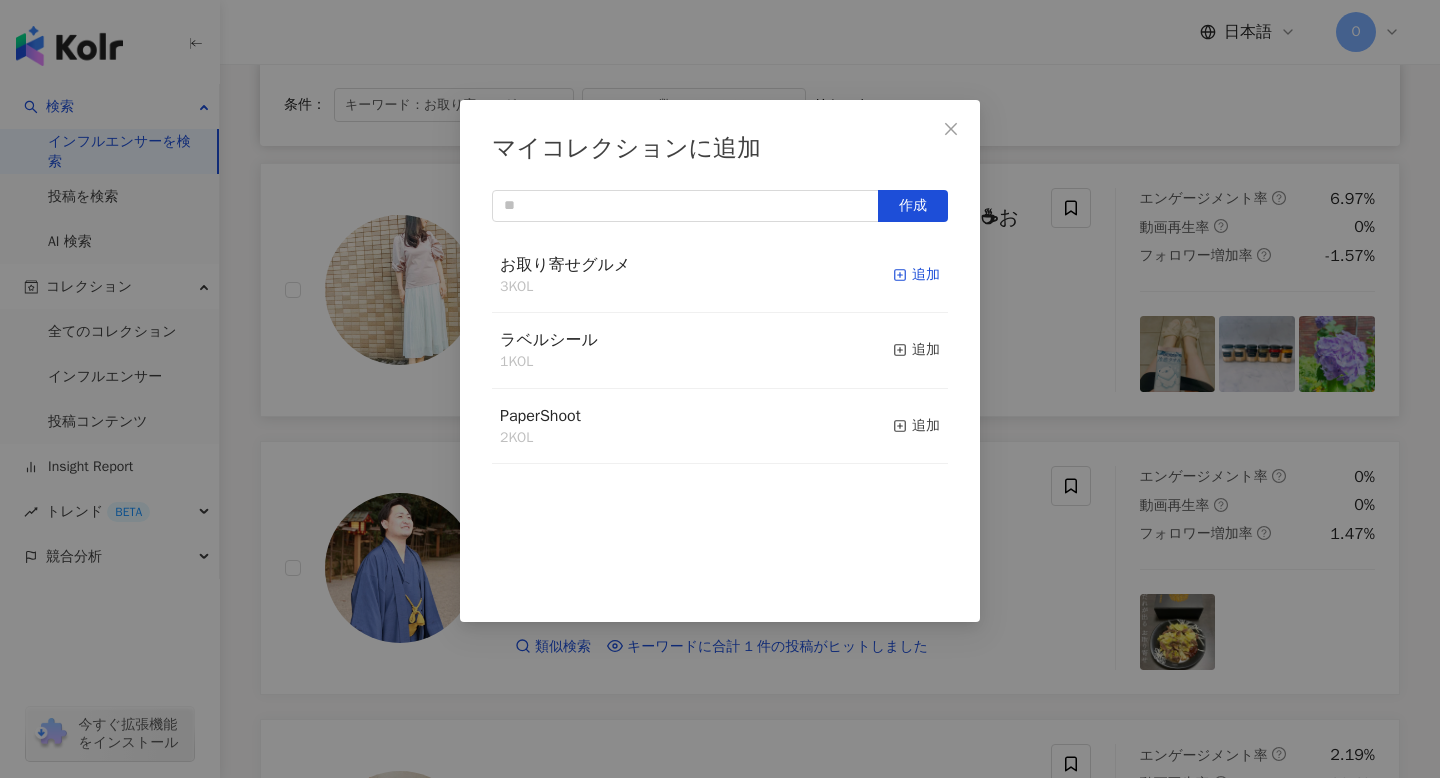 click 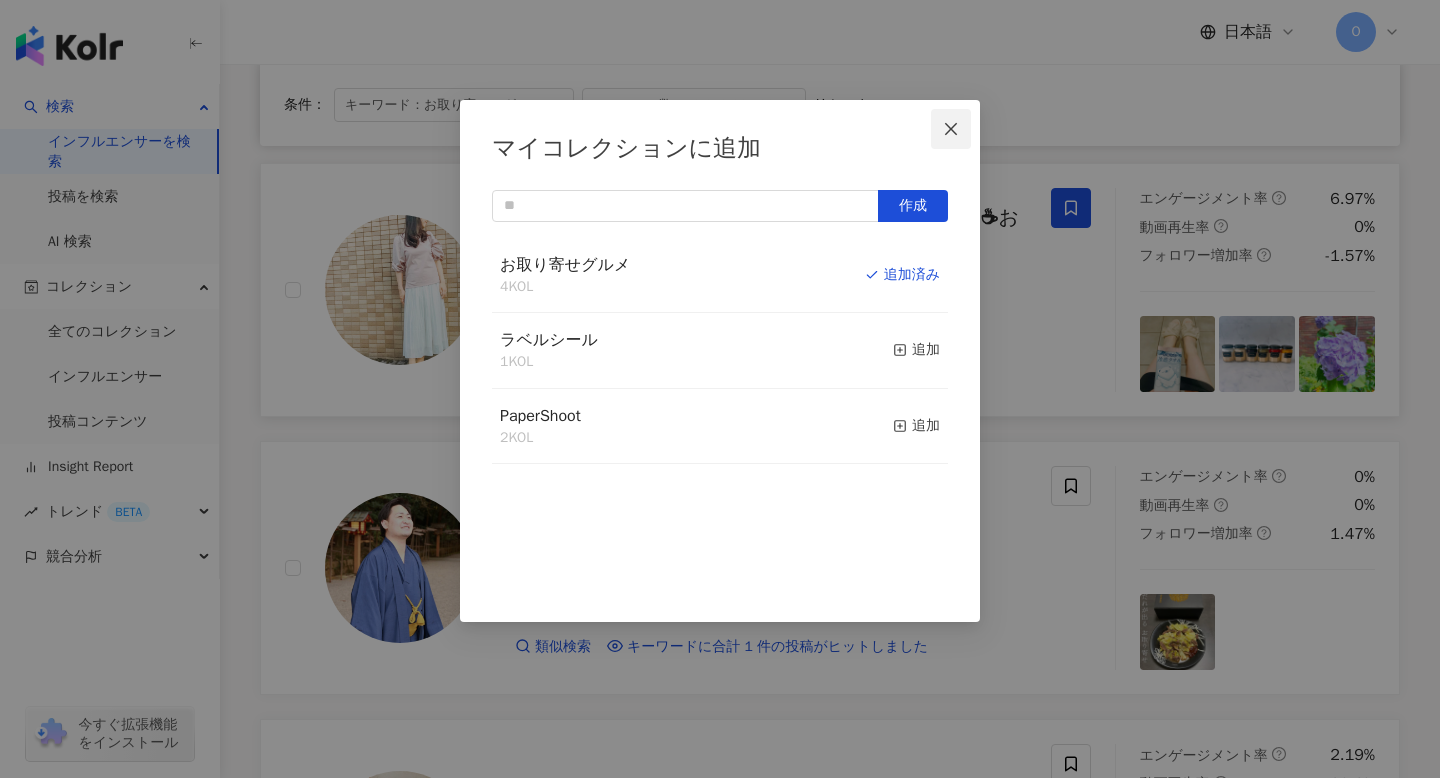 click 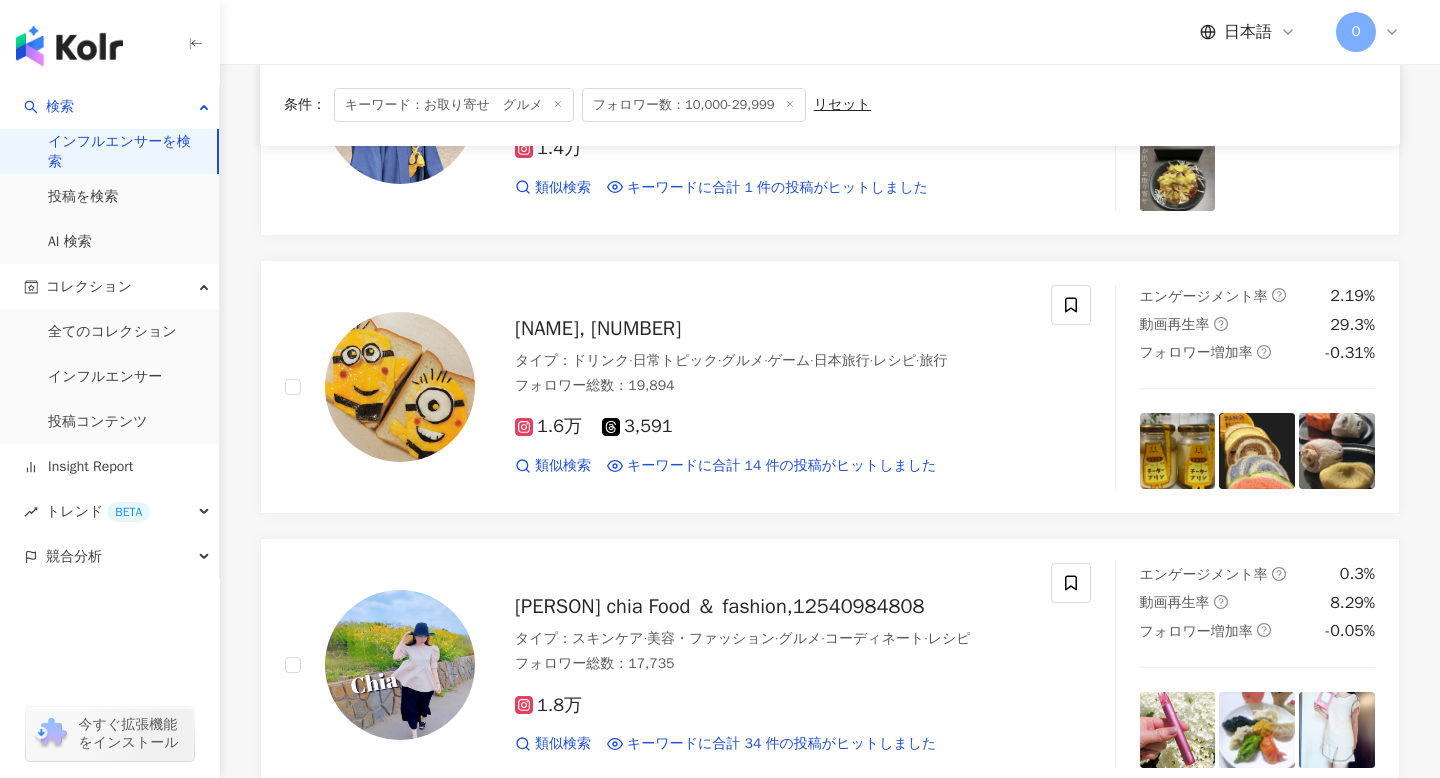 scroll, scrollTop: 1723, scrollLeft: 0, axis: vertical 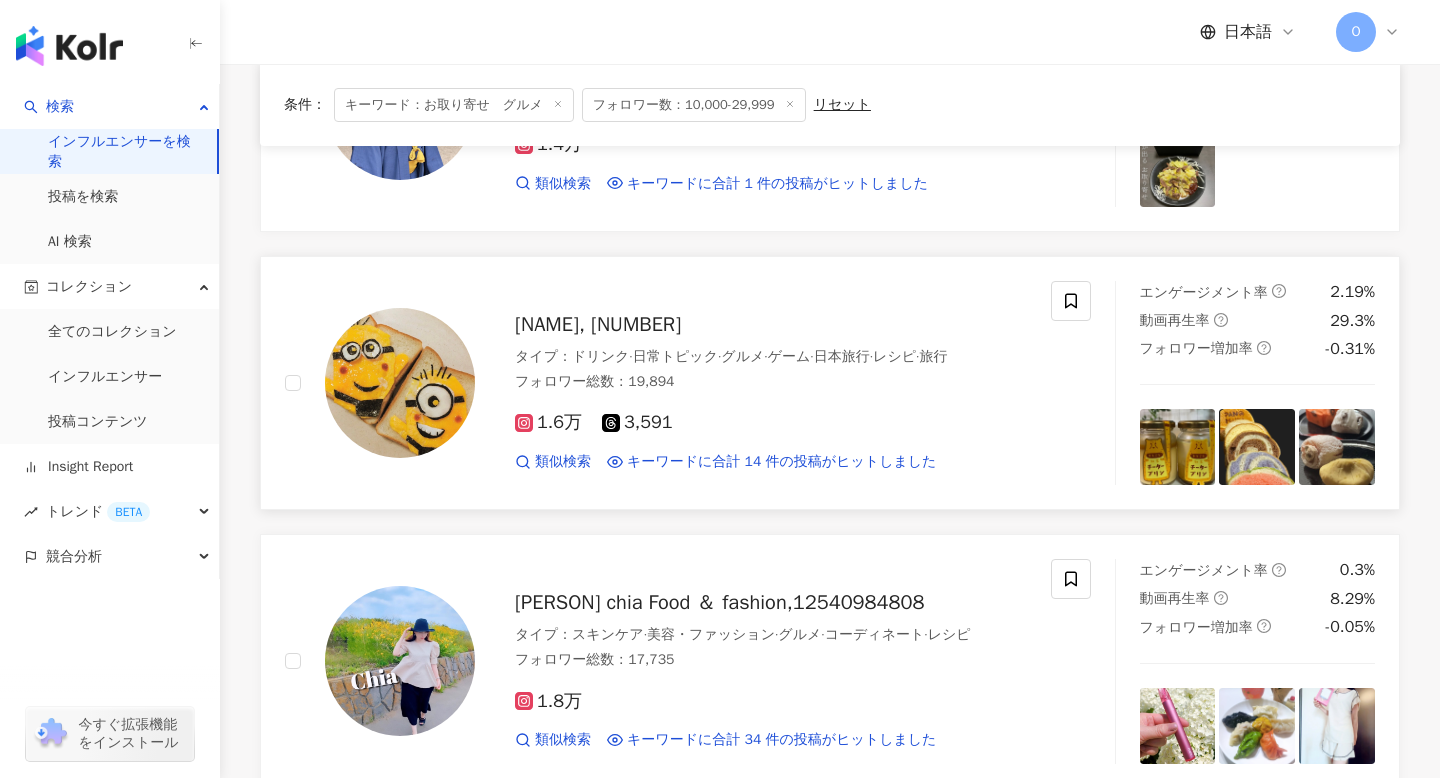click on "[PERSON], [PHONE]" at bounding box center (598, 324) 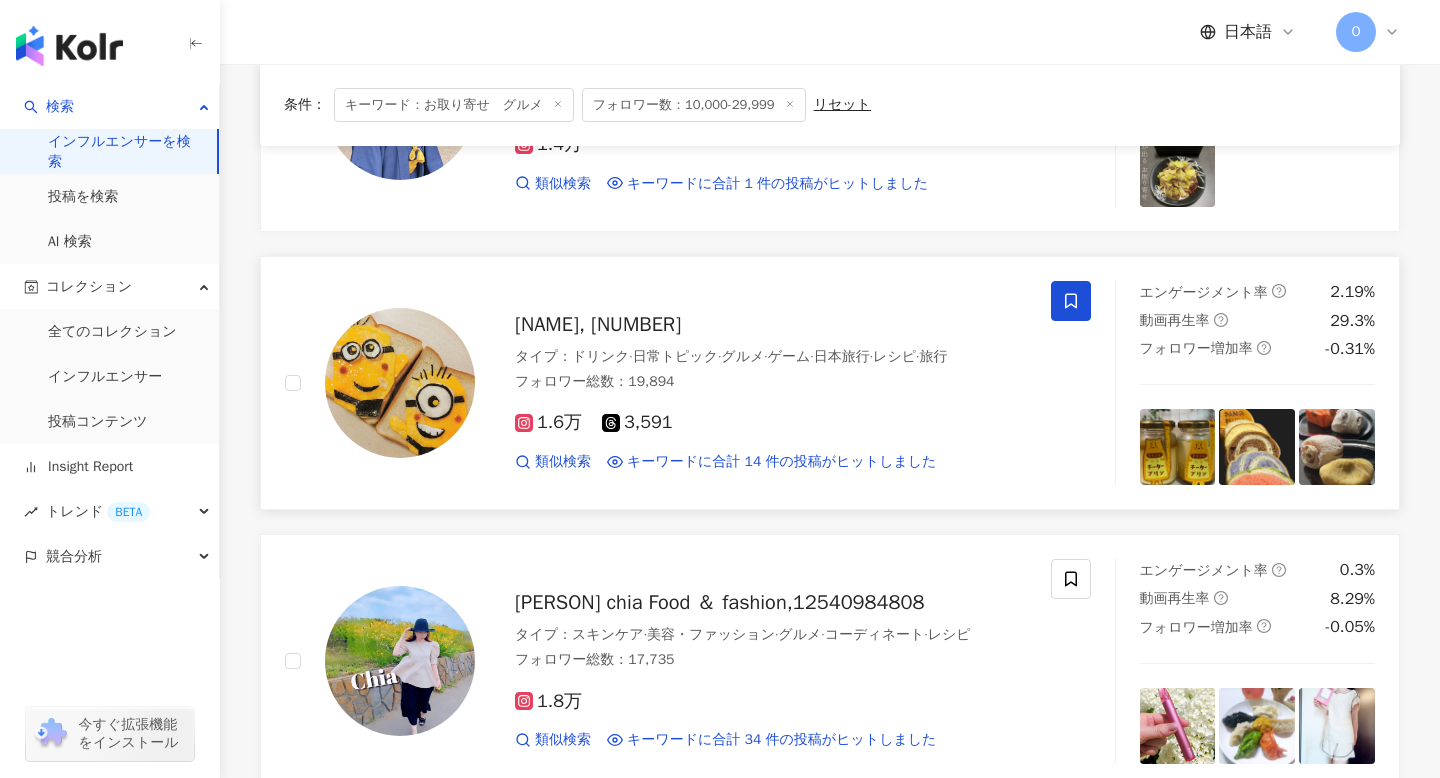 click 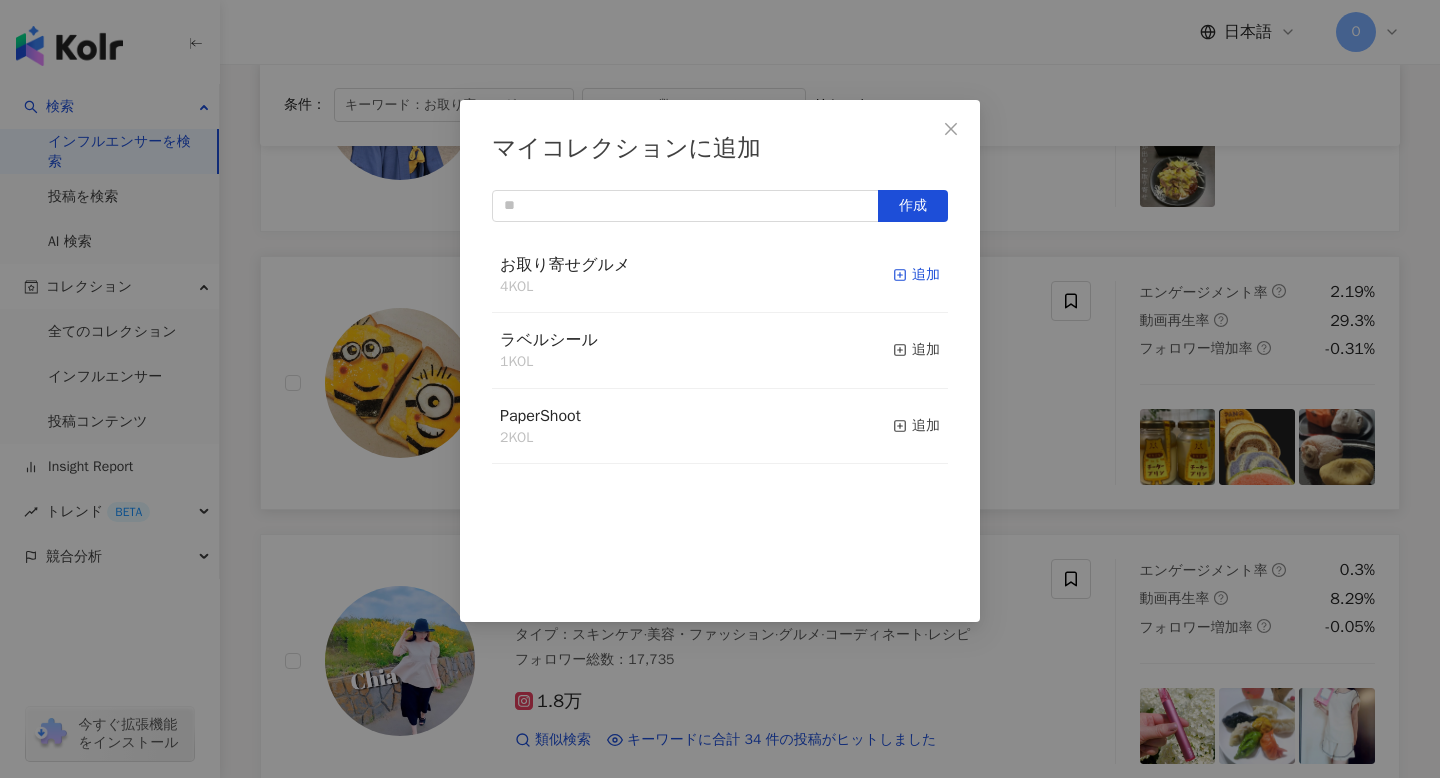click 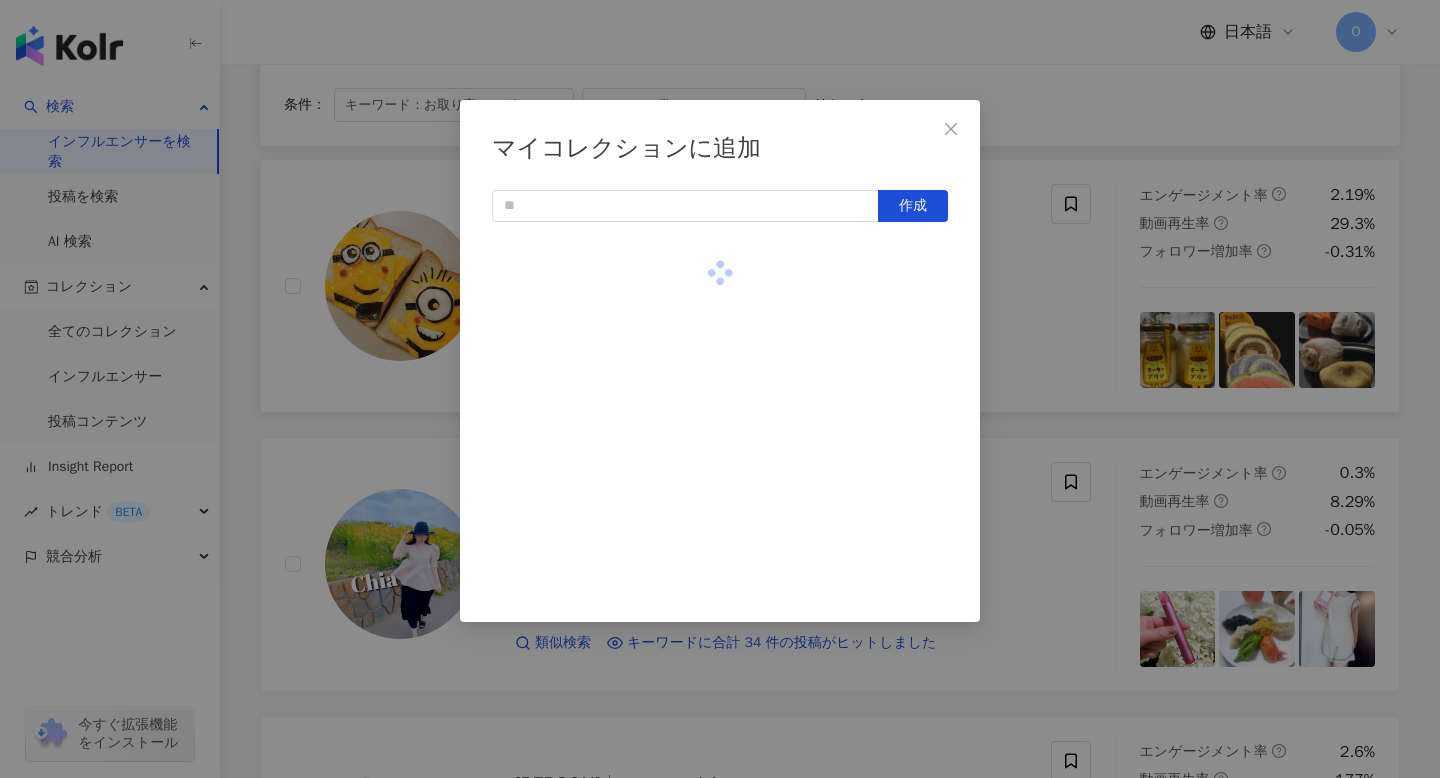scroll, scrollTop: 1815, scrollLeft: 0, axis: vertical 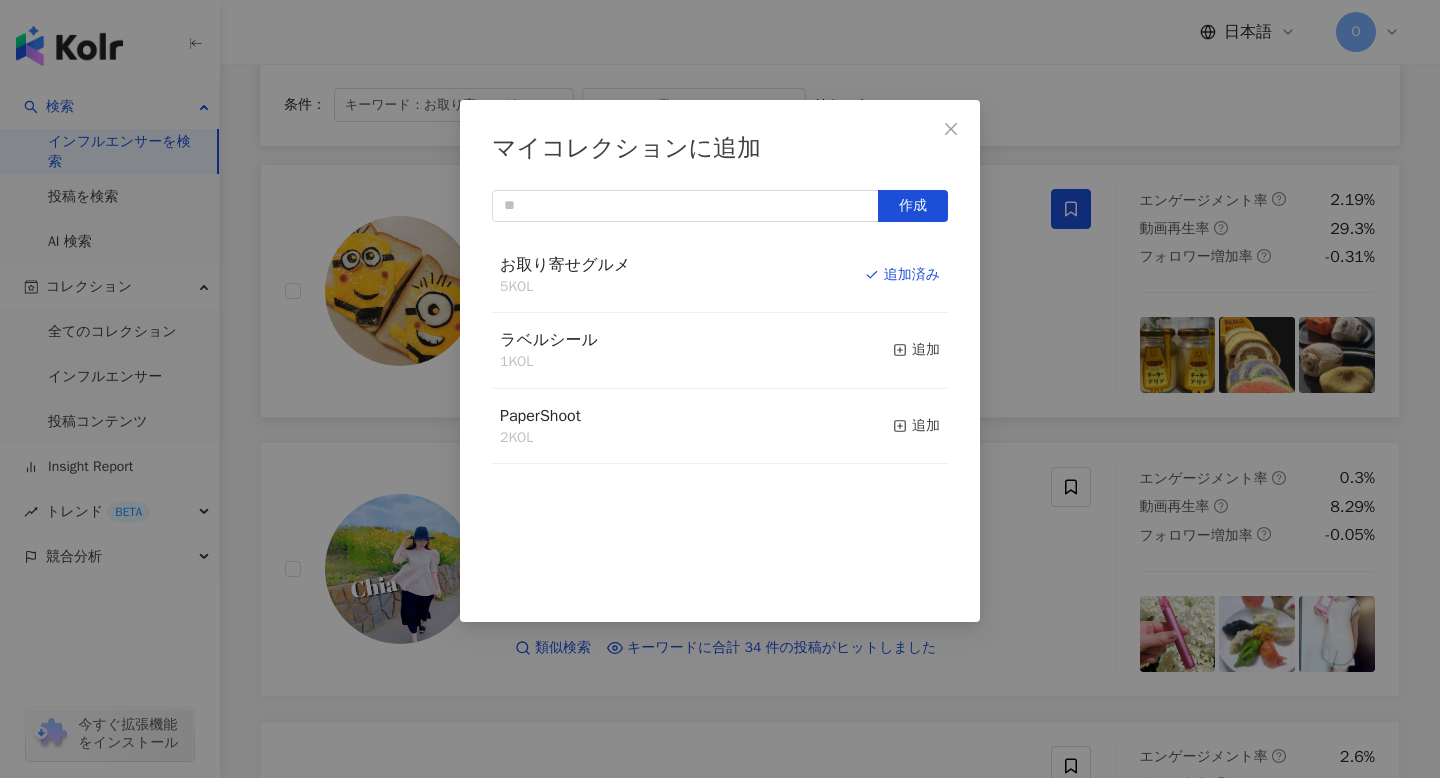 click on "マイコレクションに追加 作成 お取り寄せグルメ 5  KOL 追加済み ラベルシール 1  KOL 追加 PaperShoot 2  KOL 追加" at bounding box center [720, 389] 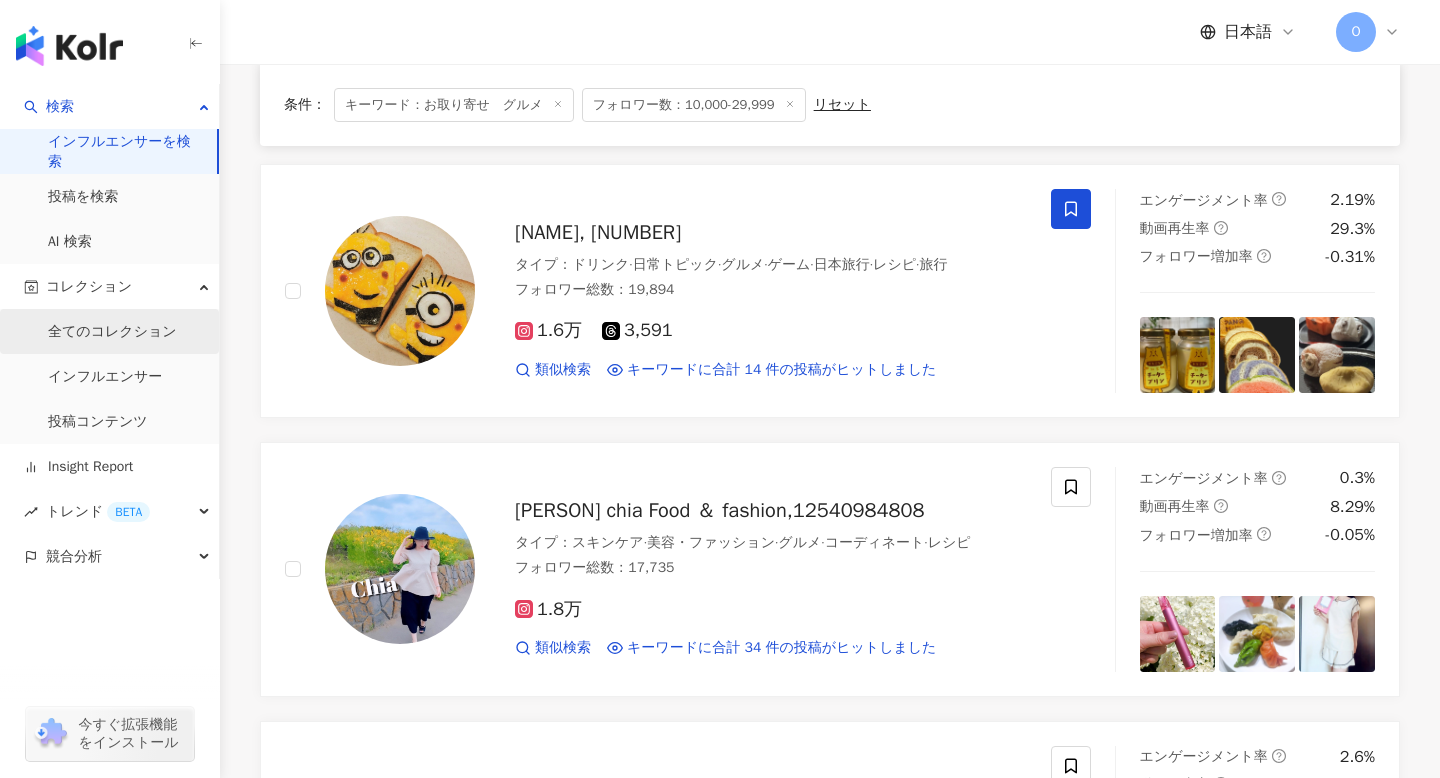 click on "全てのコレクション" at bounding box center [112, 332] 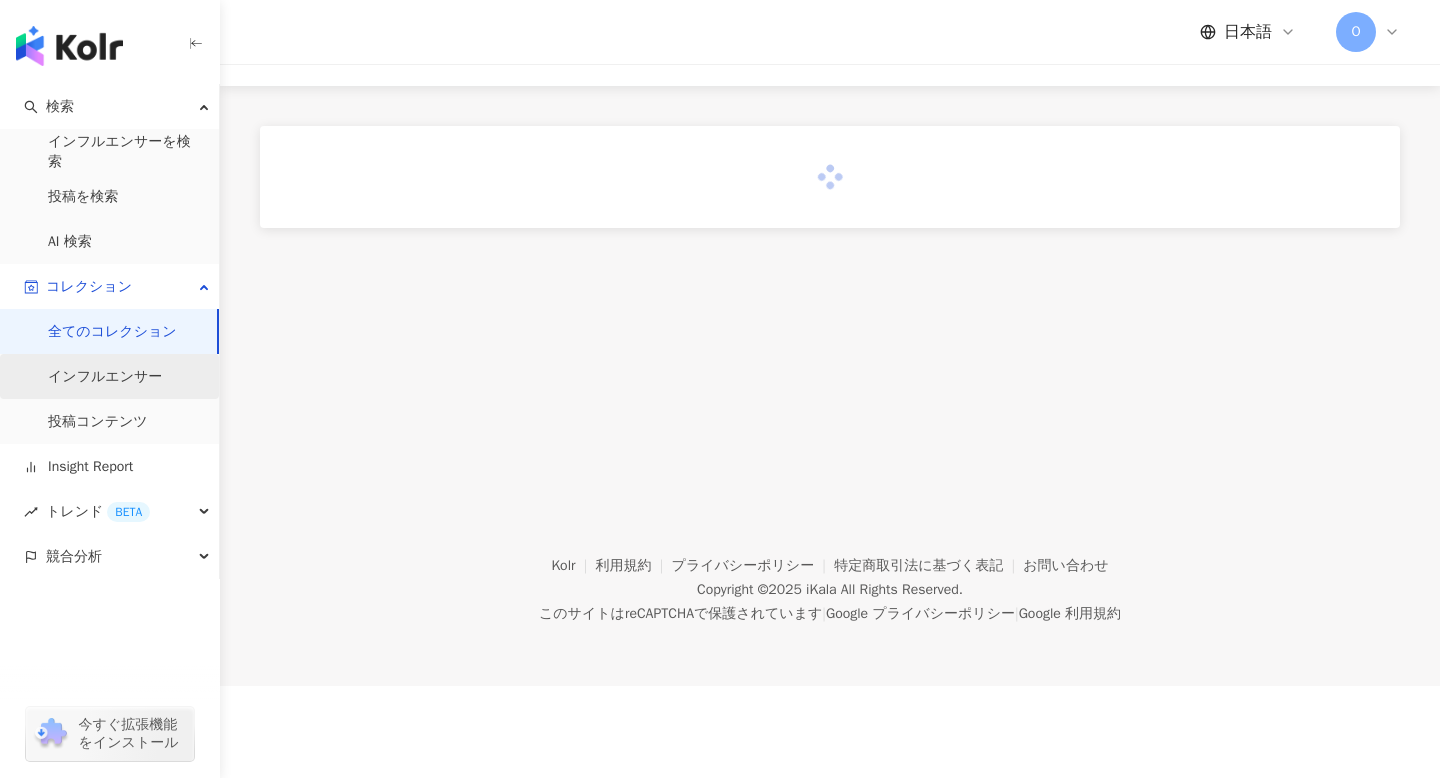 scroll, scrollTop: 0, scrollLeft: 0, axis: both 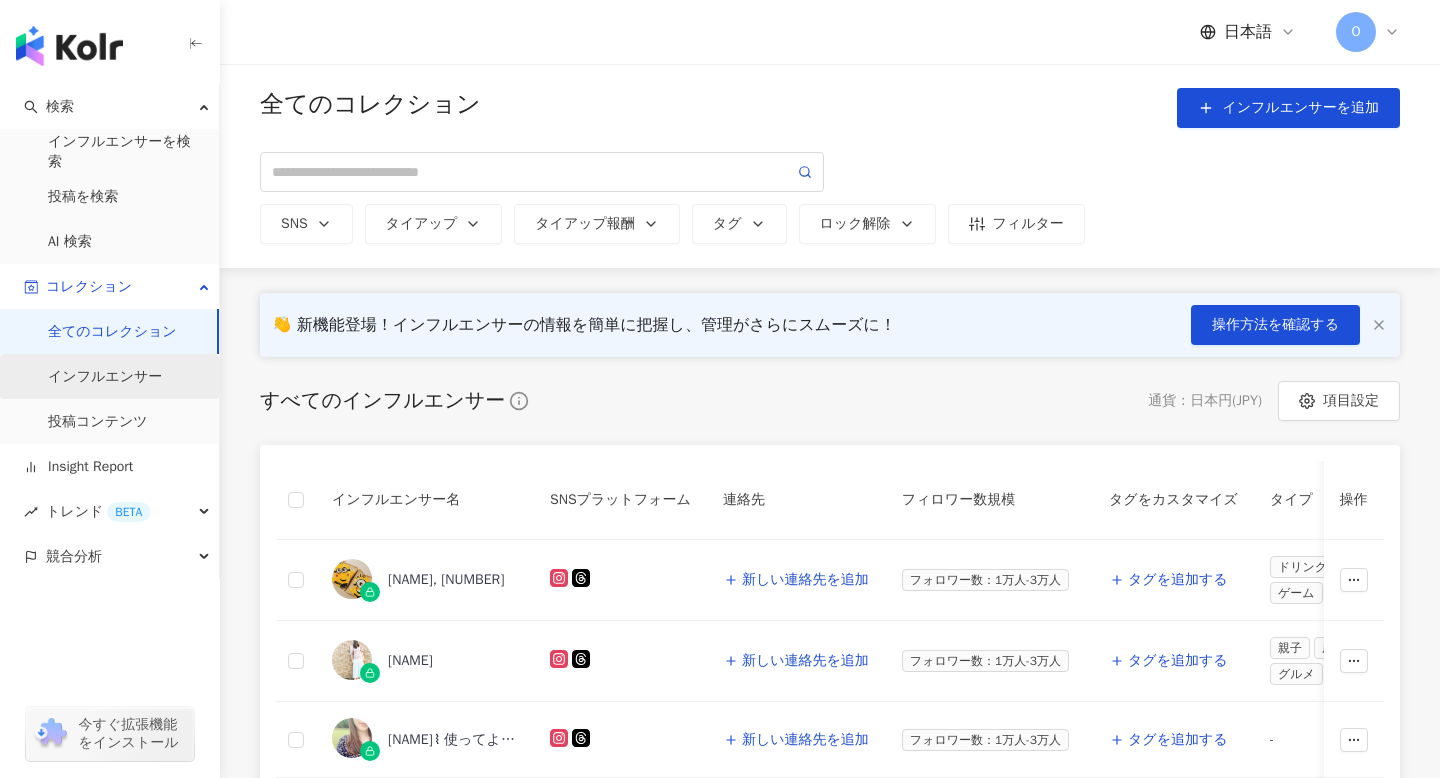 click on "インフルエンサー" at bounding box center [105, 377] 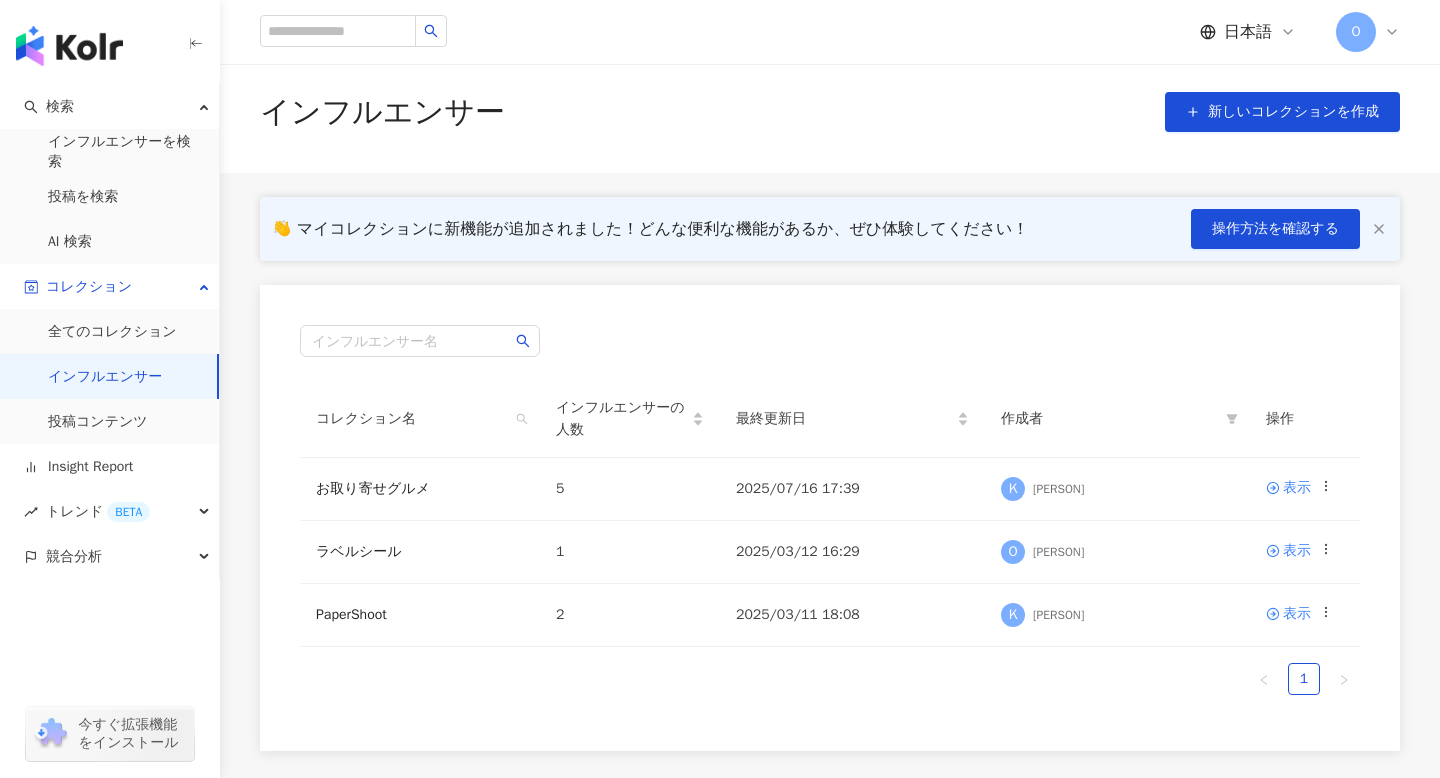 scroll, scrollTop: 208, scrollLeft: 0, axis: vertical 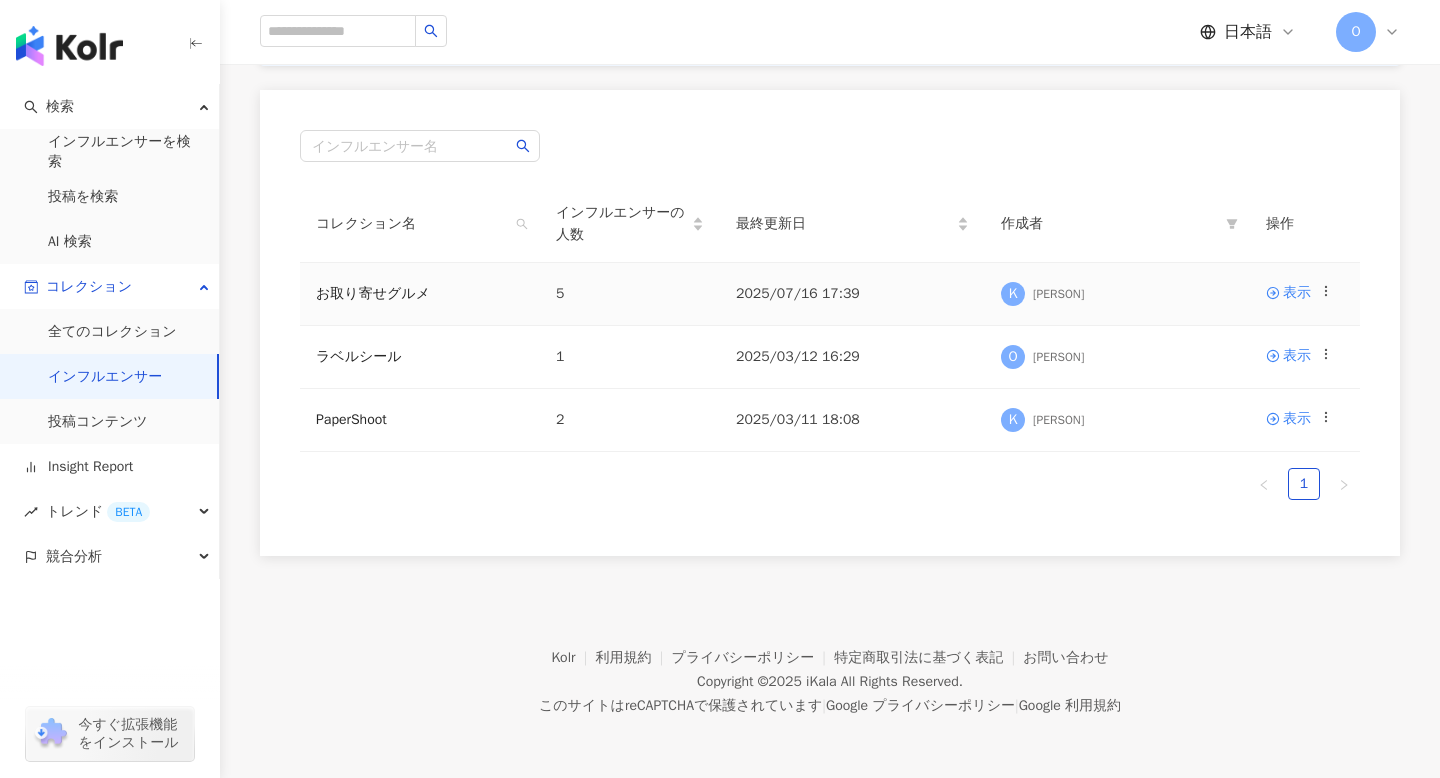 click 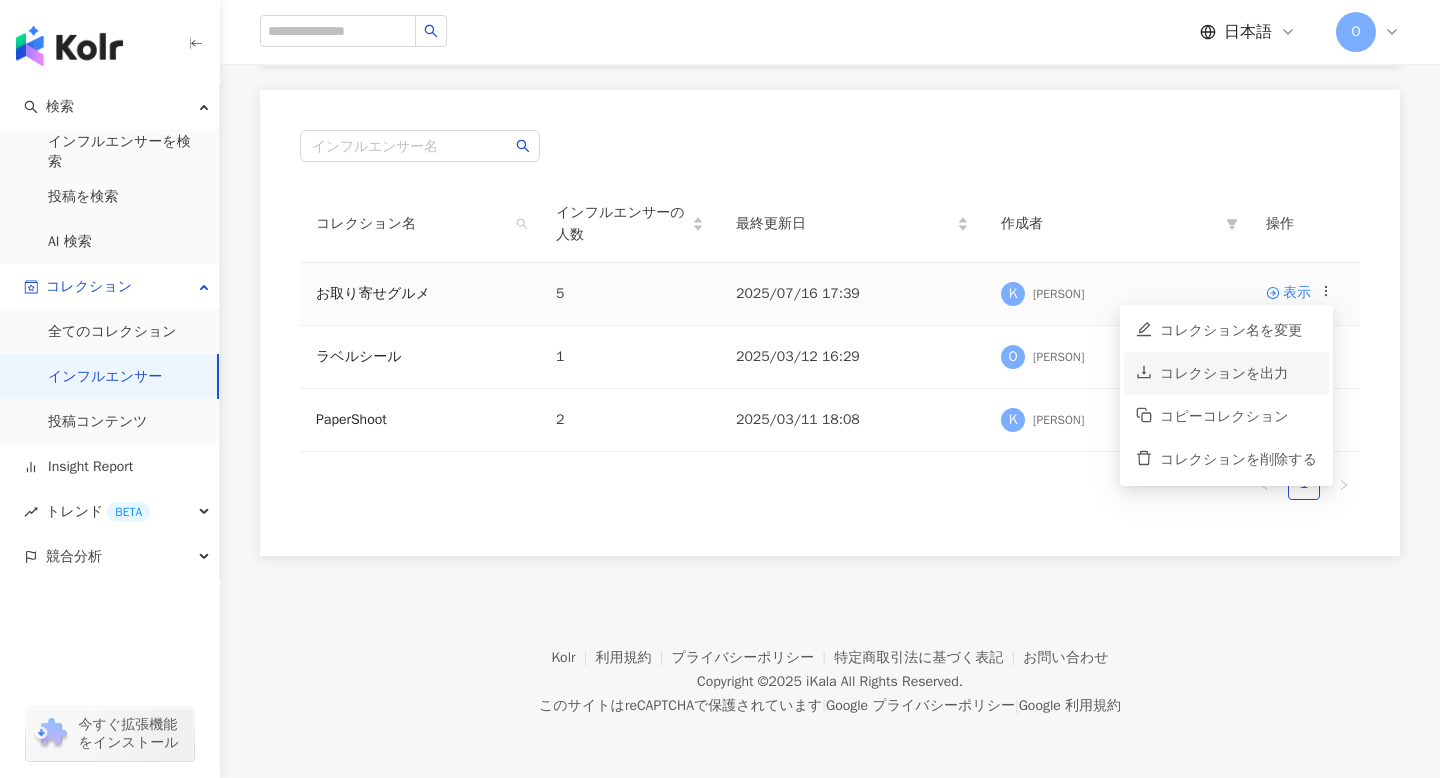 click on "コレクションを出力" at bounding box center (1238, 374) 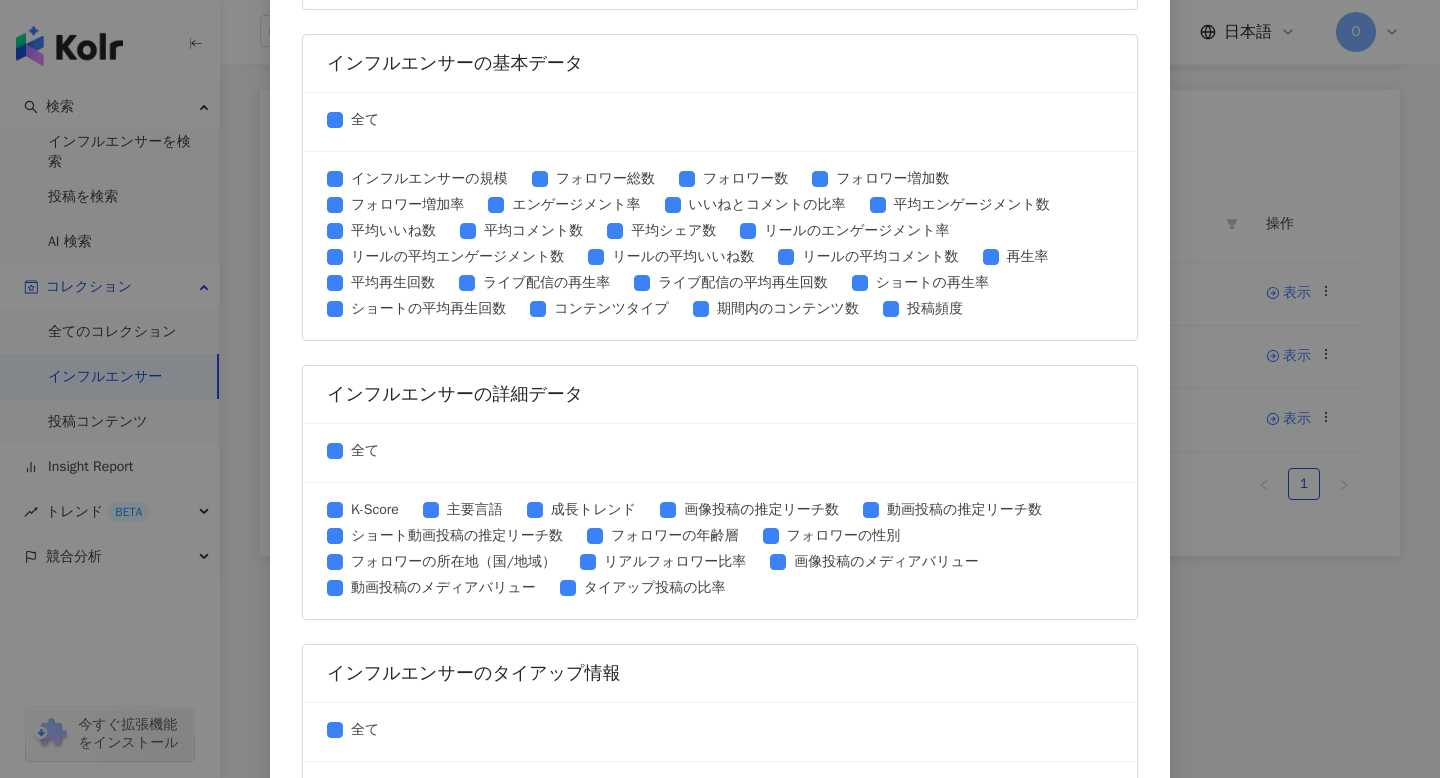 scroll, scrollTop: 853, scrollLeft: 0, axis: vertical 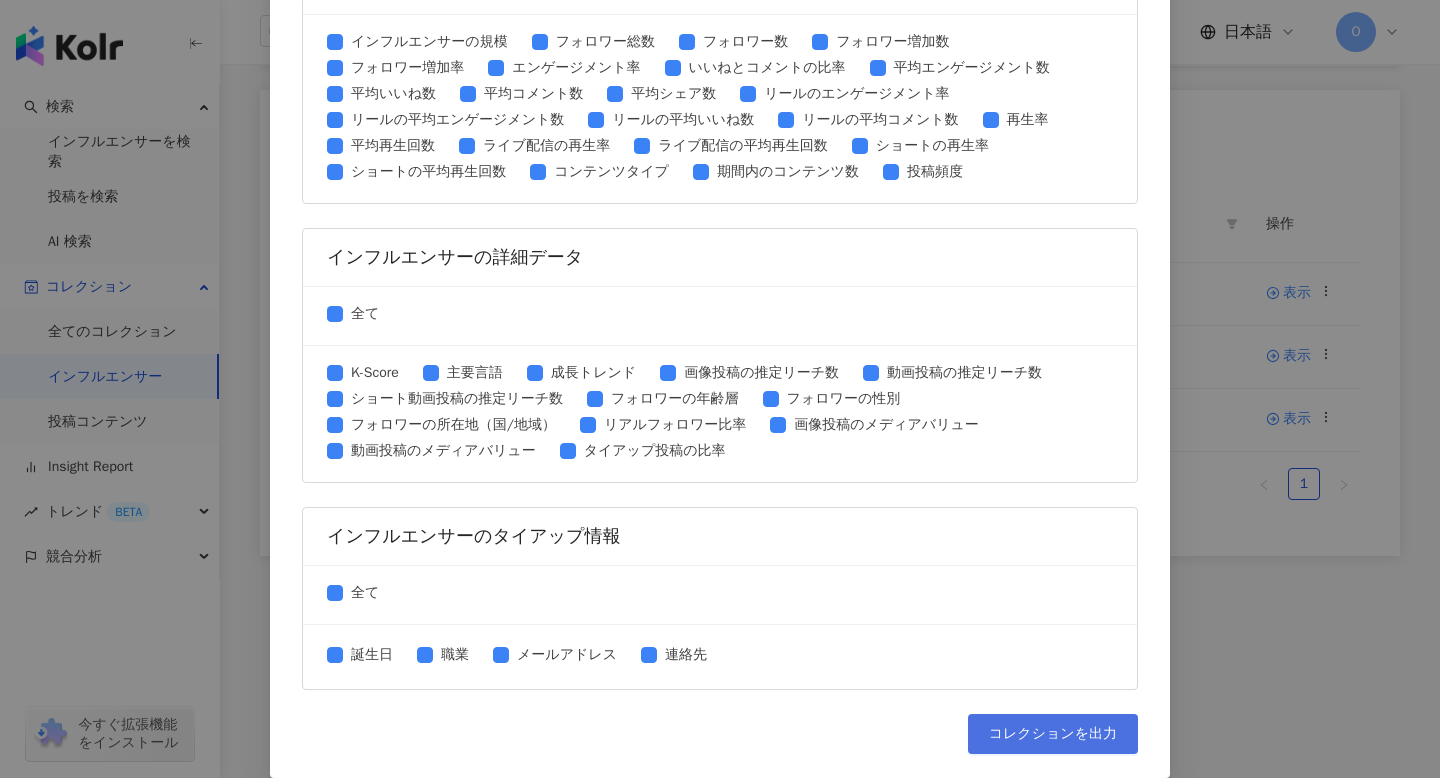 click on "コレクションを出力" at bounding box center [1053, 734] 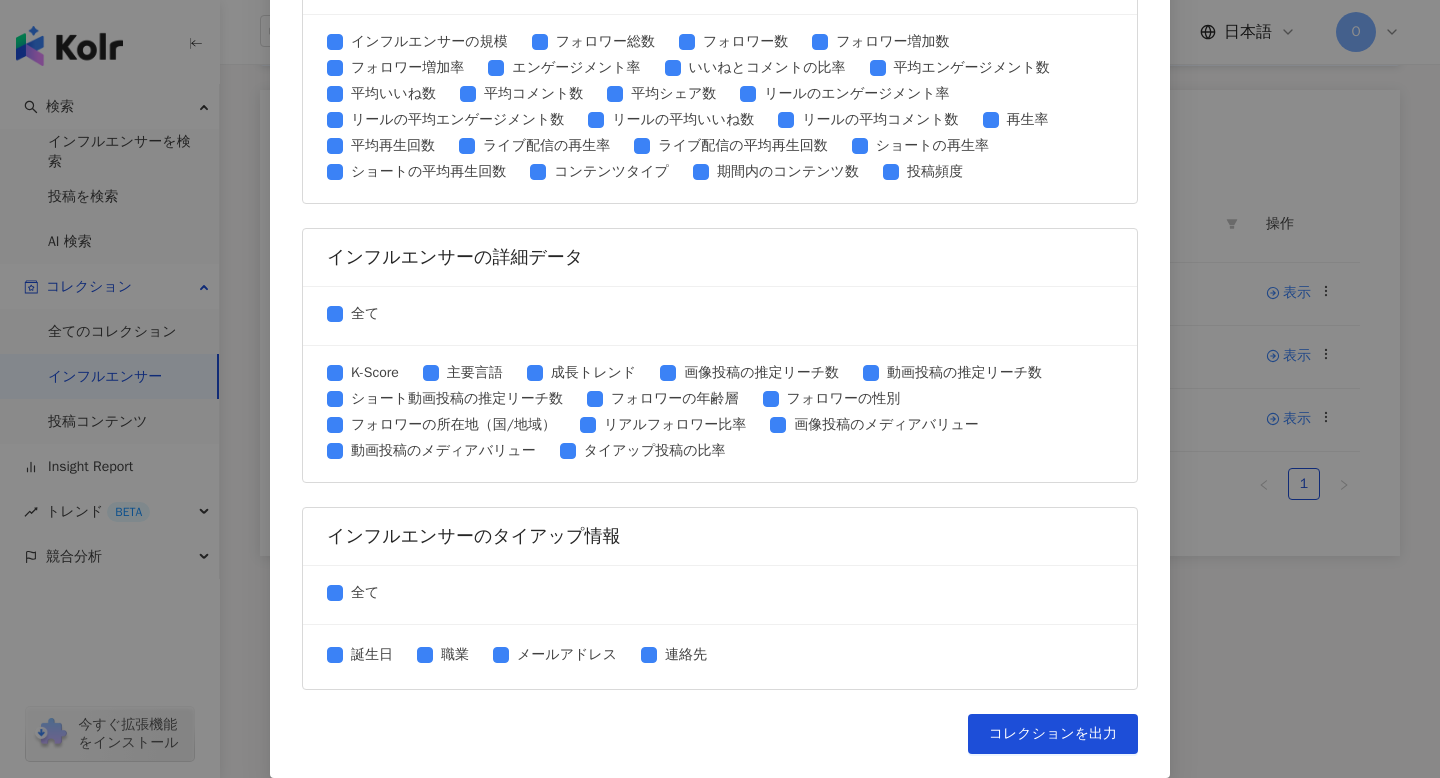 click on "コレクションを出力 ファイルに書き出す項目を選択してください SNSプラットフォーム 全て Facebook Instagram YouTube TikTok X データの期間 全て 過去 3 か月 過去 6 か月 インフルエンサーの基本情報 全て SNS名称 性別 国/地域 タイプ 紹介 Kolr のリンク SNSのリンク インフルエンサーの基本データ 全て インフルエンサーの規模 フォロワー総数 フォロワー数 フォロワー増加数 フォロワー増加率 エンゲージメント率 いいねとコメントの比率 平均エンゲージメント数 平均いいね数 平均コメント数 平均シェア数 リールのエンゲージメント率 リールの平均エンゲージメント数 リールの平均いいね数 リールの平均コメント数 再生率 平均再生回数 ライブ配信の再生率 ライブ配信の平均再生回数 ショートの再生率 ショートの平均再生回数 コンテンツタイプ 投稿頻度 全て" at bounding box center [720, 389] 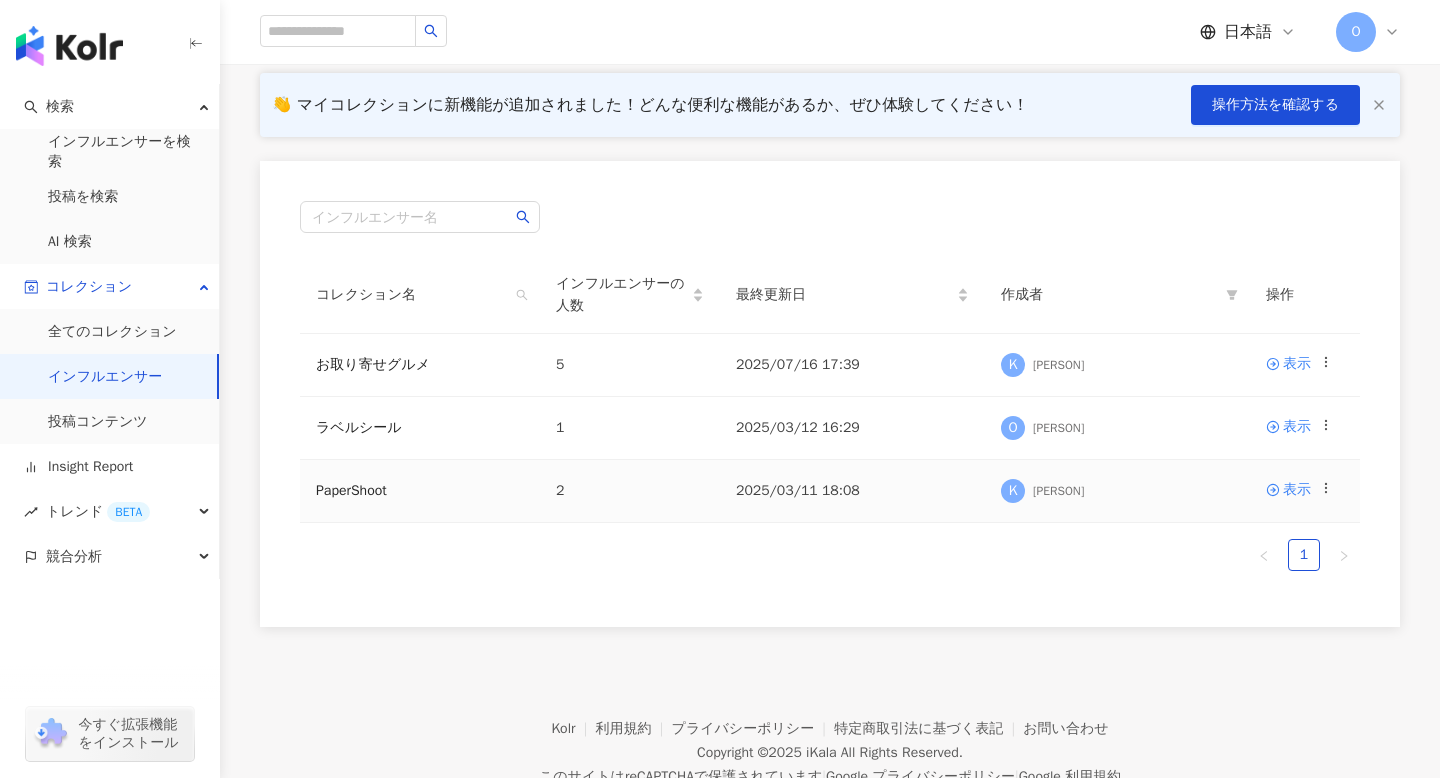 scroll, scrollTop: 120, scrollLeft: 0, axis: vertical 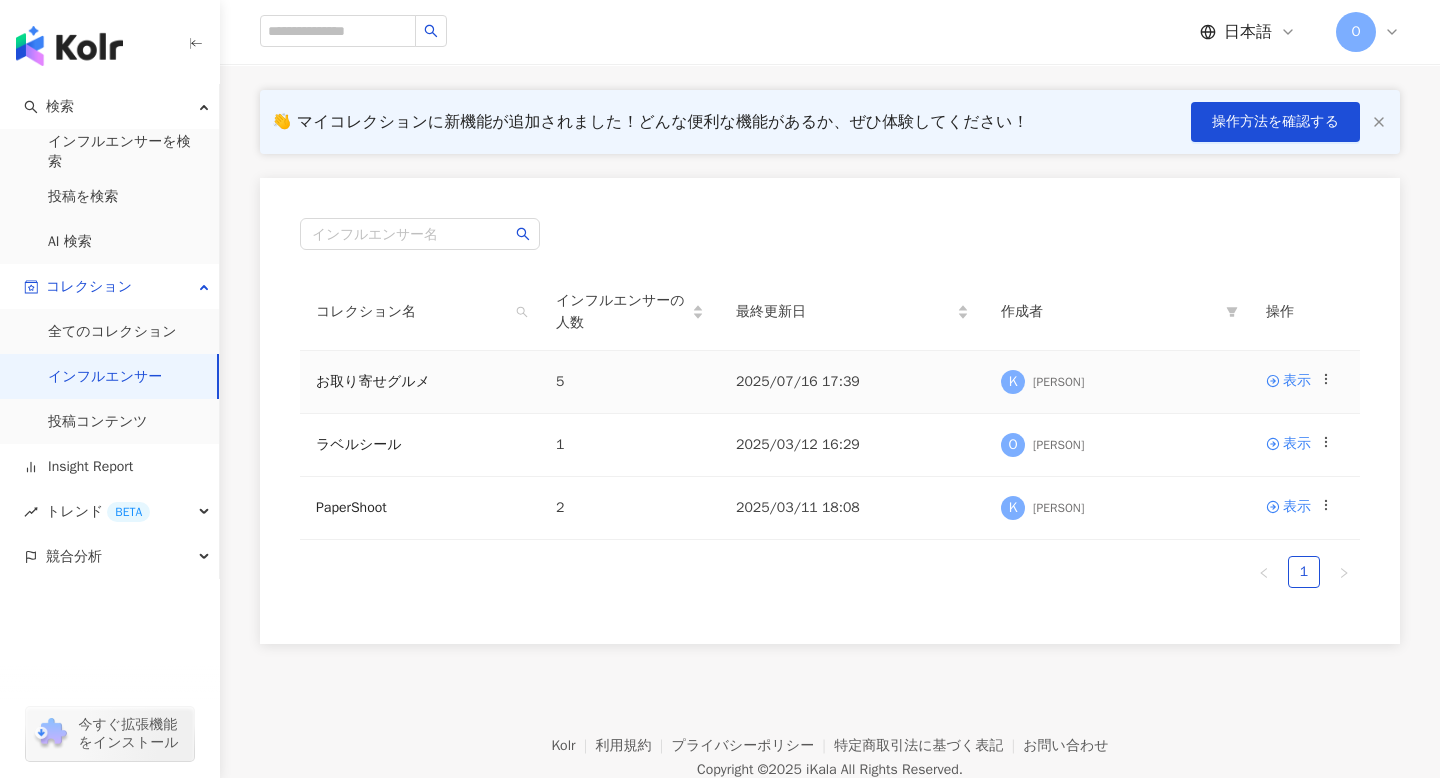 click on "5" at bounding box center (630, 382) 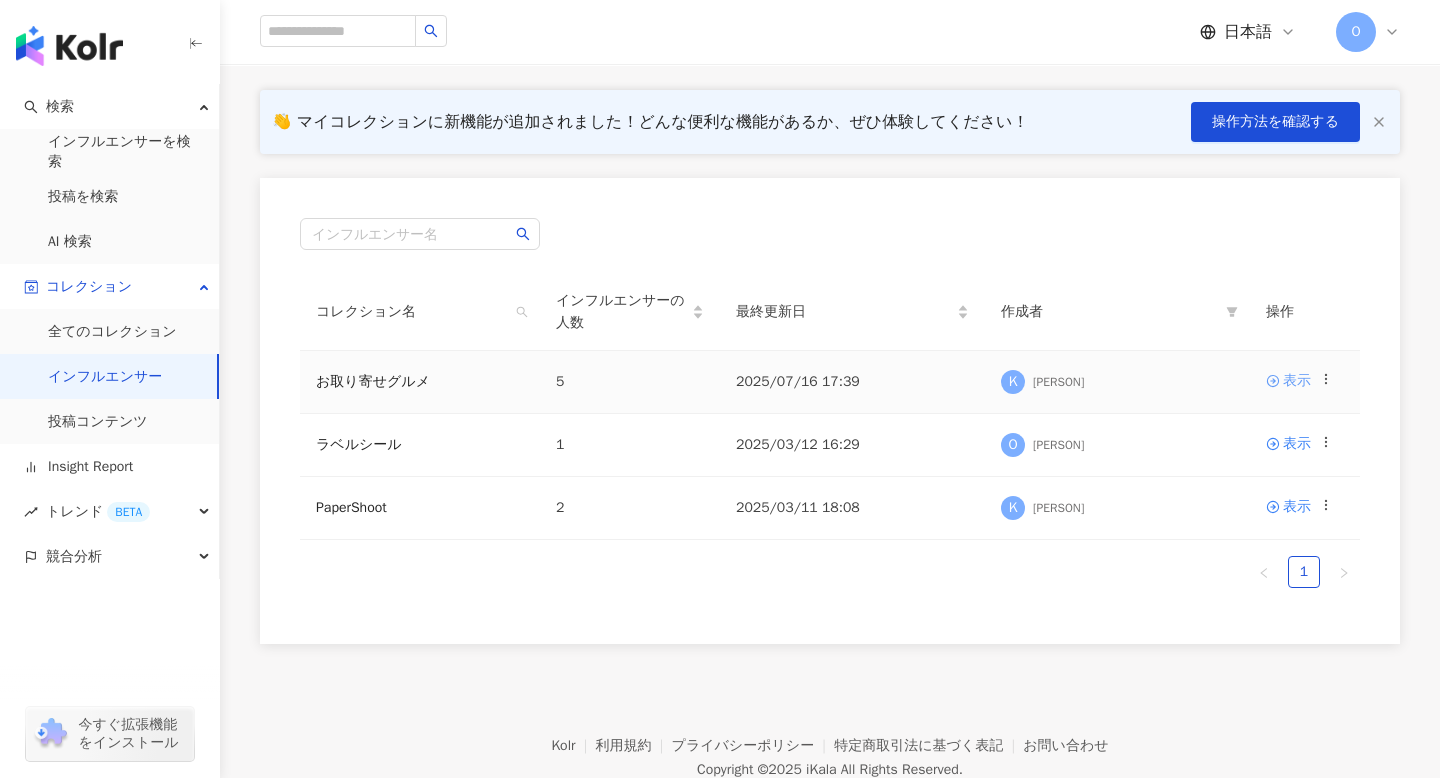 click 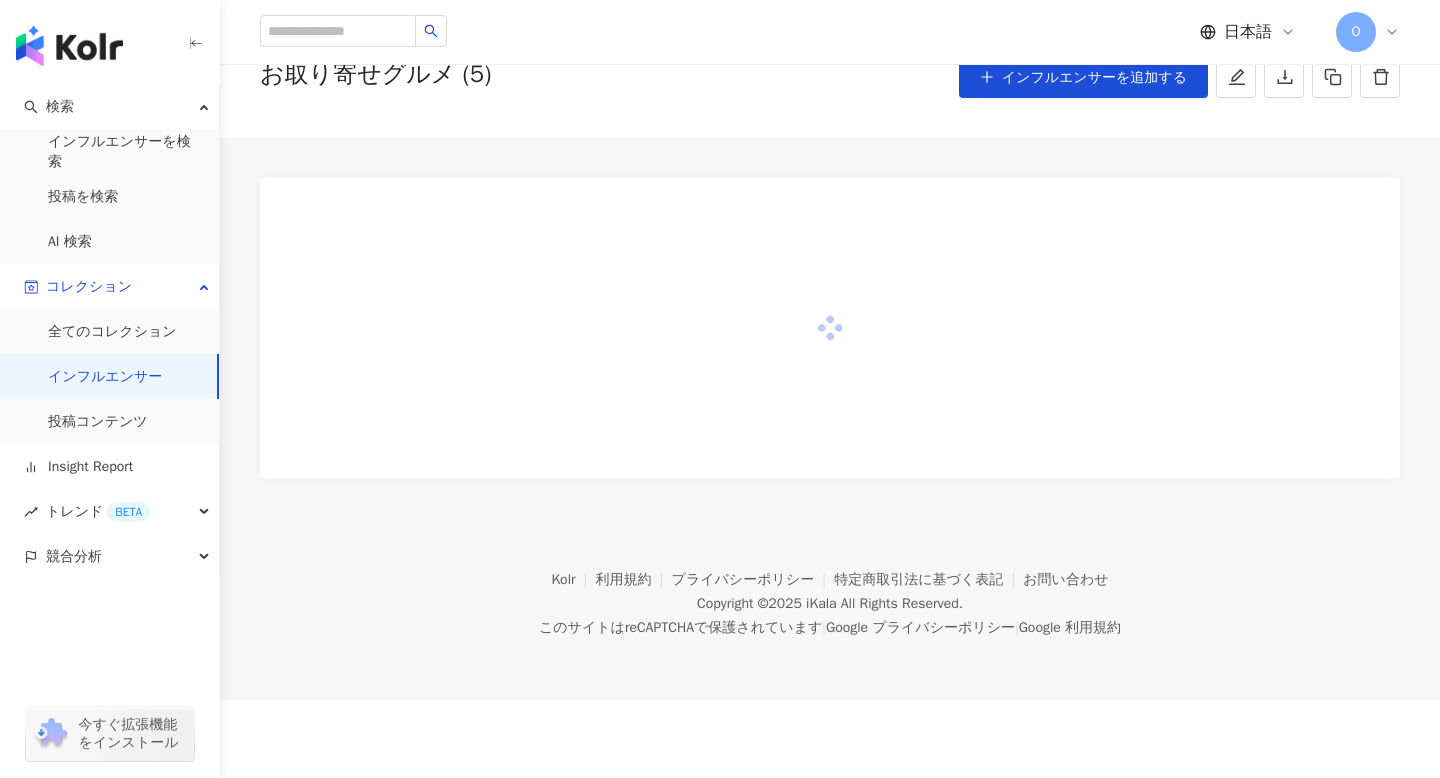 scroll, scrollTop: 0, scrollLeft: 0, axis: both 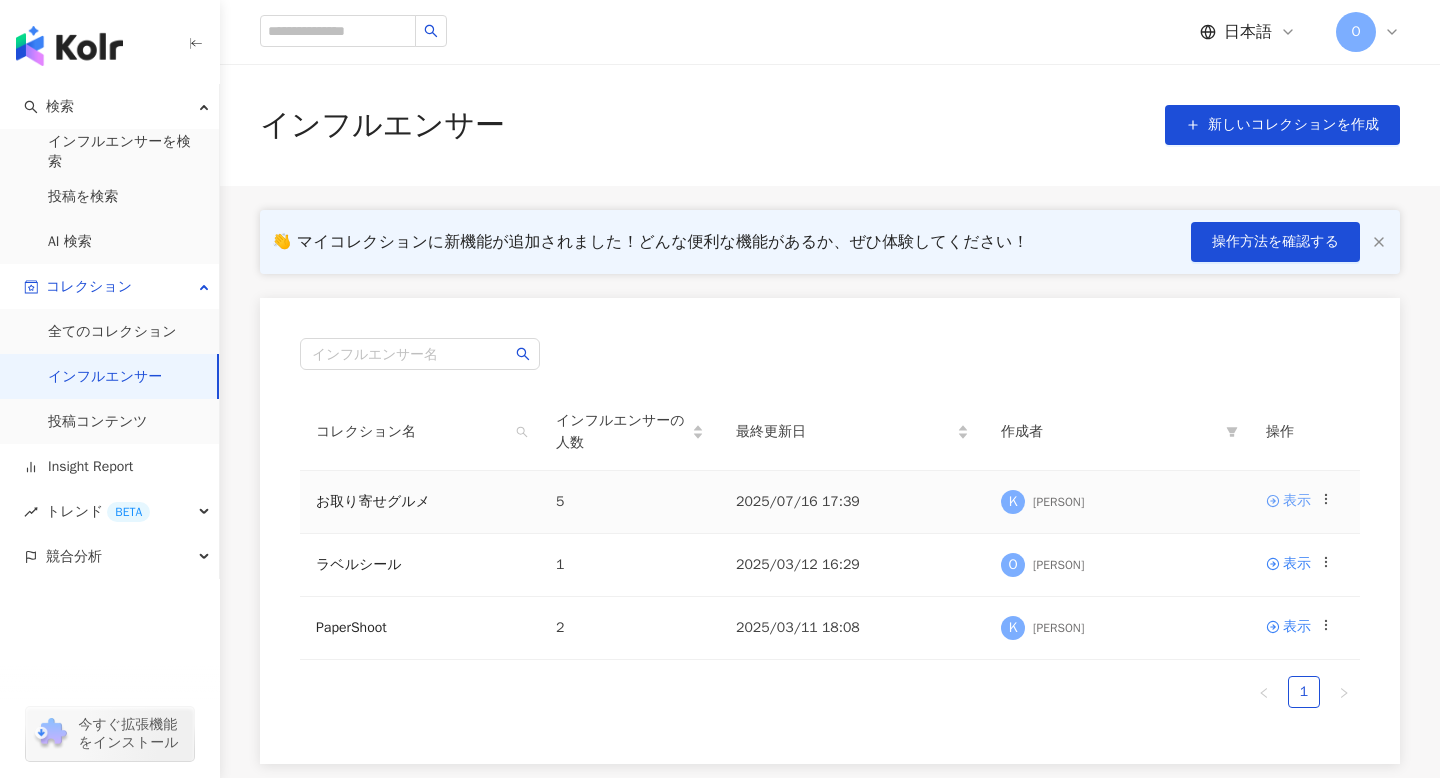 click 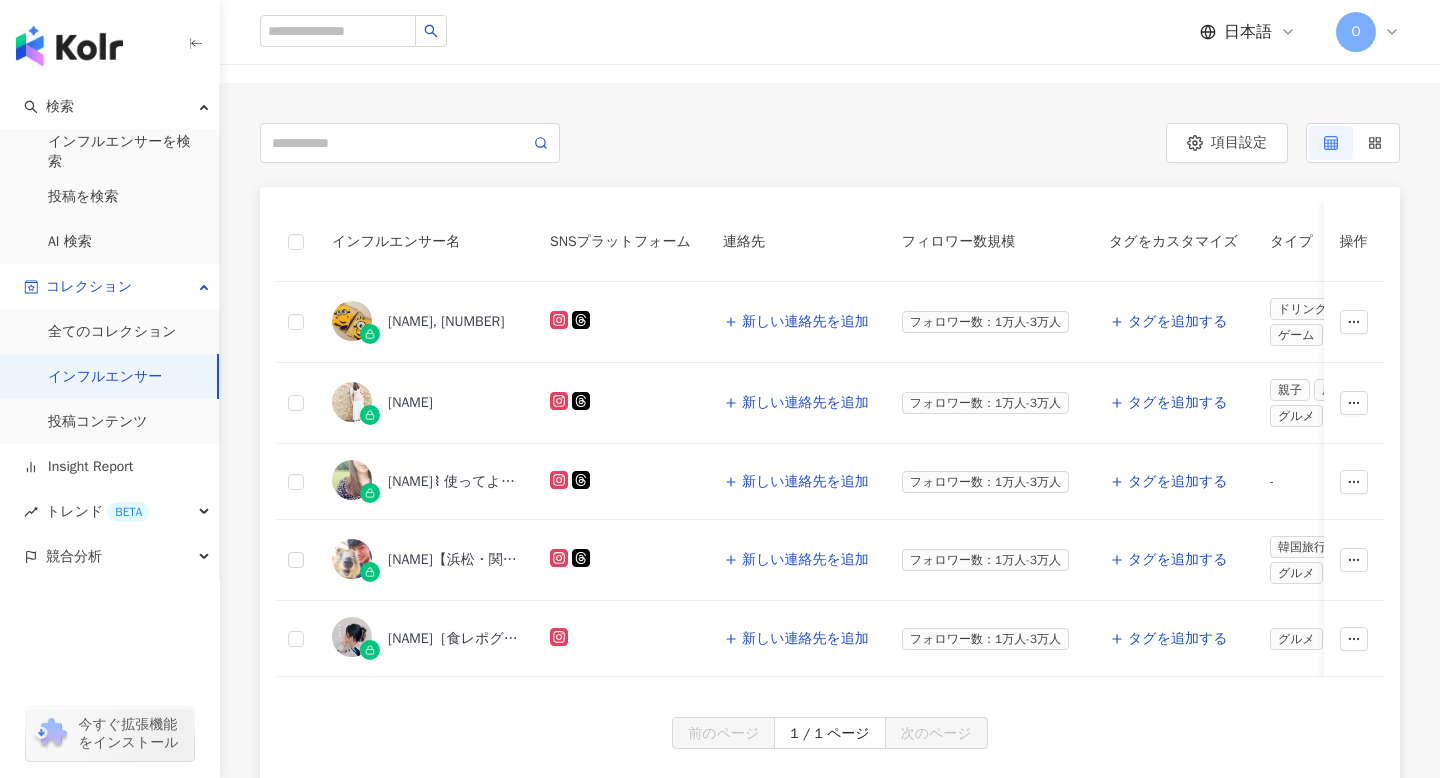 scroll, scrollTop: 148, scrollLeft: 0, axis: vertical 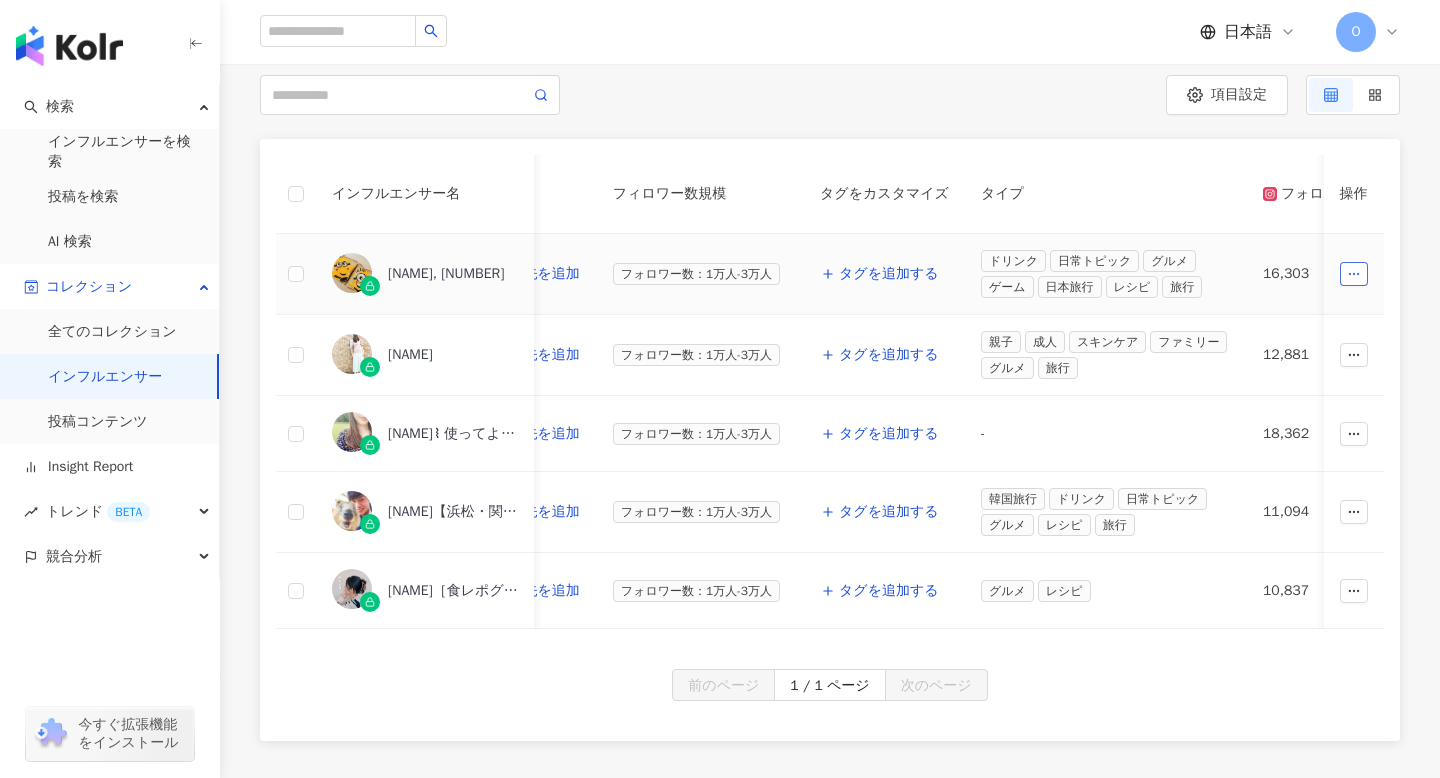 click 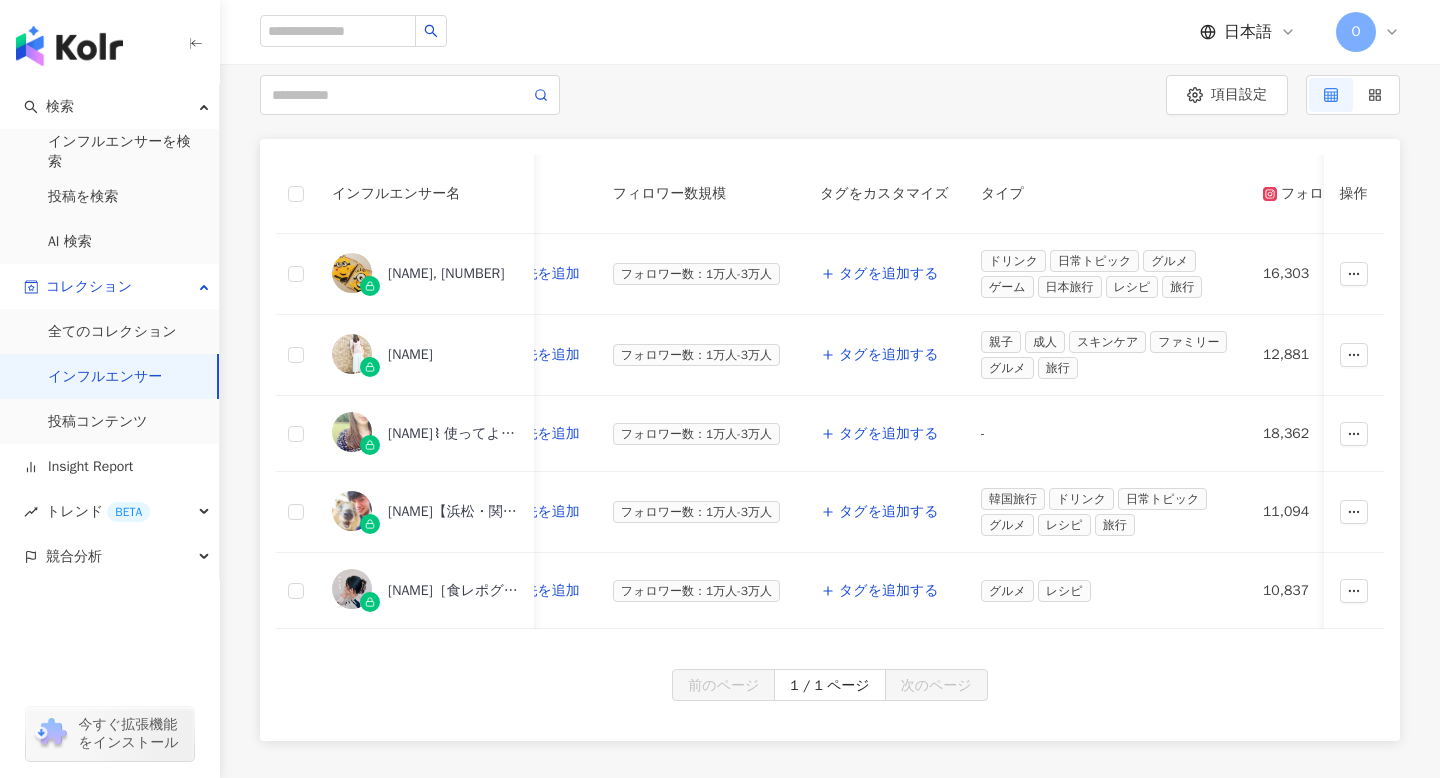 click on "前のページ 1 / 1 ページ 次のページ" at bounding box center [830, 685] 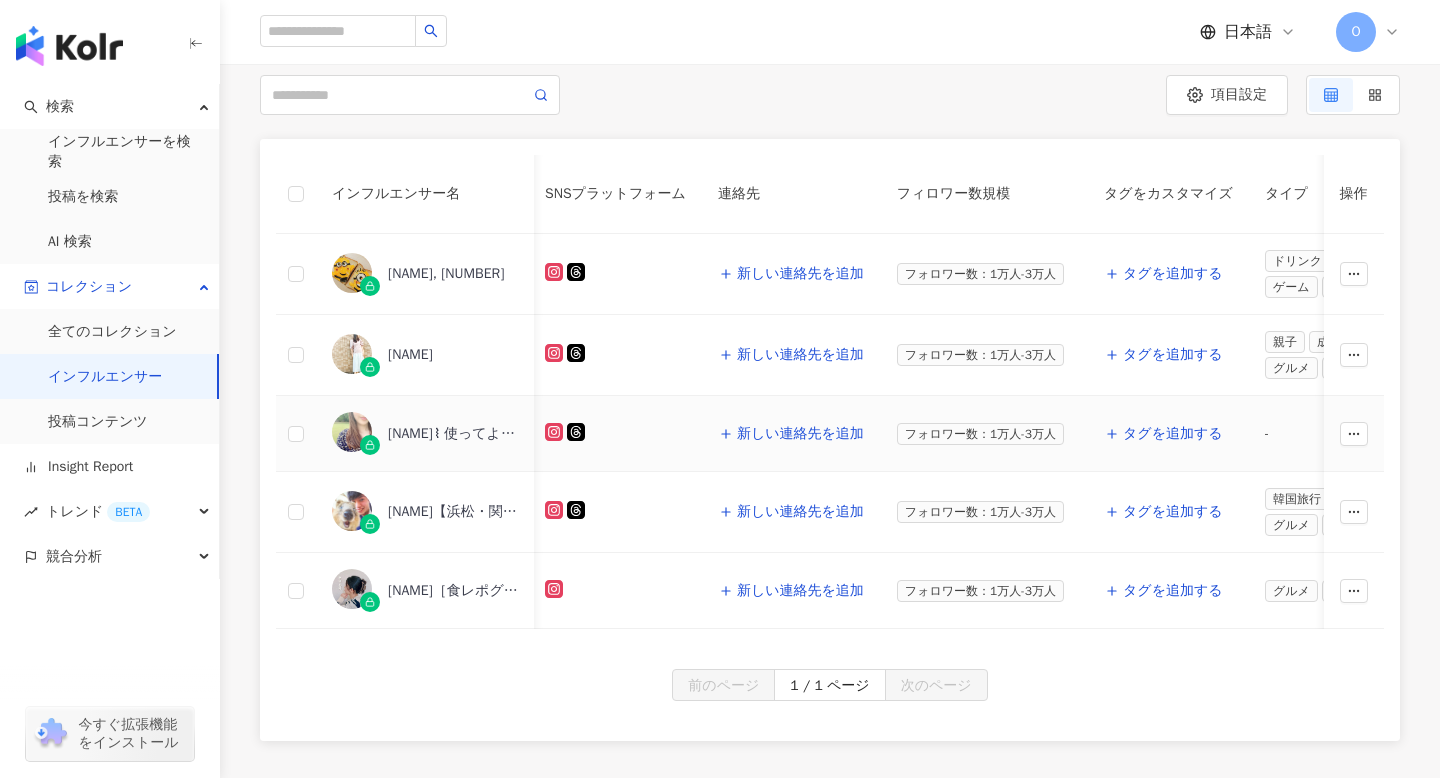 scroll, scrollTop: 0, scrollLeft: 0, axis: both 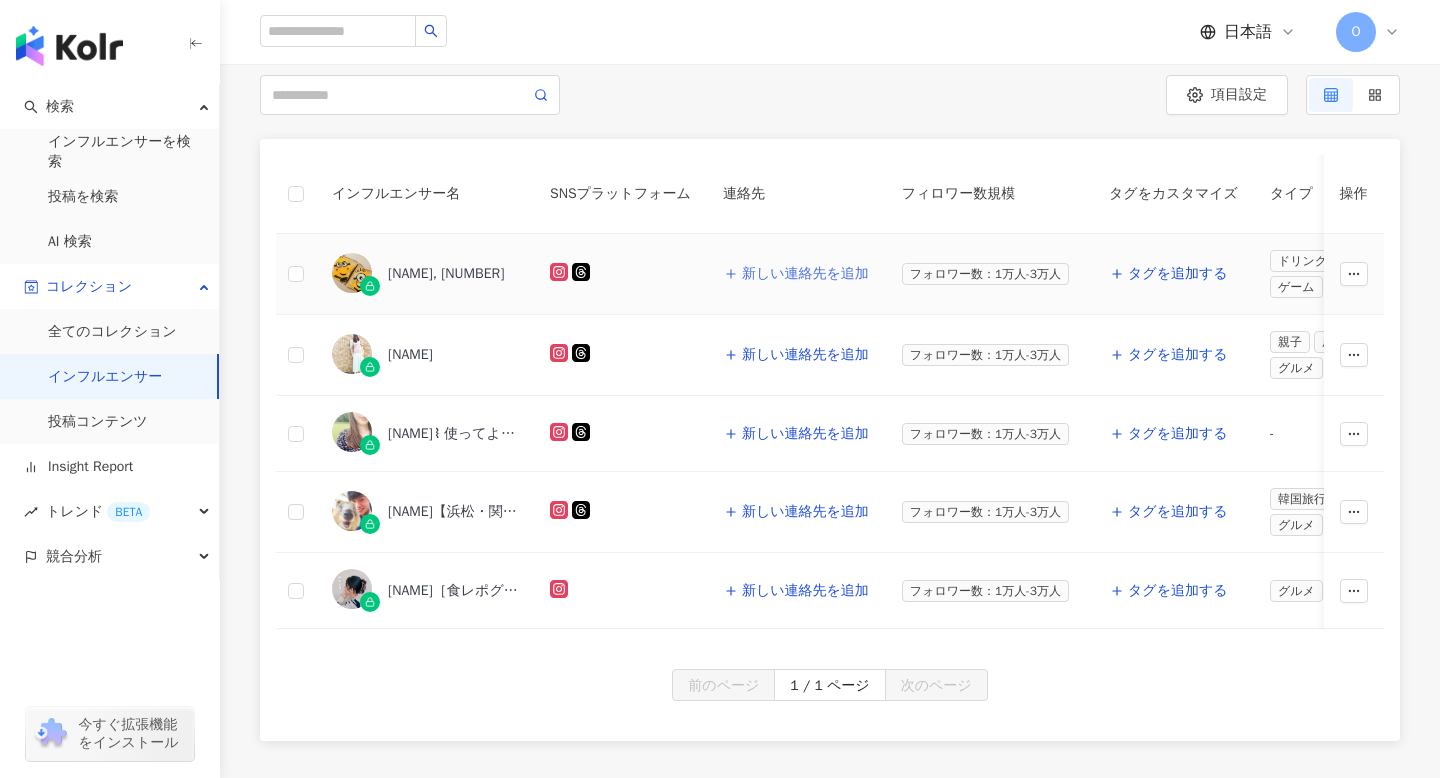 click on "新しい連絡先を追加" at bounding box center (805, 274) 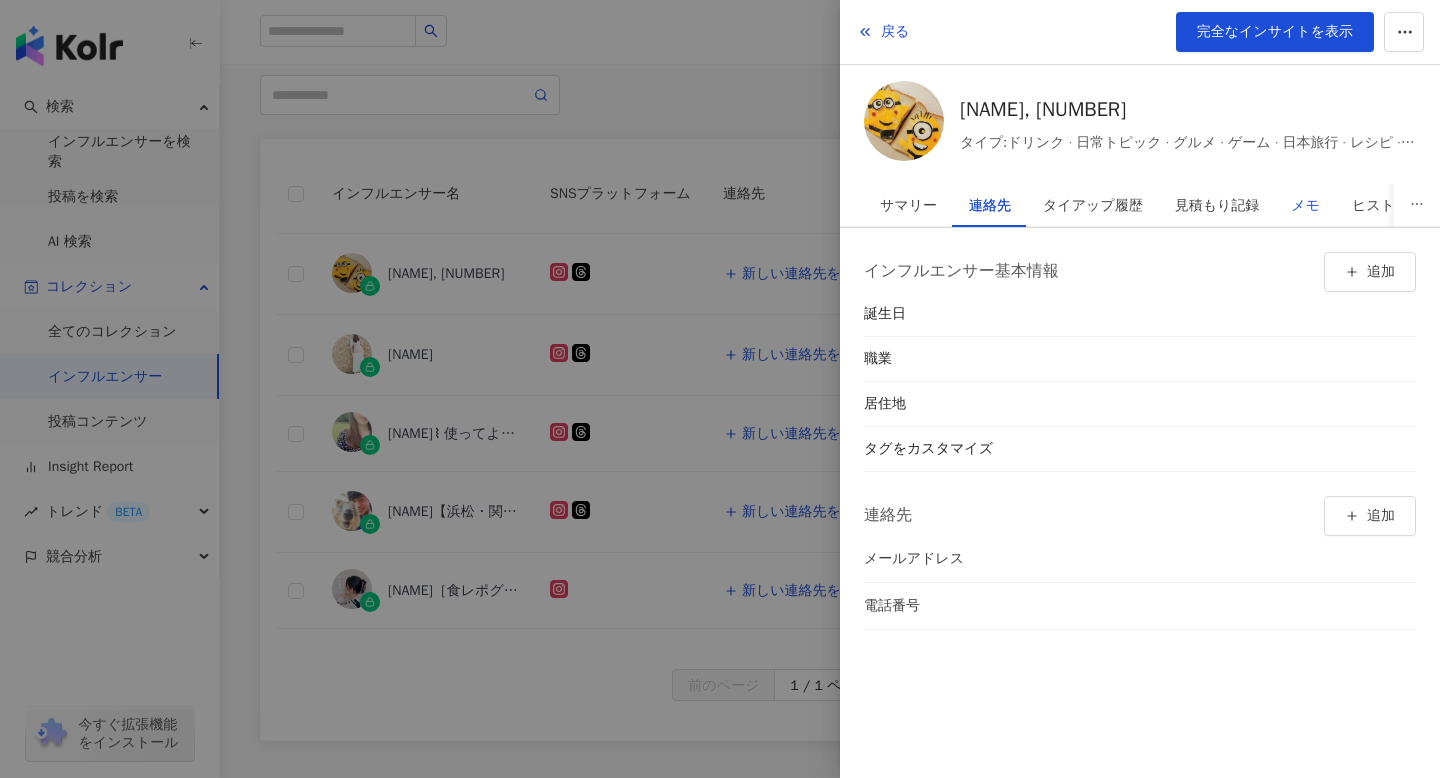 click on "メモ" at bounding box center (1305, 206) 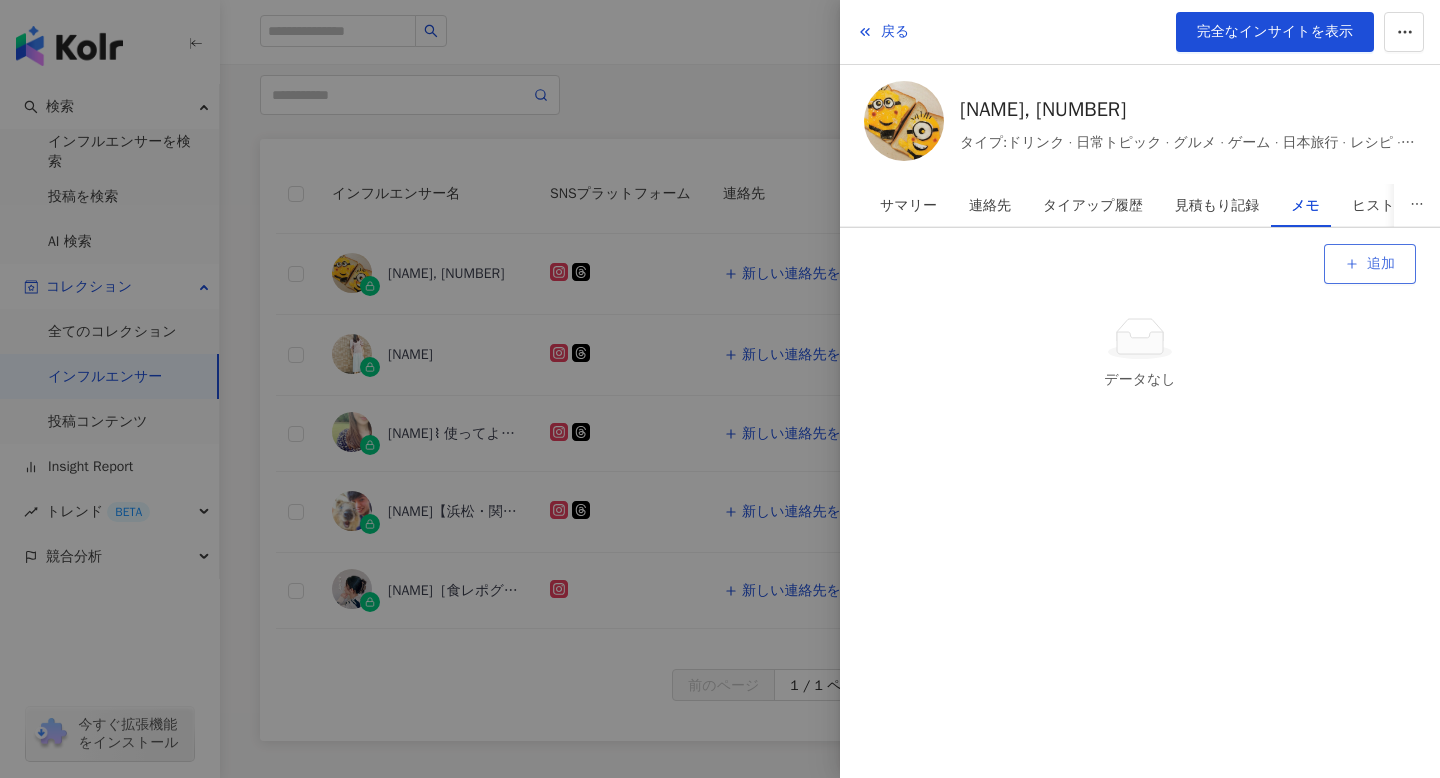click on "追加" at bounding box center [1370, 264] 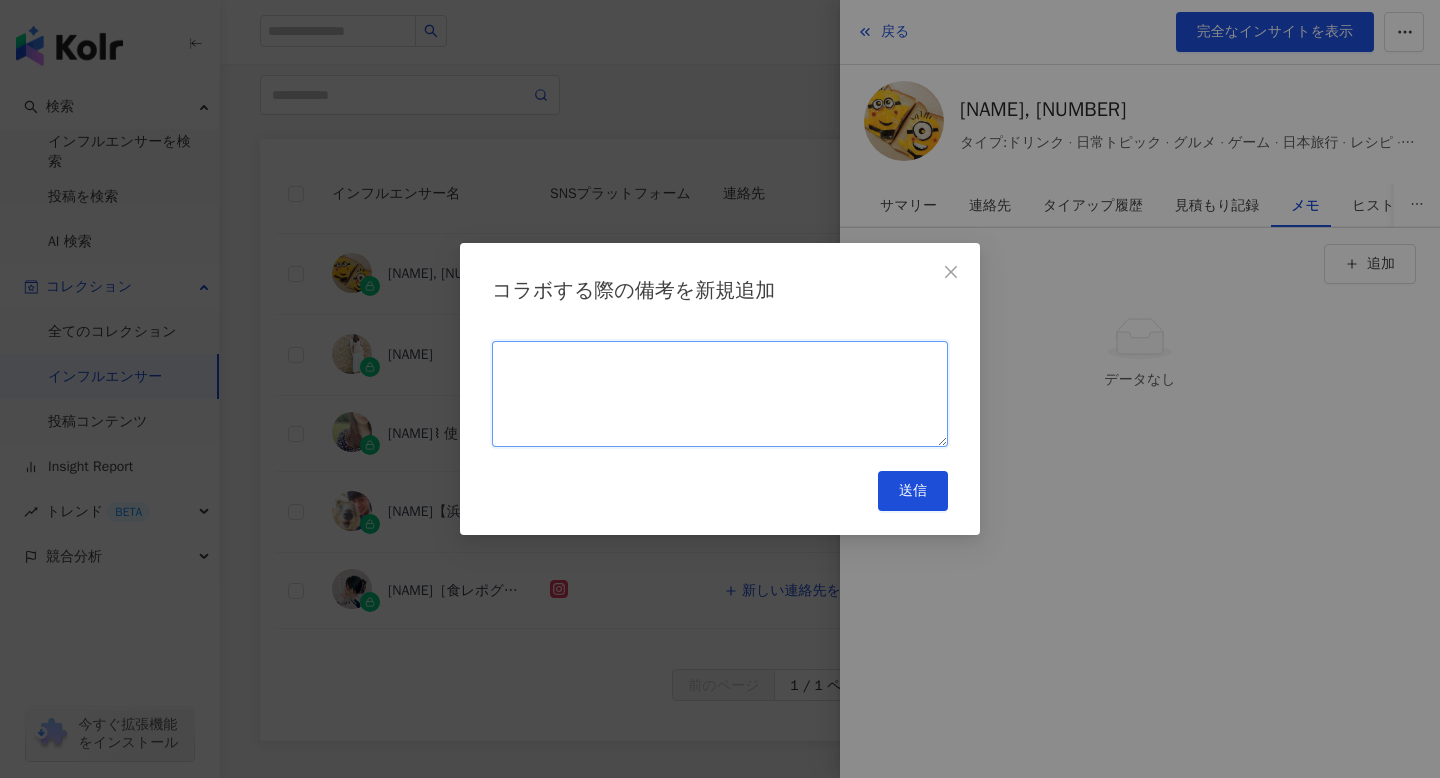 click at bounding box center (720, 394) 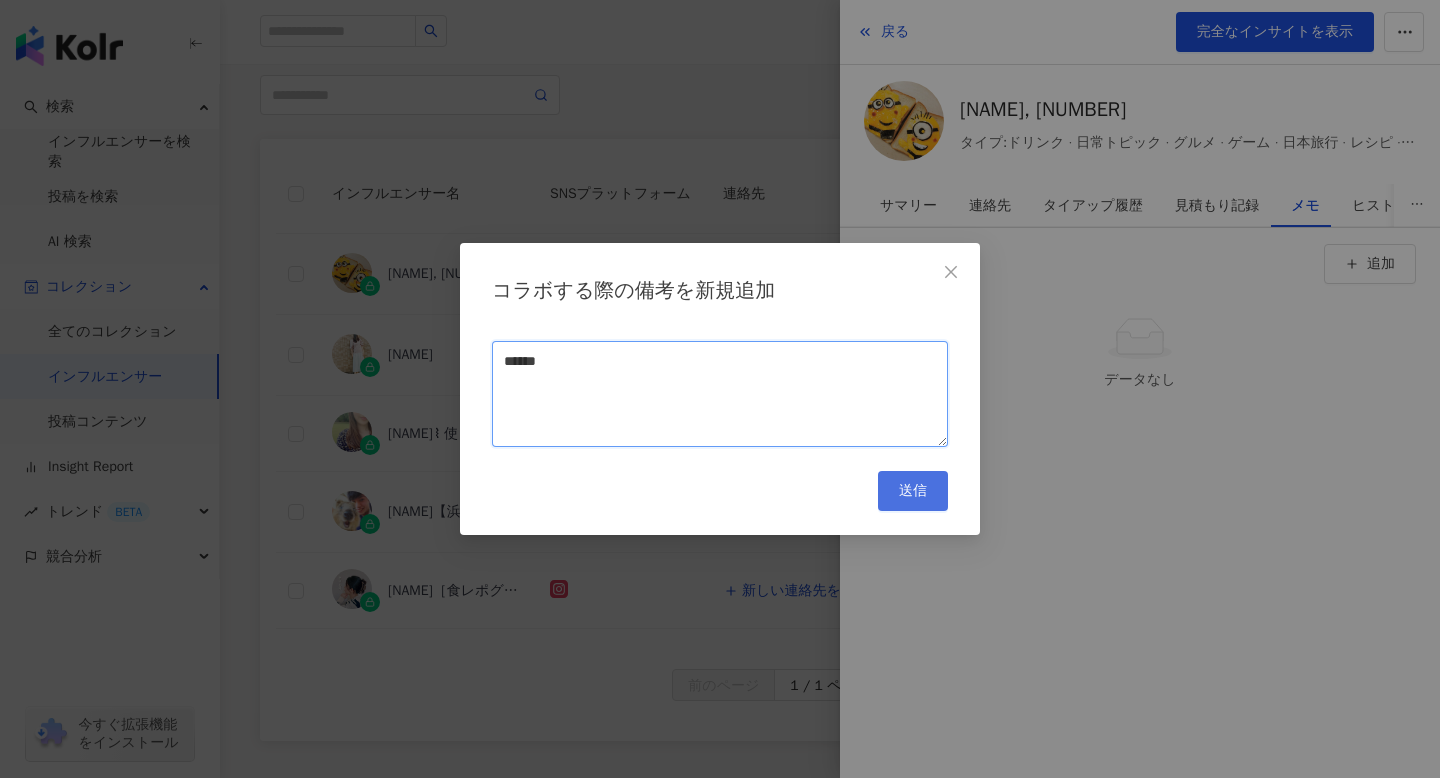 type on "*****" 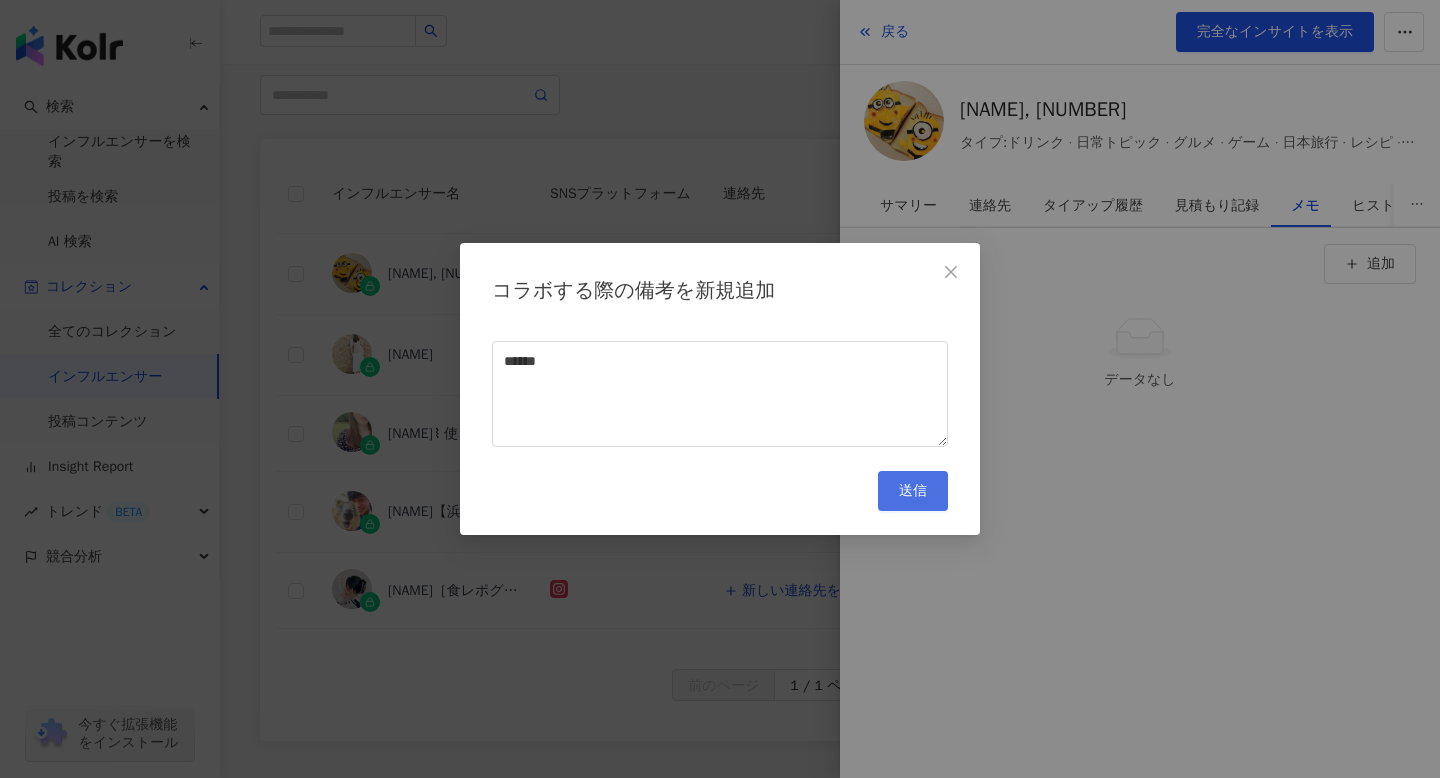 click on "送信" at bounding box center [913, 491] 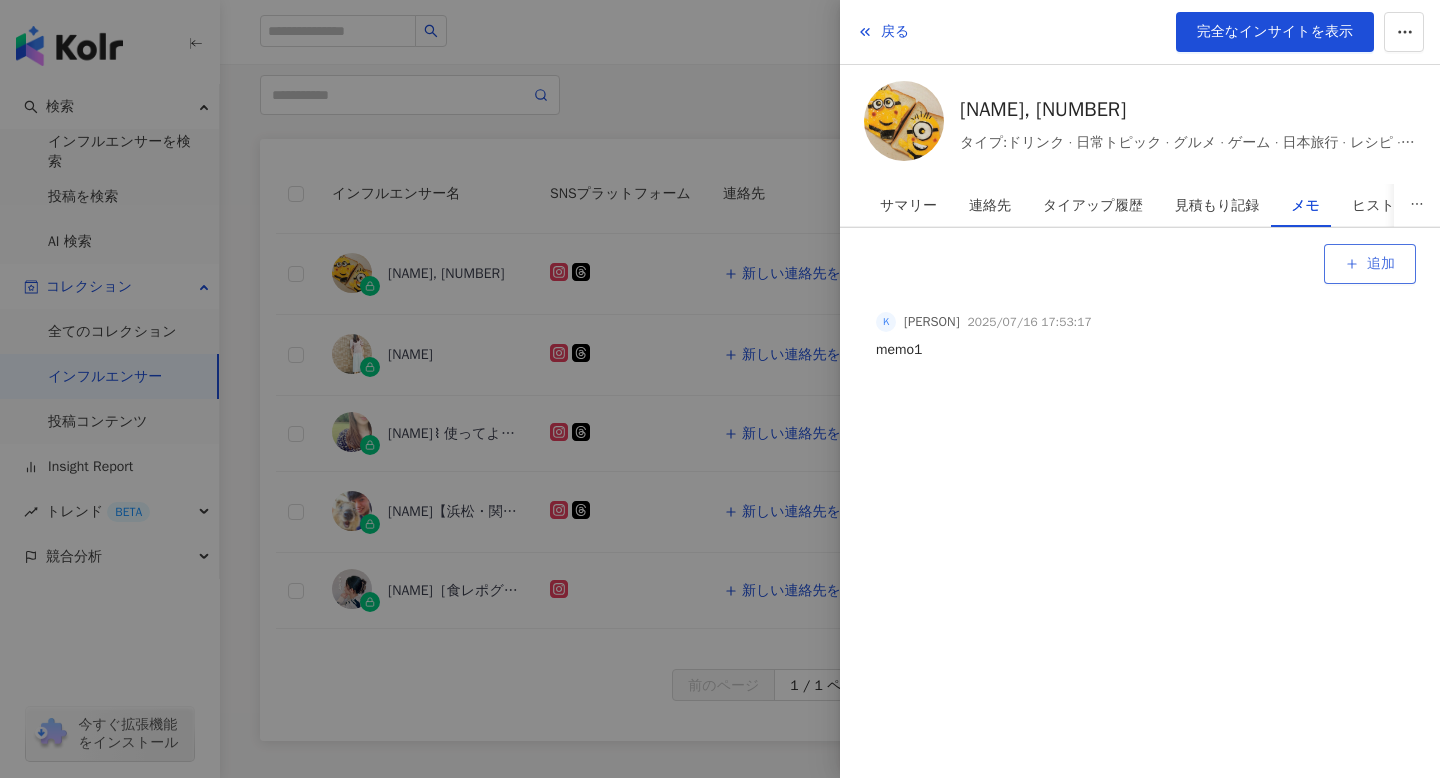 click on "追加" at bounding box center [1381, 264] 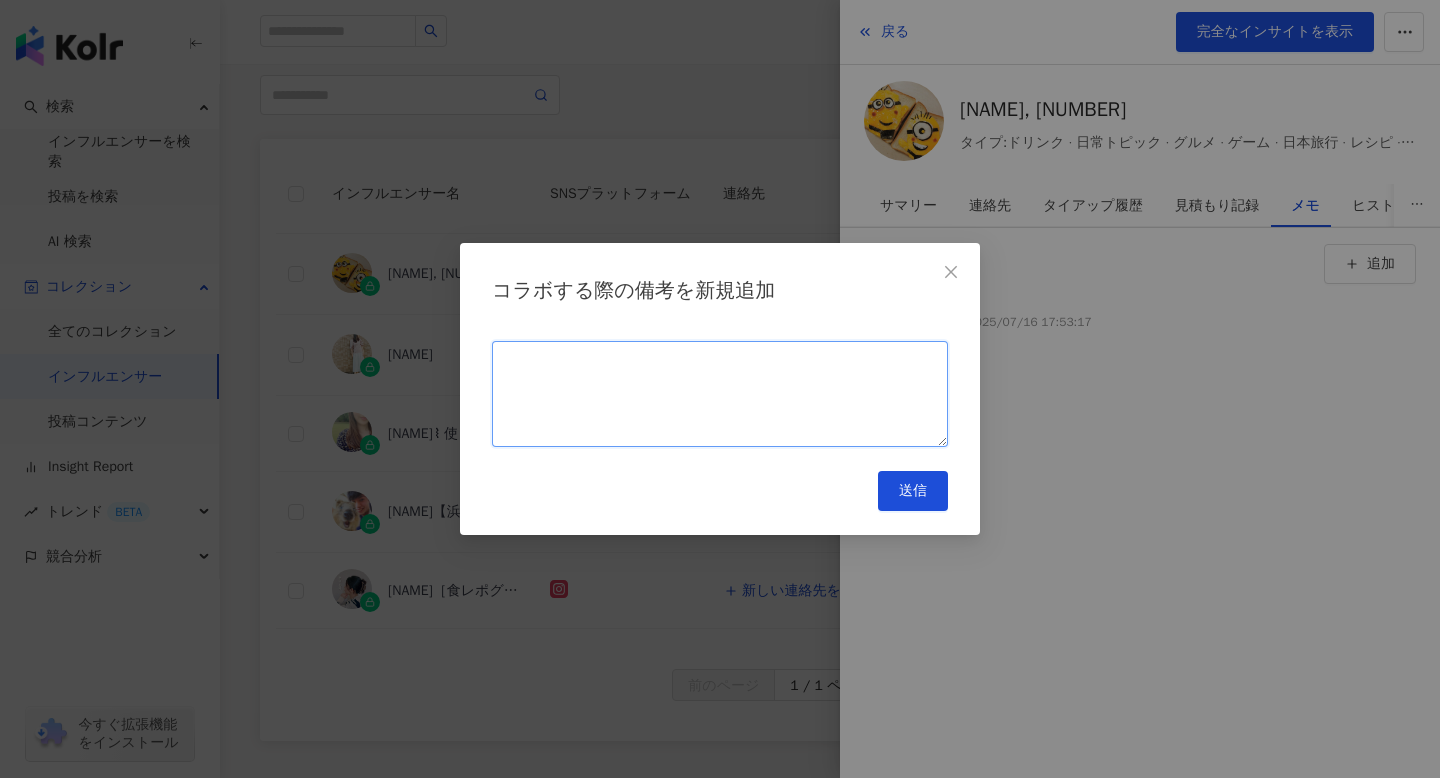 click at bounding box center (720, 394) 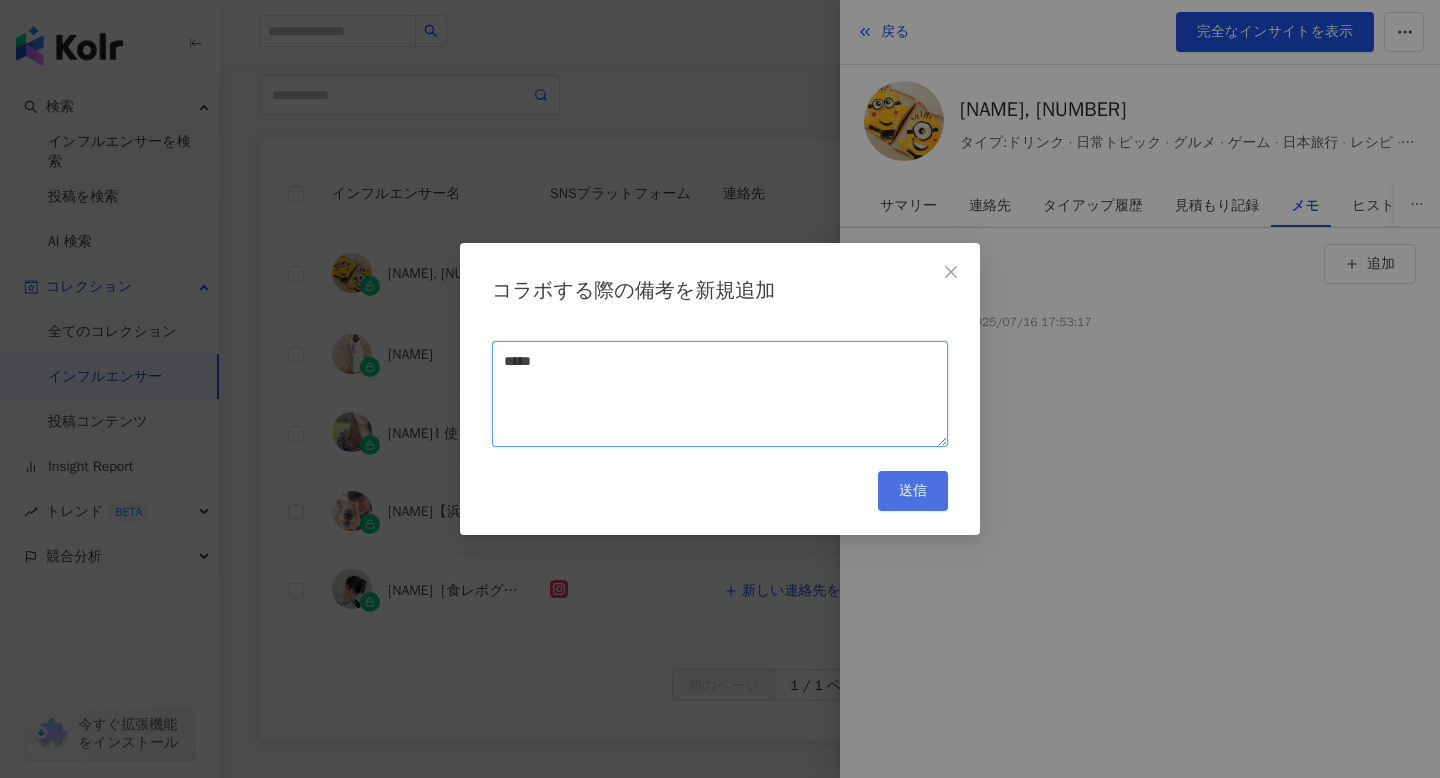 type on "*****" 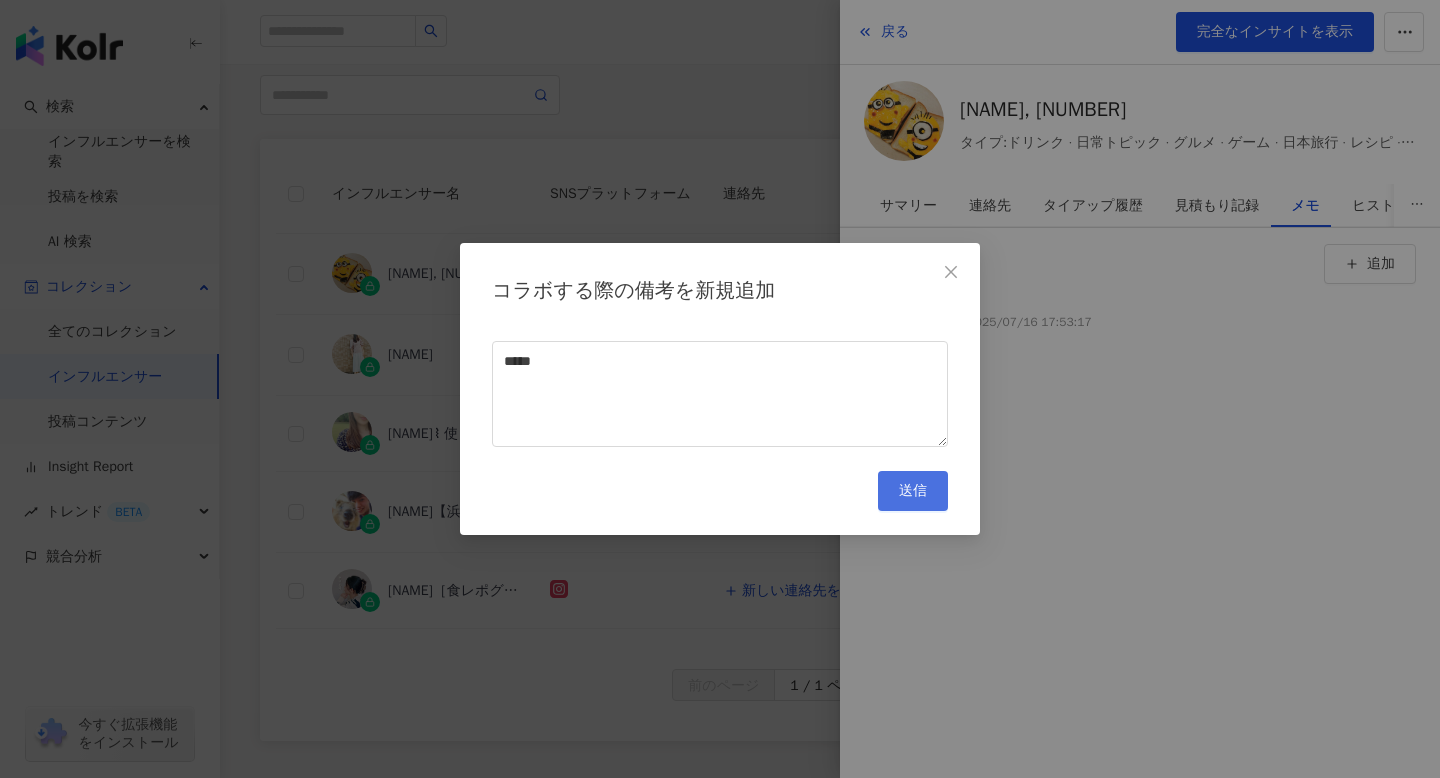 click on "送信" at bounding box center [913, 491] 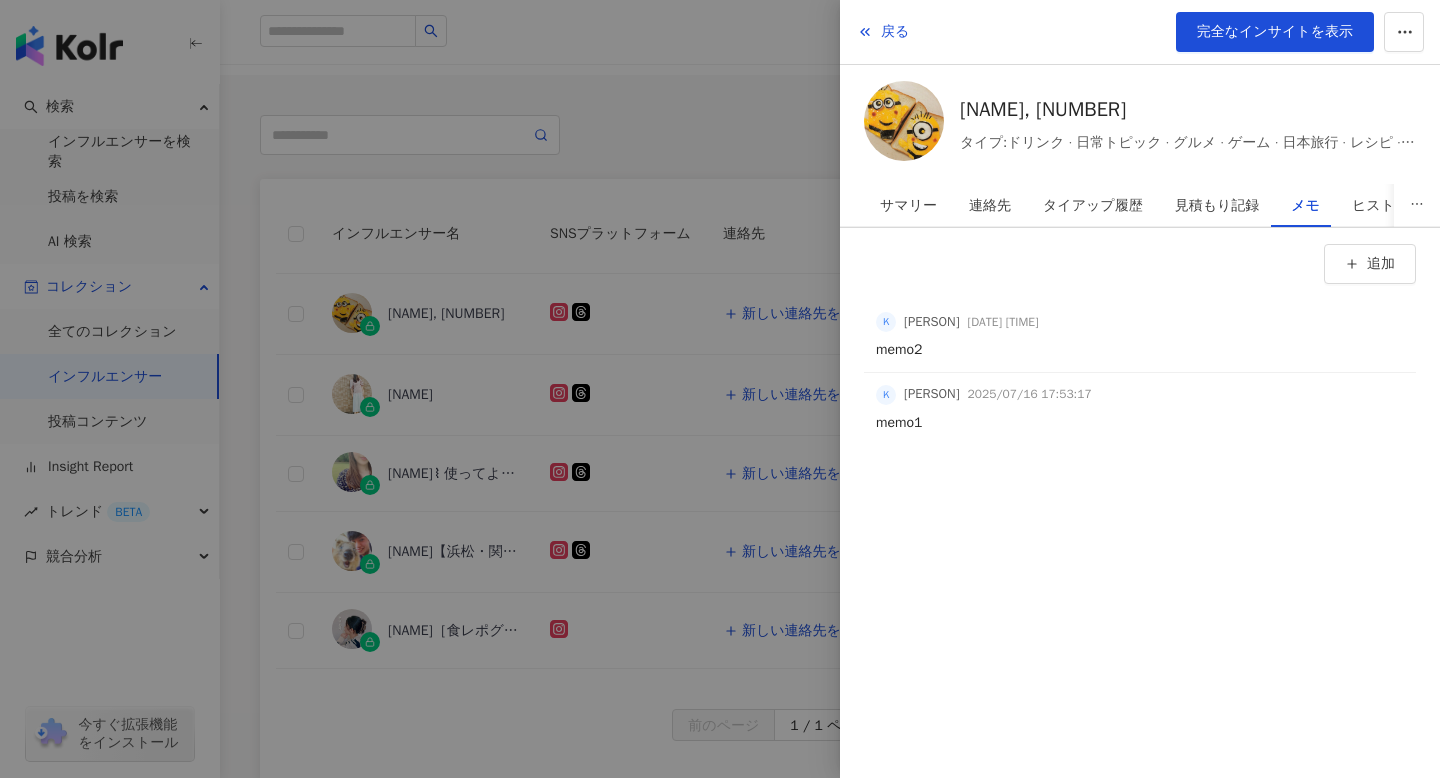 scroll, scrollTop: 156, scrollLeft: 0, axis: vertical 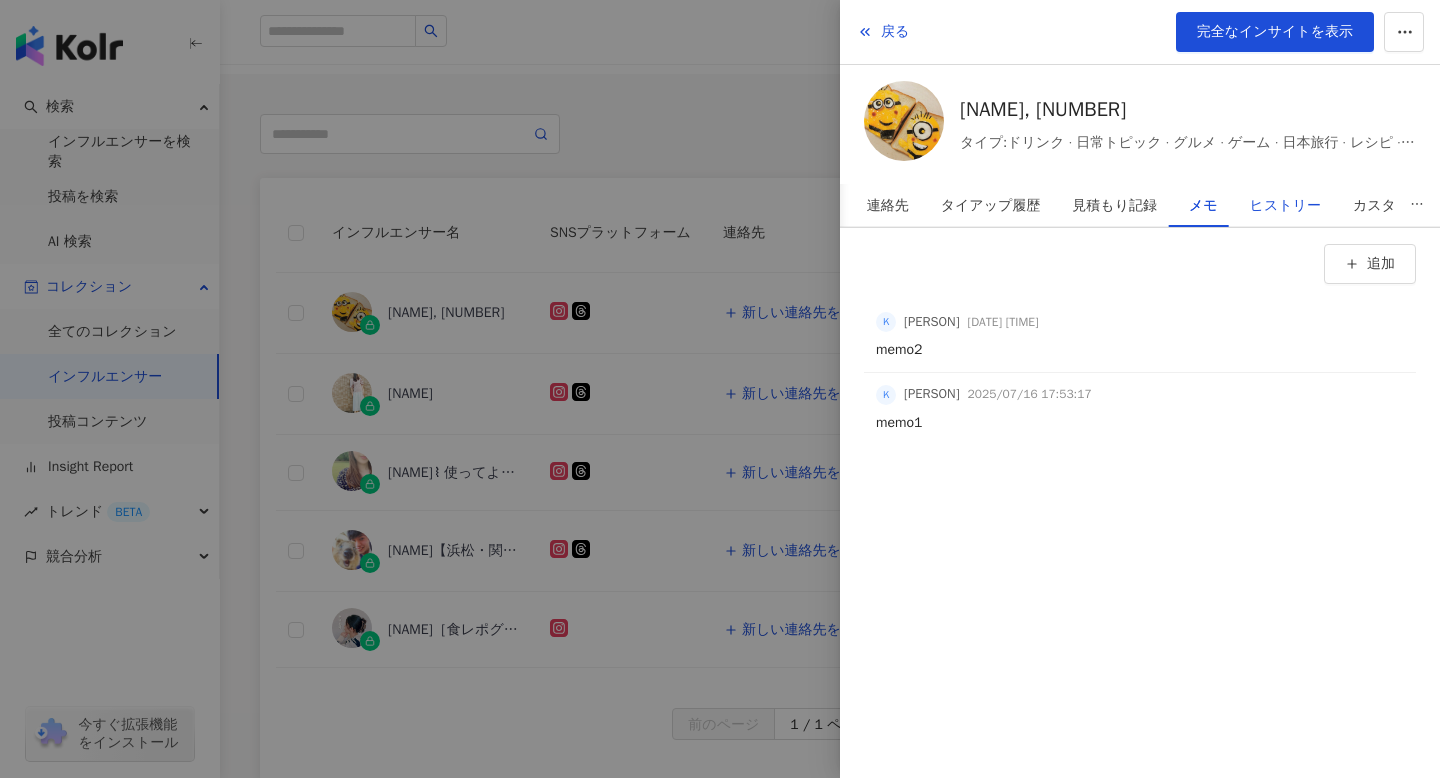 click on "ヒストリー" at bounding box center [1285, 206] 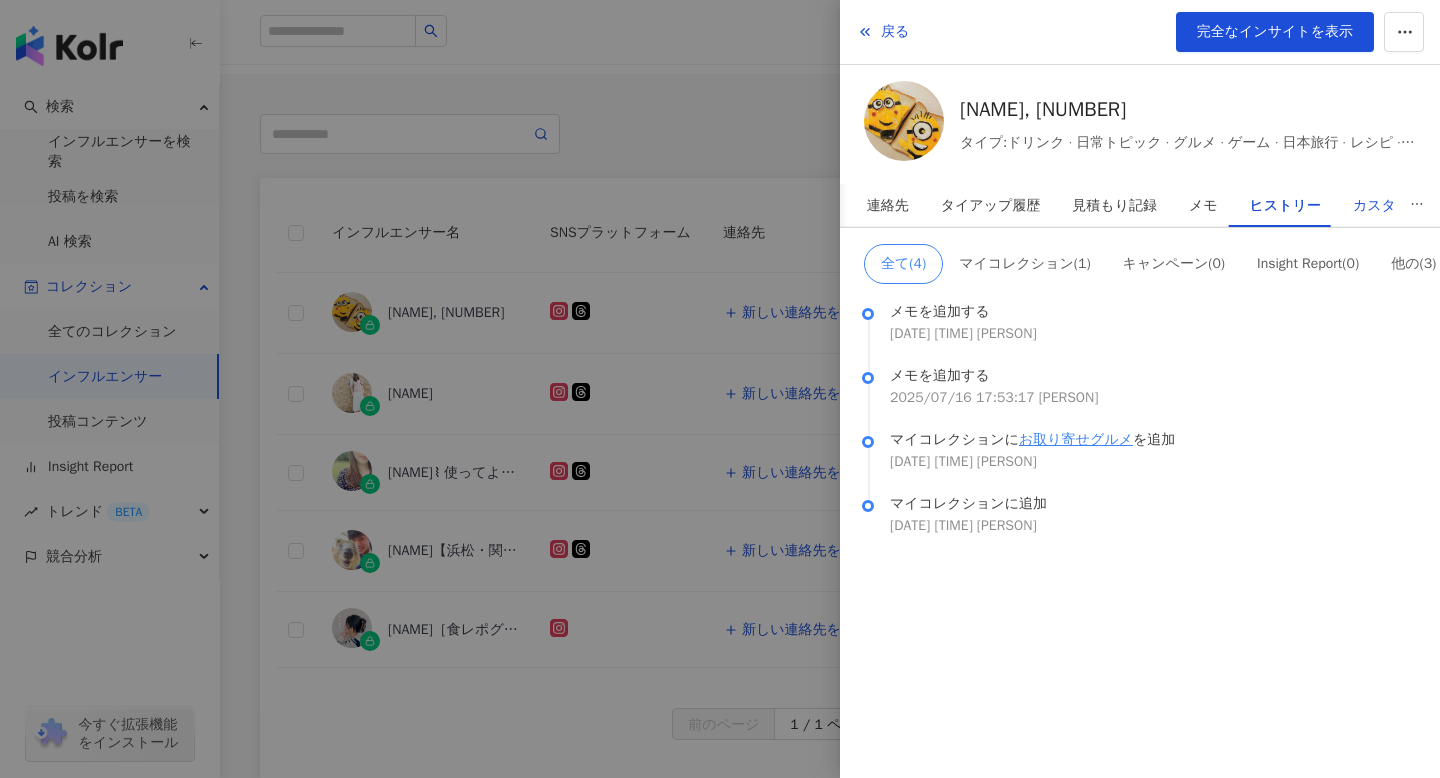 click on "カスタム" at bounding box center [1381, 206] 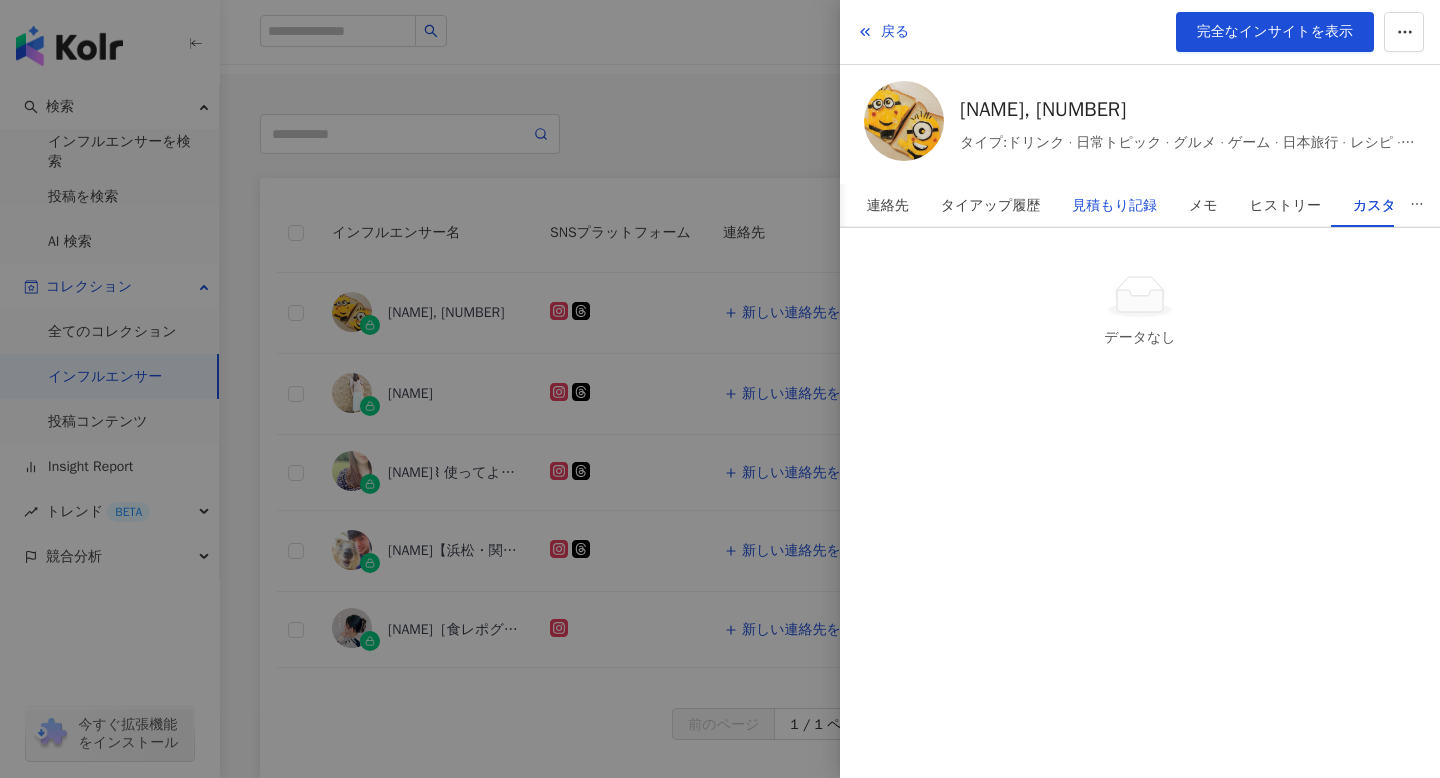 click on "見積もり記録" at bounding box center [1114, 206] 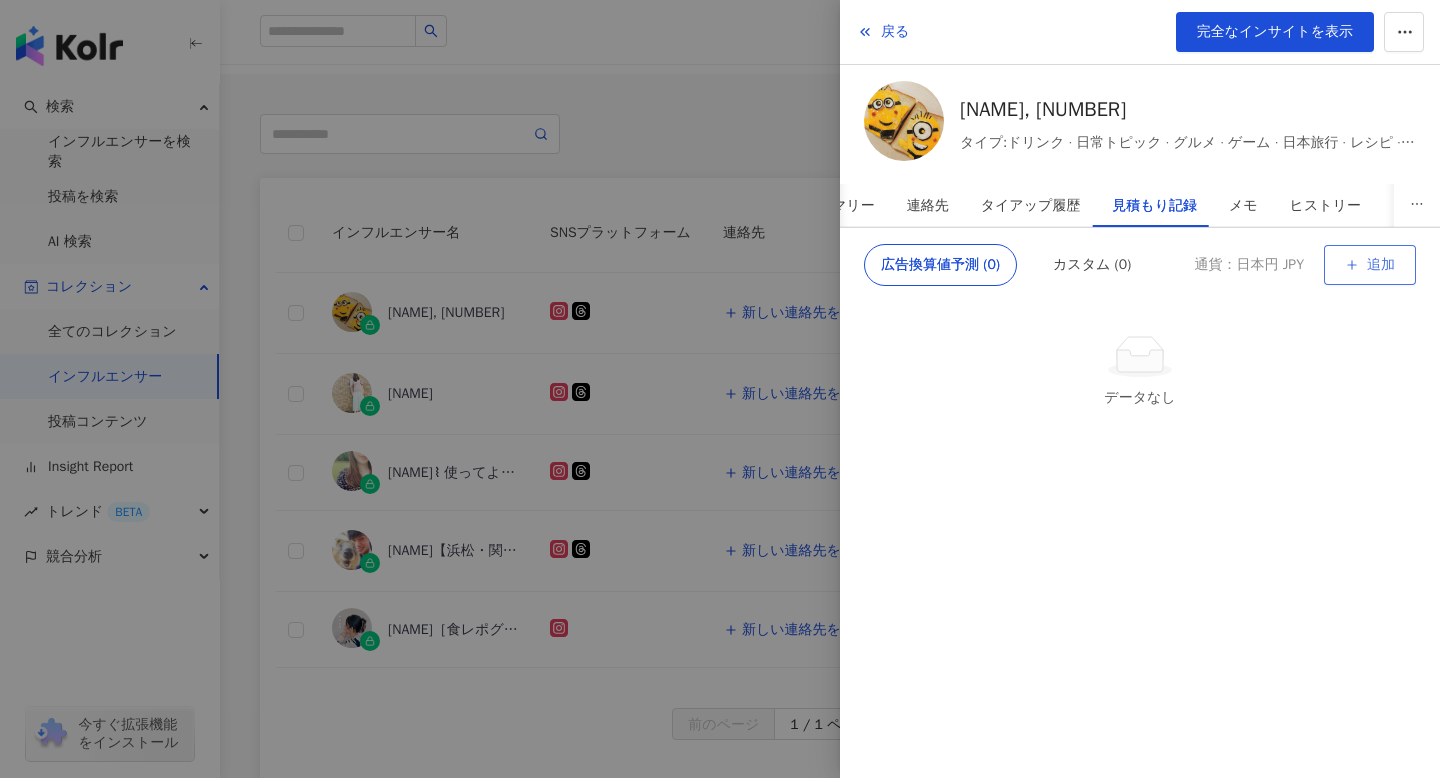click on "追加" at bounding box center (1370, 265) 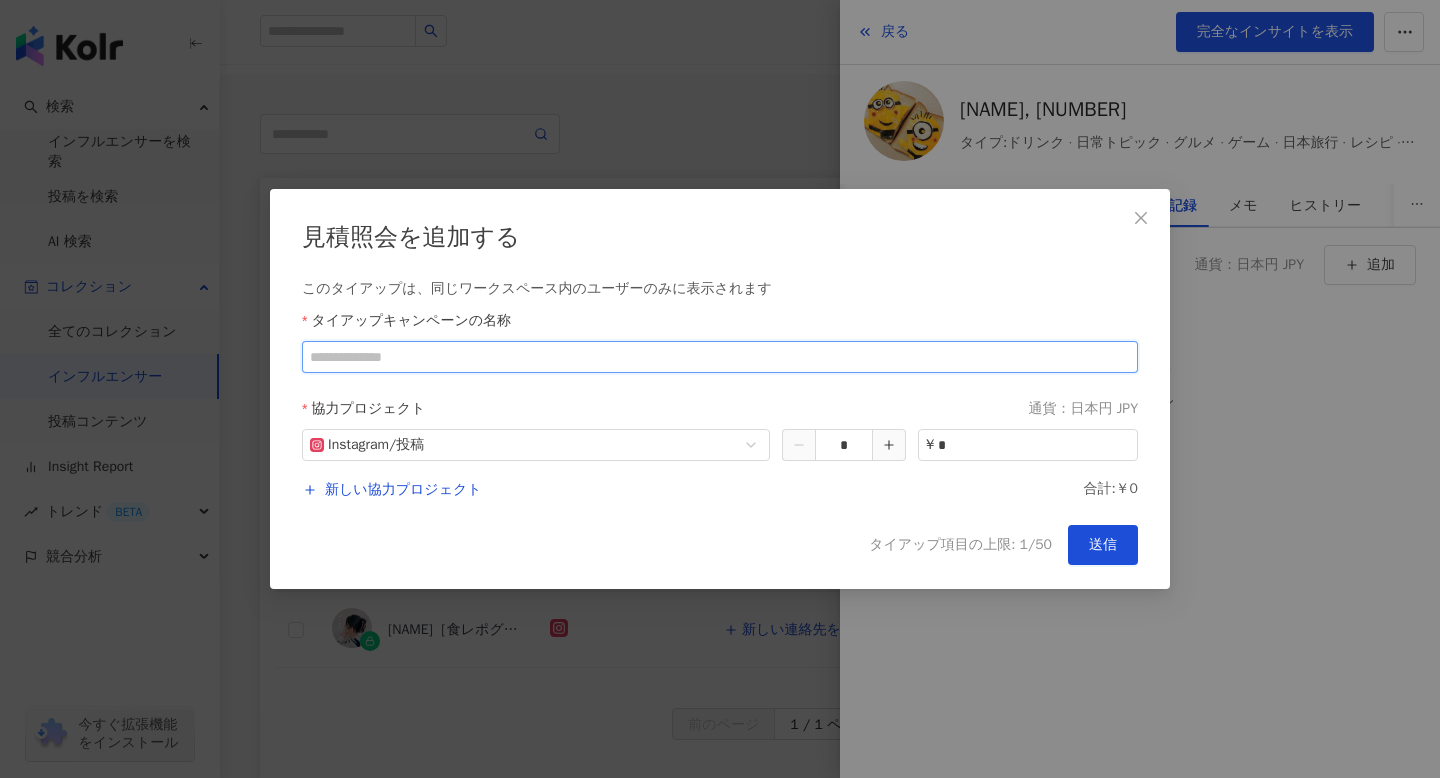 click on "コレクション名" at bounding box center (720, 357) 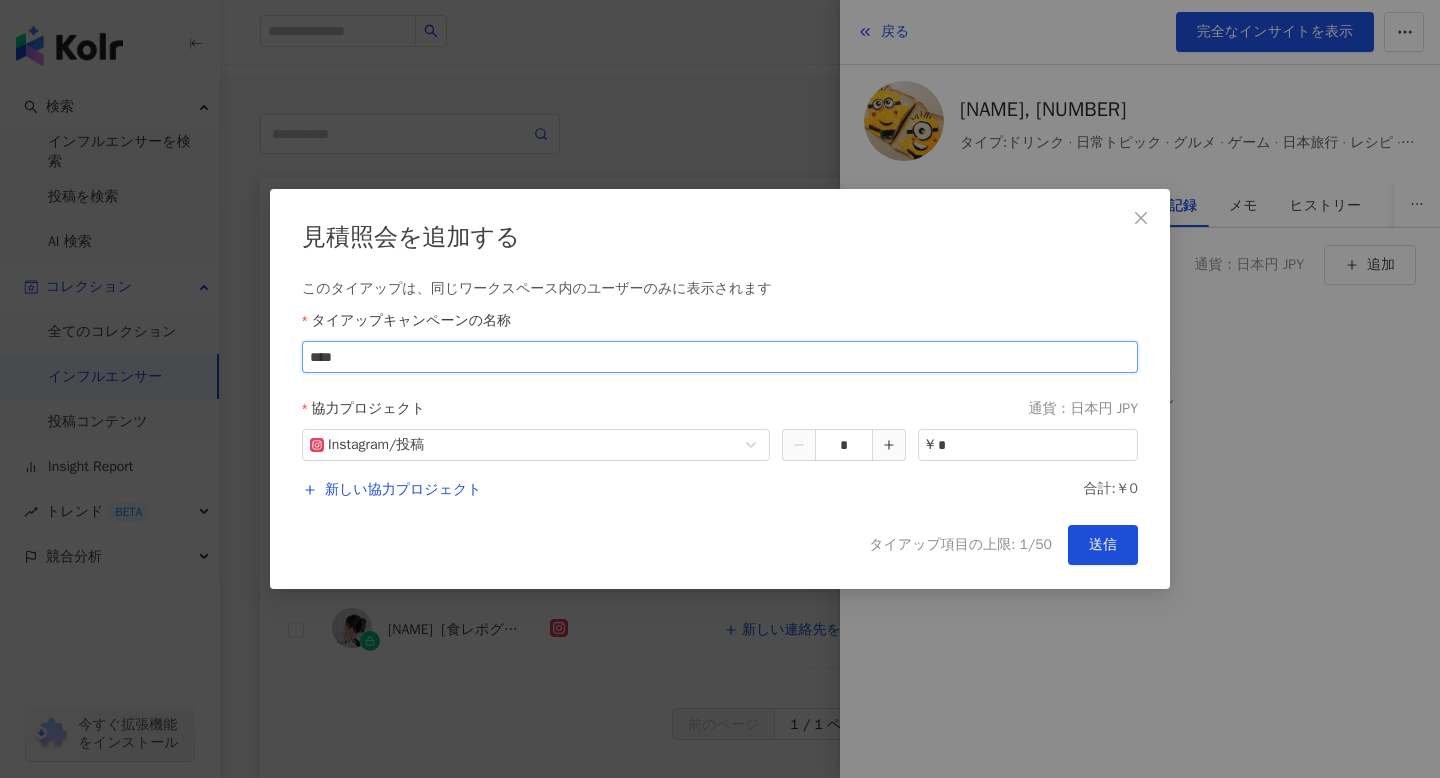 type on "****" 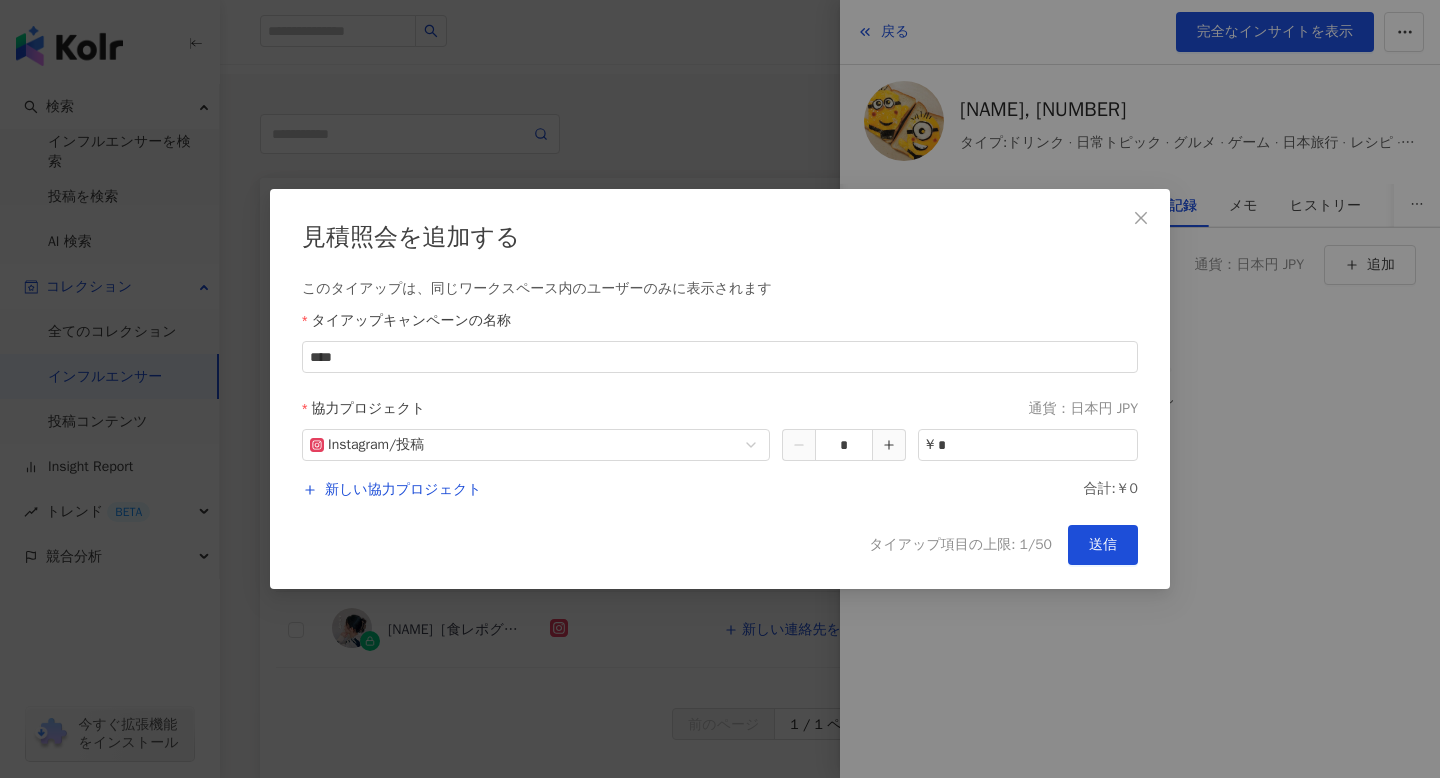click on "協力プロジェクト 通貨：日本円 JPY" at bounding box center [724, 409] 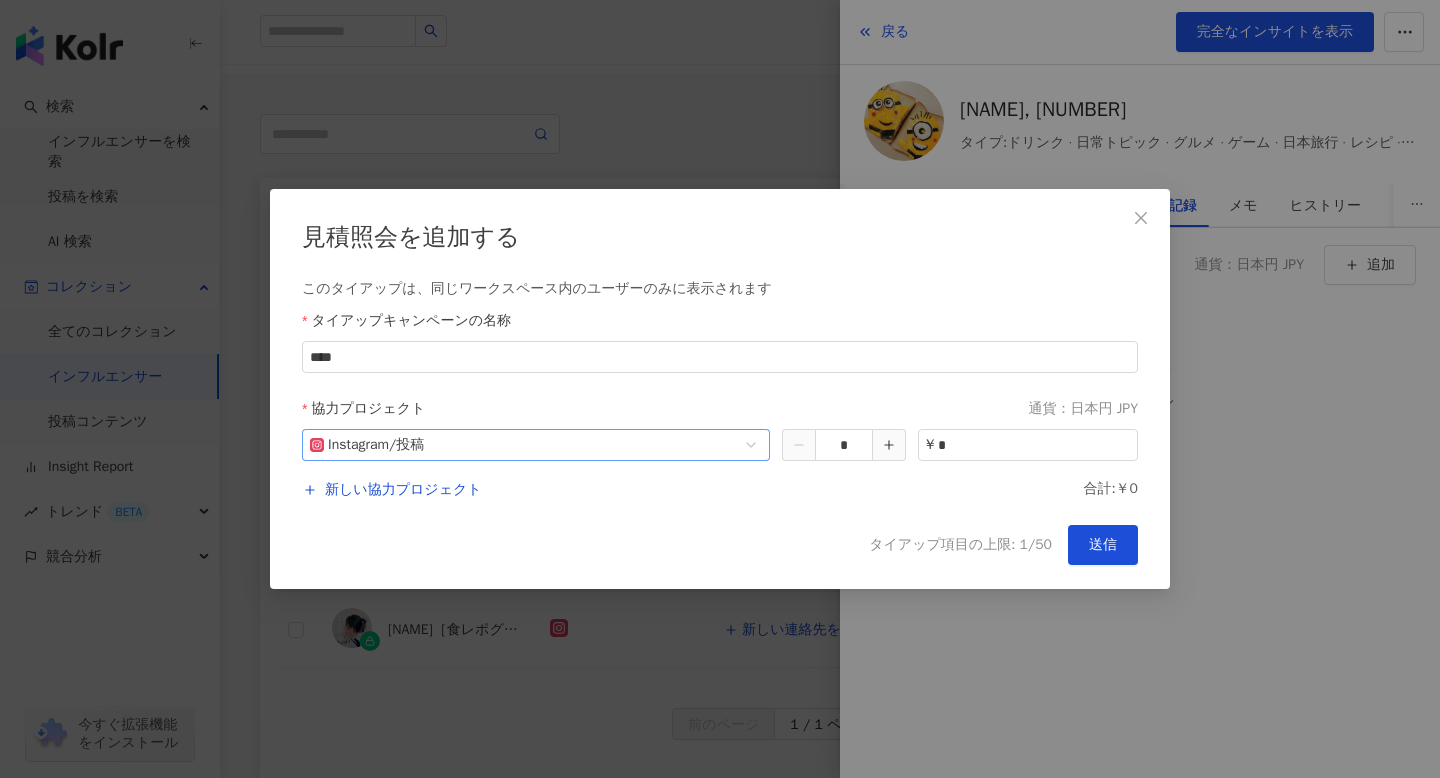 click on "Instagram  /  投稿" at bounding box center (536, 445) 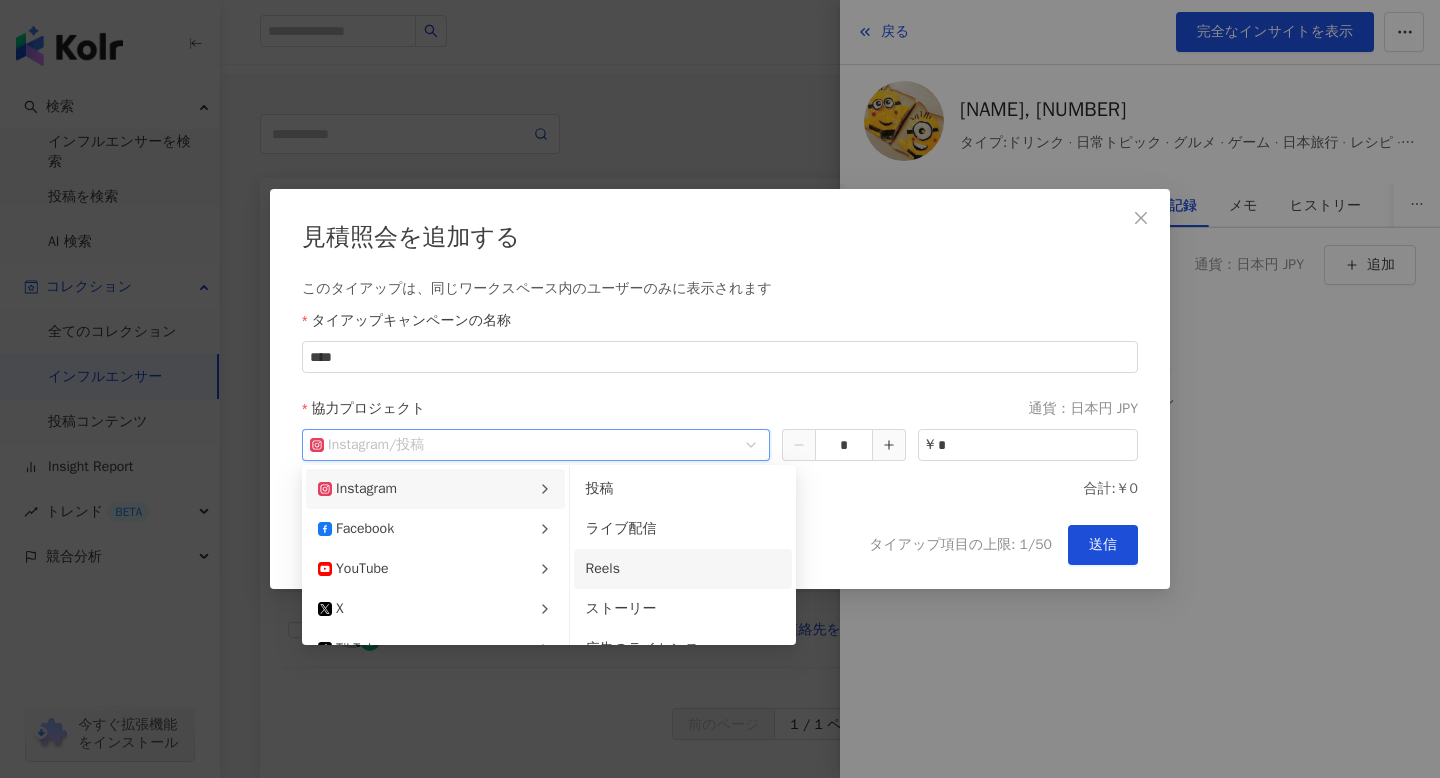 click on "Reels" at bounding box center (683, 569) 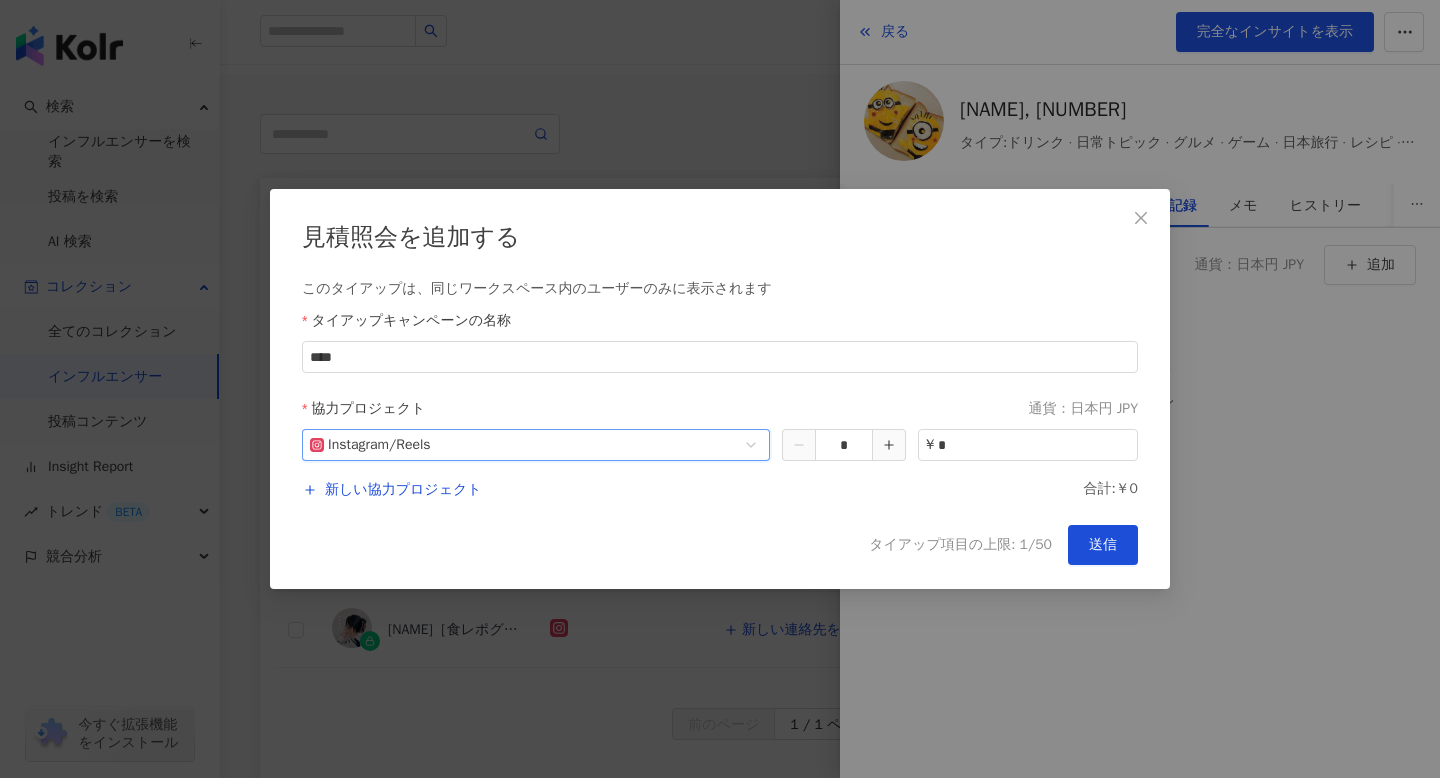 click on "タイアップキャンペーンの名称 **** 協力プロジェクト 通貨：日本円 JPY ig__RC_CASCADER_SPLIT__reels Instagram  /  Reels * ¥ * 新しい協力プロジェクト 合計:￥0" at bounding box center (720, 405) 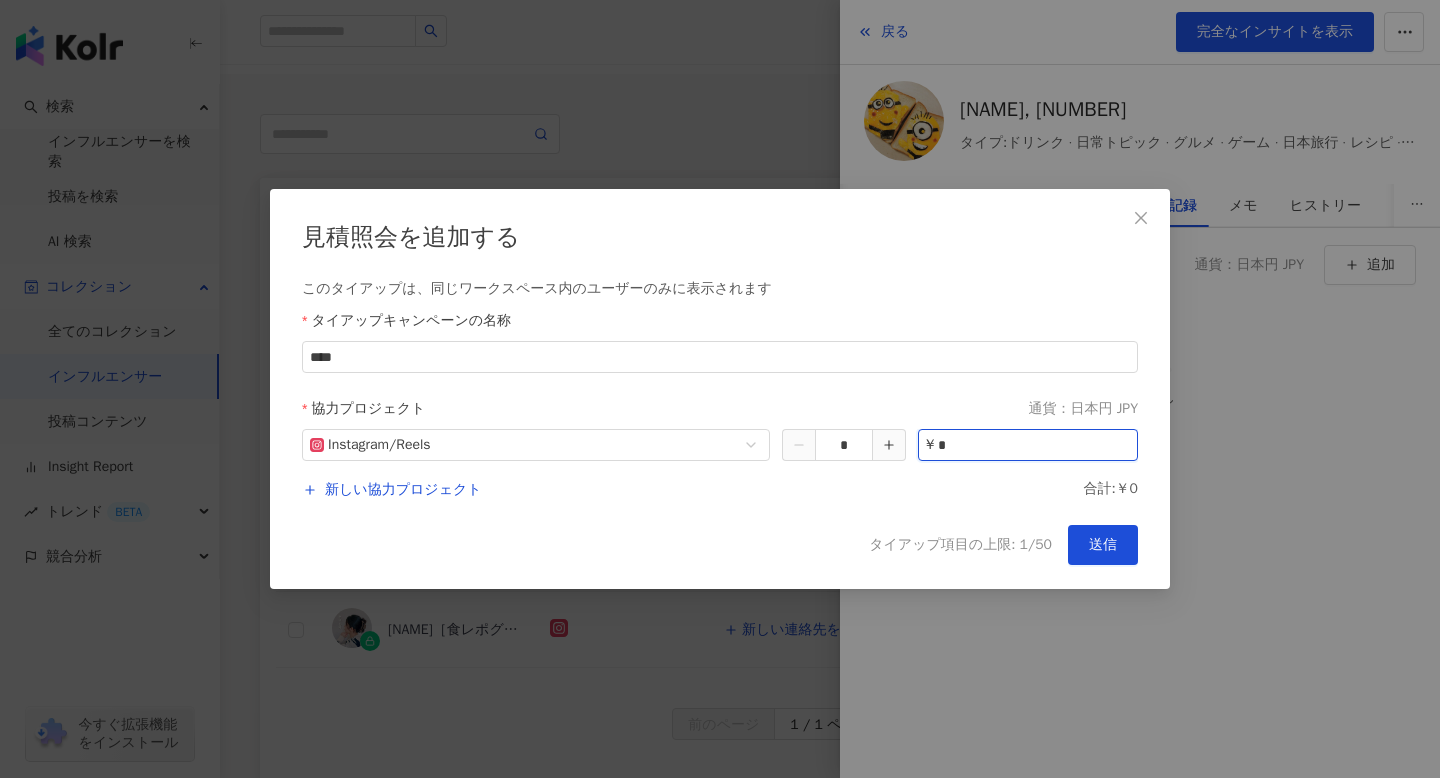 click on "*" at bounding box center [1037, 445] 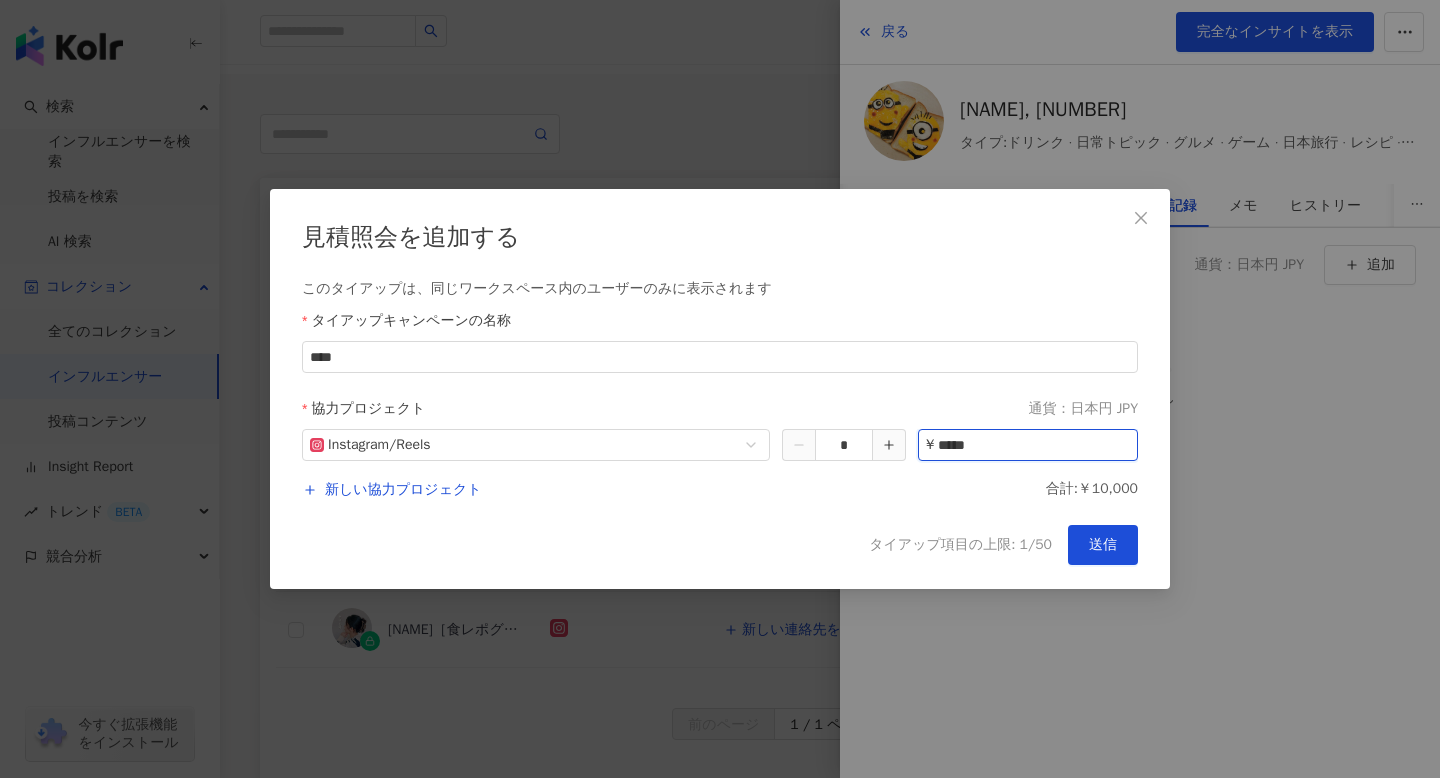 type on "*****" 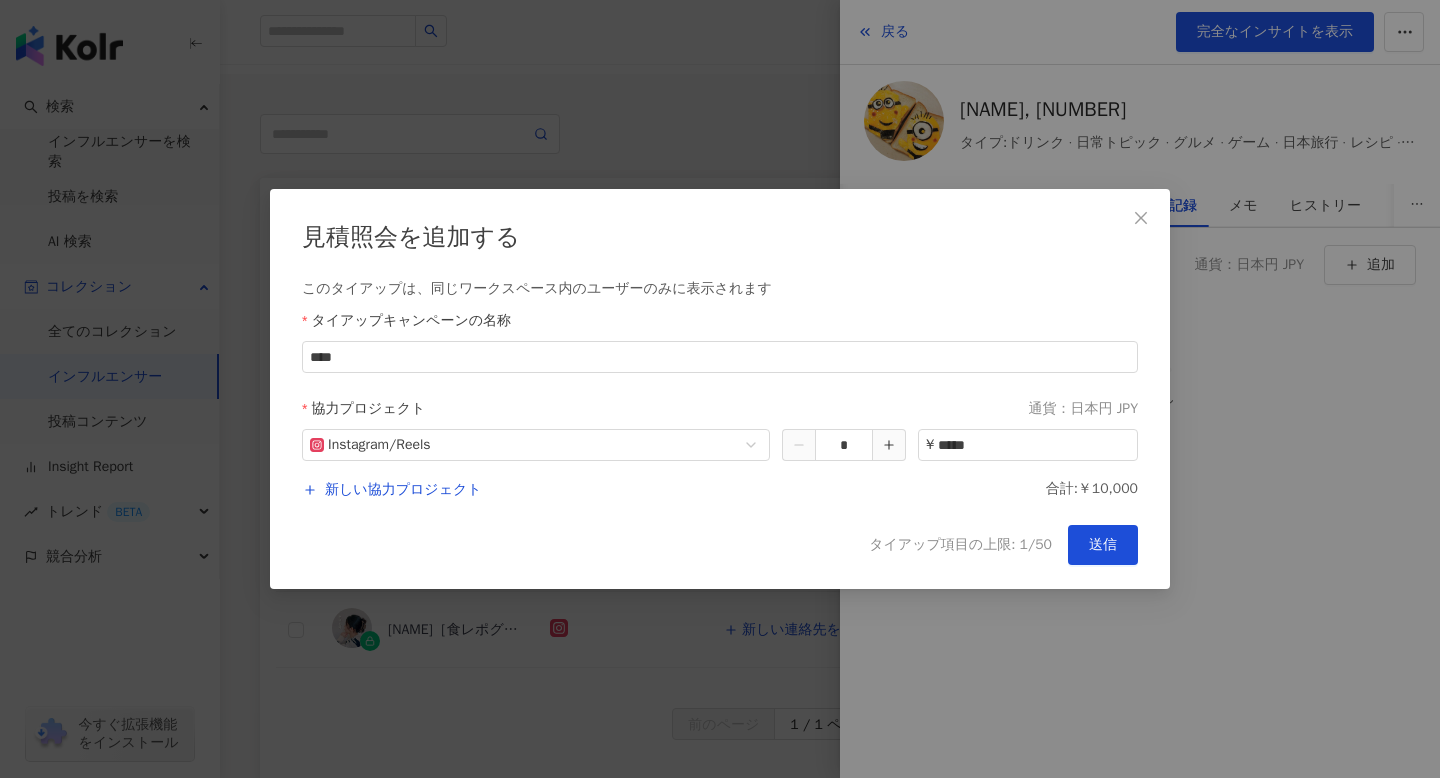 click on "見積照会を追加する このタイアップは、同じワークスペース内のユーザーのみに表示されます タイアップキャンペーンの名称 **** 協力プロジェクト 通貨：日本円 JPY Instagram  /  Reels * ¥ ***** 新しい協力プロジェクト 合計:￥10,000 タイアップ項目の上限: 1/50 送信" at bounding box center (720, 389) 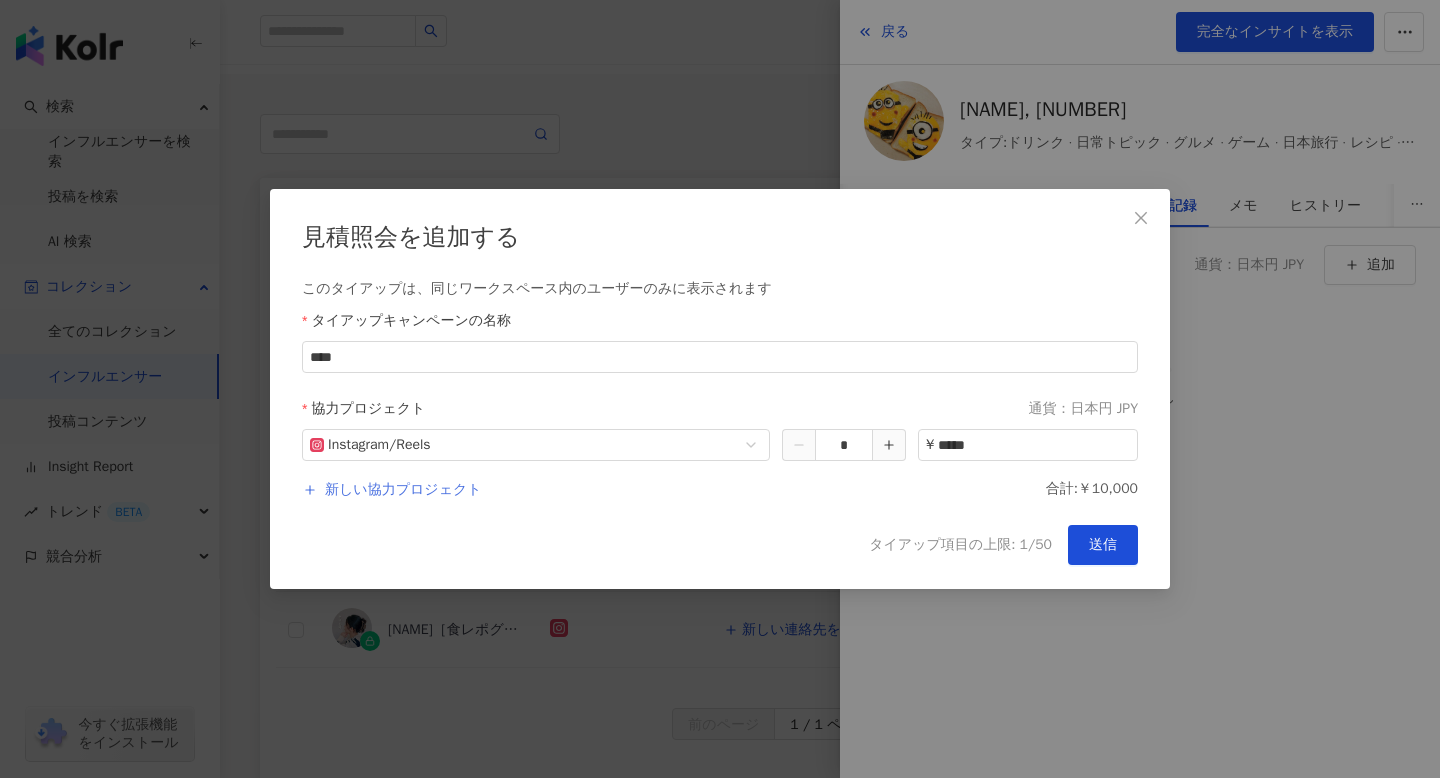 click on "新しい協力プロジェクト" at bounding box center [403, 490] 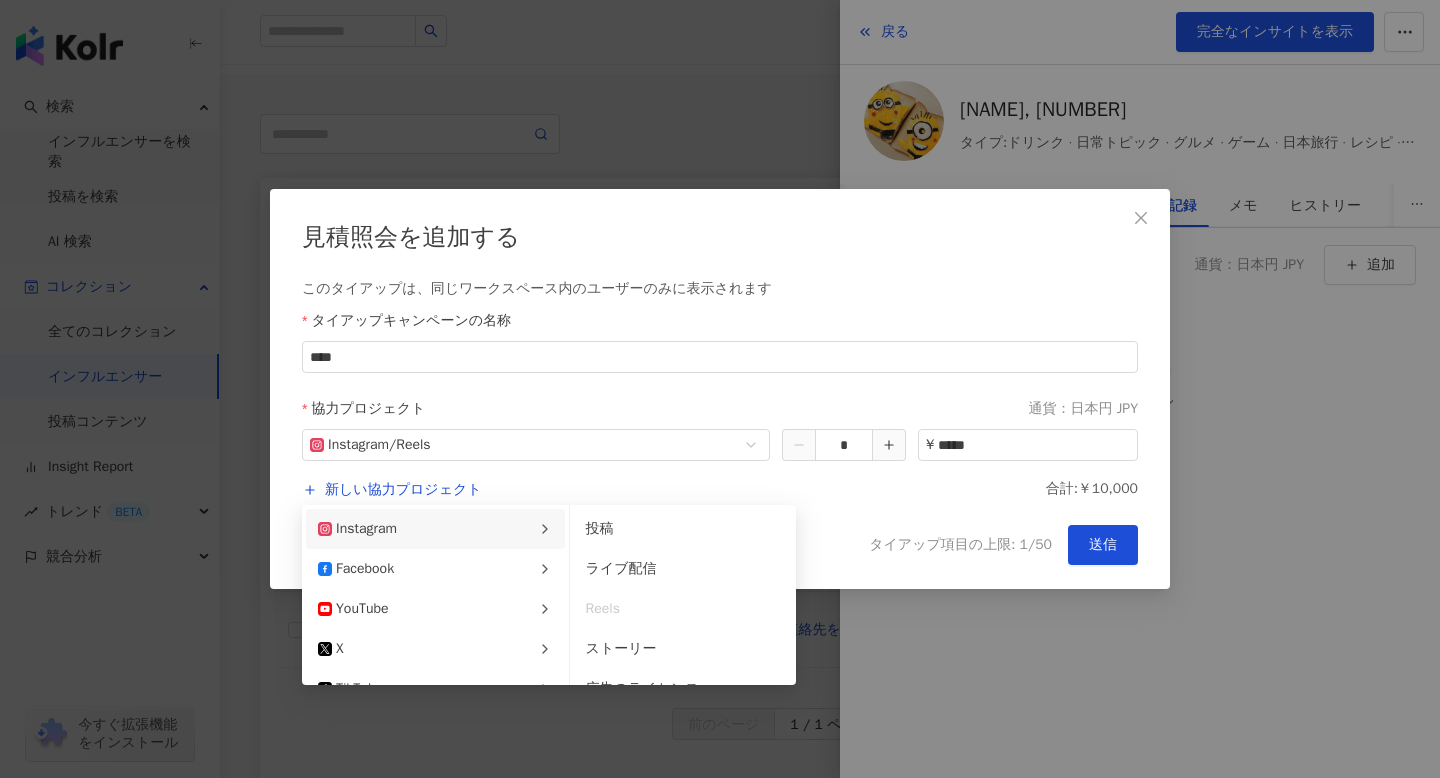 click on "Instagram" at bounding box center (357, 529) 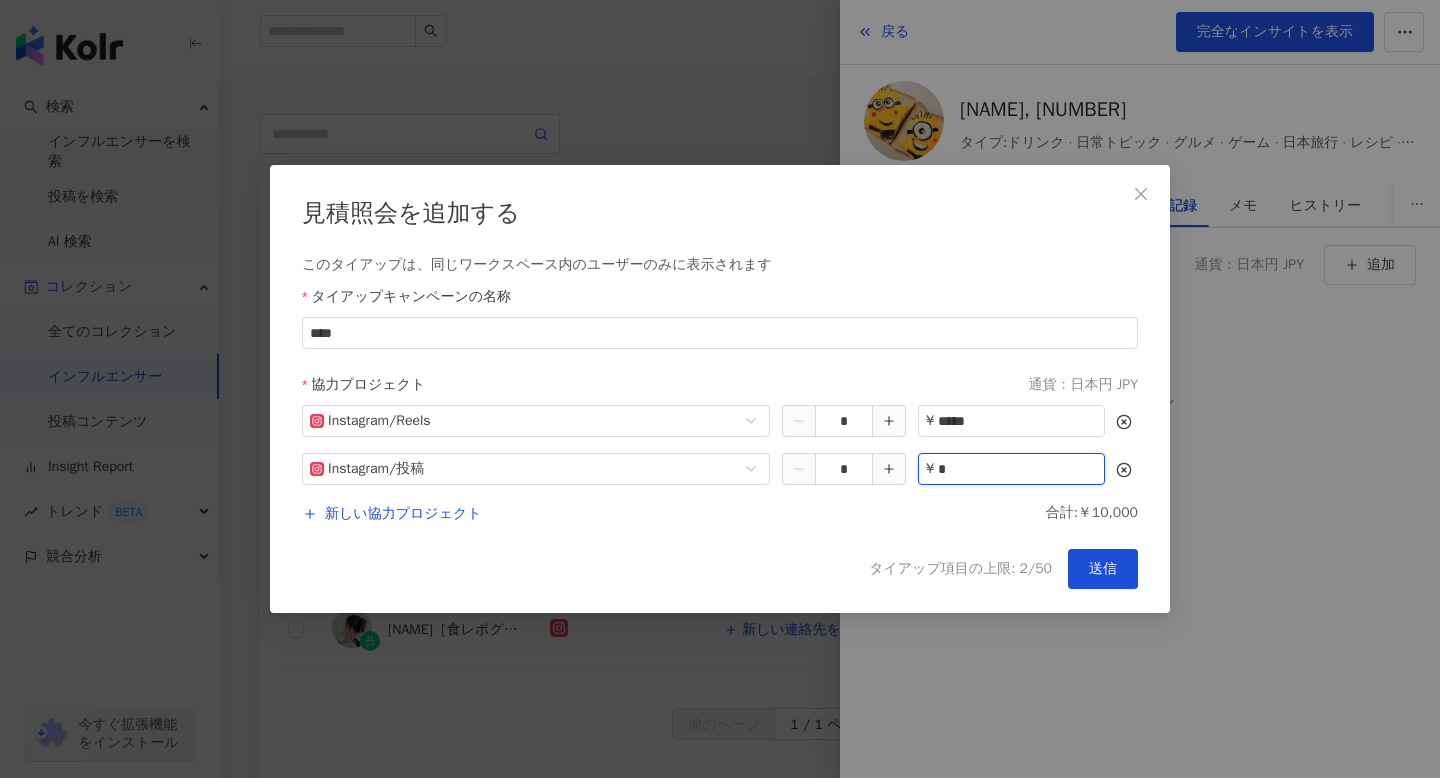 click on "*" at bounding box center (1020, 469) 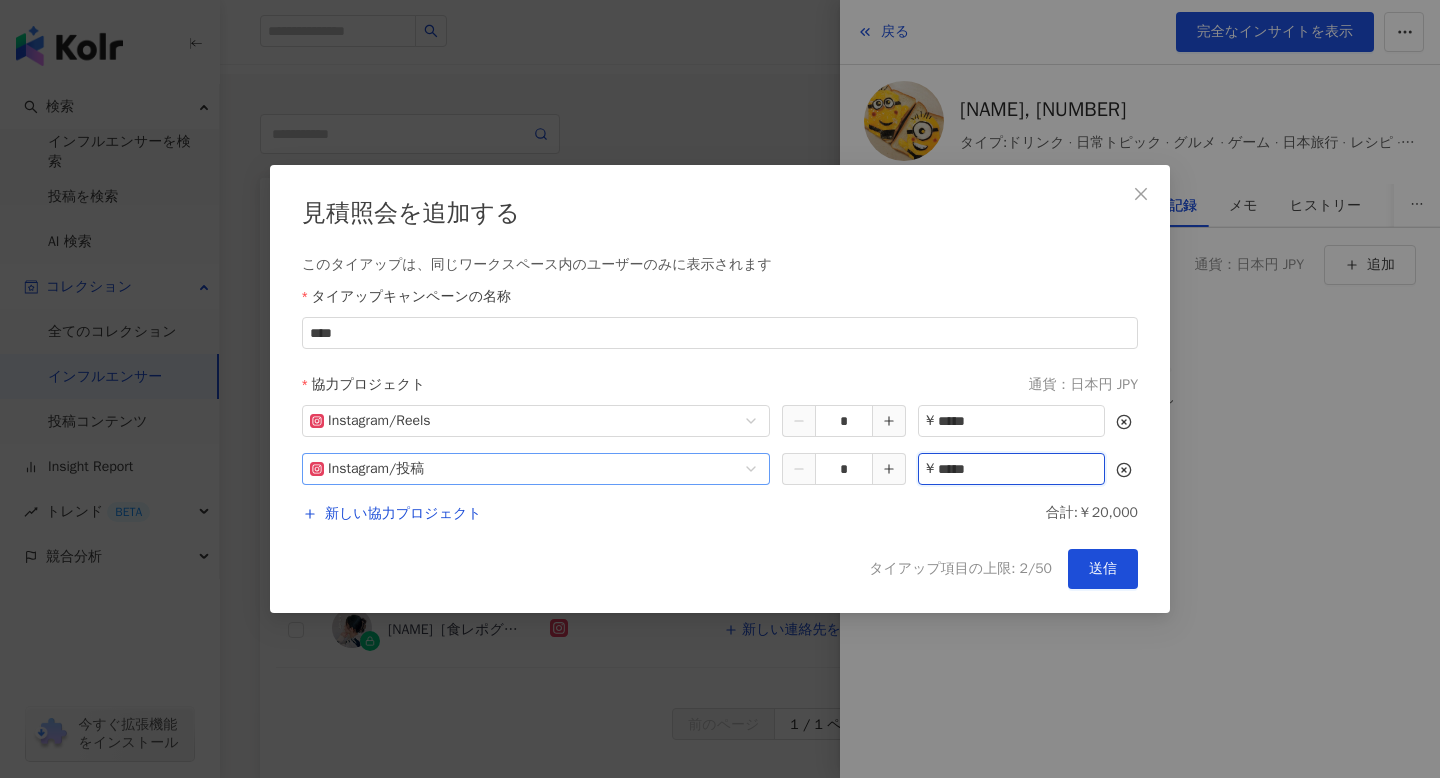 click on "Instagram  /  投稿" at bounding box center (536, 469) 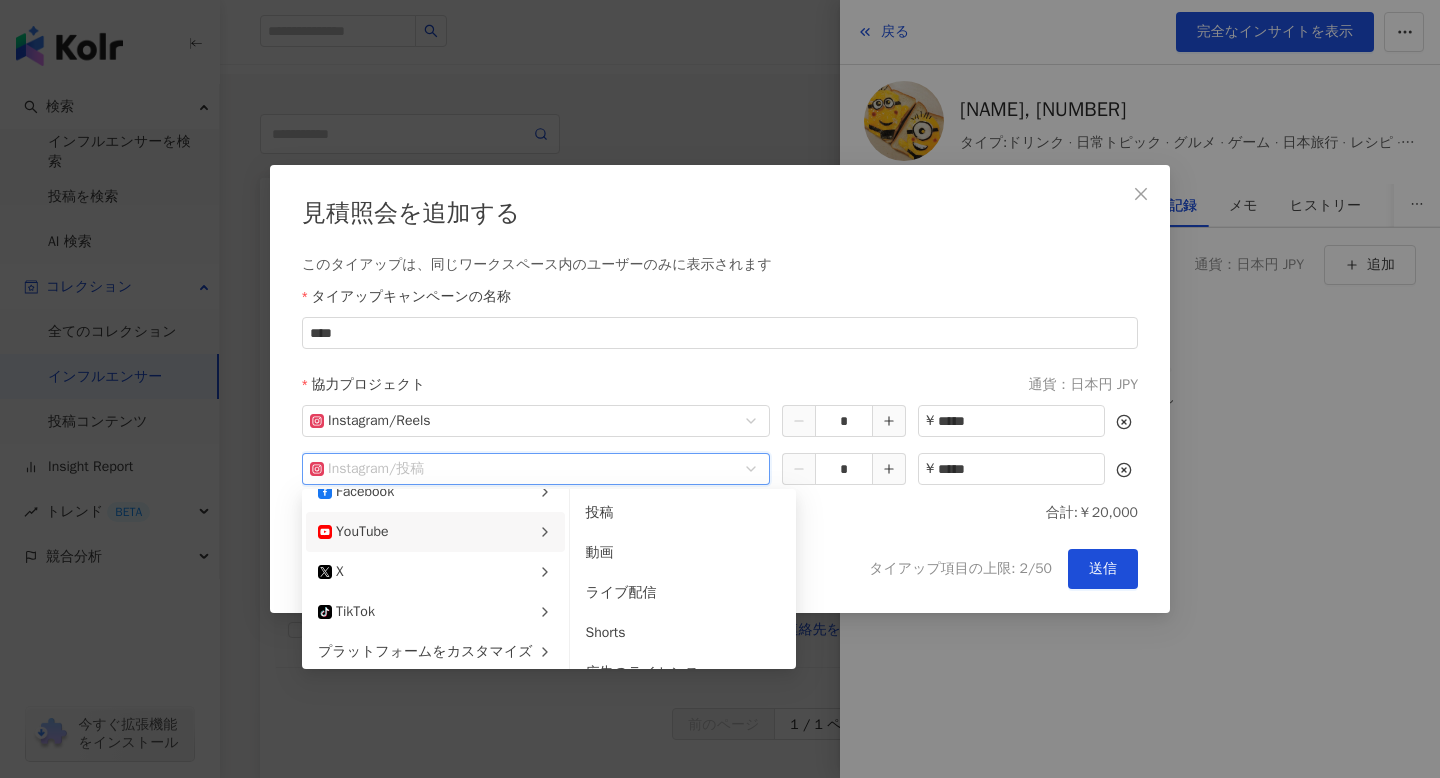scroll, scrollTop: 67, scrollLeft: 0, axis: vertical 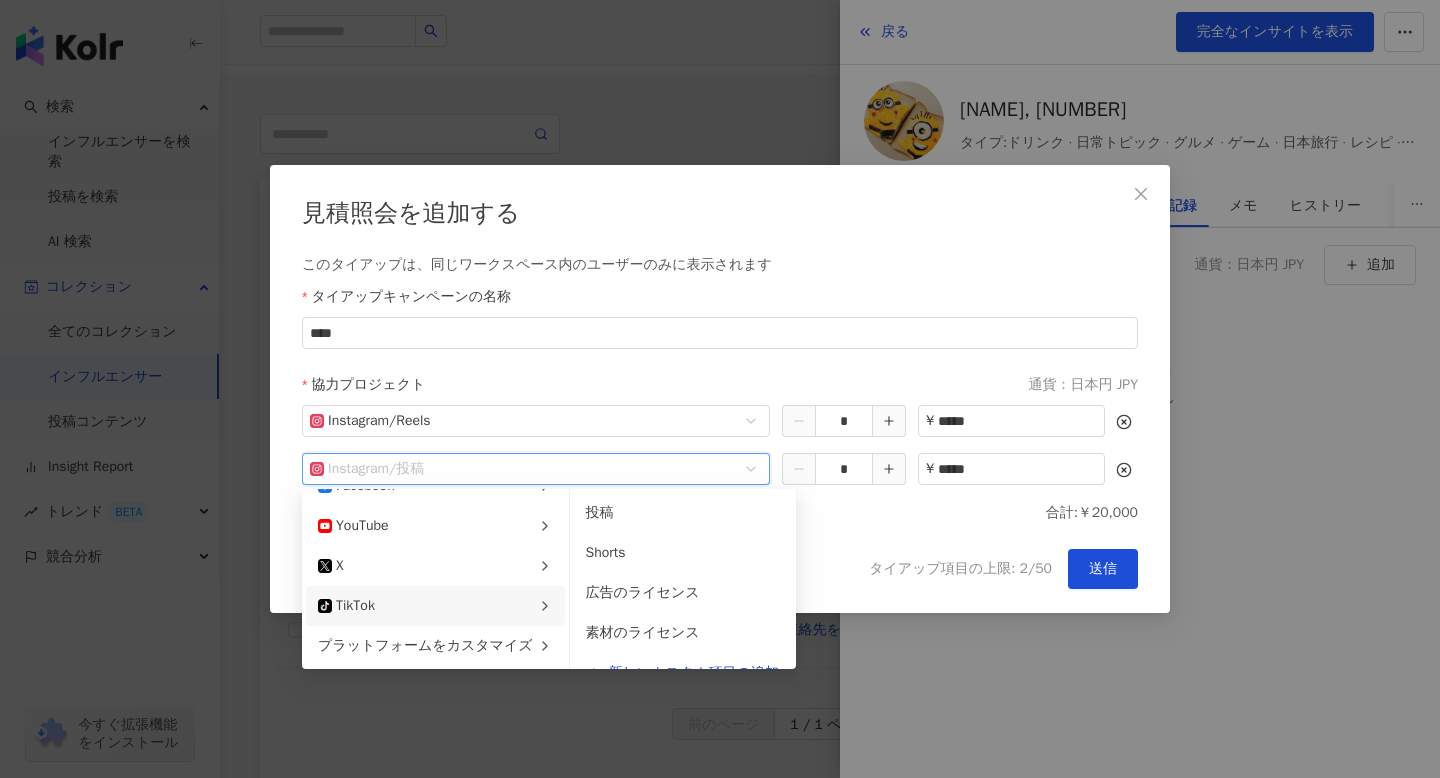 click on "tiktok-icon TikTok" at bounding box center [346, 606] 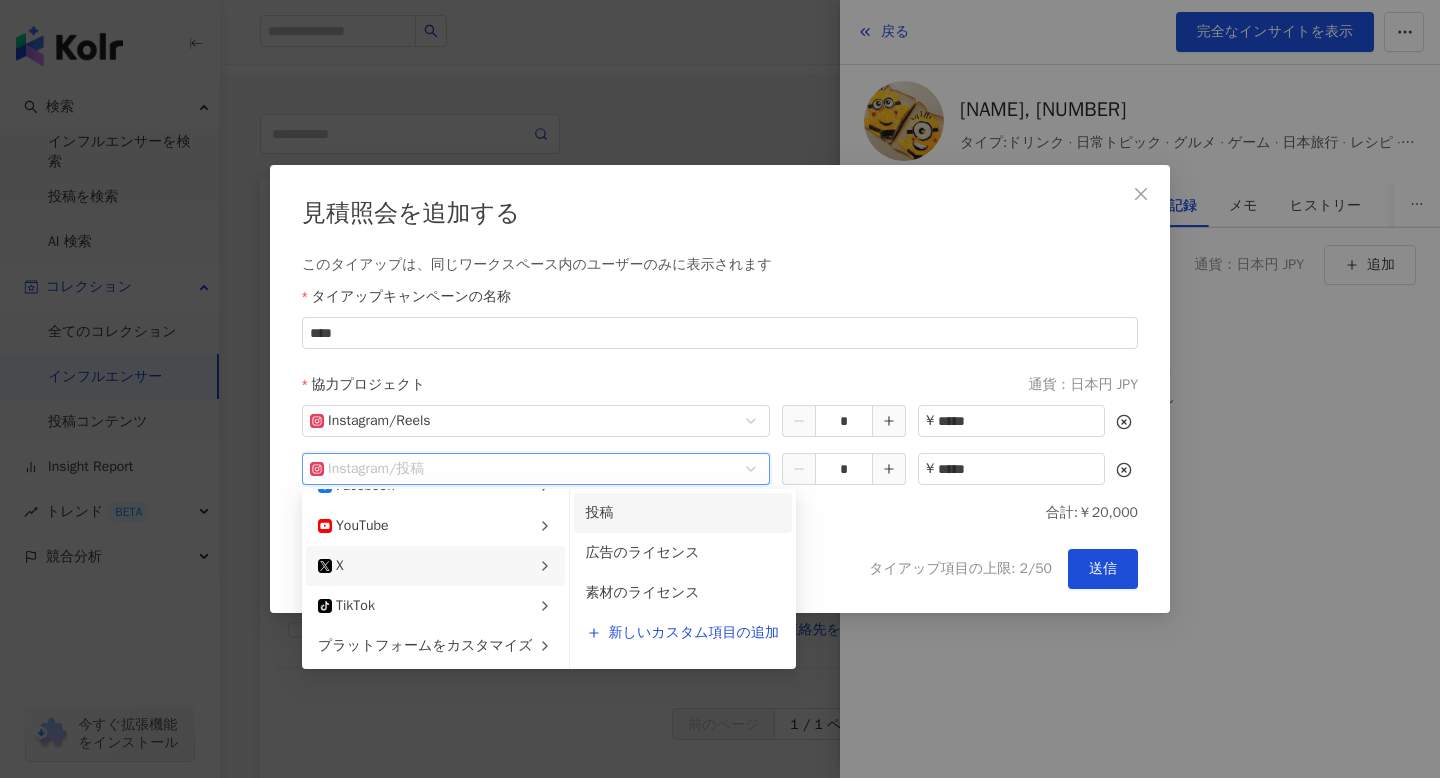 click on "投稿" at bounding box center (600, 512) 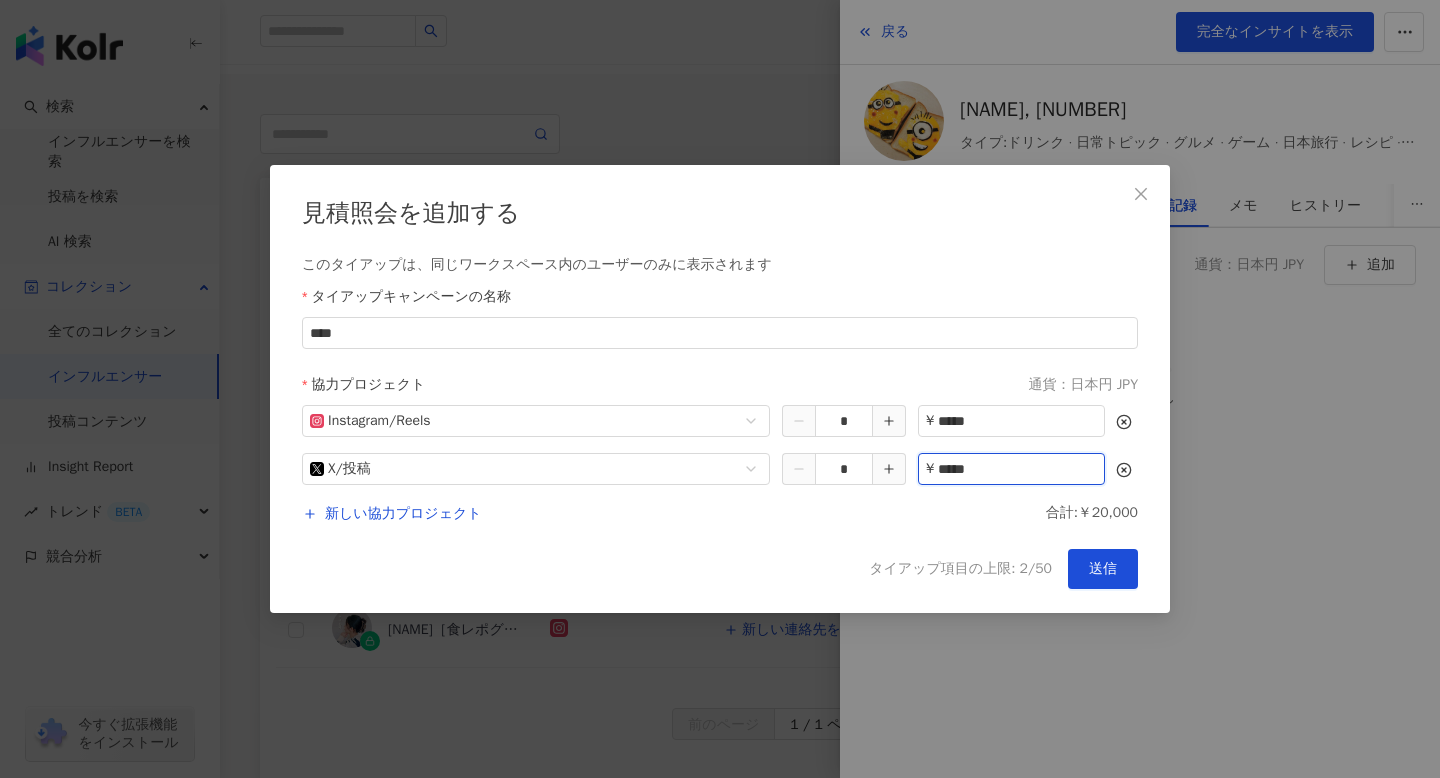 drag, startPoint x: 988, startPoint y: 477, endPoint x: 915, endPoint y: 473, distance: 73.109505 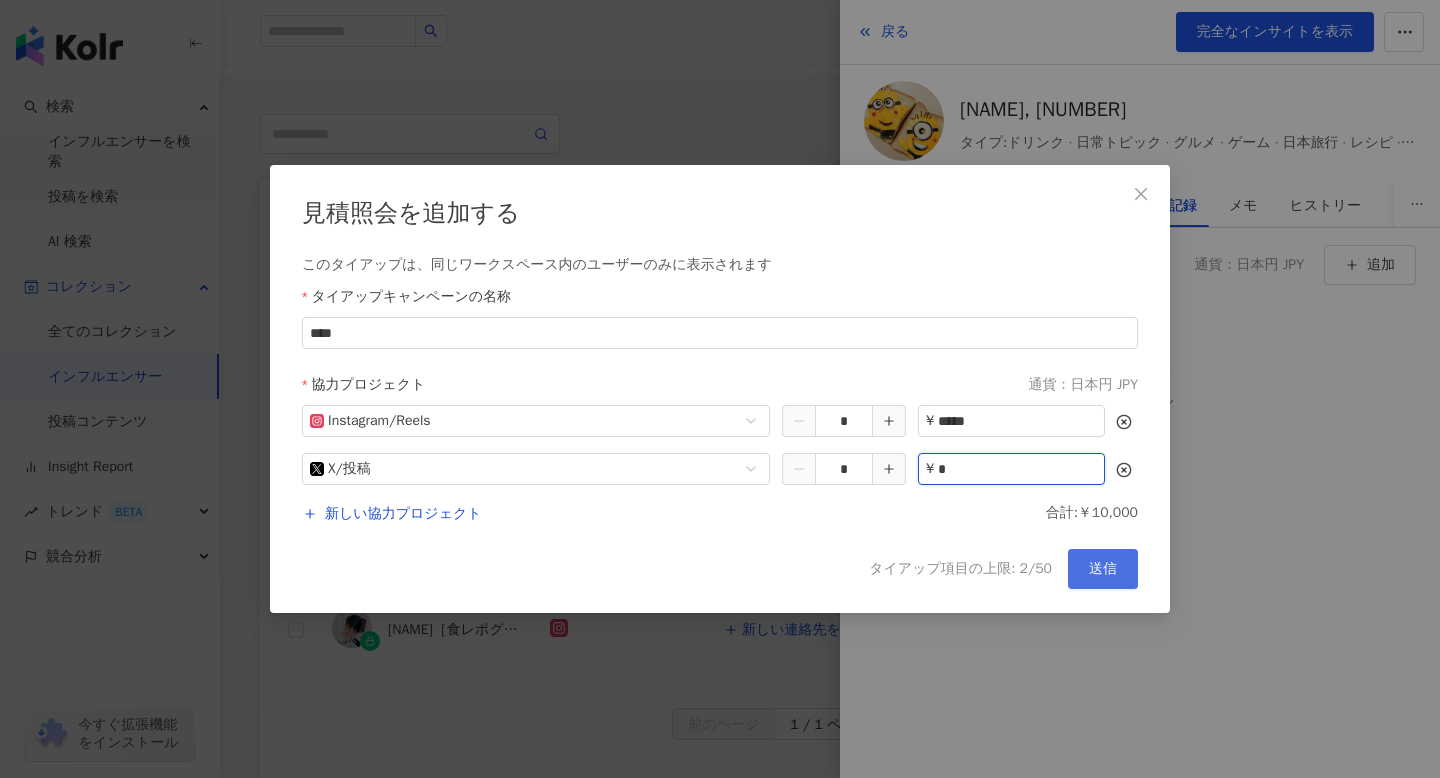 type on "*" 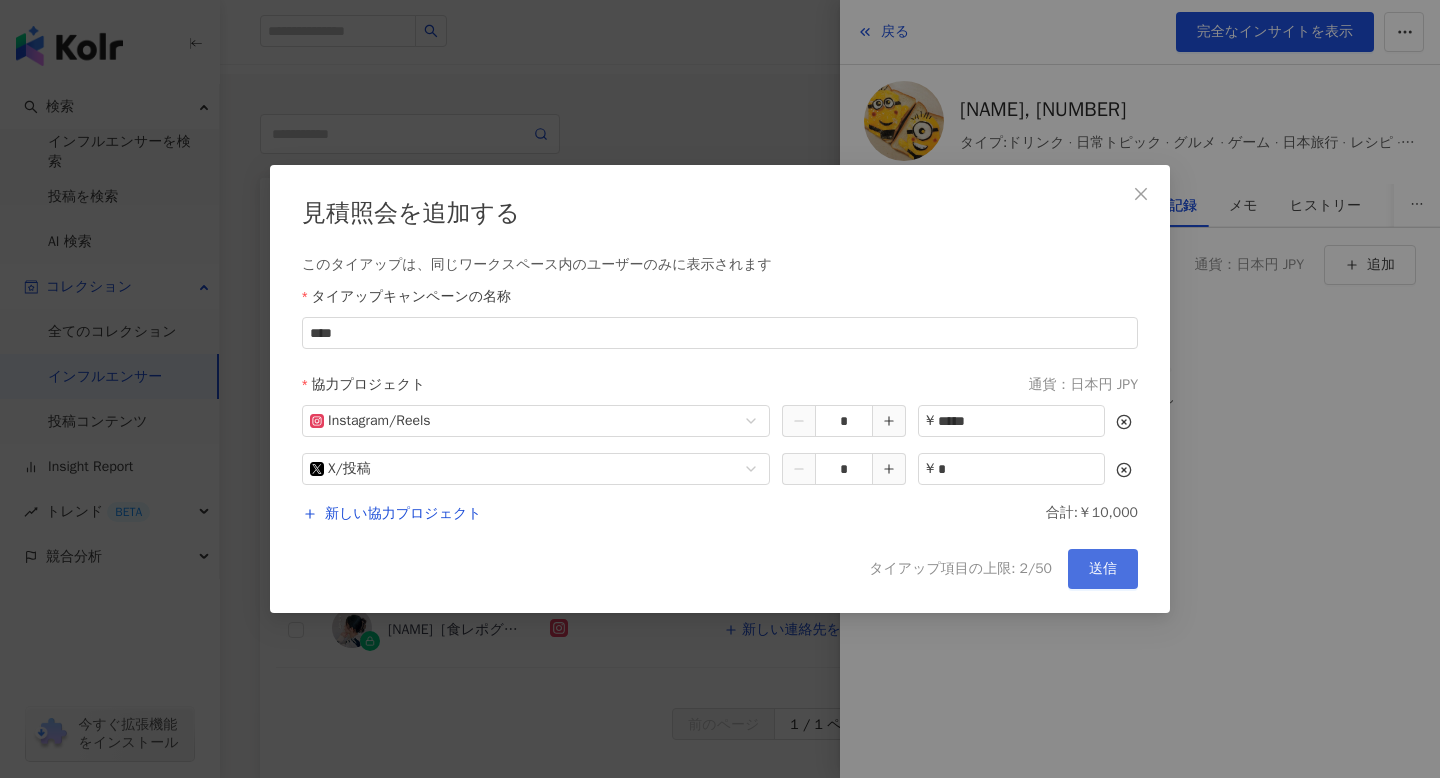click on "送信" at bounding box center [1103, 569] 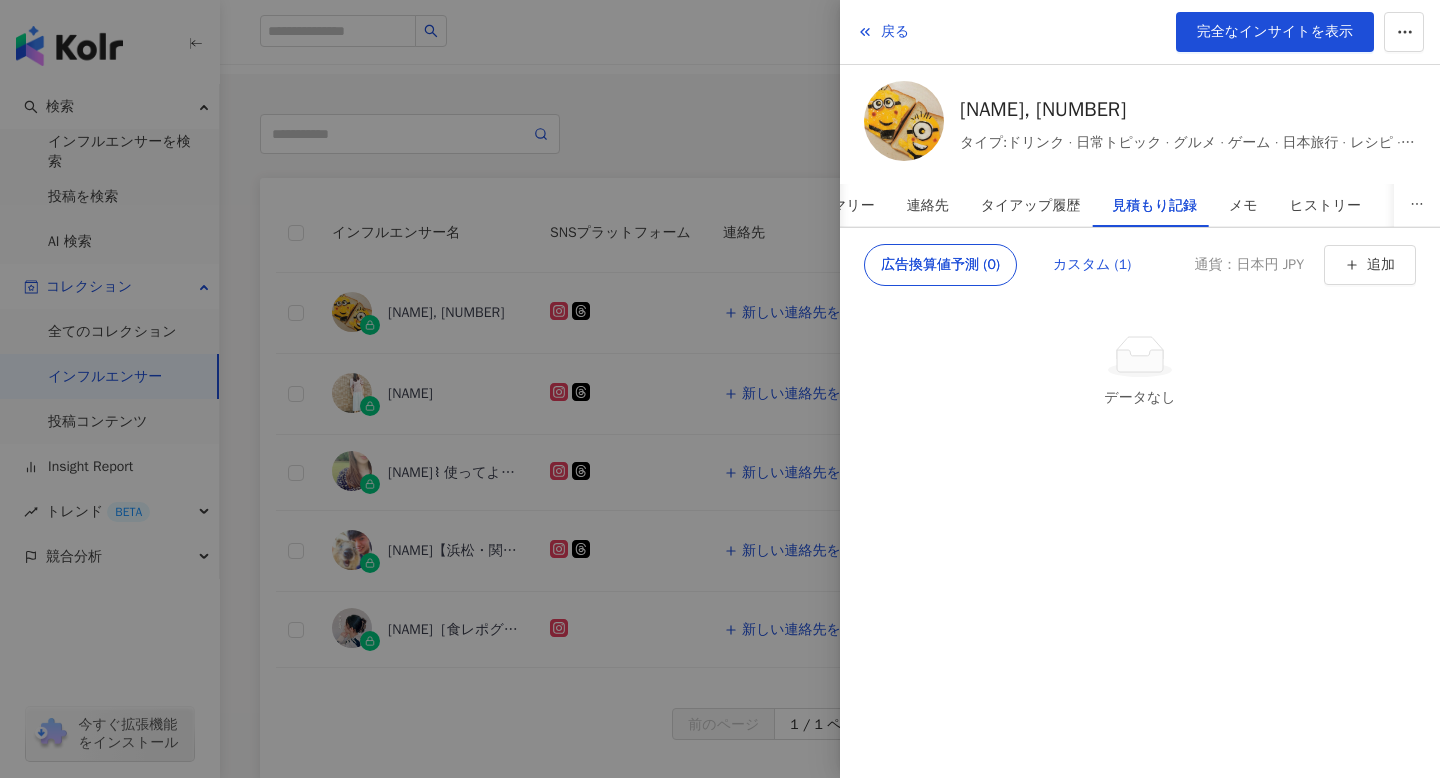 click on "カスタム (1)" at bounding box center (1092, 265) 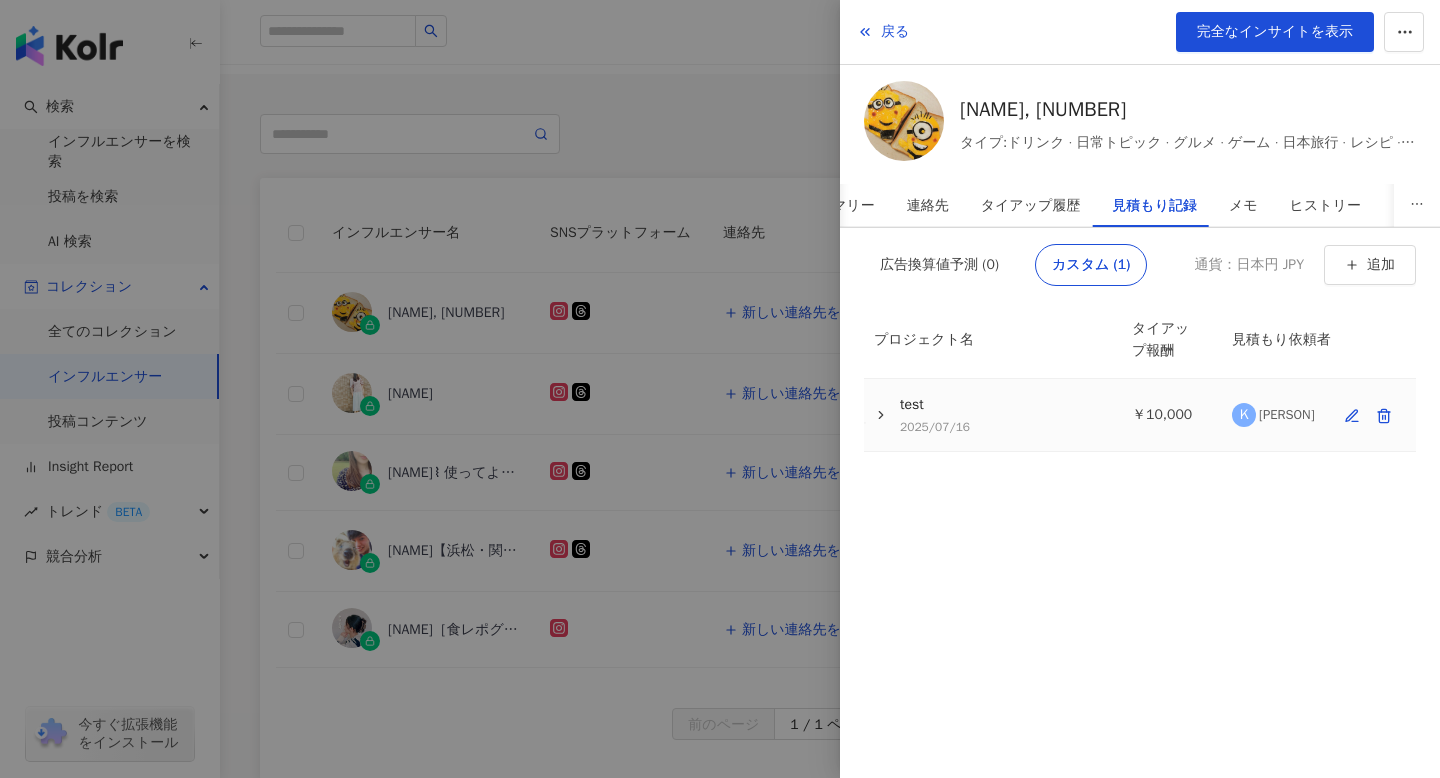 scroll, scrollTop: 121, scrollLeft: 0, axis: vertical 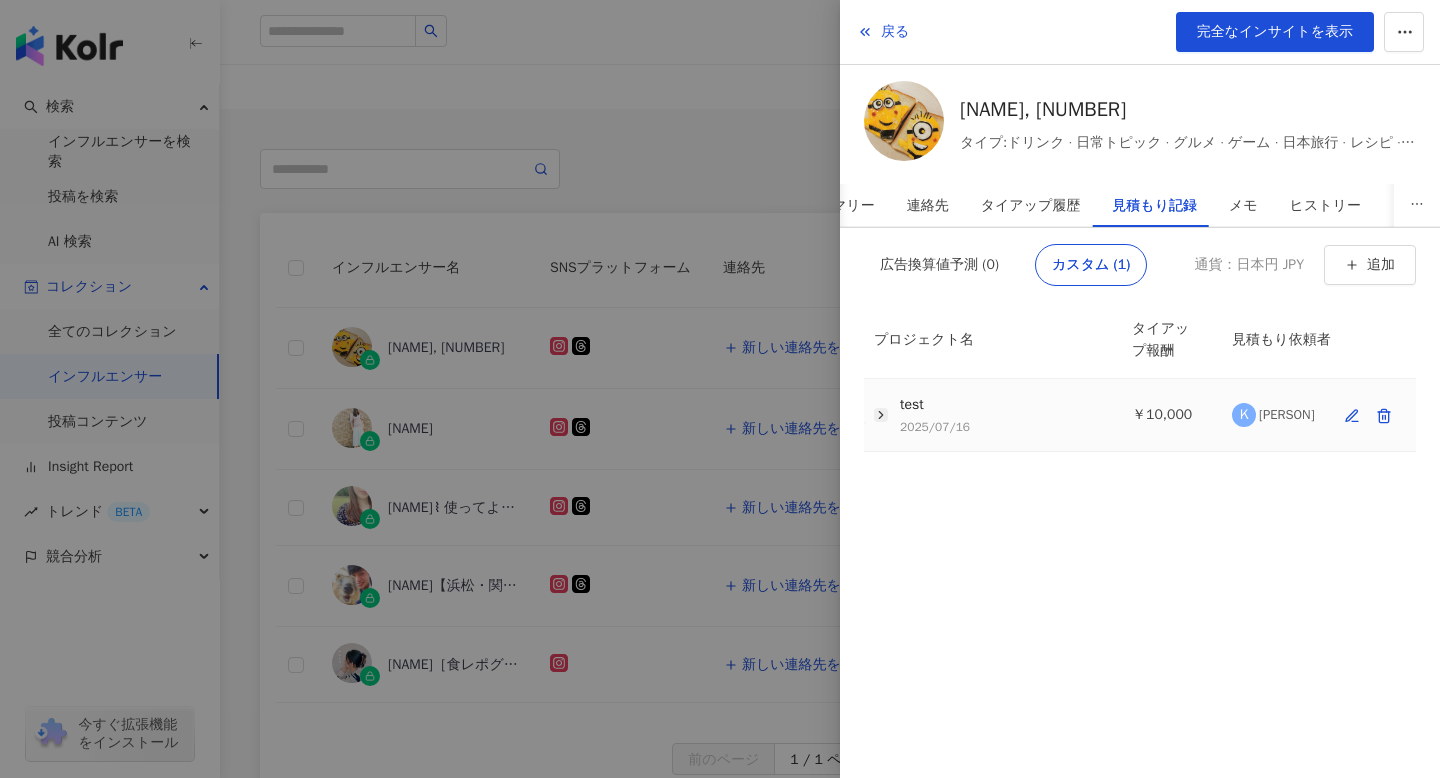 click 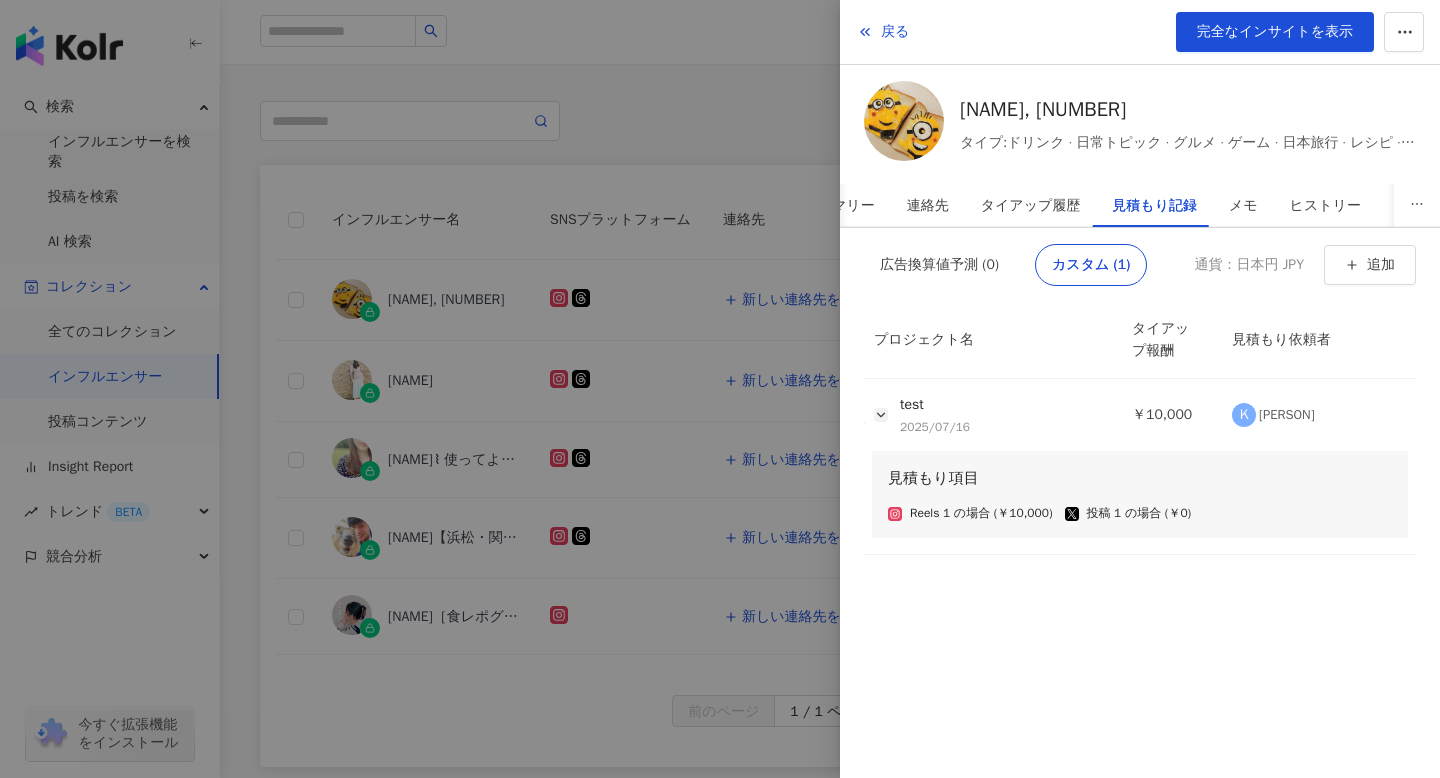 scroll, scrollTop: 194, scrollLeft: 0, axis: vertical 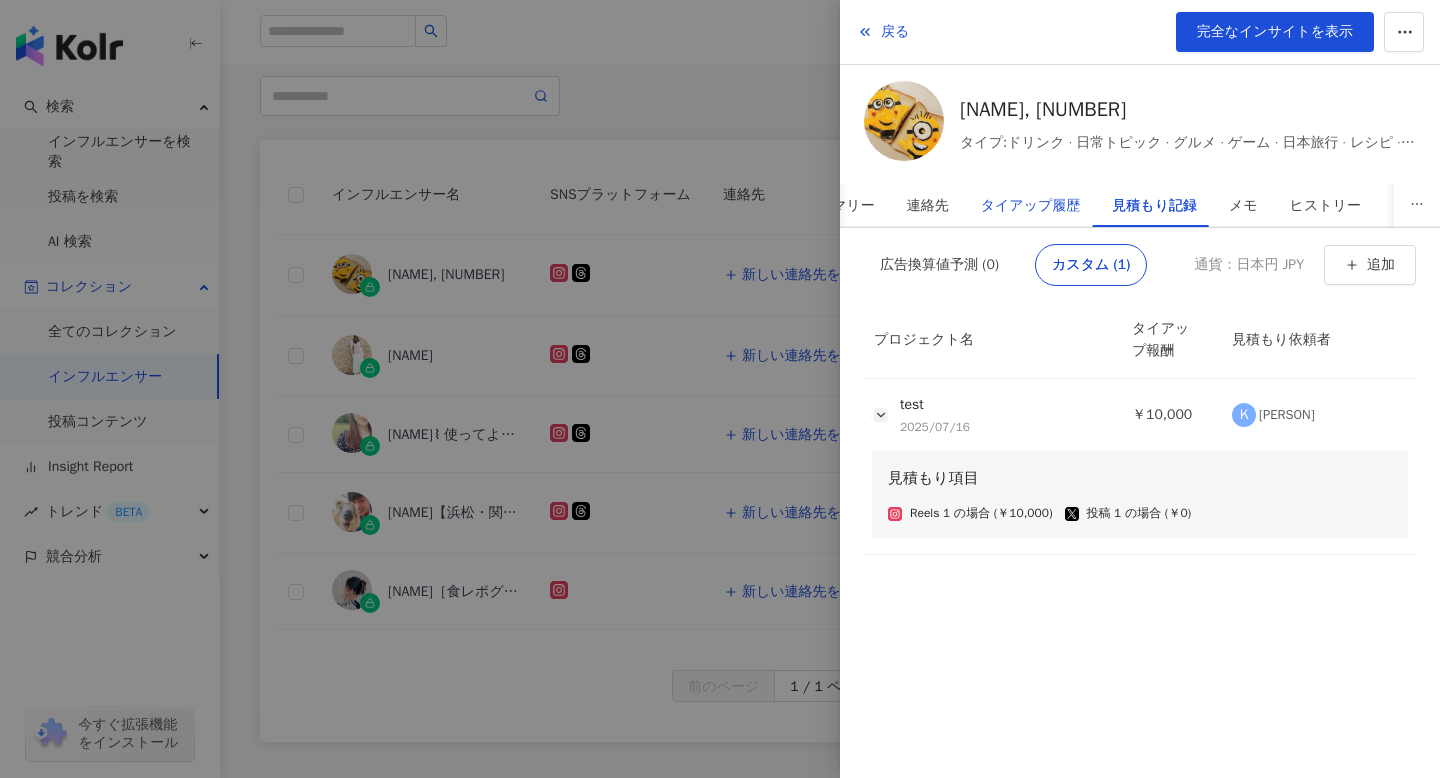 click on "タイアップ履歴" at bounding box center [1031, 206] 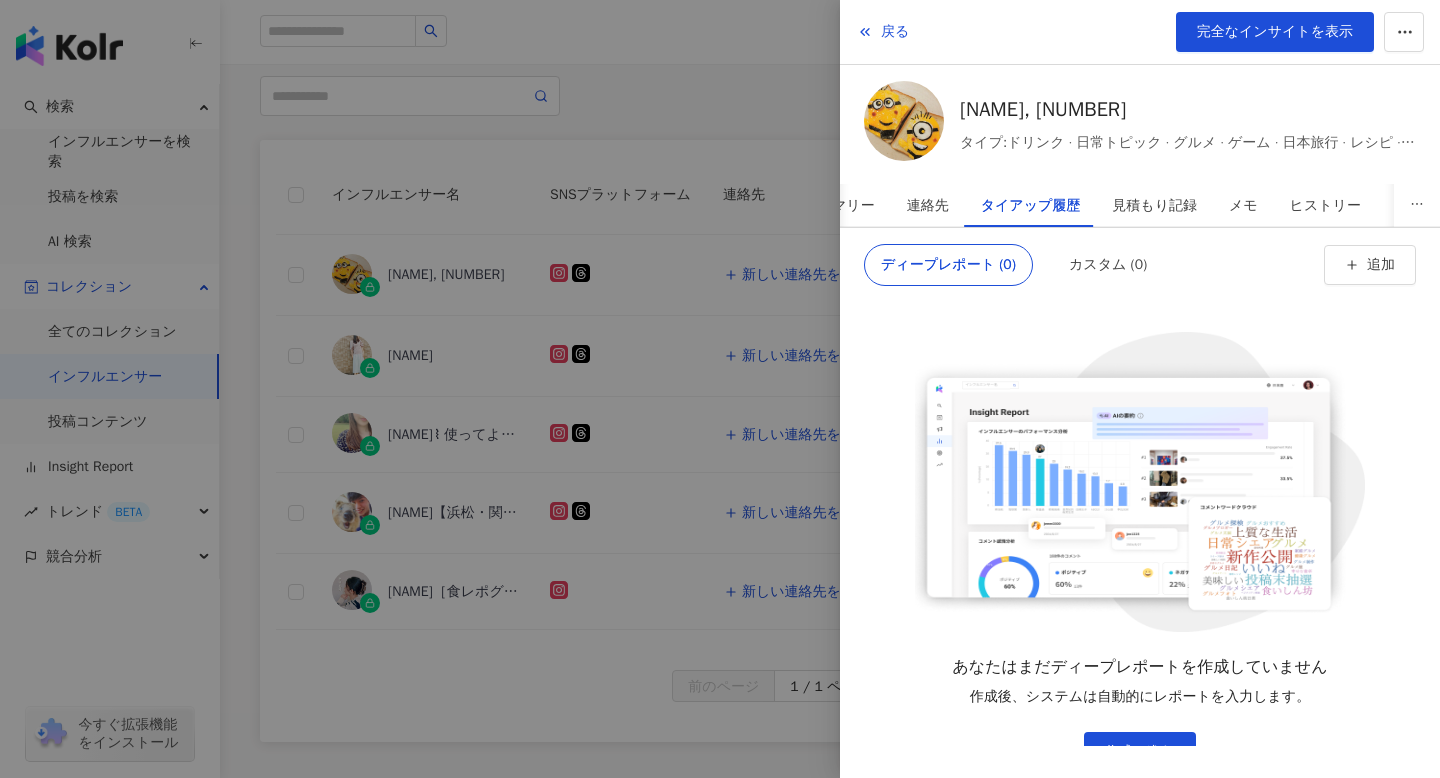 click at bounding box center [904, 121] 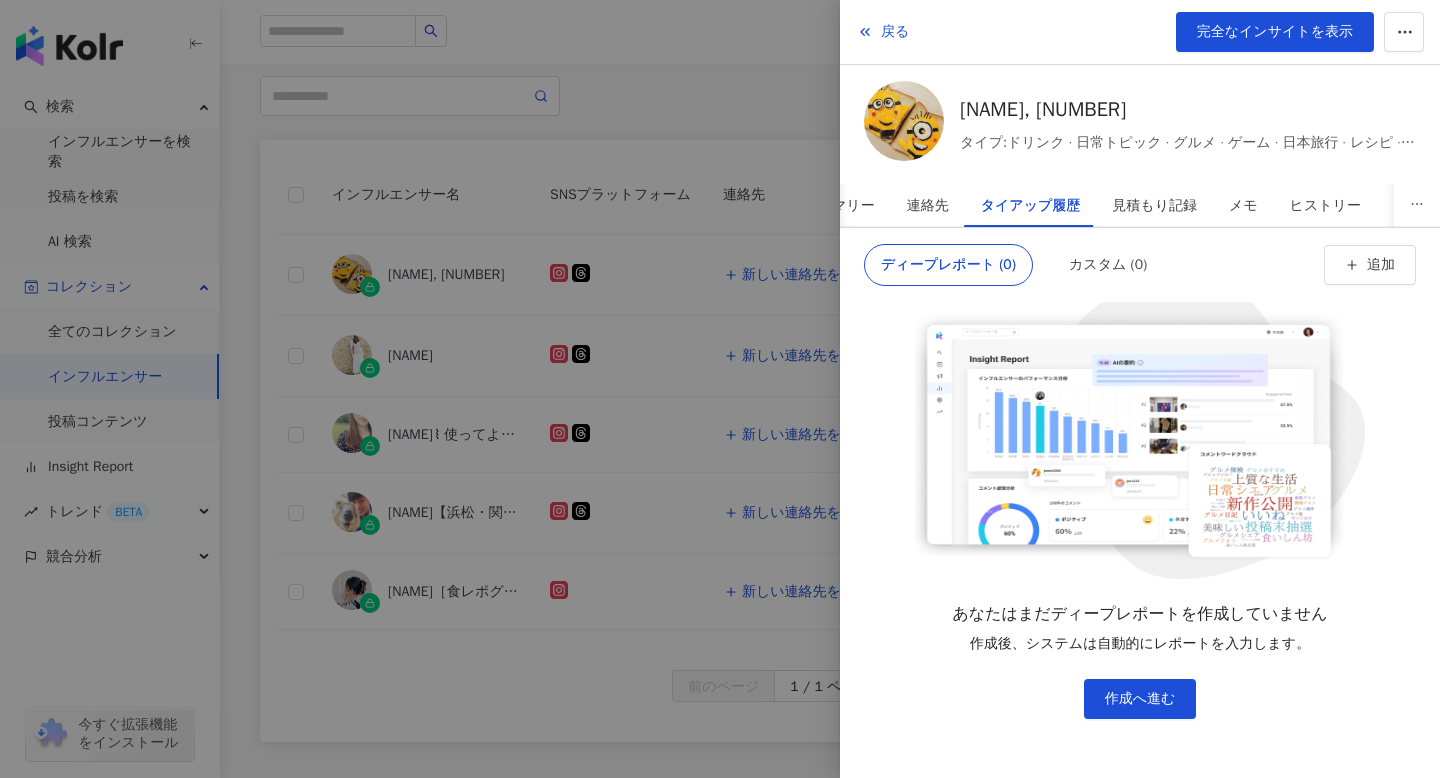scroll, scrollTop: 0, scrollLeft: 0, axis: both 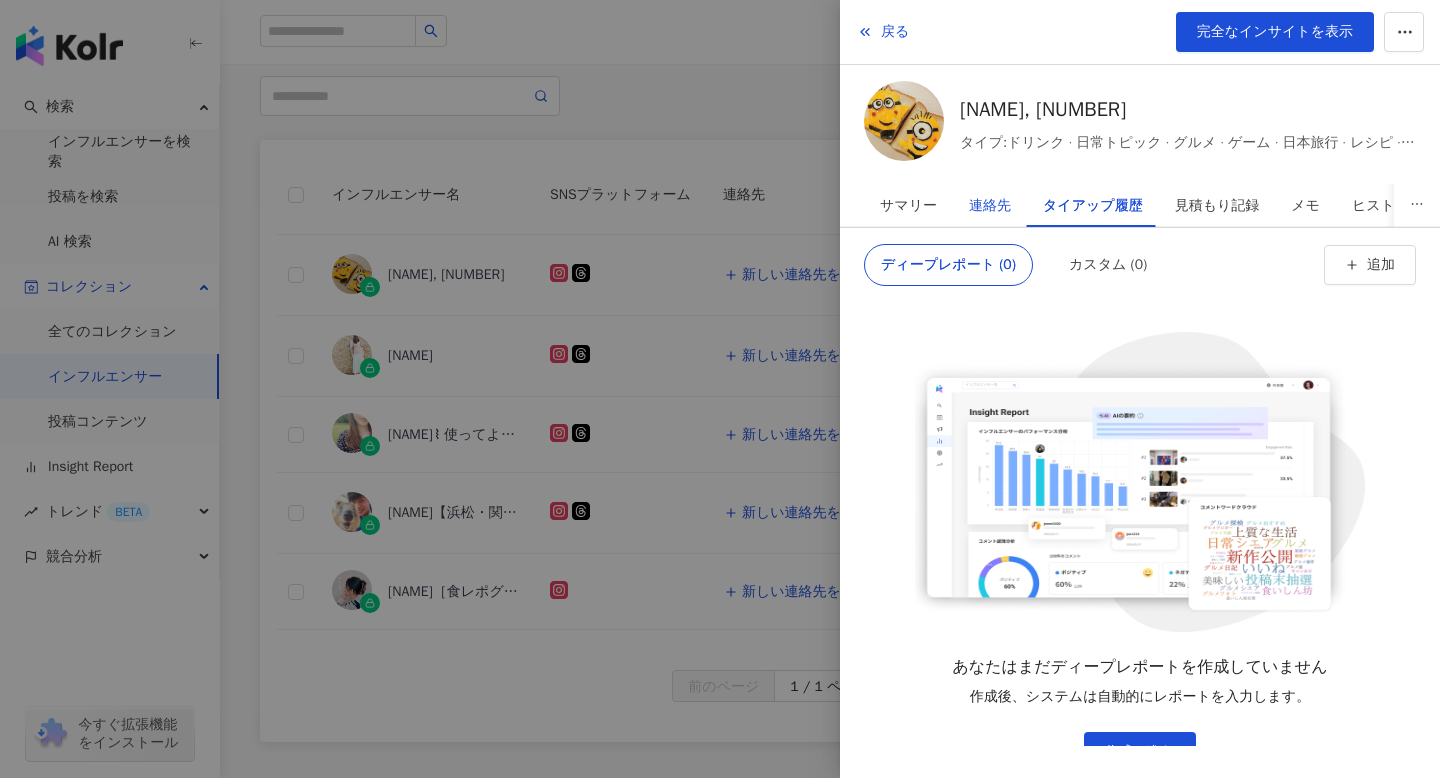 click on "連絡先" at bounding box center (990, 206) 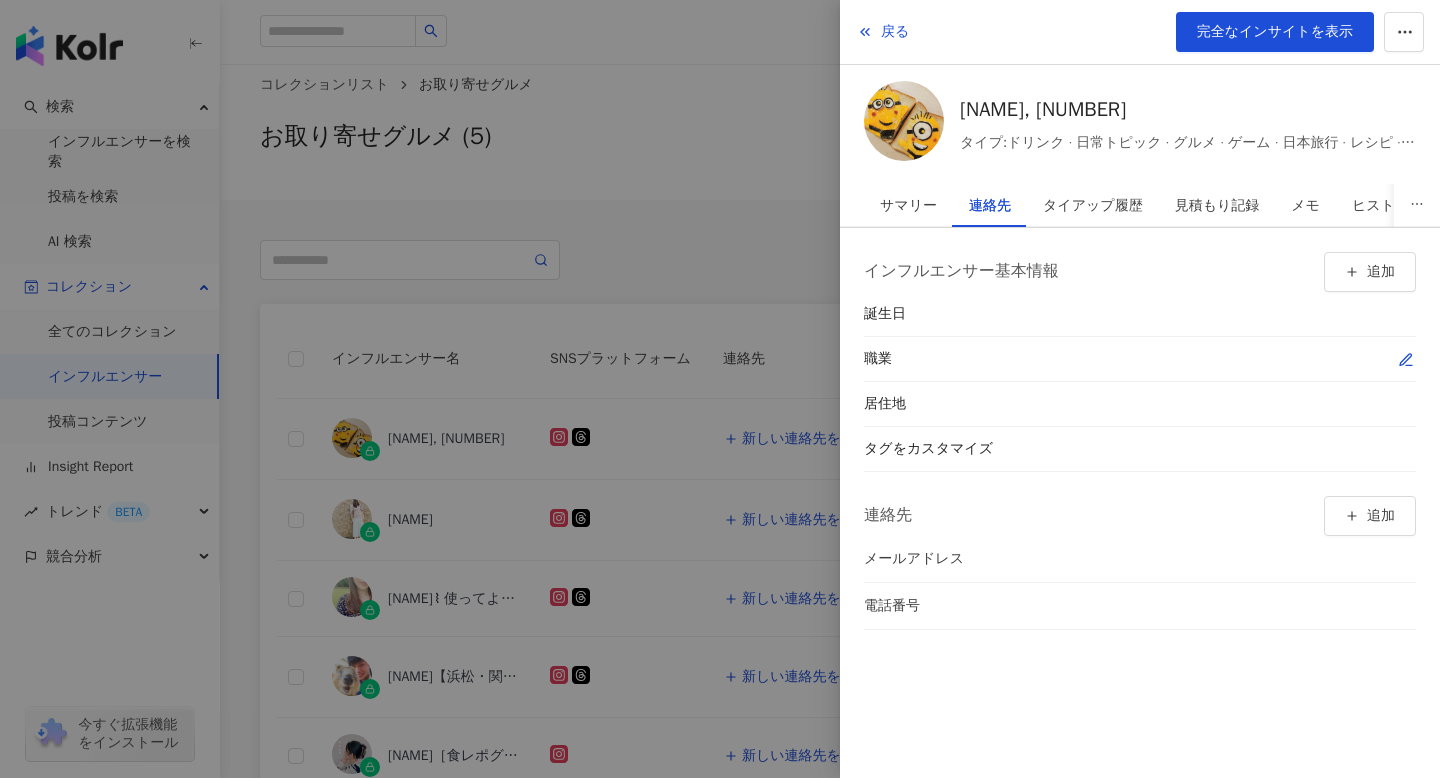 scroll, scrollTop: 37, scrollLeft: 0, axis: vertical 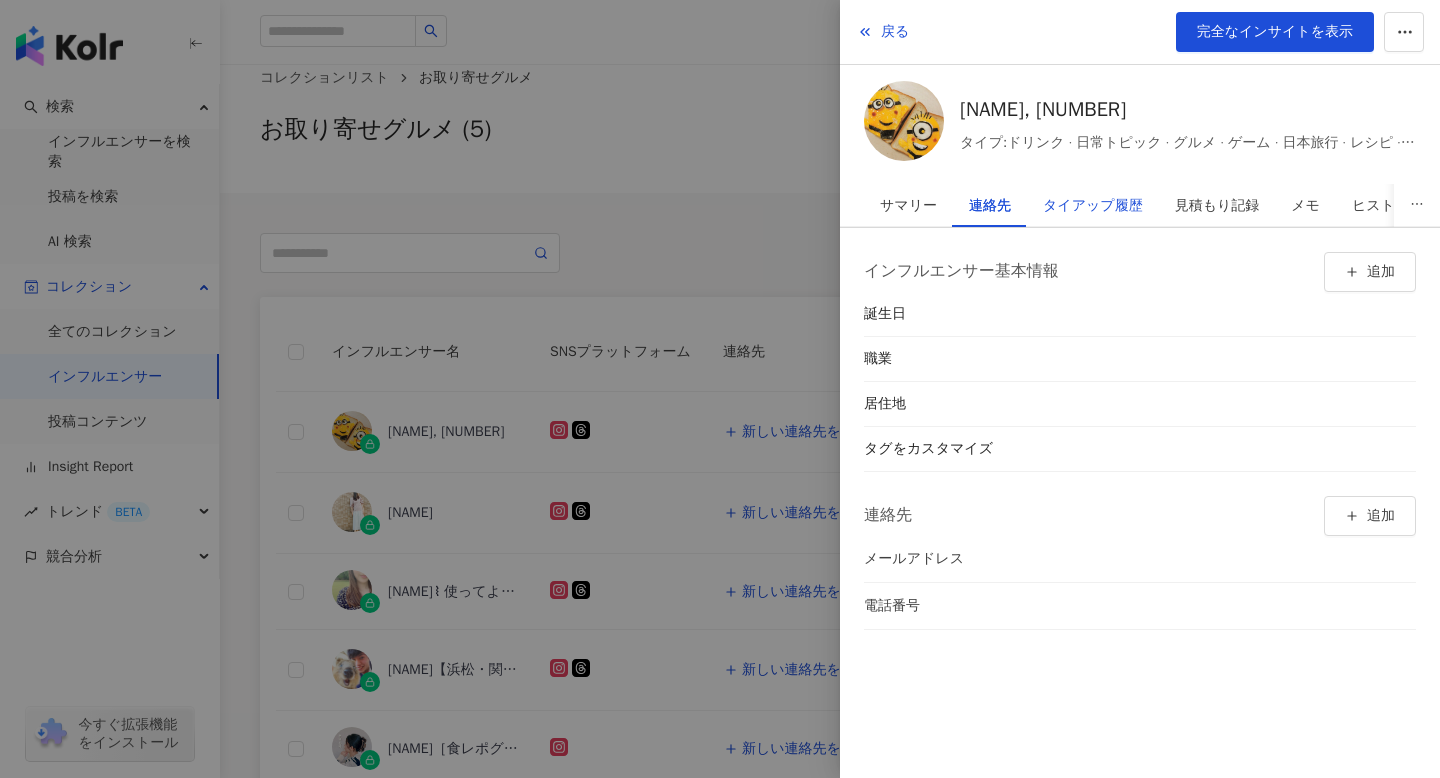 click on "タイアップ履歴" at bounding box center [1093, 206] 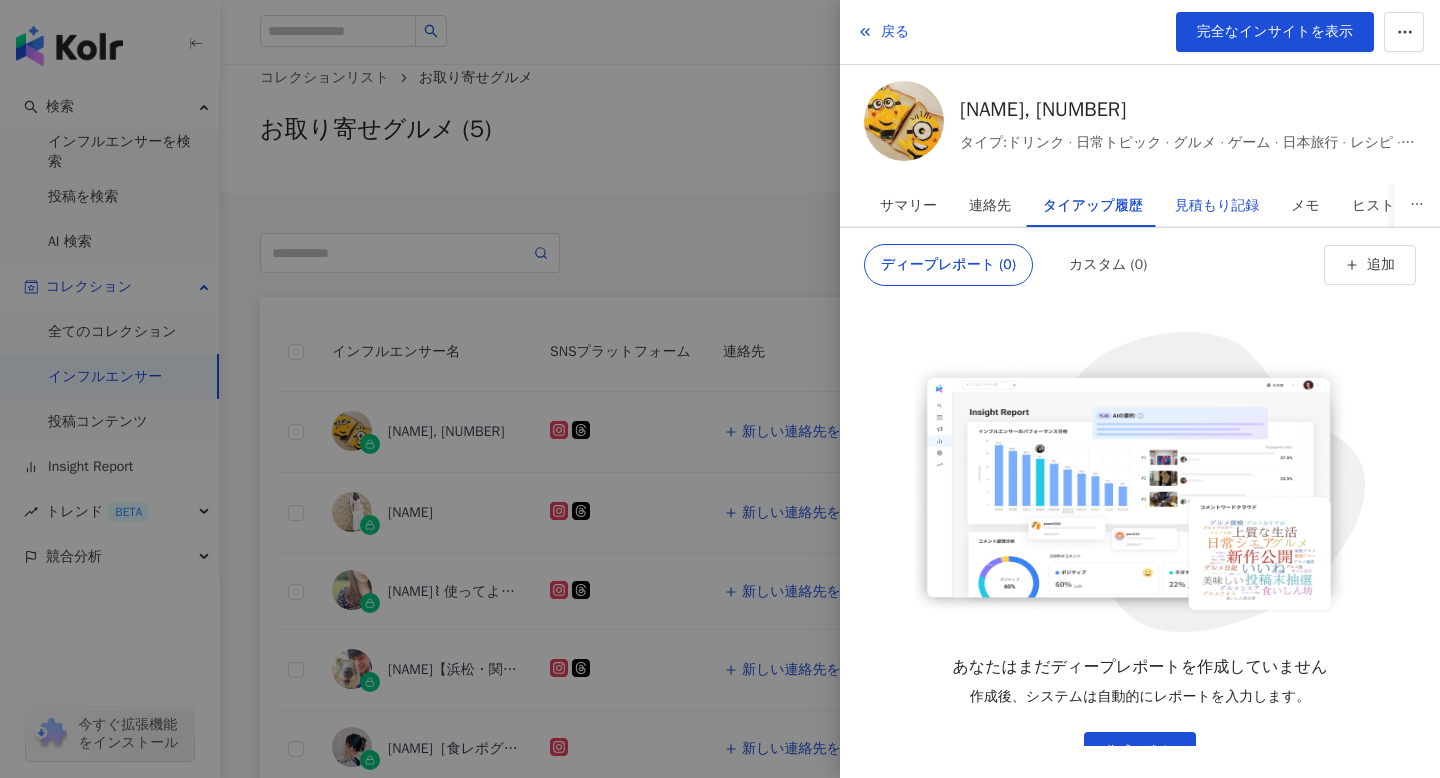 click on "見積もり記録" at bounding box center (1217, 206) 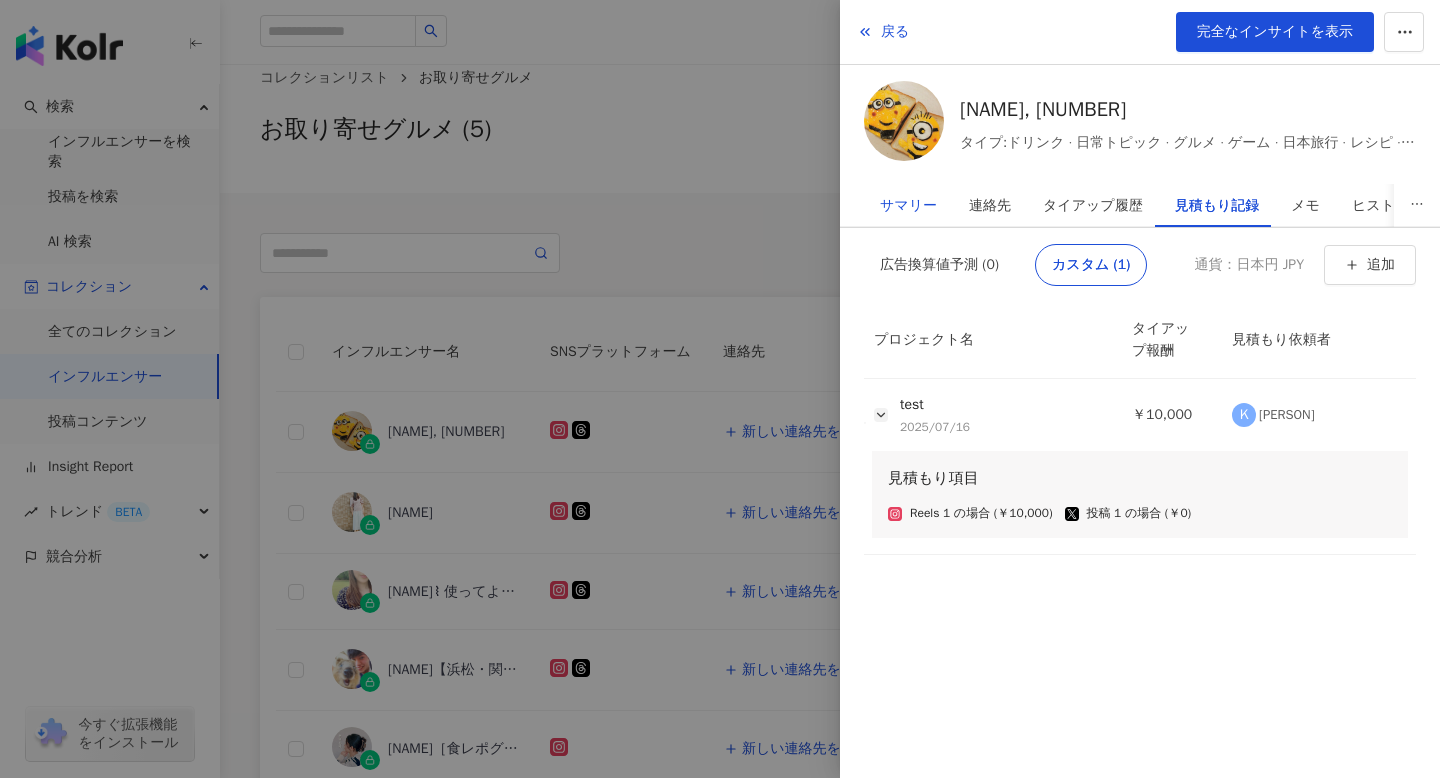 click on "サマリー" at bounding box center (908, 206) 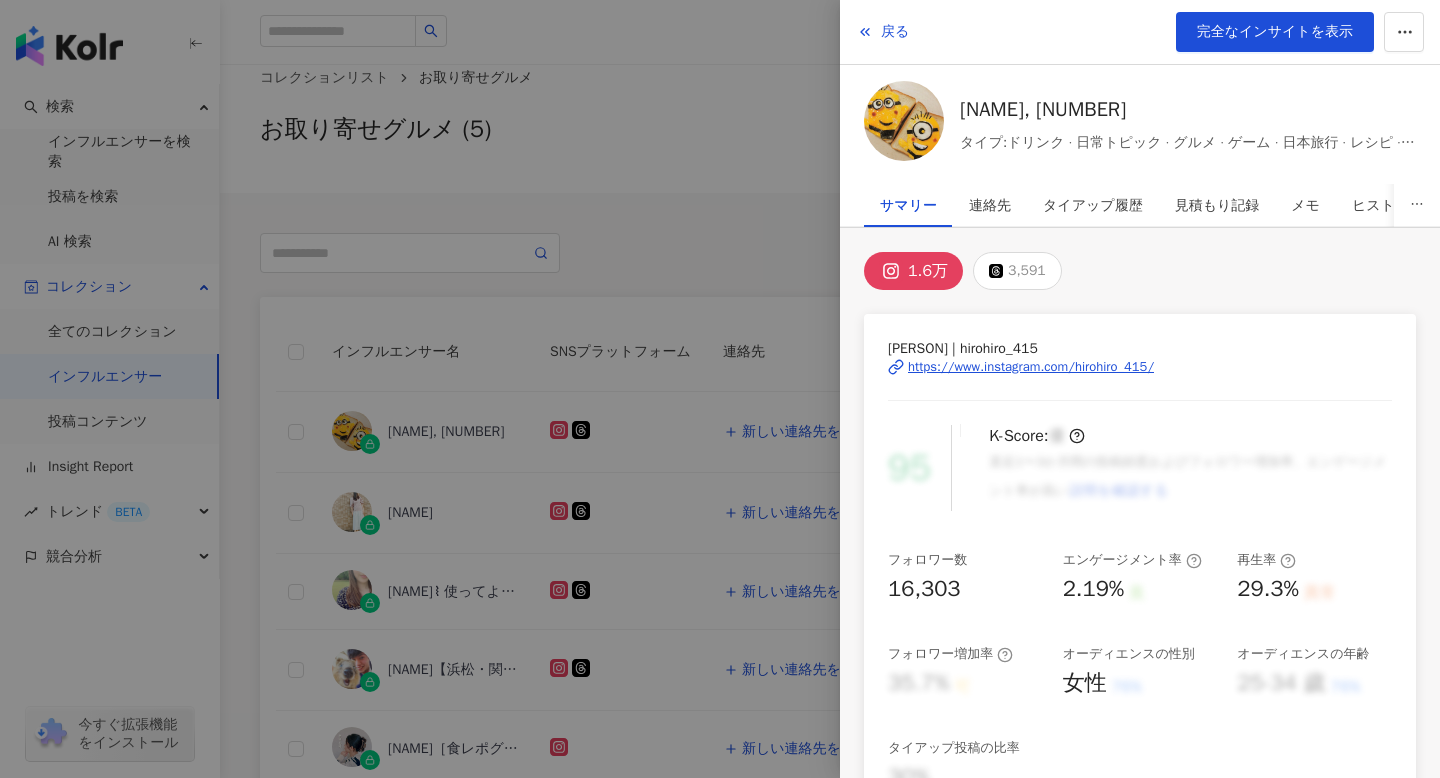 click at bounding box center [720, 389] 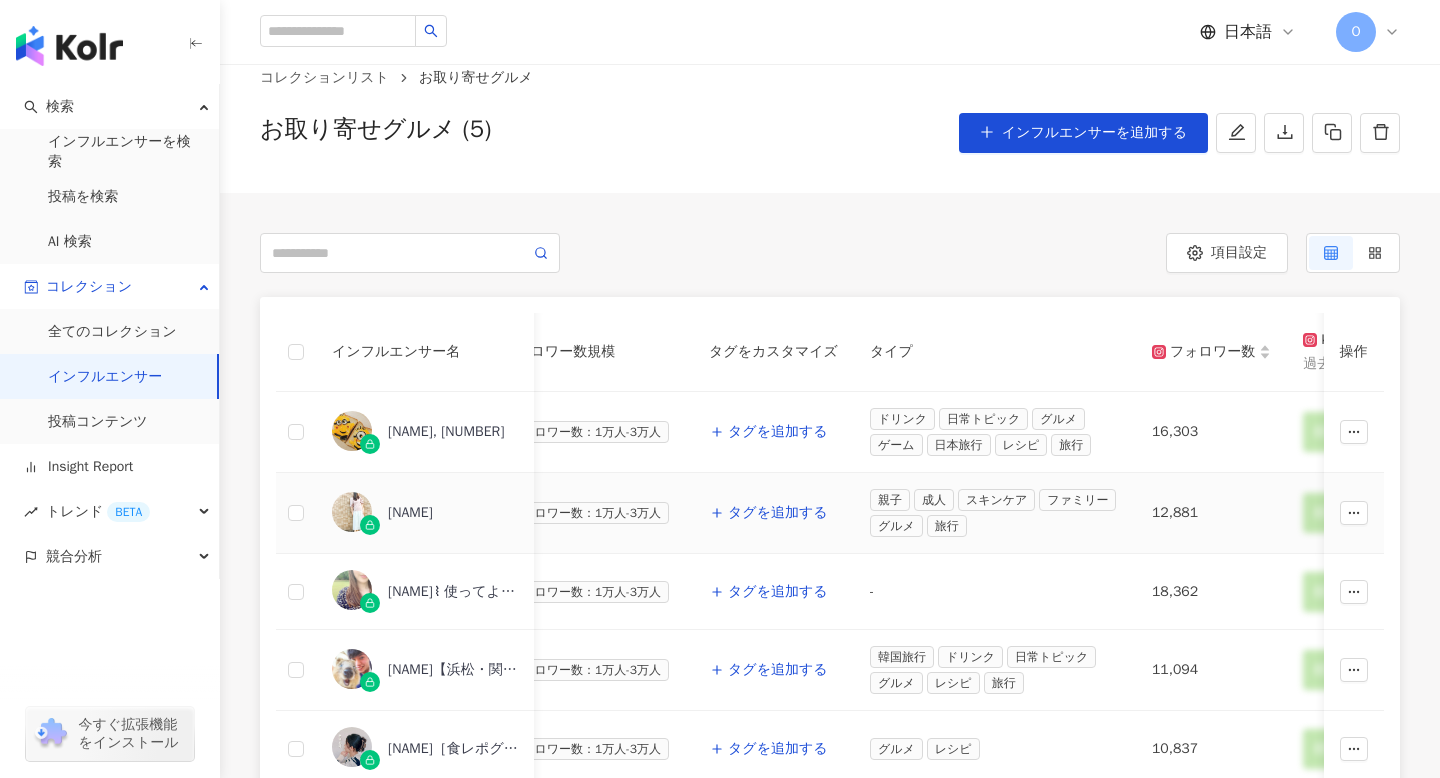 scroll, scrollTop: 0, scrollLeft: 403, axis: horizontal 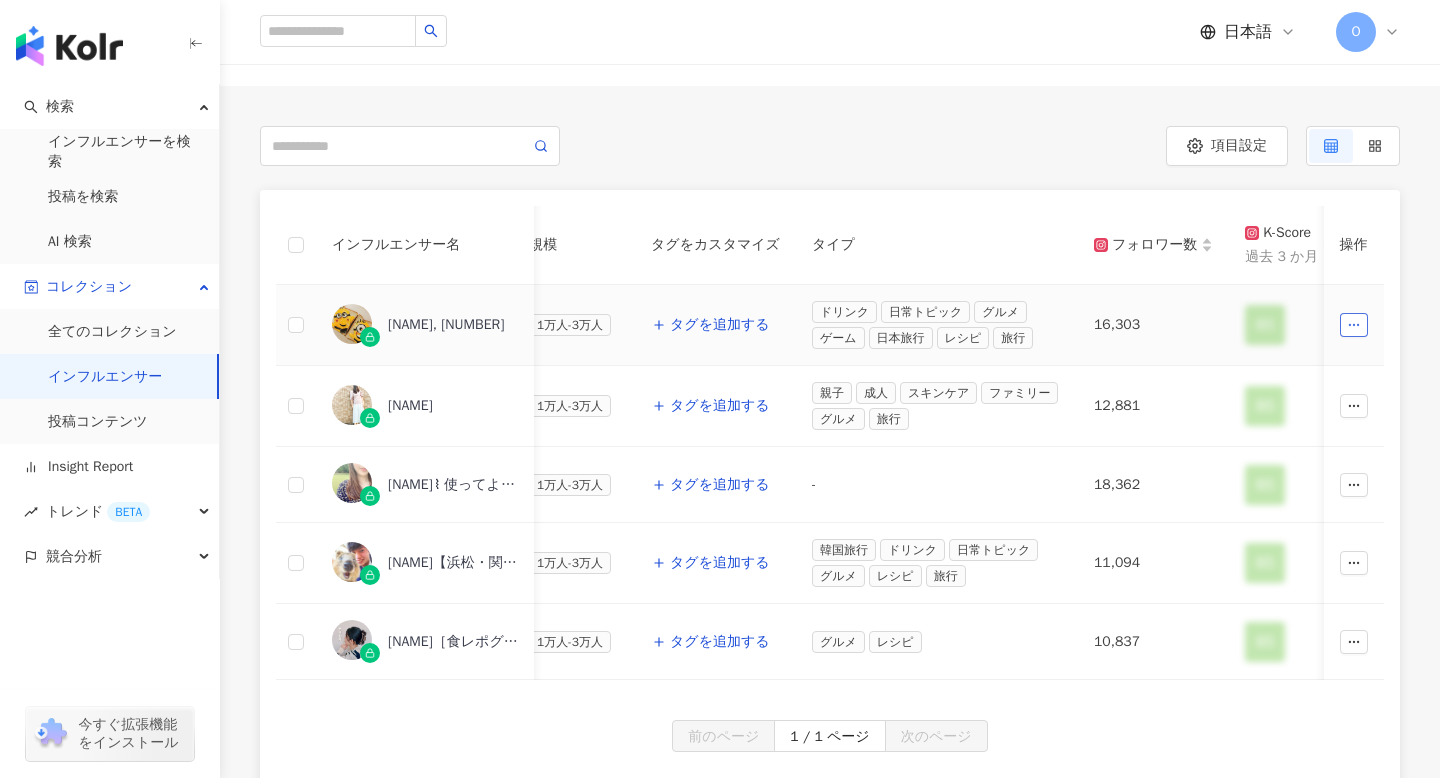 click 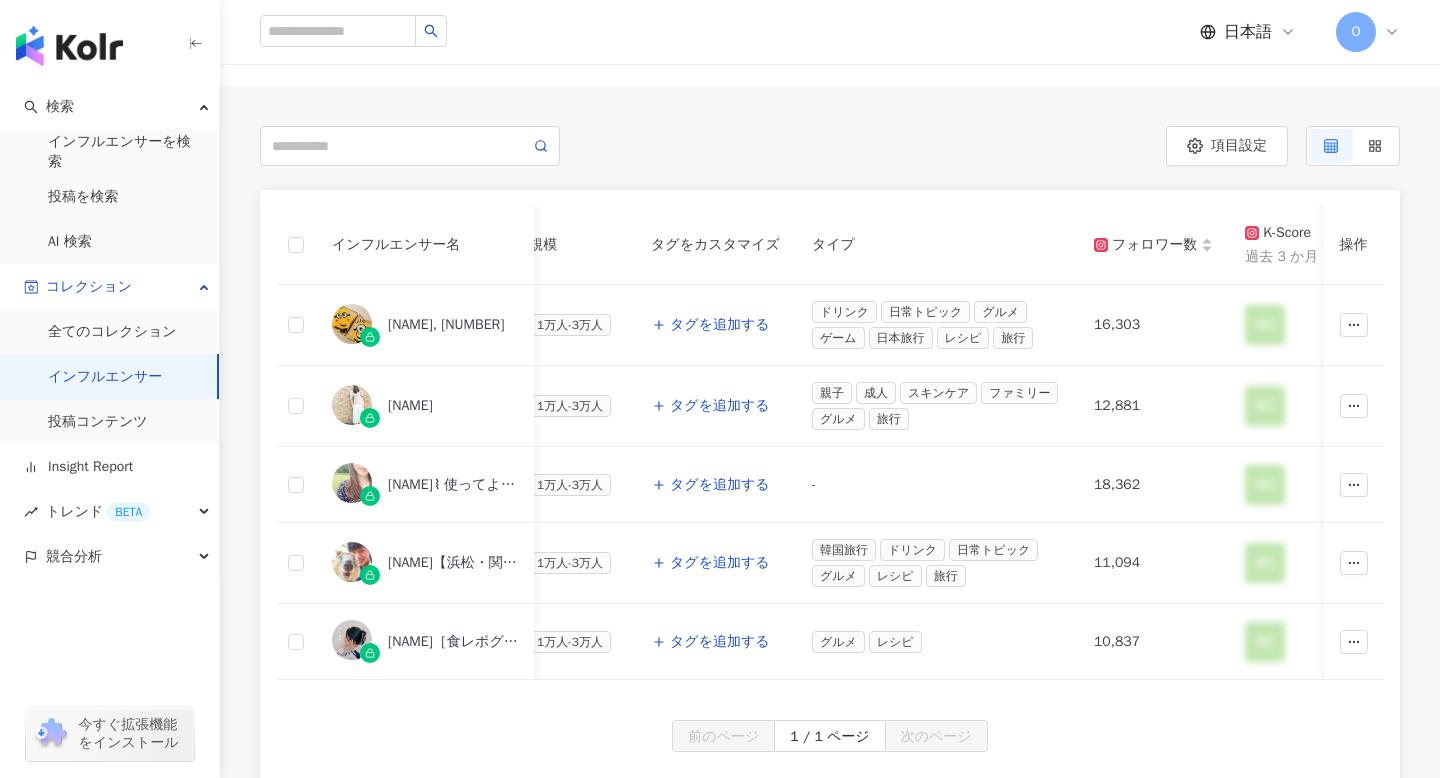 click on "タイプ" at bounding box center (937, 245) 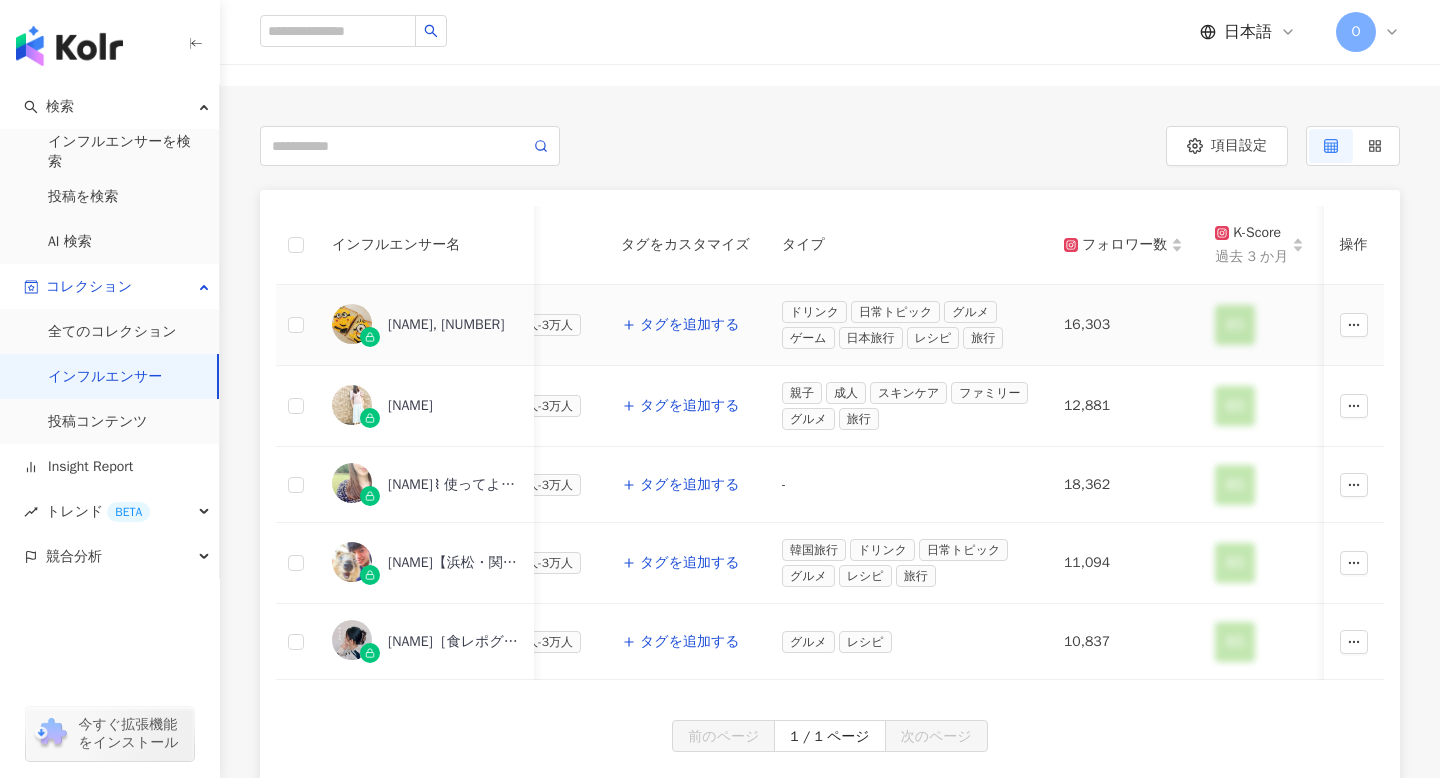 scroll, scrollTop: 0, scrollLeft: 296, axis: horizontal 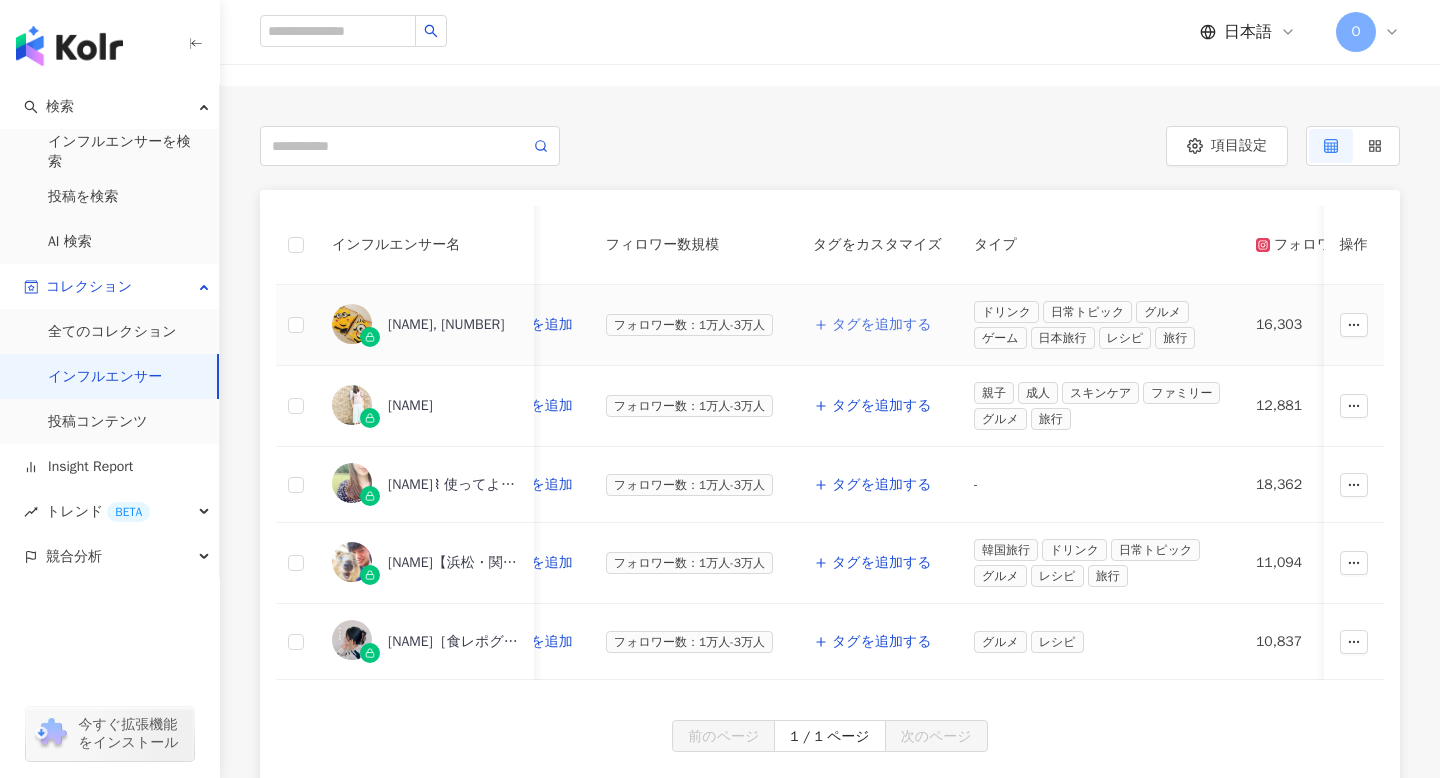 click on "タグを追加する" at bounding box center (882, 325) 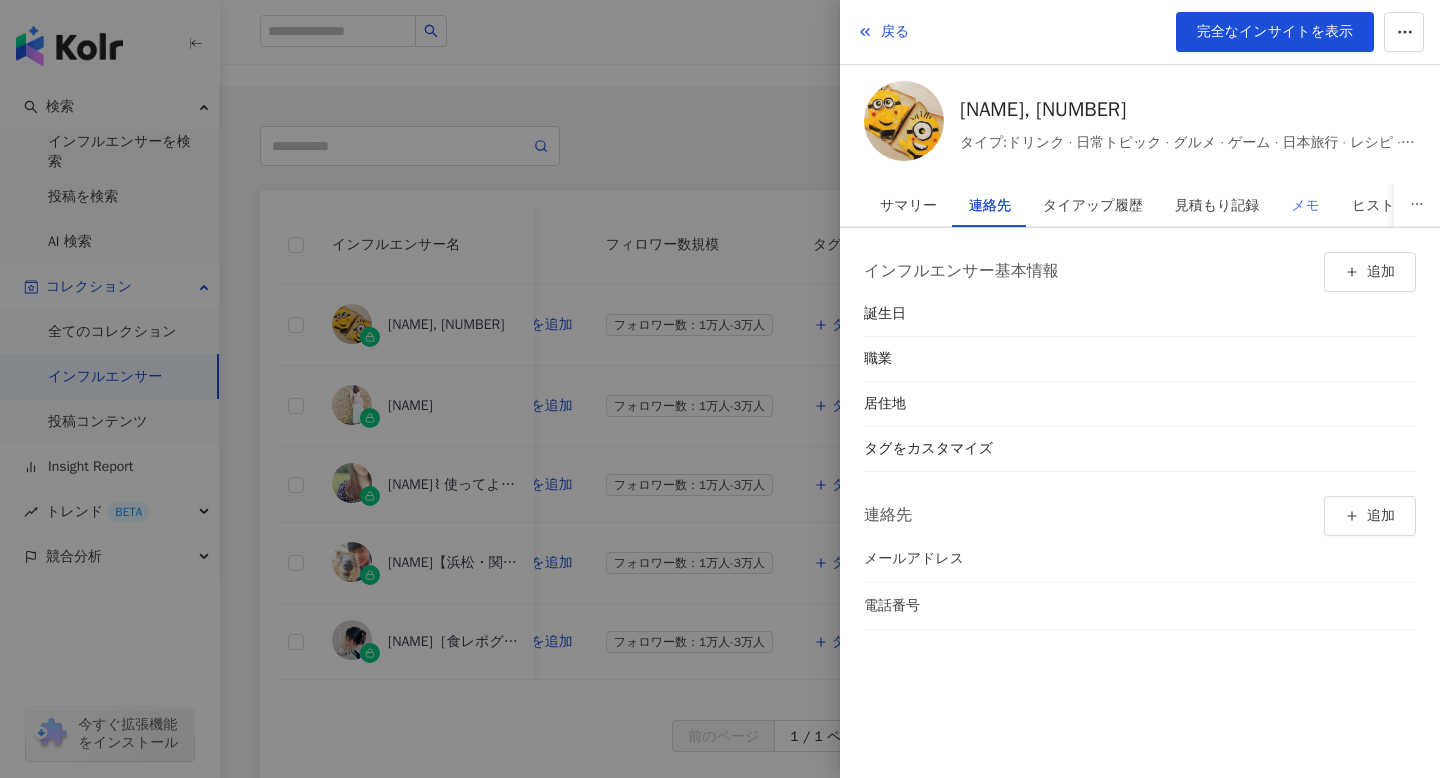 click on "メモ" at bounding box center [1305, 205] 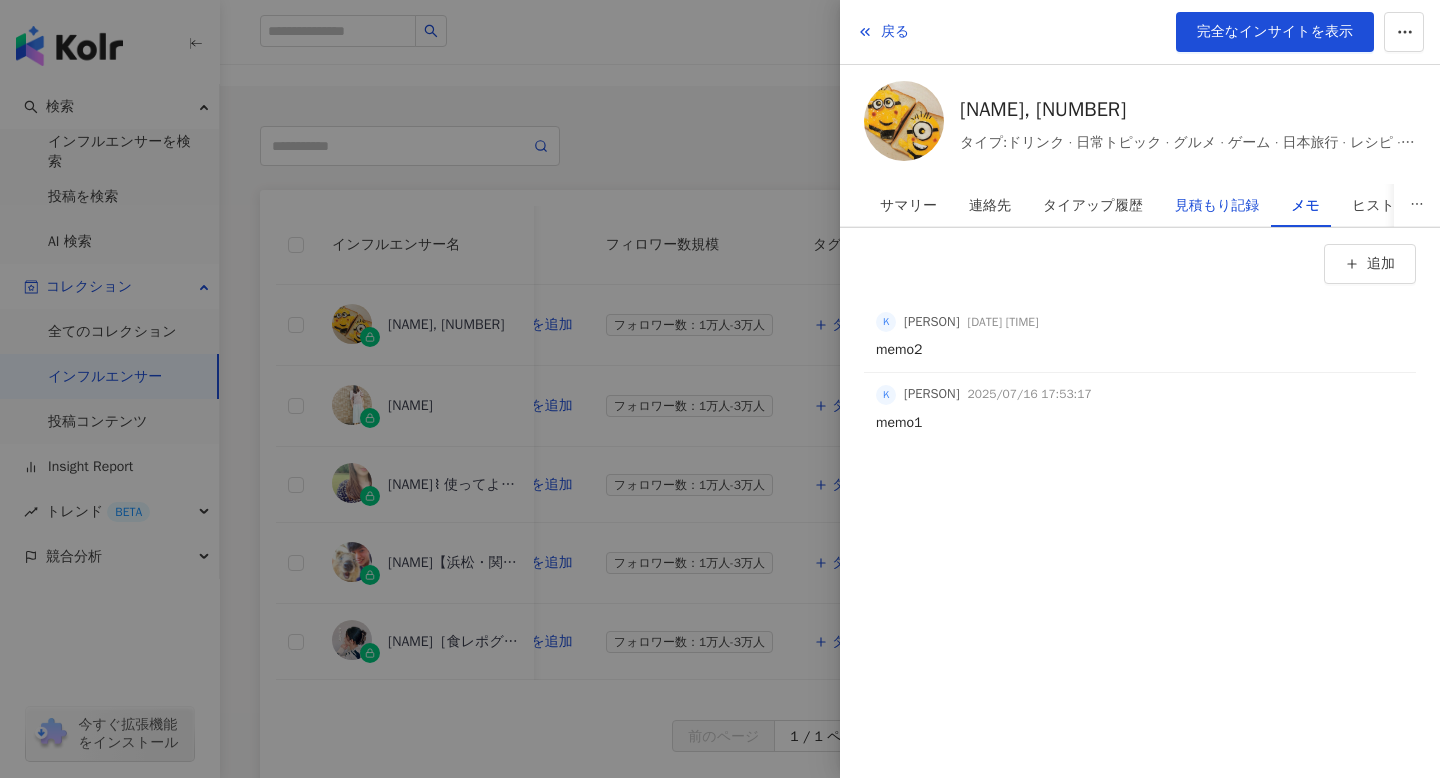 click on "見積もり記録" at bounding box center (1217, 206) 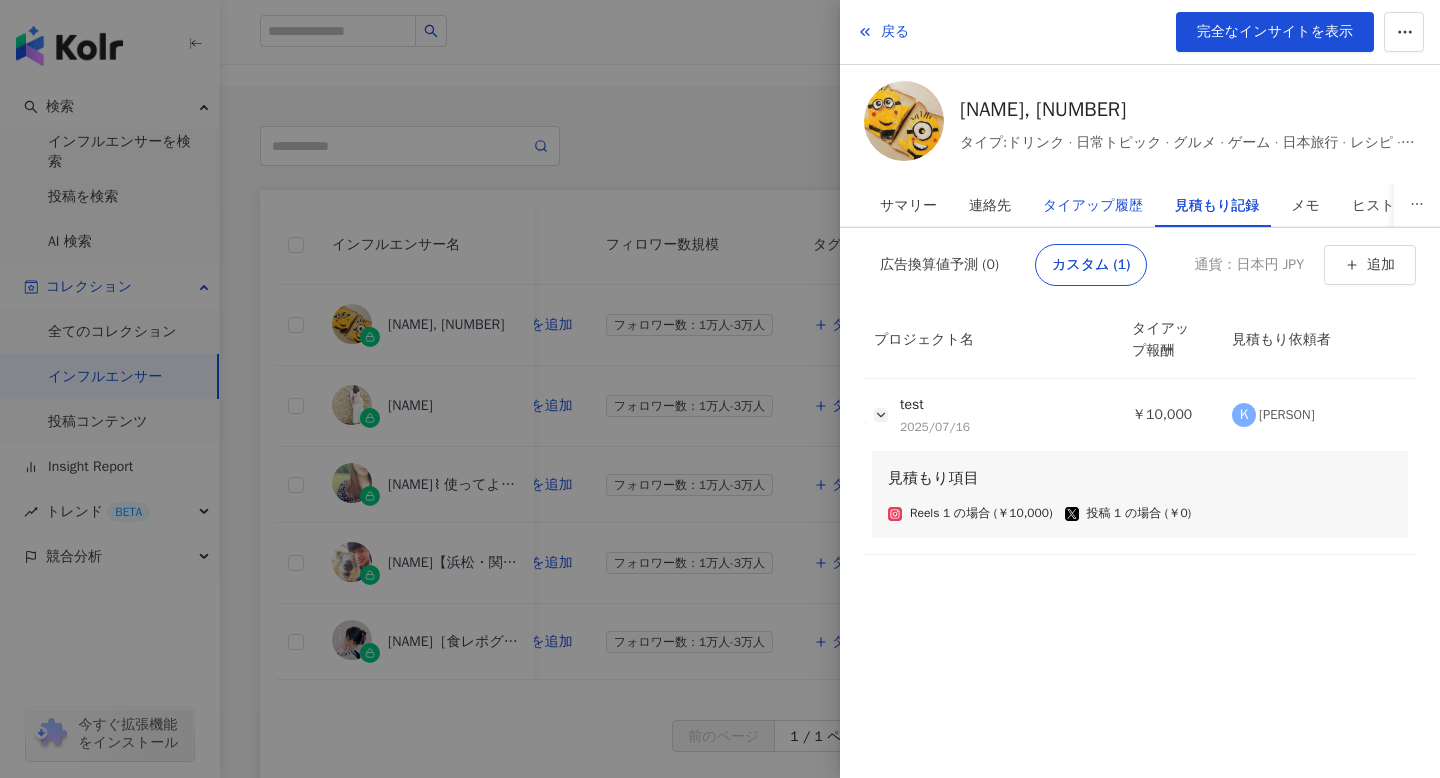 click on "タイアップ履歴" at bounding box center (1093, 206) 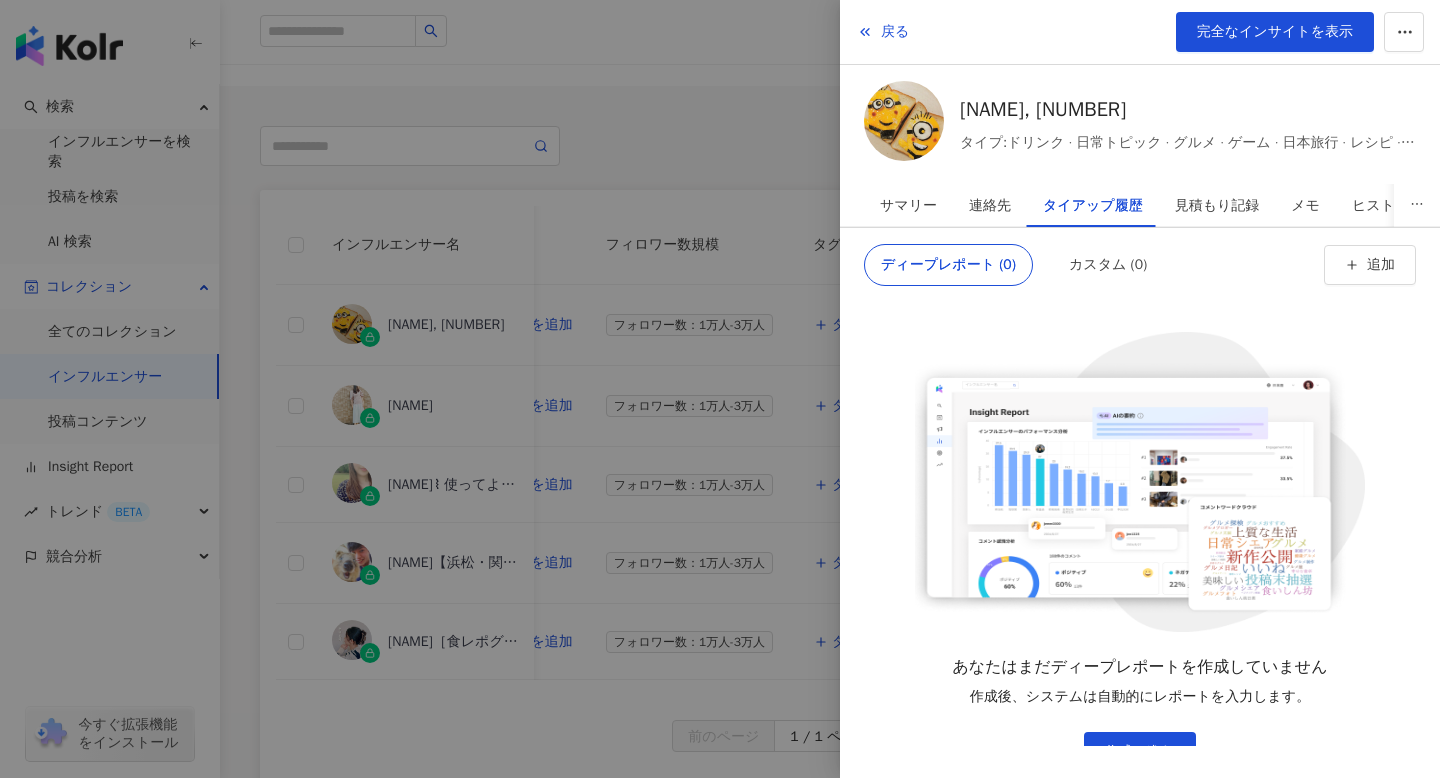 scroll, scrollTop: 55, scrollLeft: 0, axis: vertical 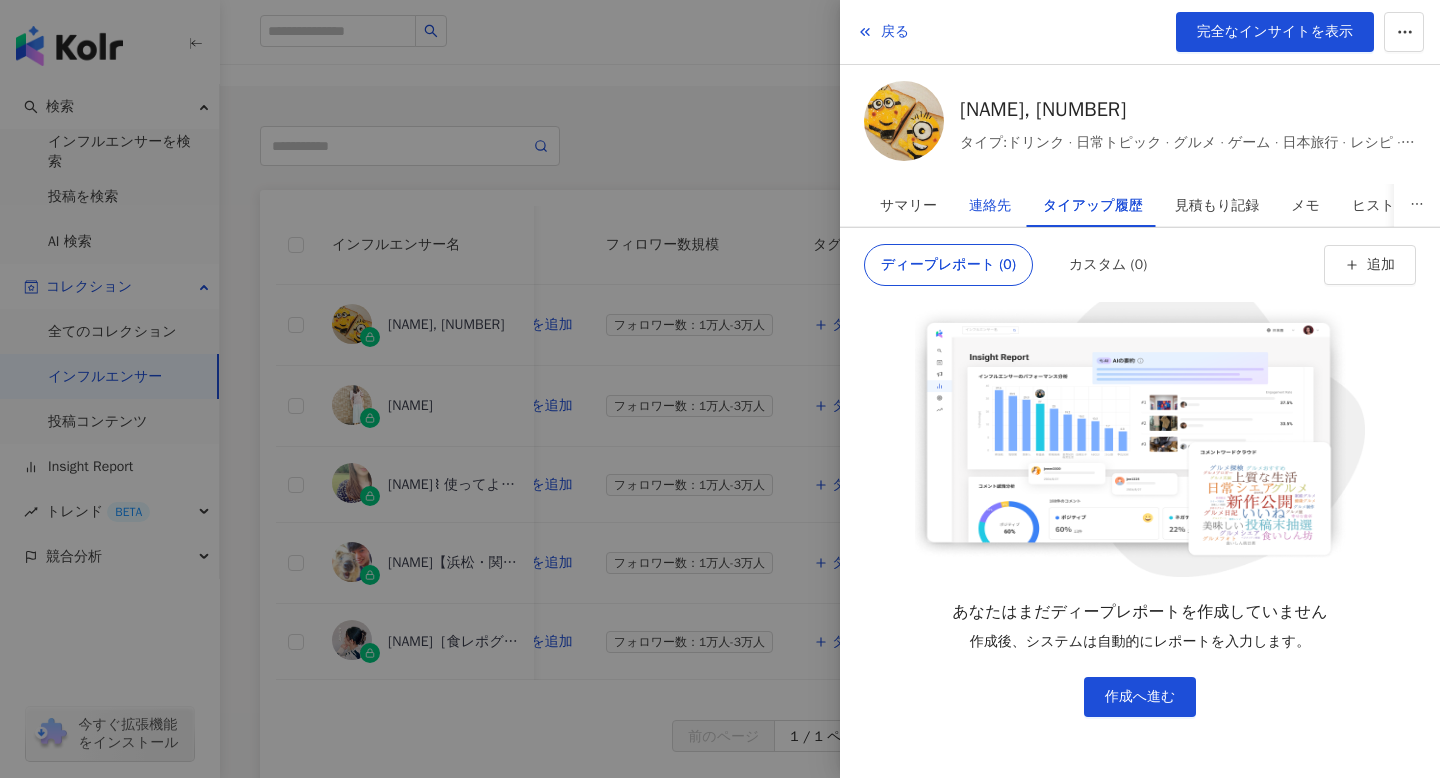 click on "連絡先" at bounding box center (990, 206) 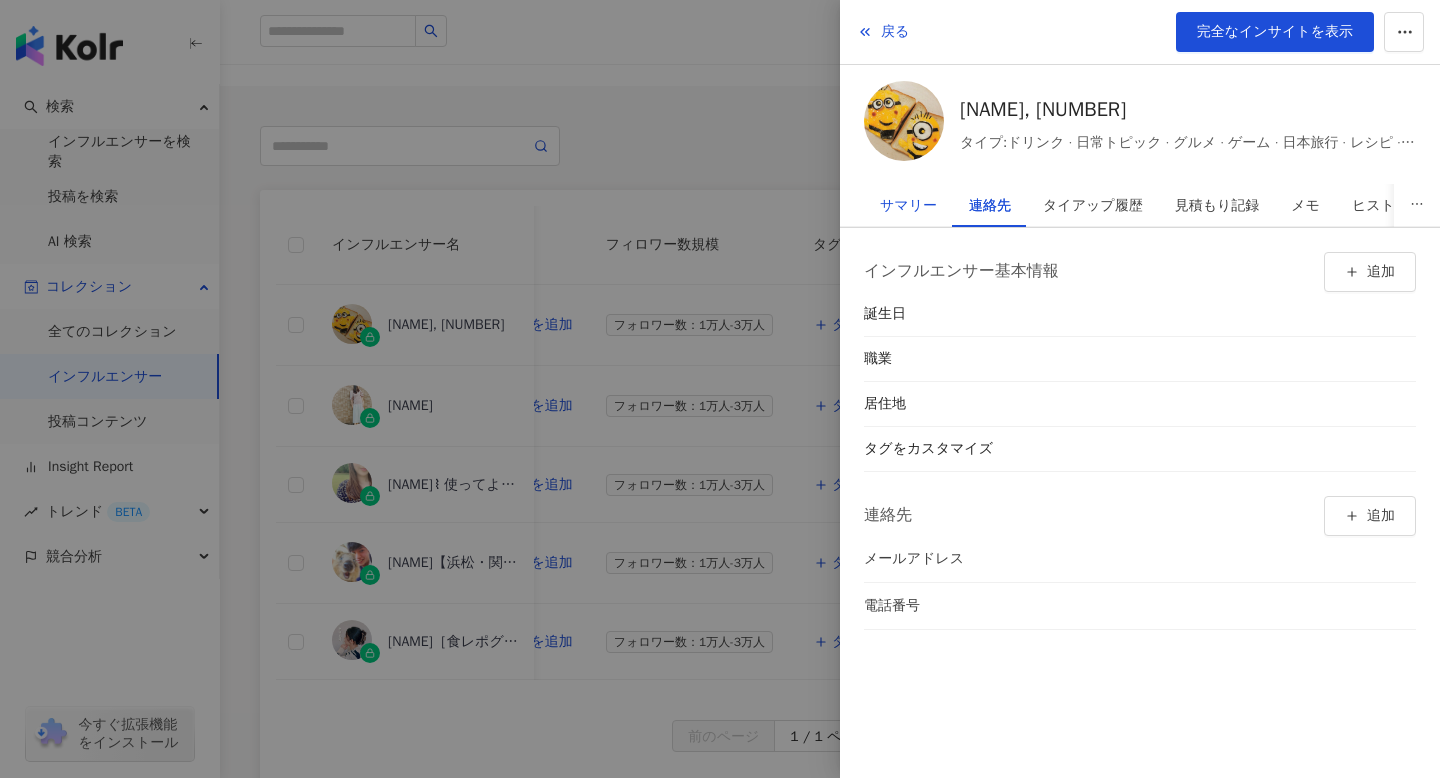 click on "サマリー" at bounding box center [908, 206] 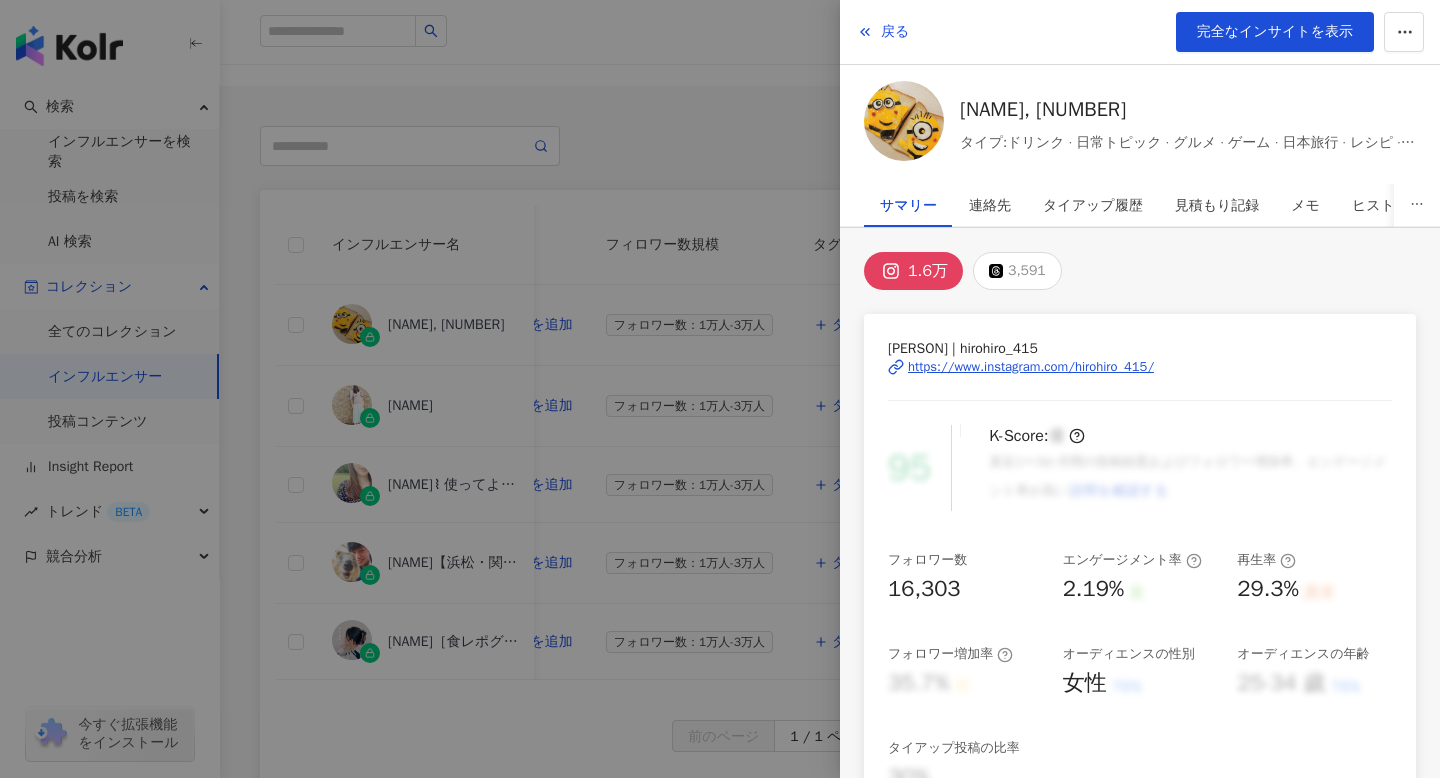 click at bounding box center (720, 389) 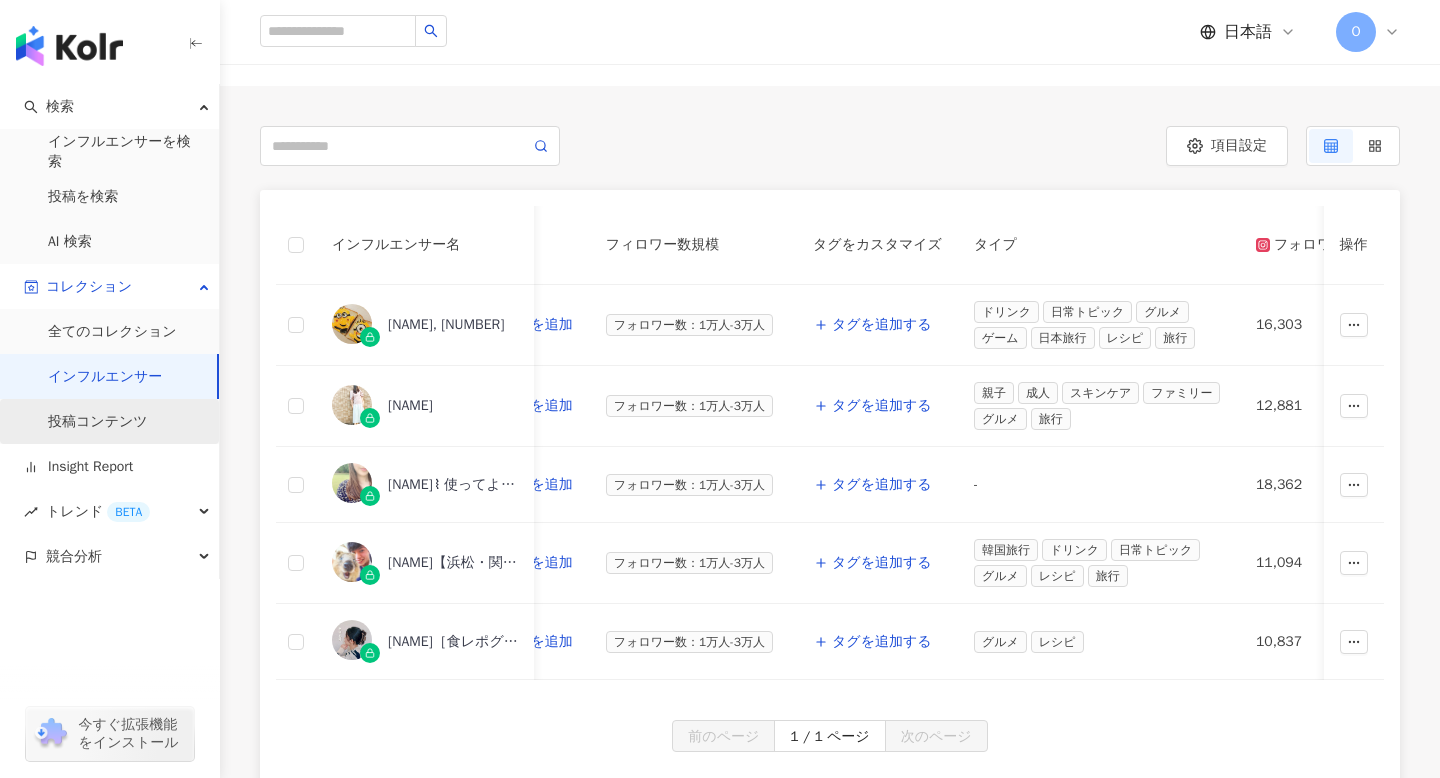click on "投稿コンテンツ" at bounding box center [98, 422] 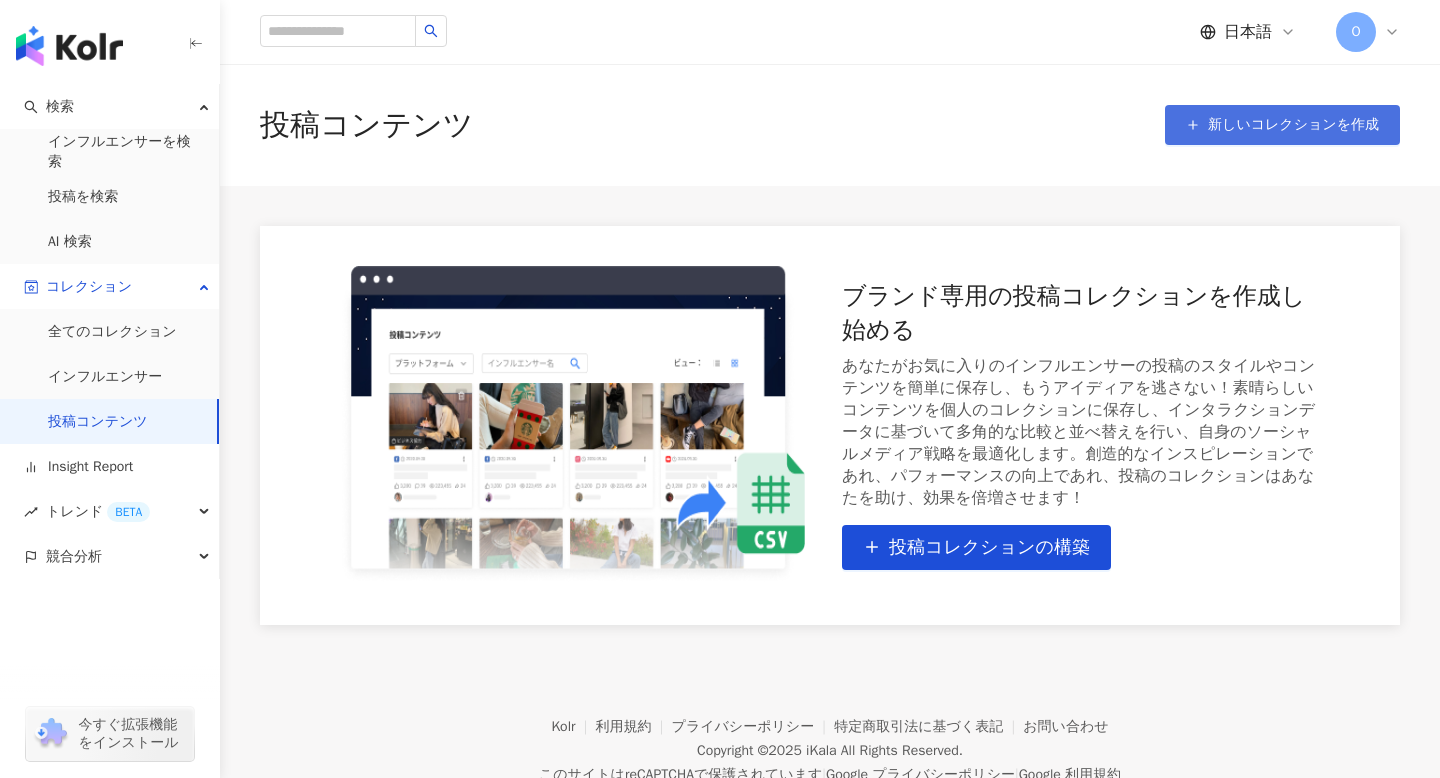 click on "新しいコレクションを作成" at bounding box center [1282, 125] 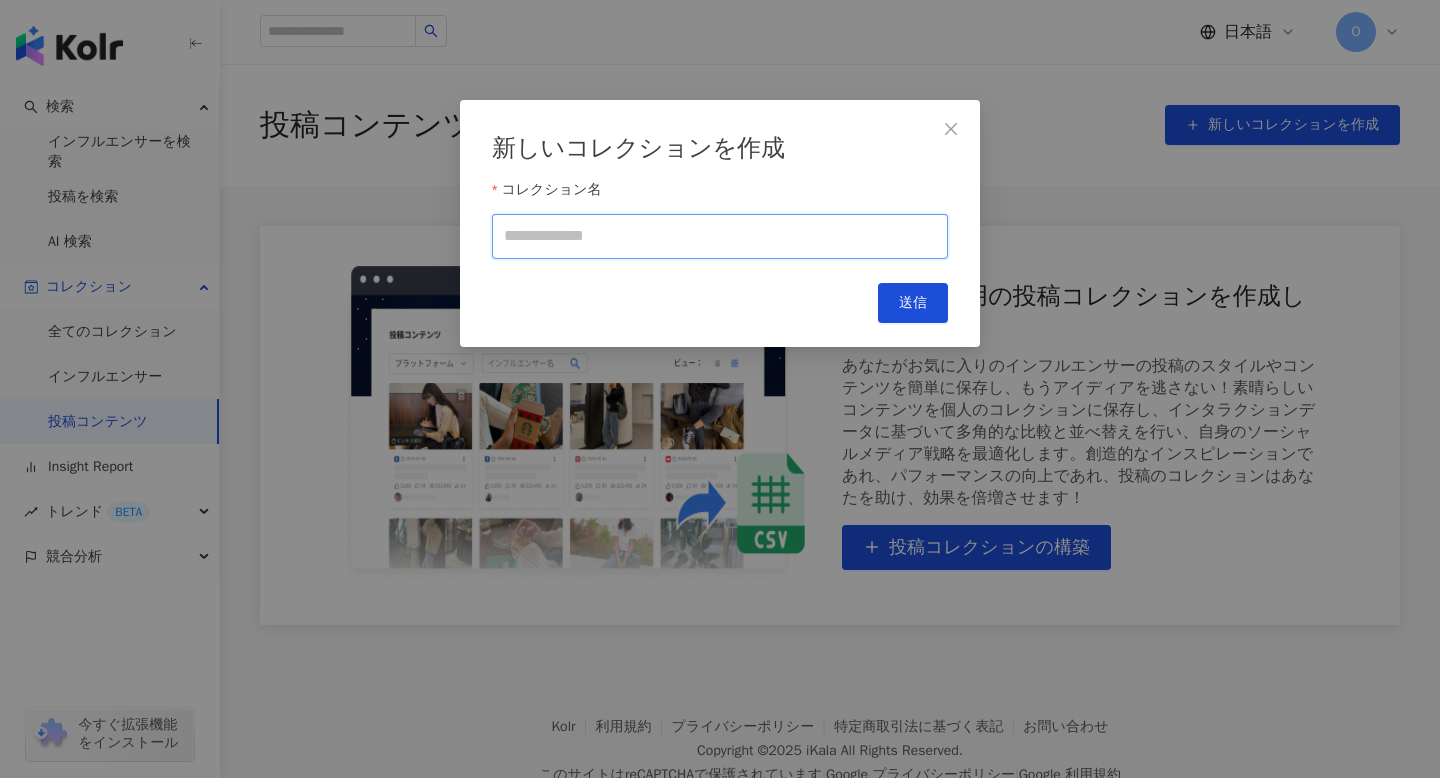 click on "コレクション名" at bounding box center [720, 236] 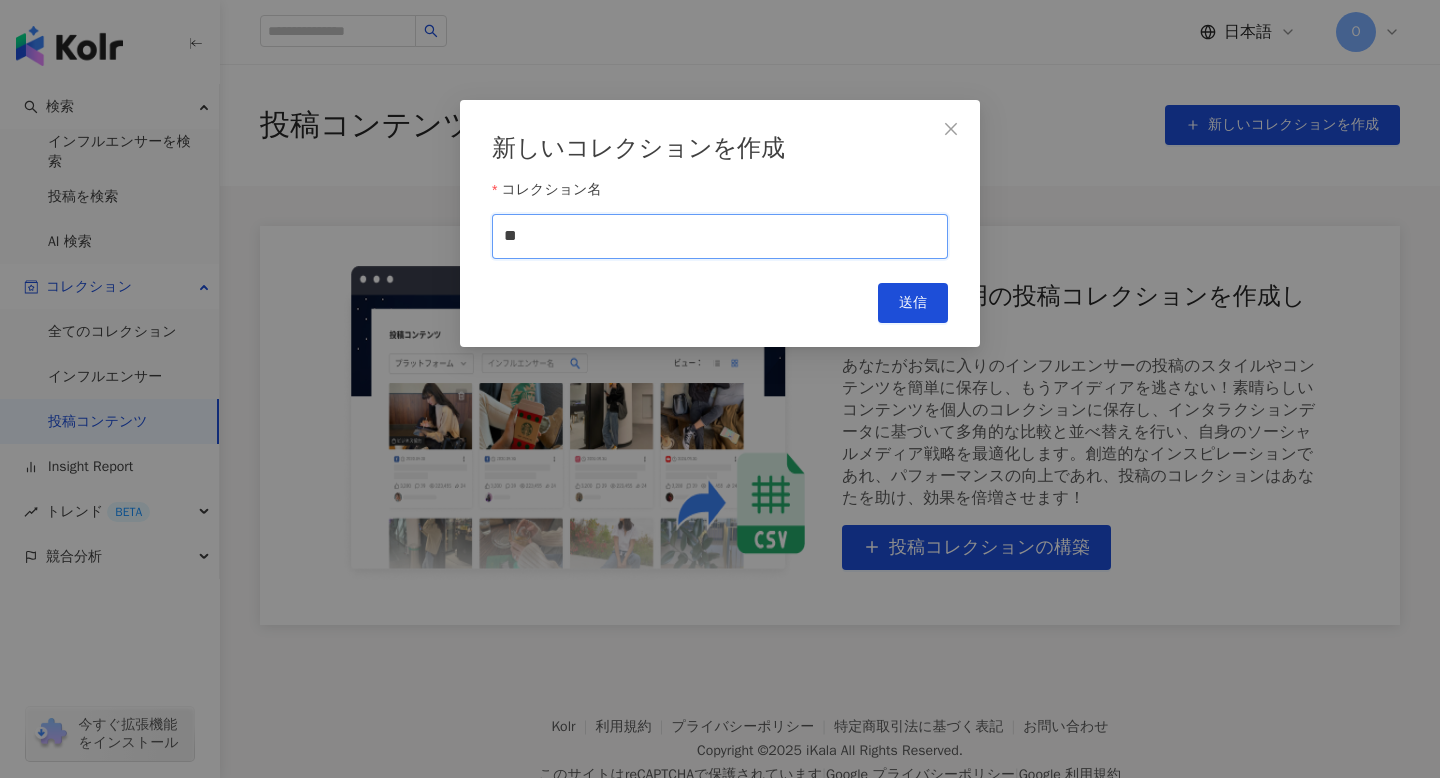 type on "*" 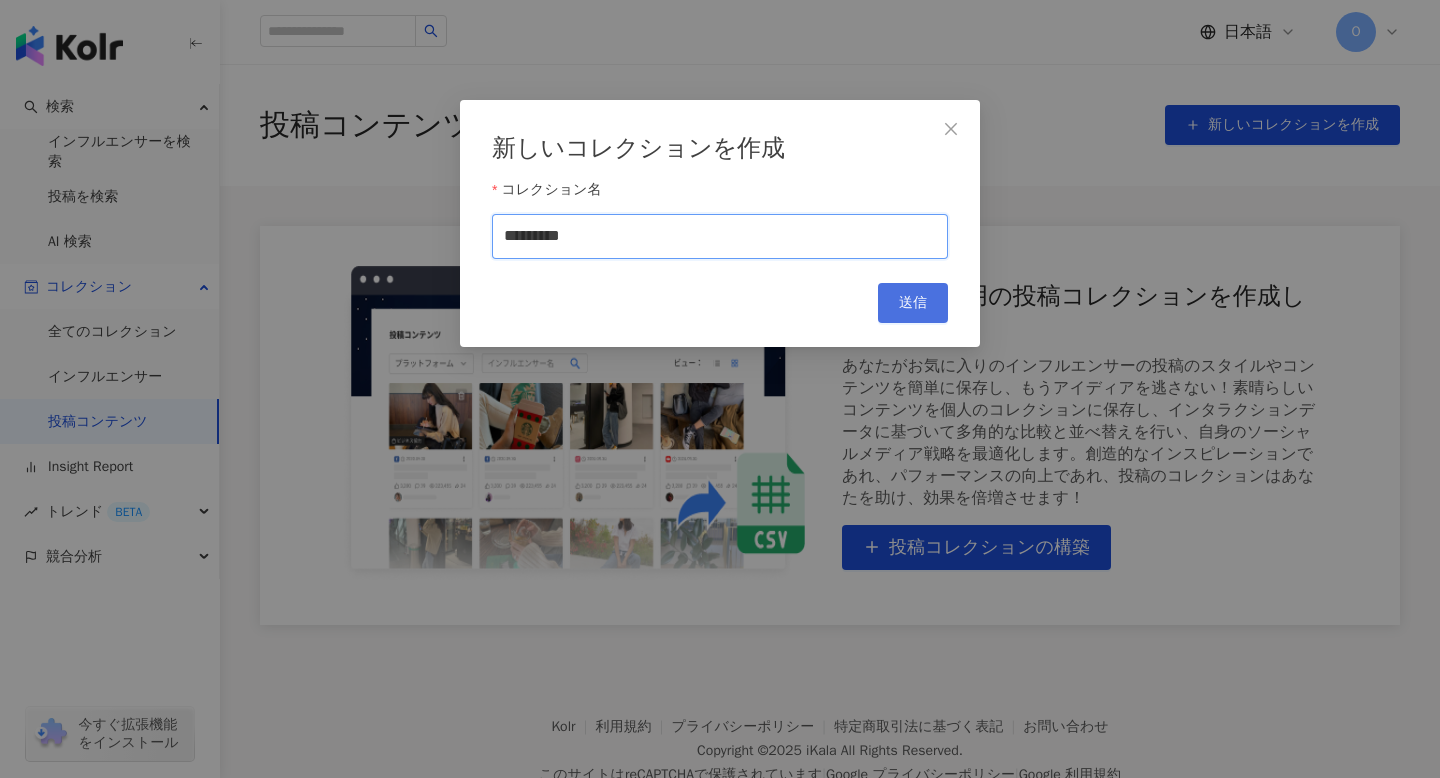 type on "*********" 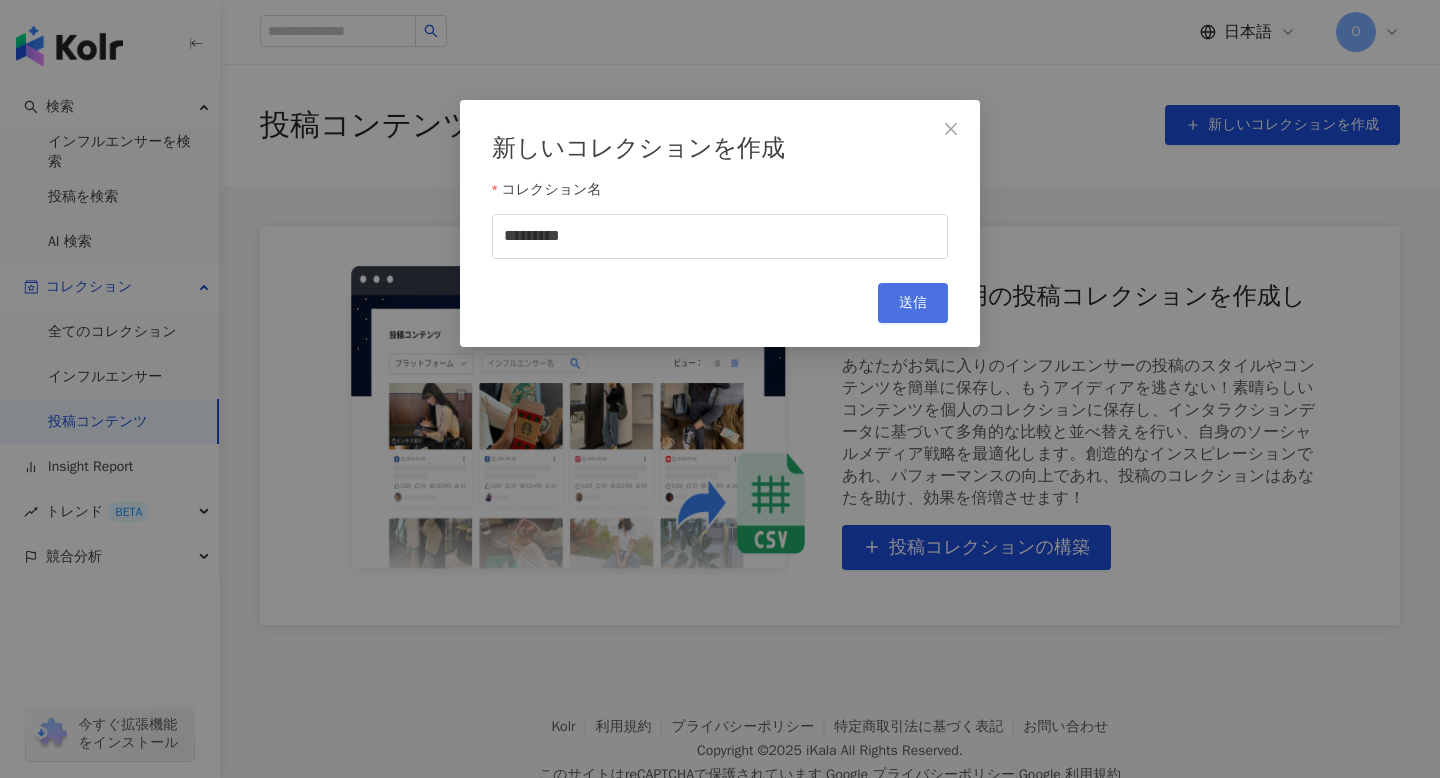 click on "送信" at bounding box center (913, 303) 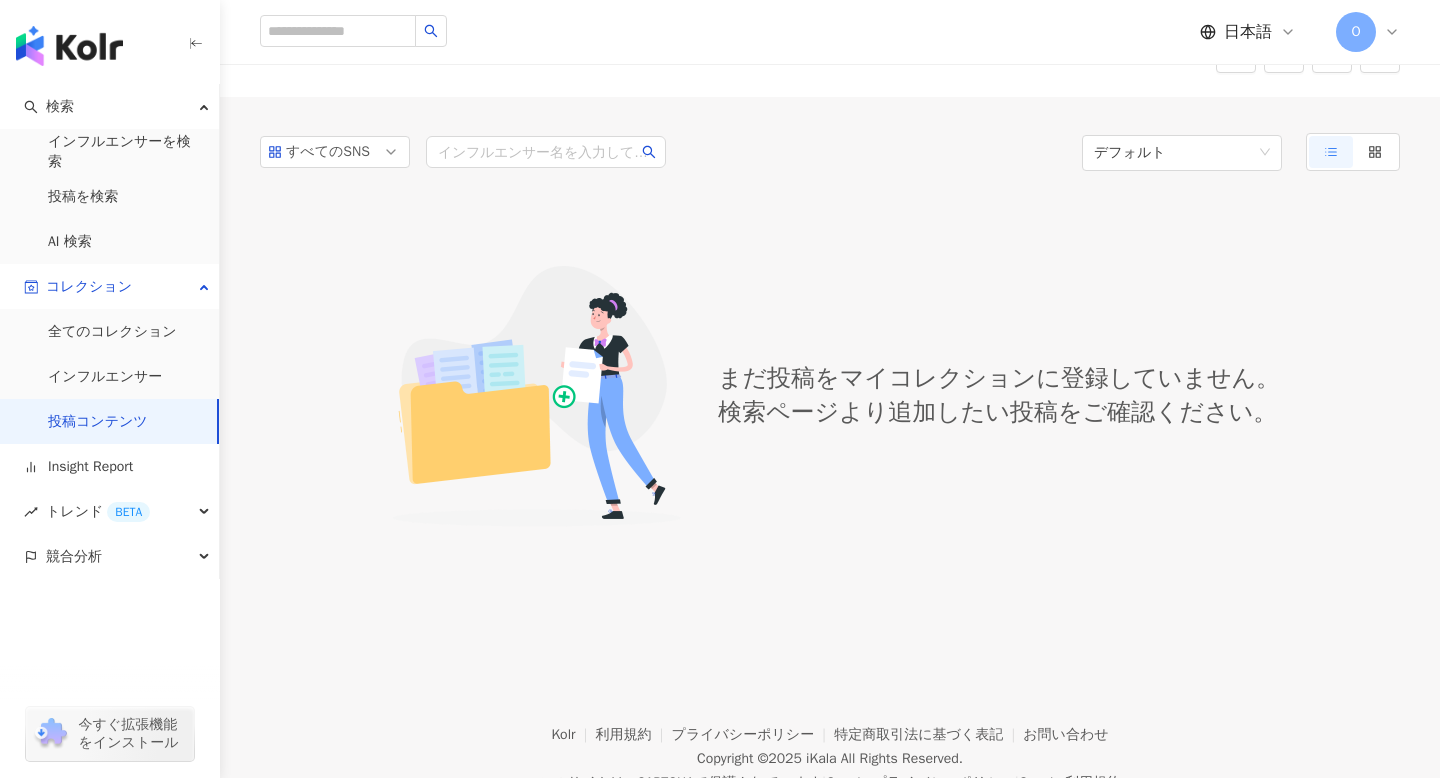 scroll, scrollTop: 0, scrollLeft: 0, axis: both 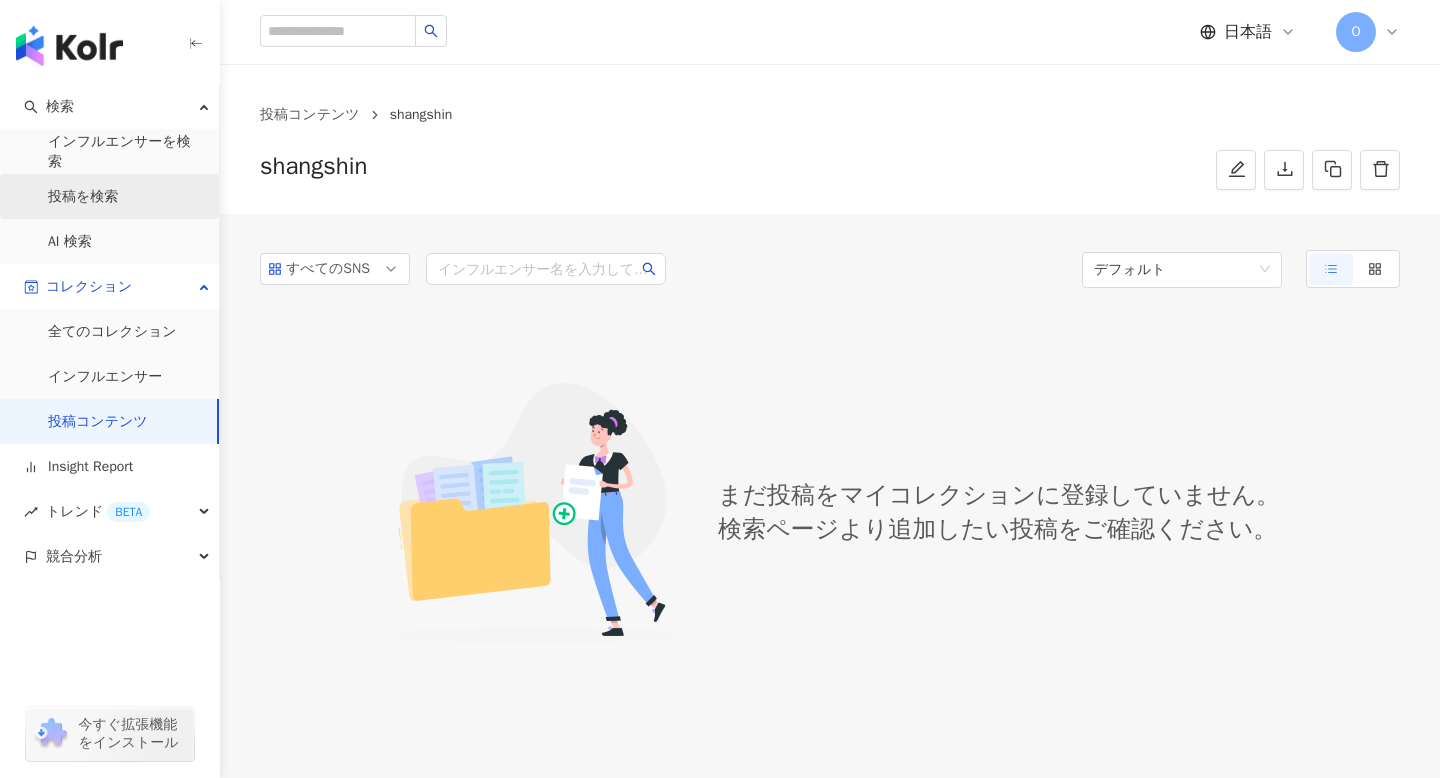 click on "投稿を検索" at bounding box center (83, 197) 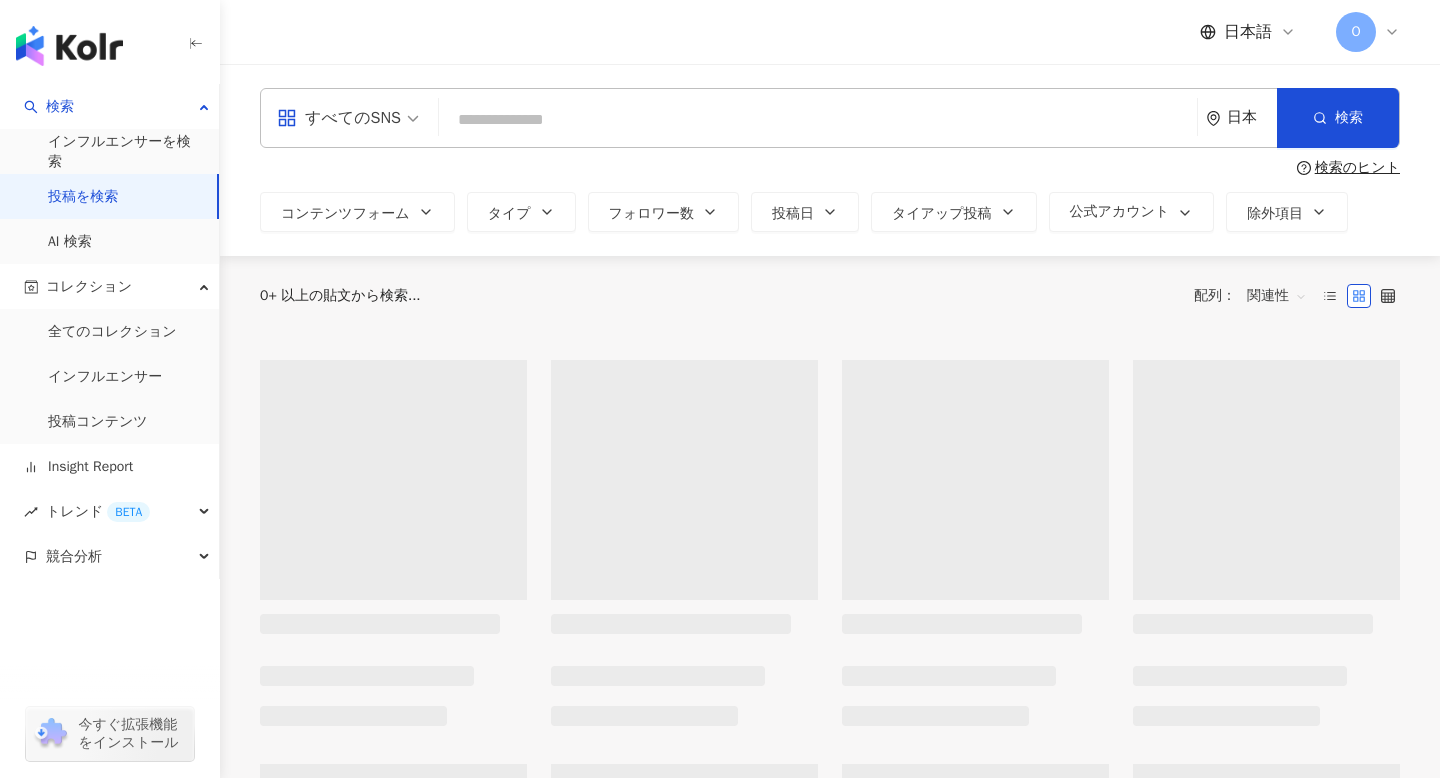 click at bounding box center (818, 119) 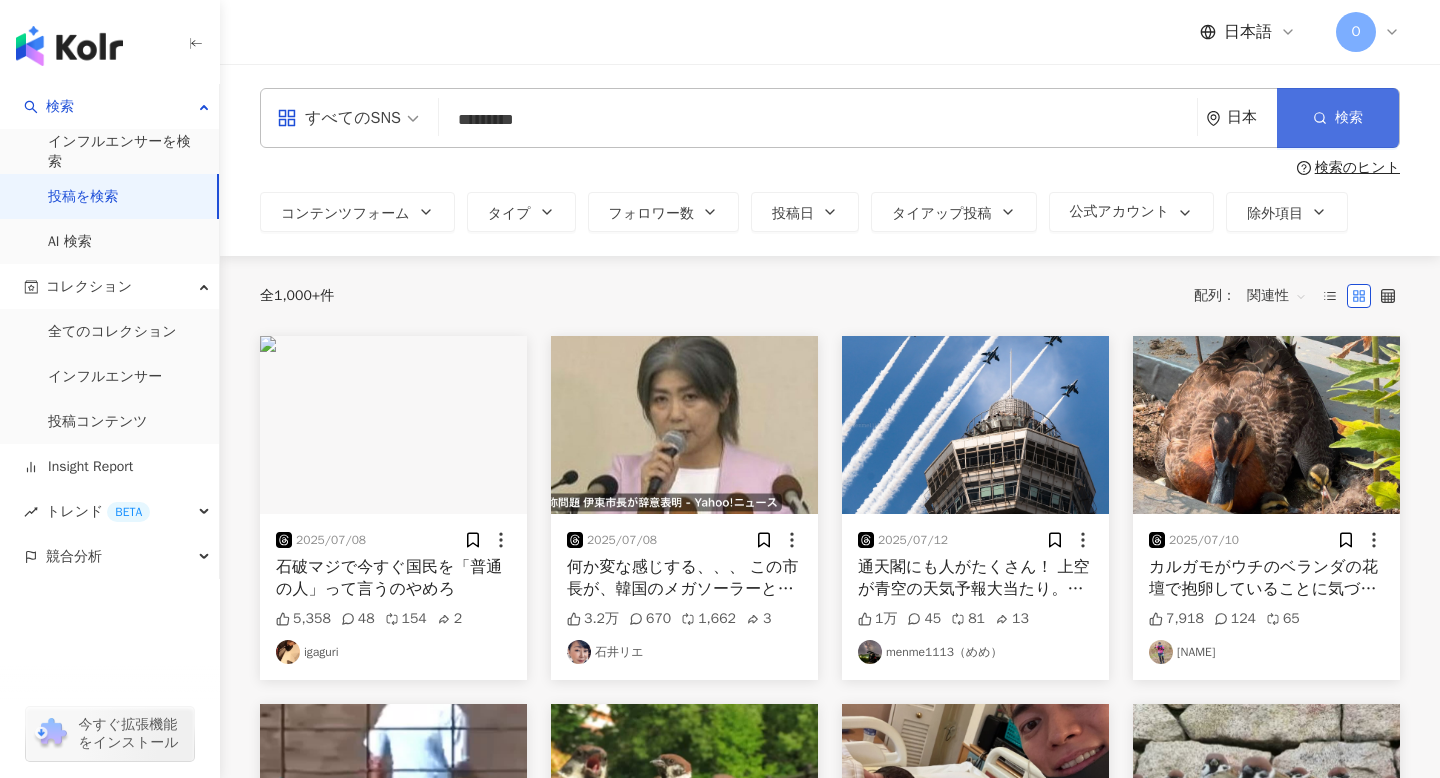 type on "*********" 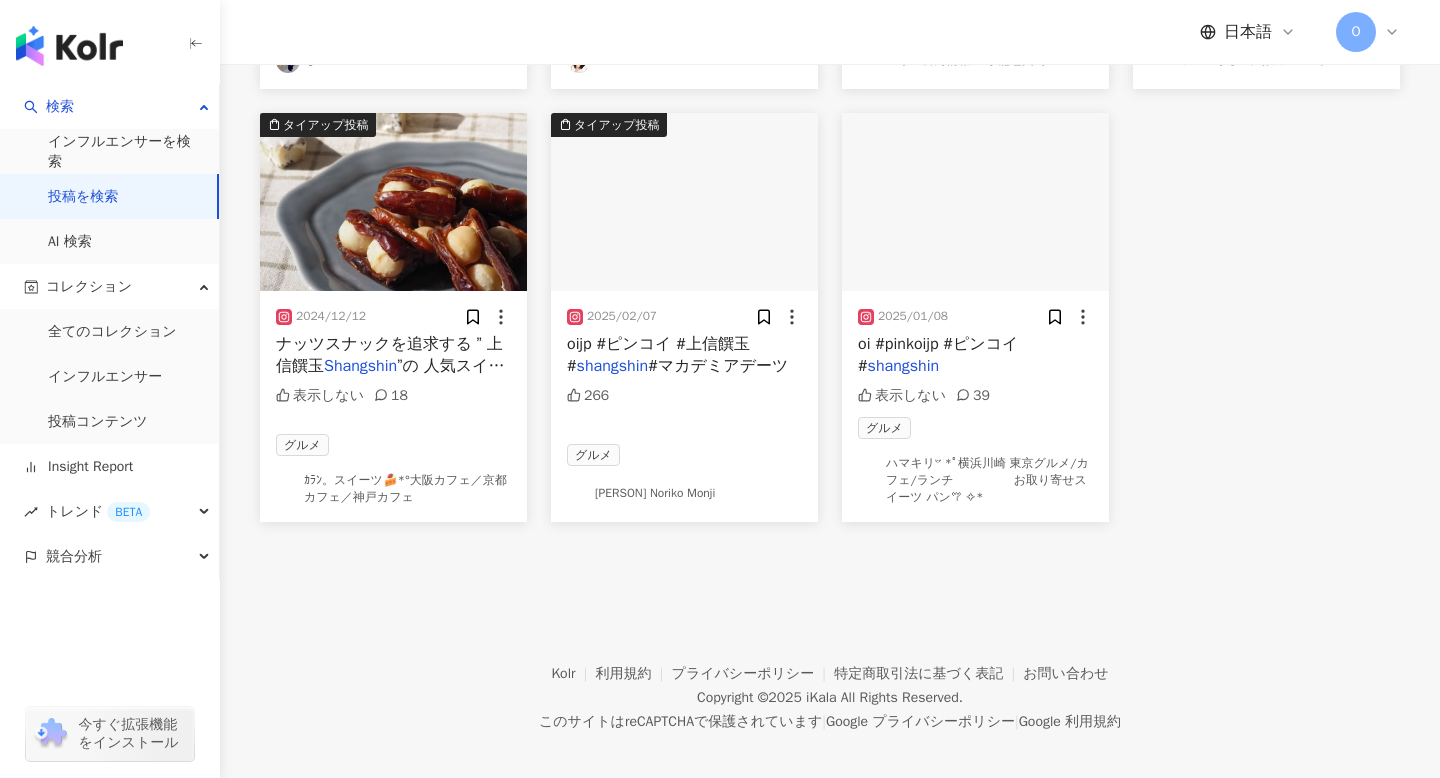 scroll, scrollTop: 0, scrollLeft: 0, axis: both 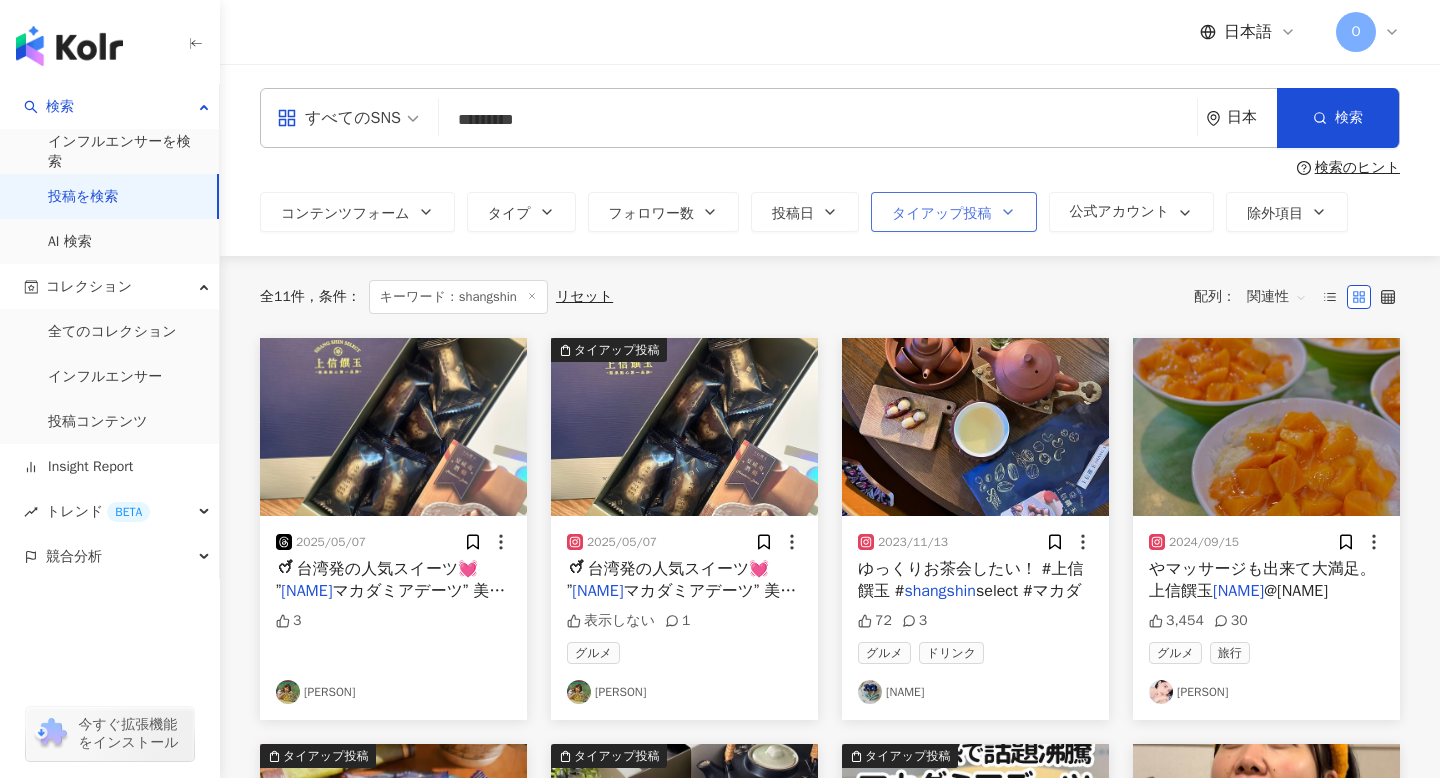 click on "タイアップ投稿" at bounding box center (942, 214) 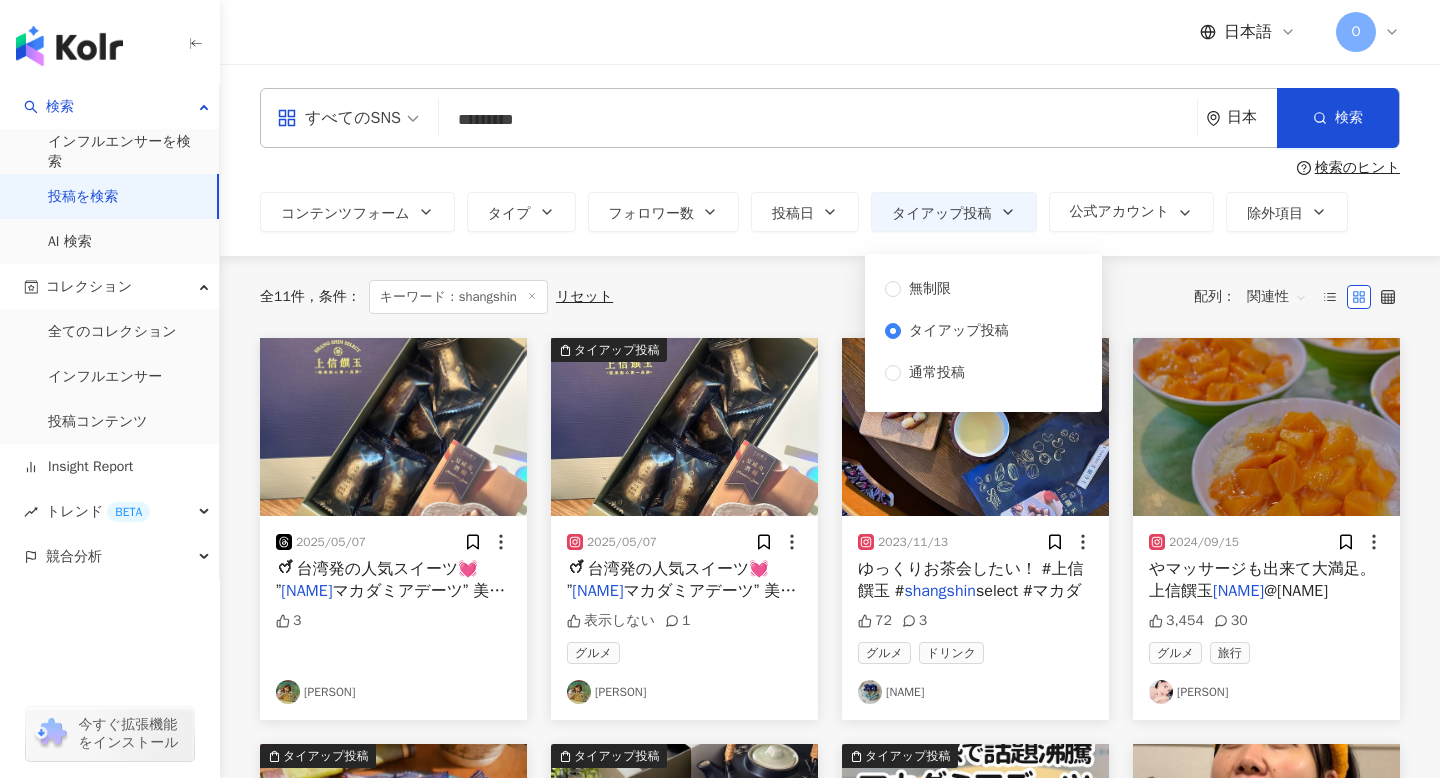 click on "全  11  件 条件 ： キーワード：shangshin リセット 配列： 関連性" at bounding box center (830, 297) 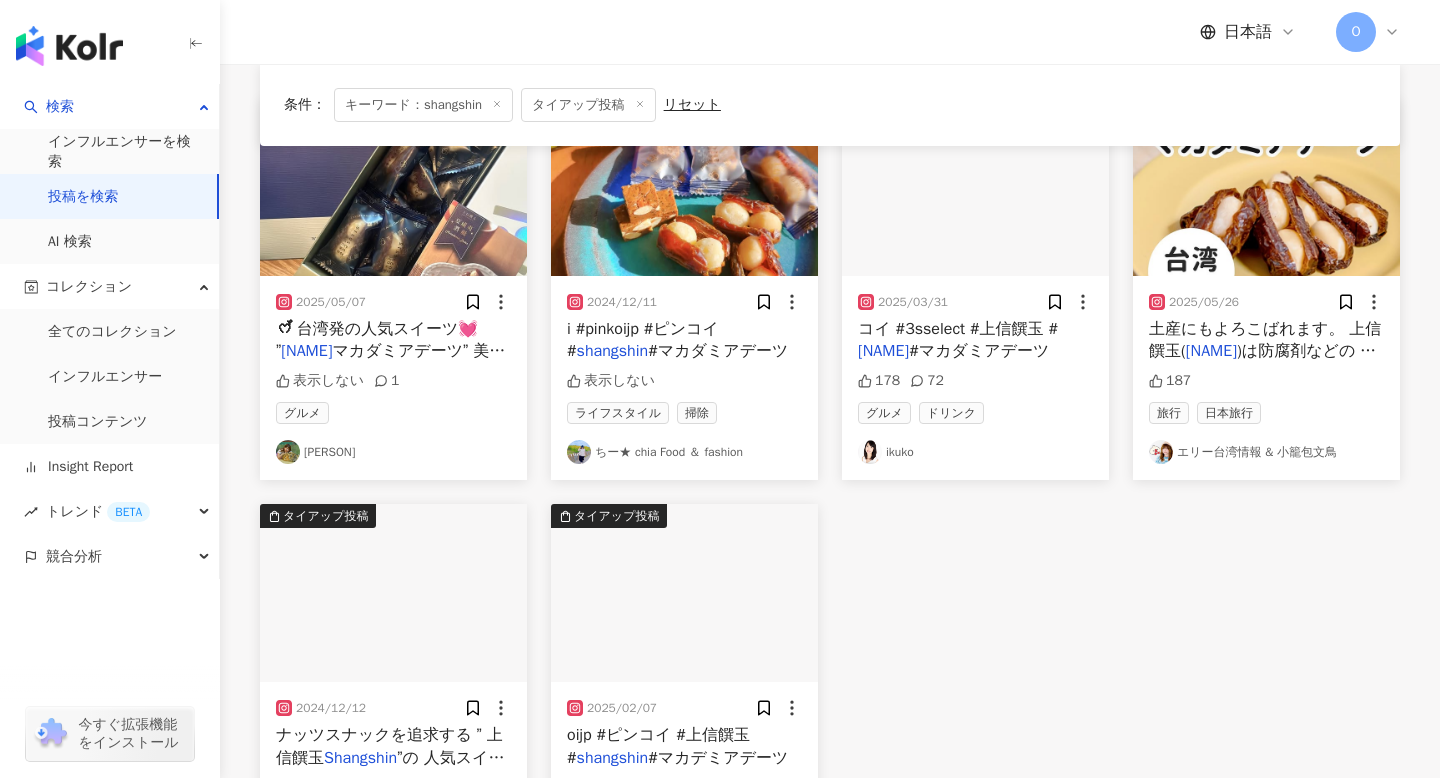 scroll, scrollTop: 0, scrollLeft: 0, axis: both 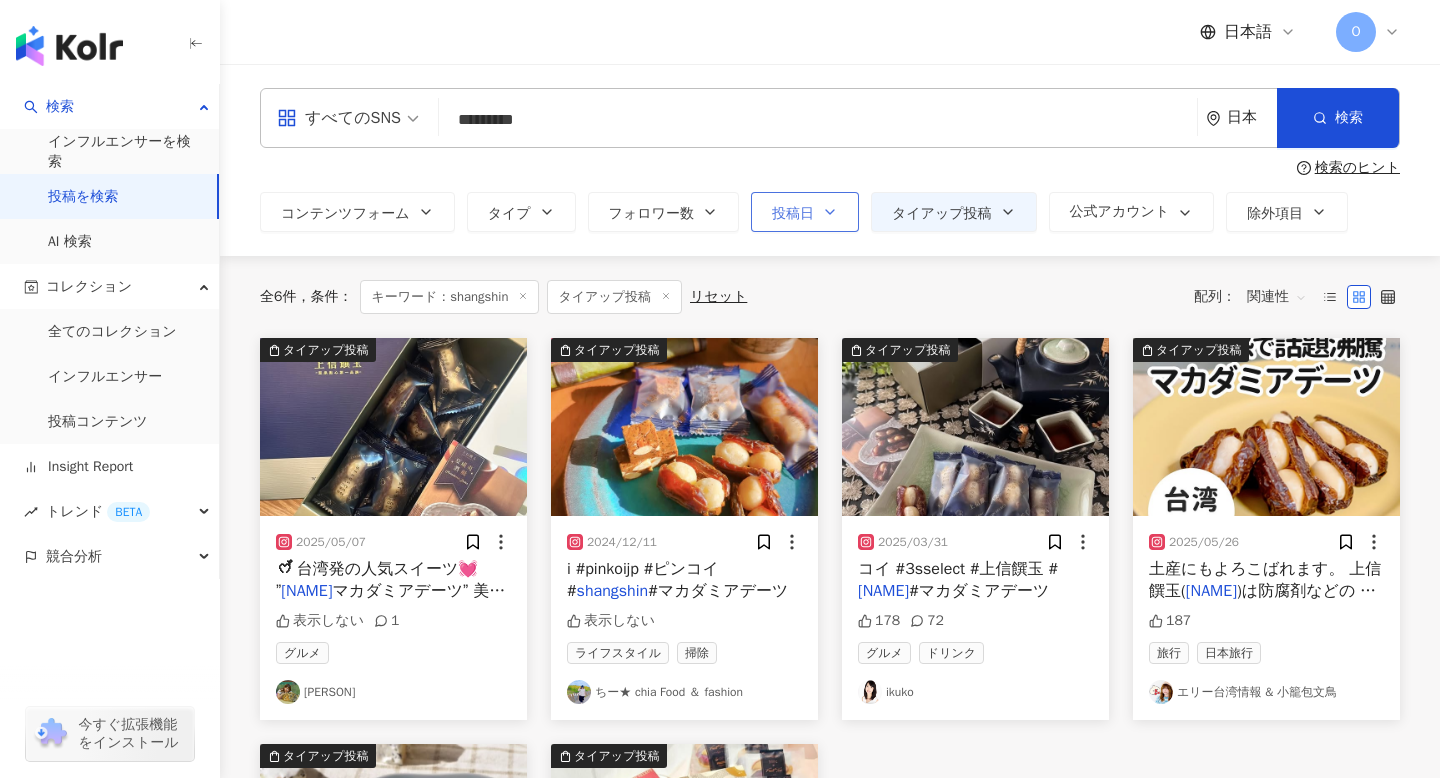 click on "投稿日" at bounding box center (793, 214) 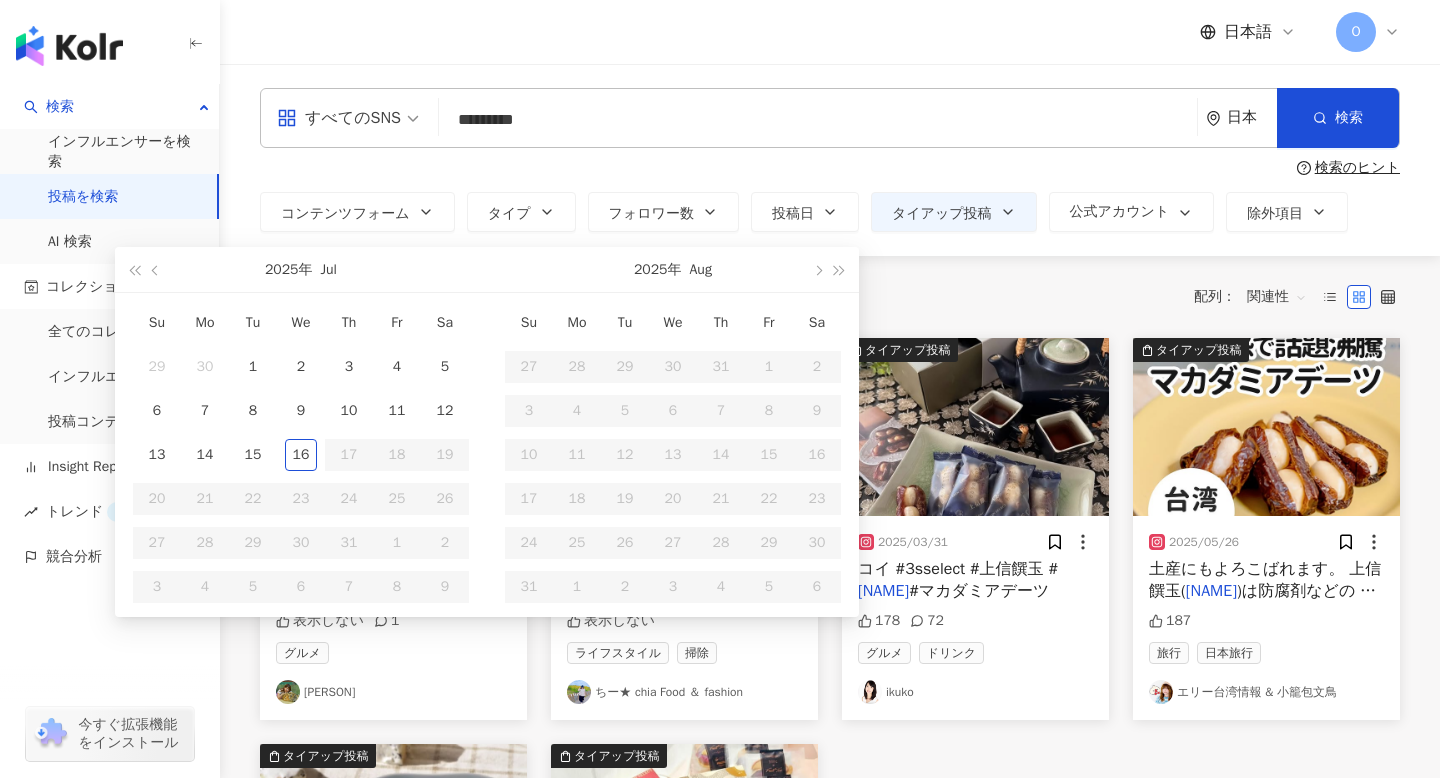 click on "全  6  件 条件 ： キーワード：shangshin タイアップ投稿 リセット 配列： 関連性" at bounding box center [830, 297] 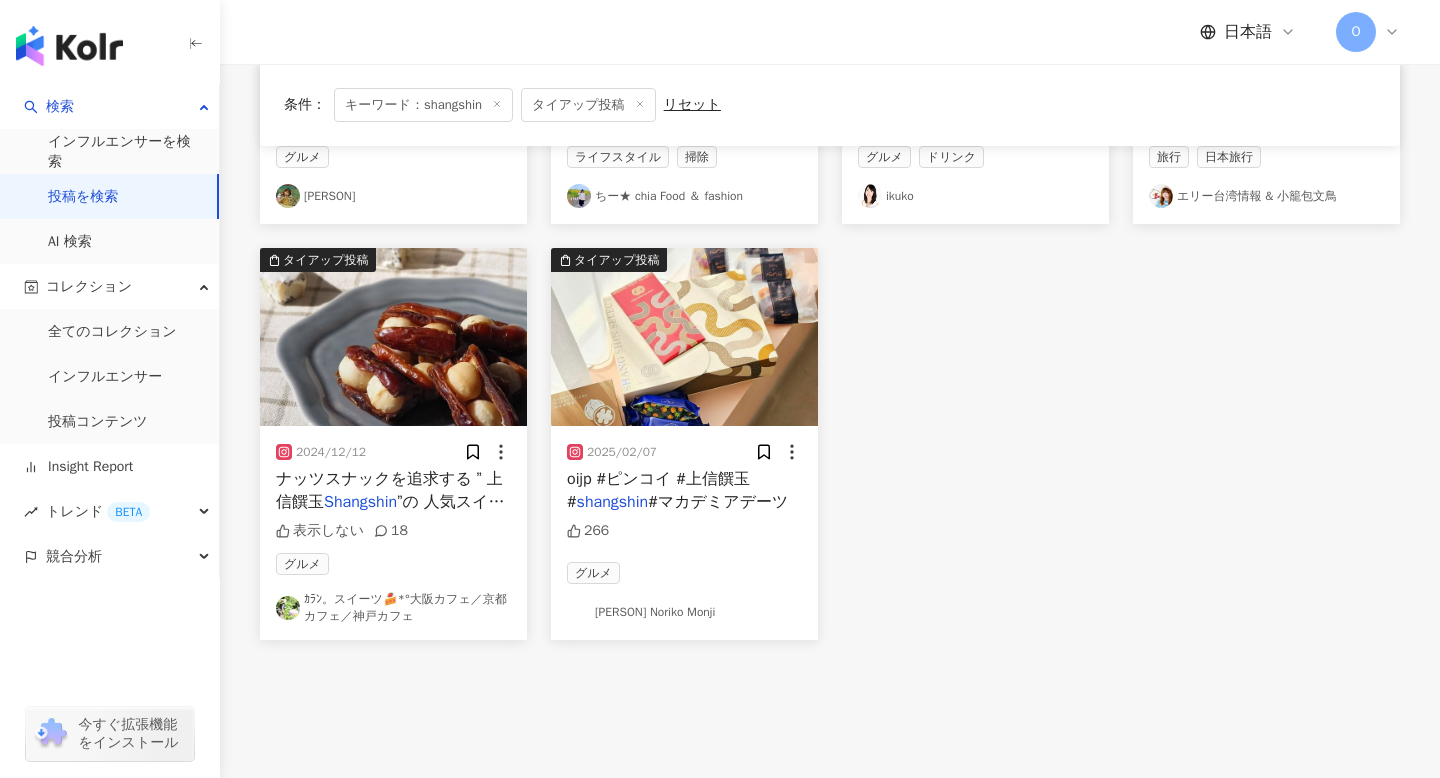 scroll, scrollTop: 509, scrollLeft: 0, axis: vertical 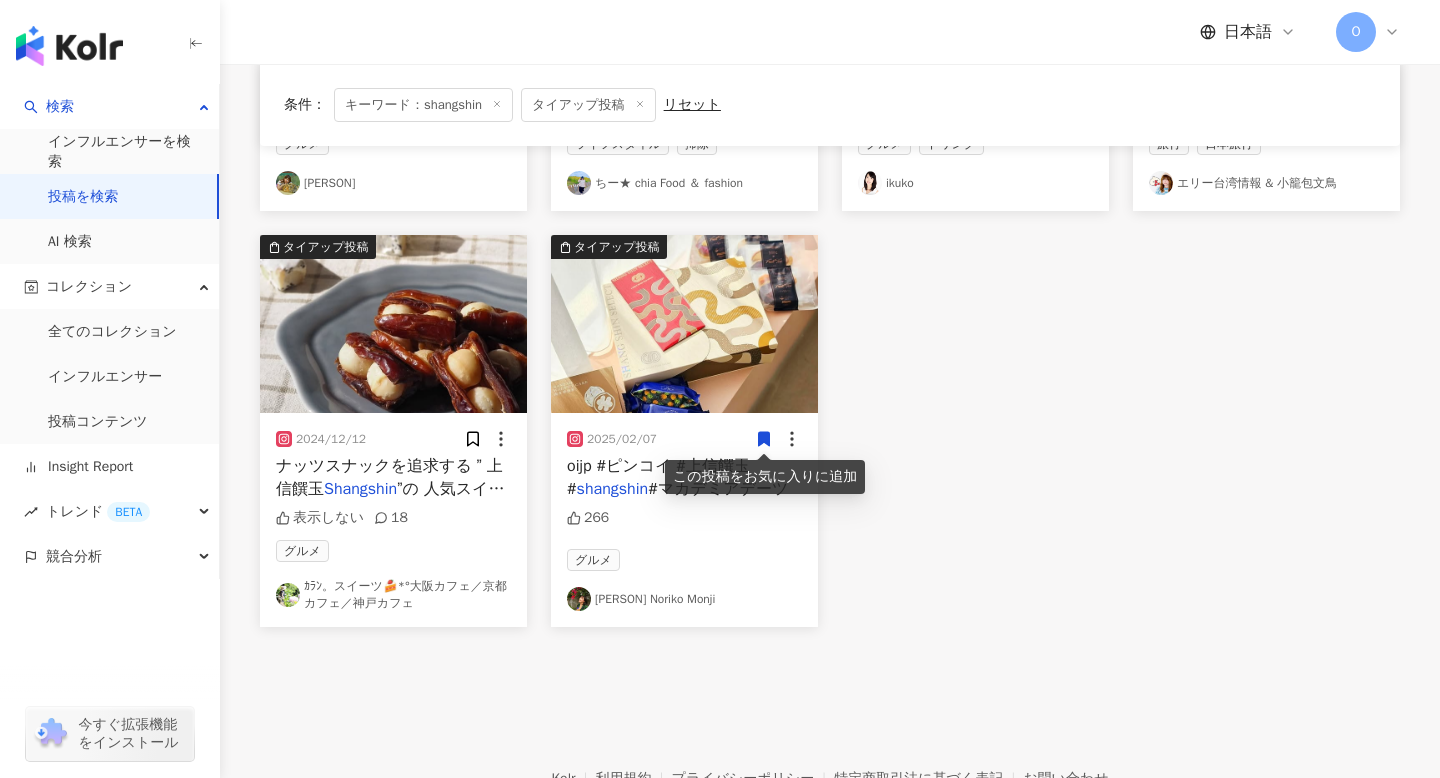click 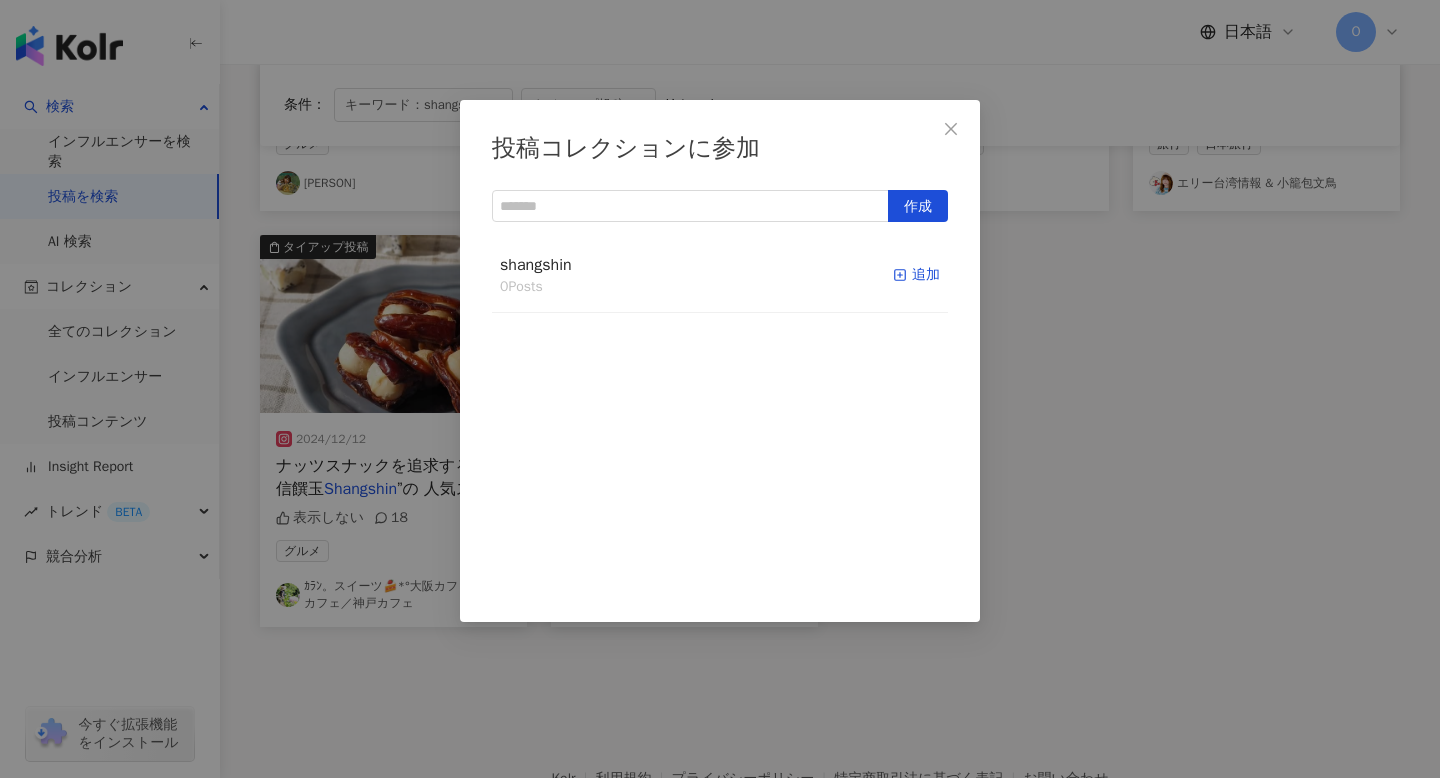 click 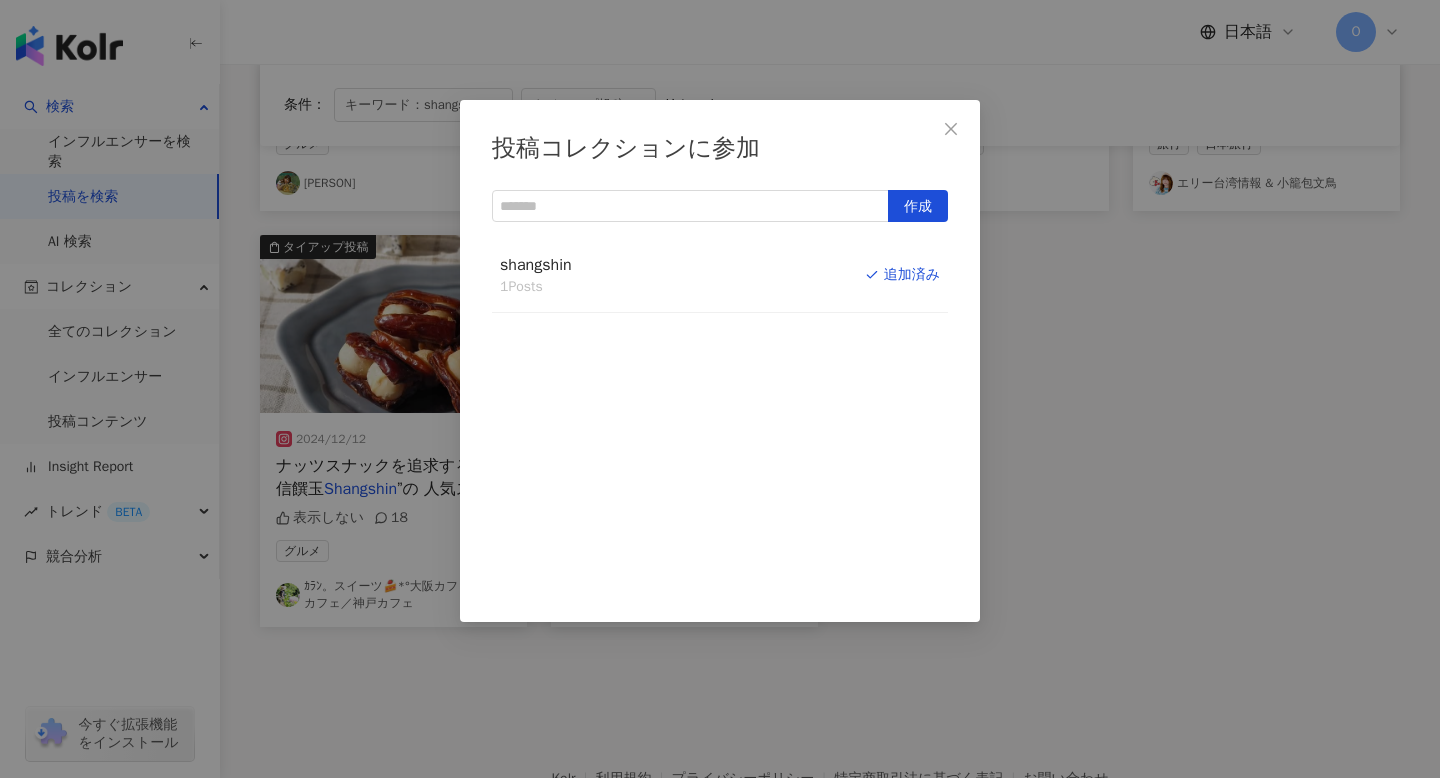 click on "投稿コレクションに参加 作成 shangshin 1  Posts 追加済み" at bounding box center [720, 389] 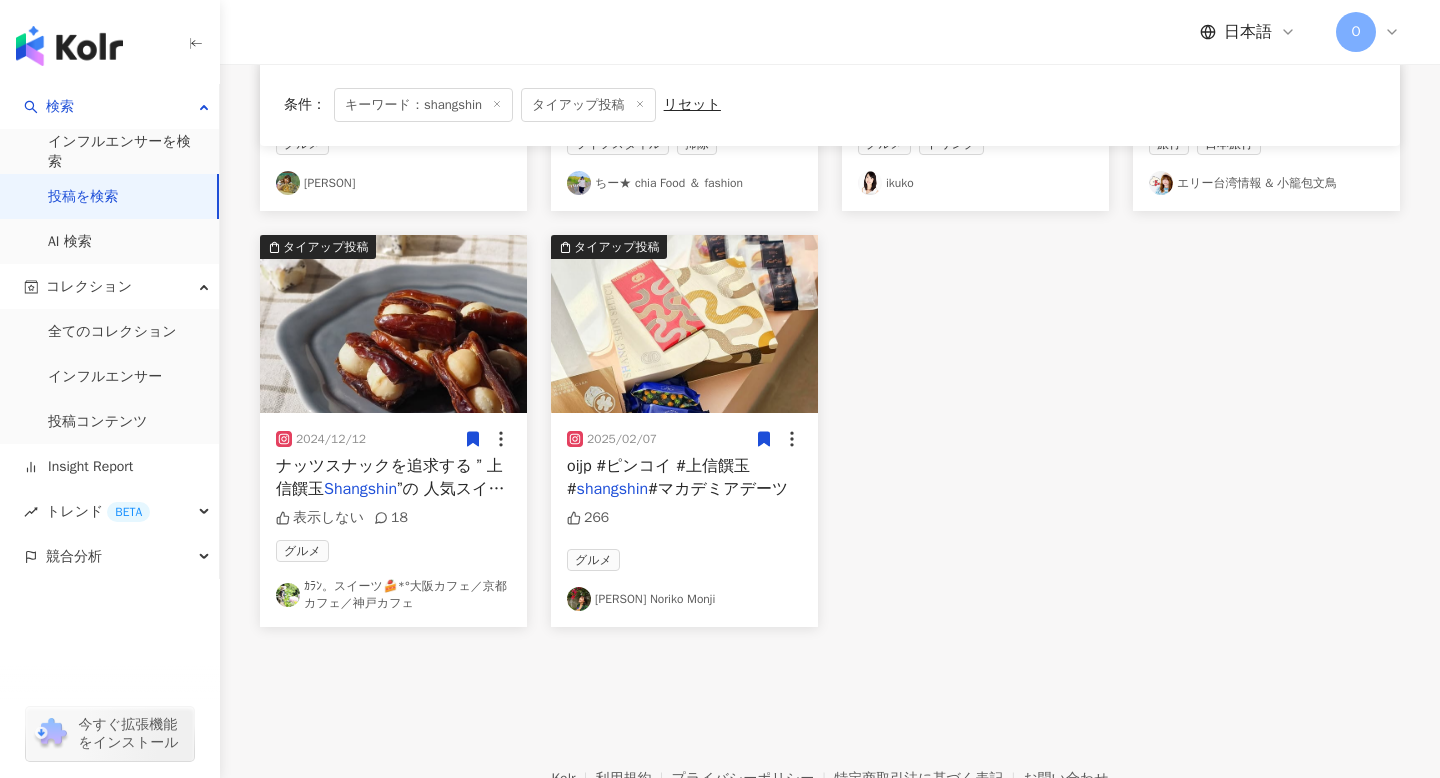 click 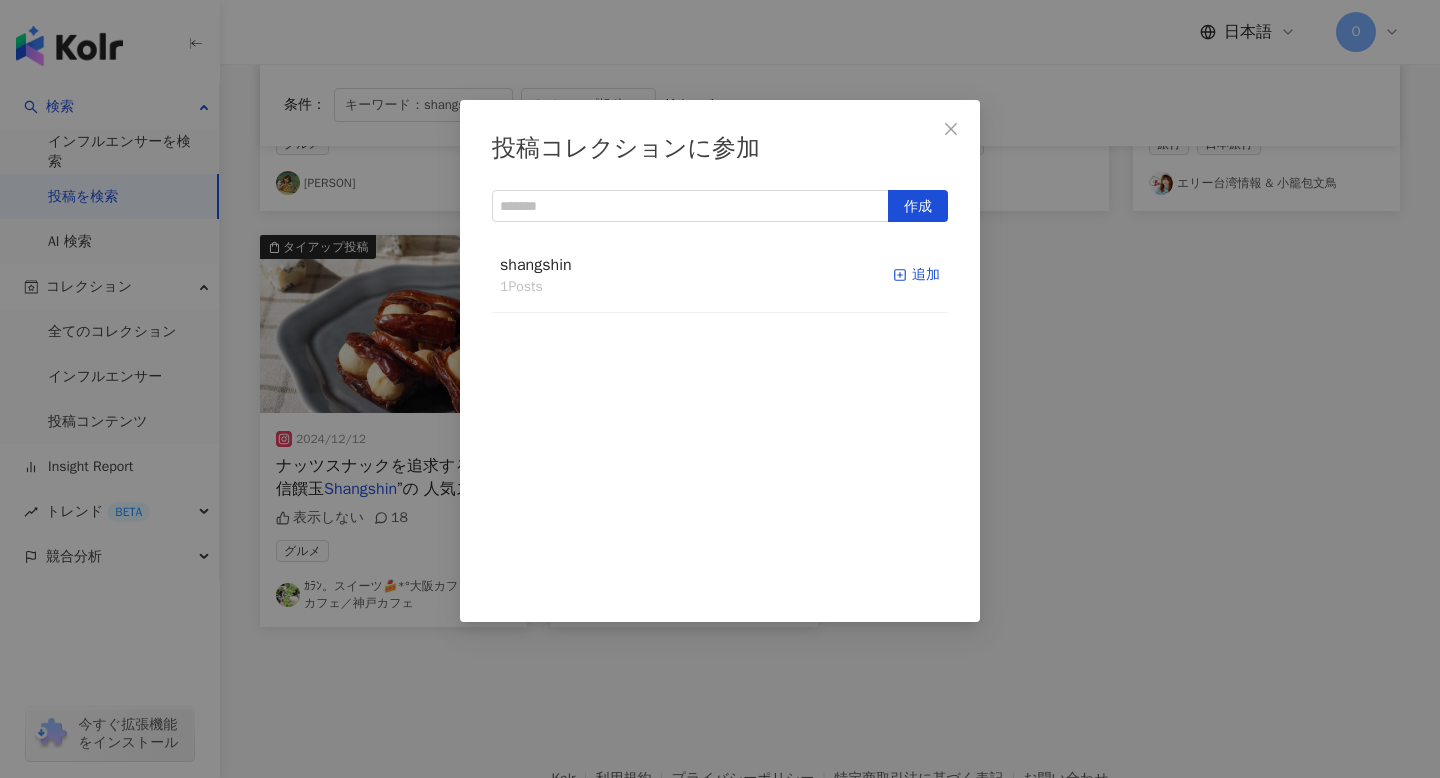 click 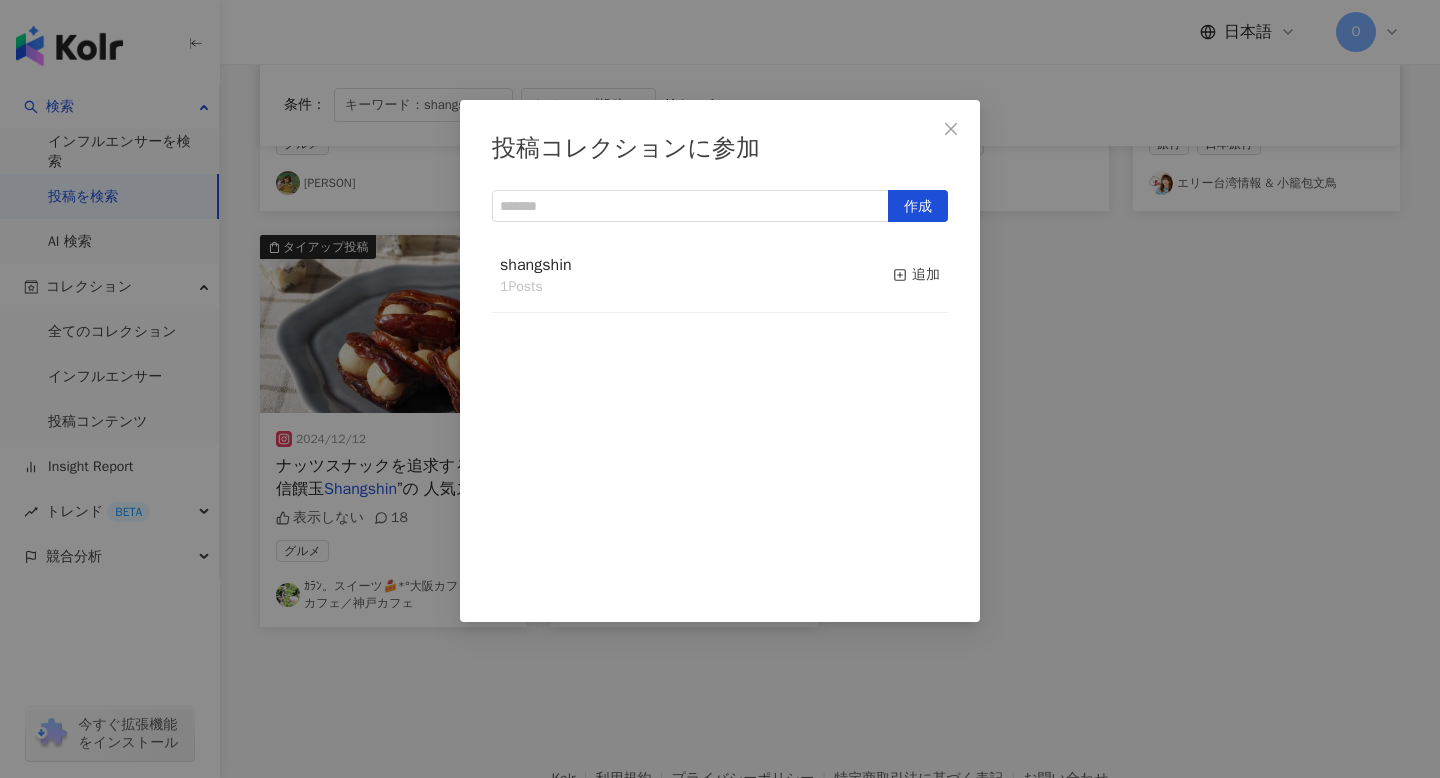 click on "投稿コレクションに参加 作成 shangshin 1  Posts 追加" at bounding box center (720, 389) 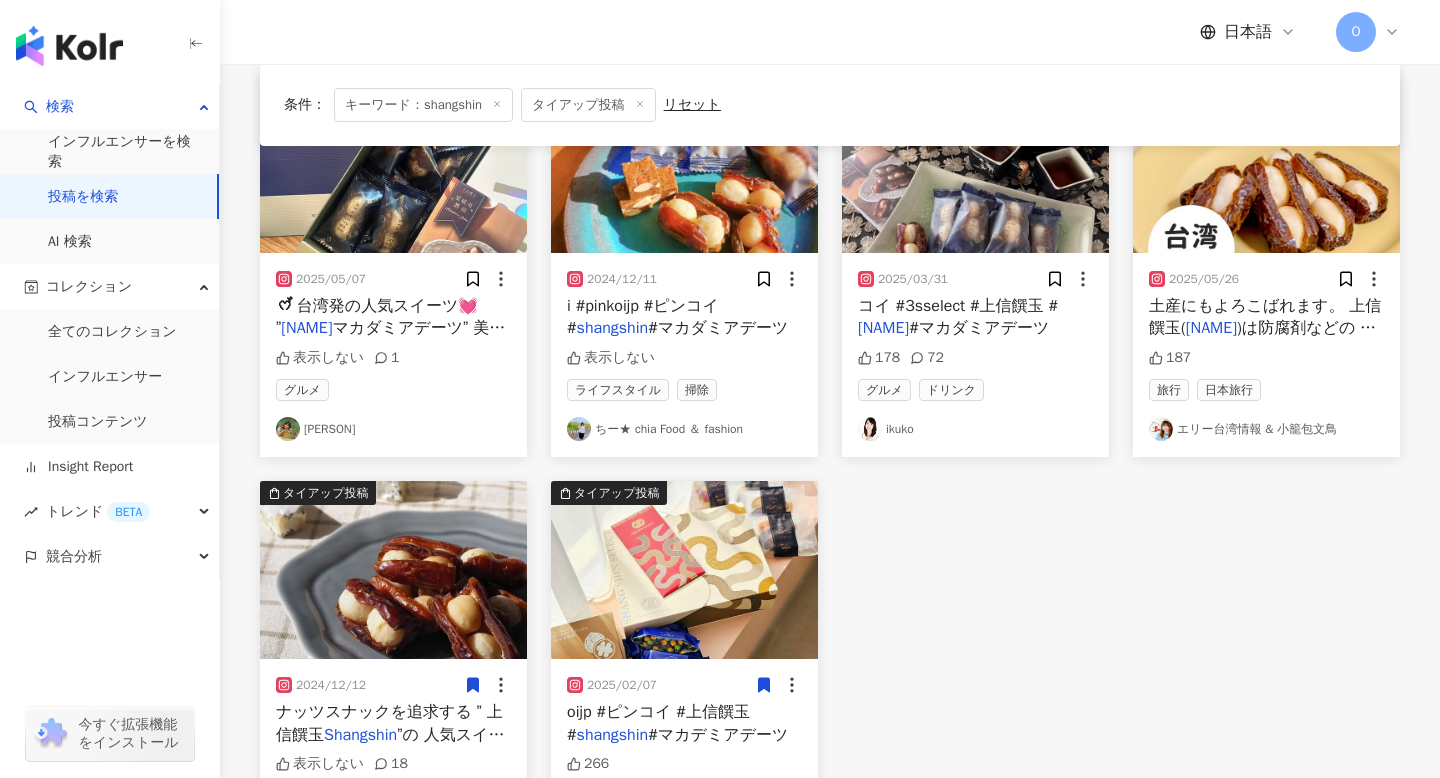scroll, scrollTop: 226, scrollLeft: 0, axis: vertical 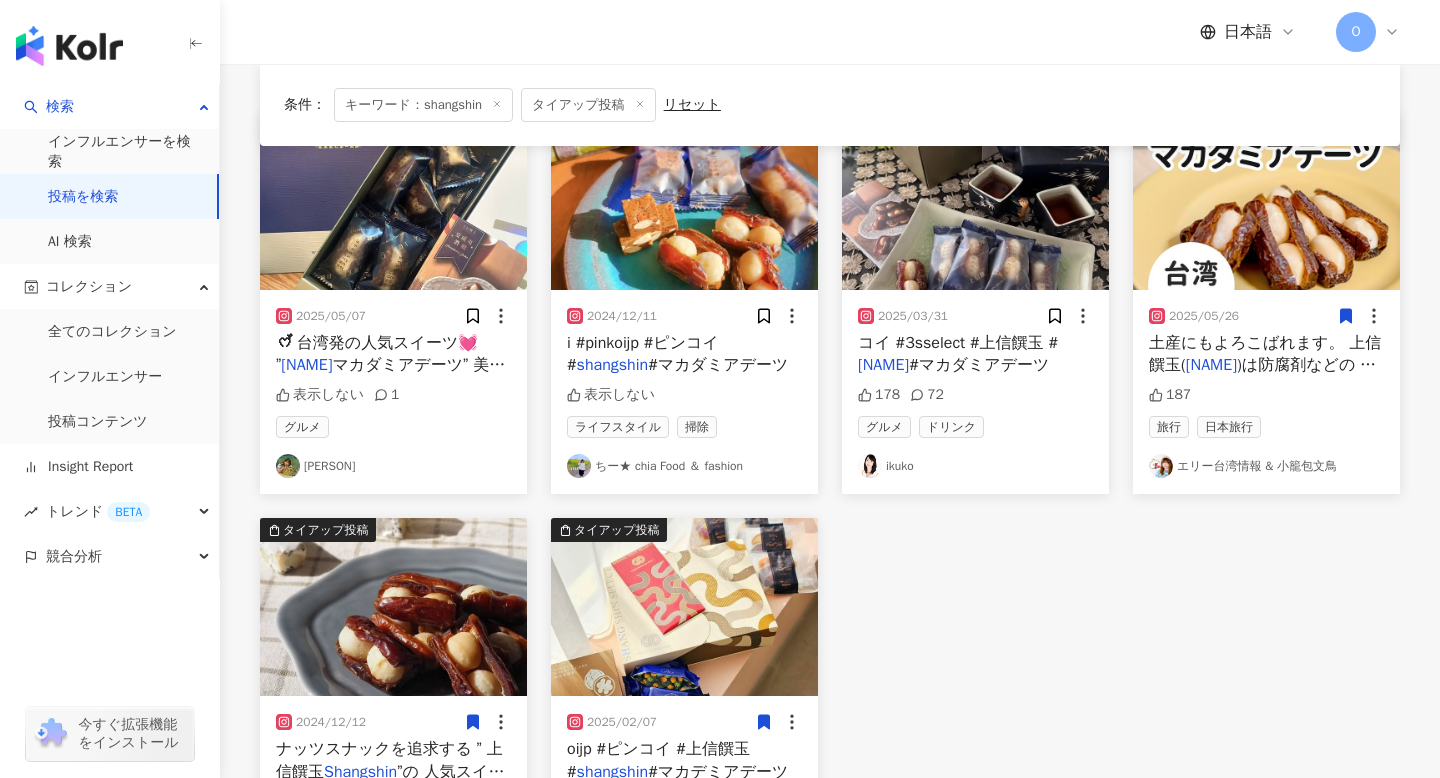 click 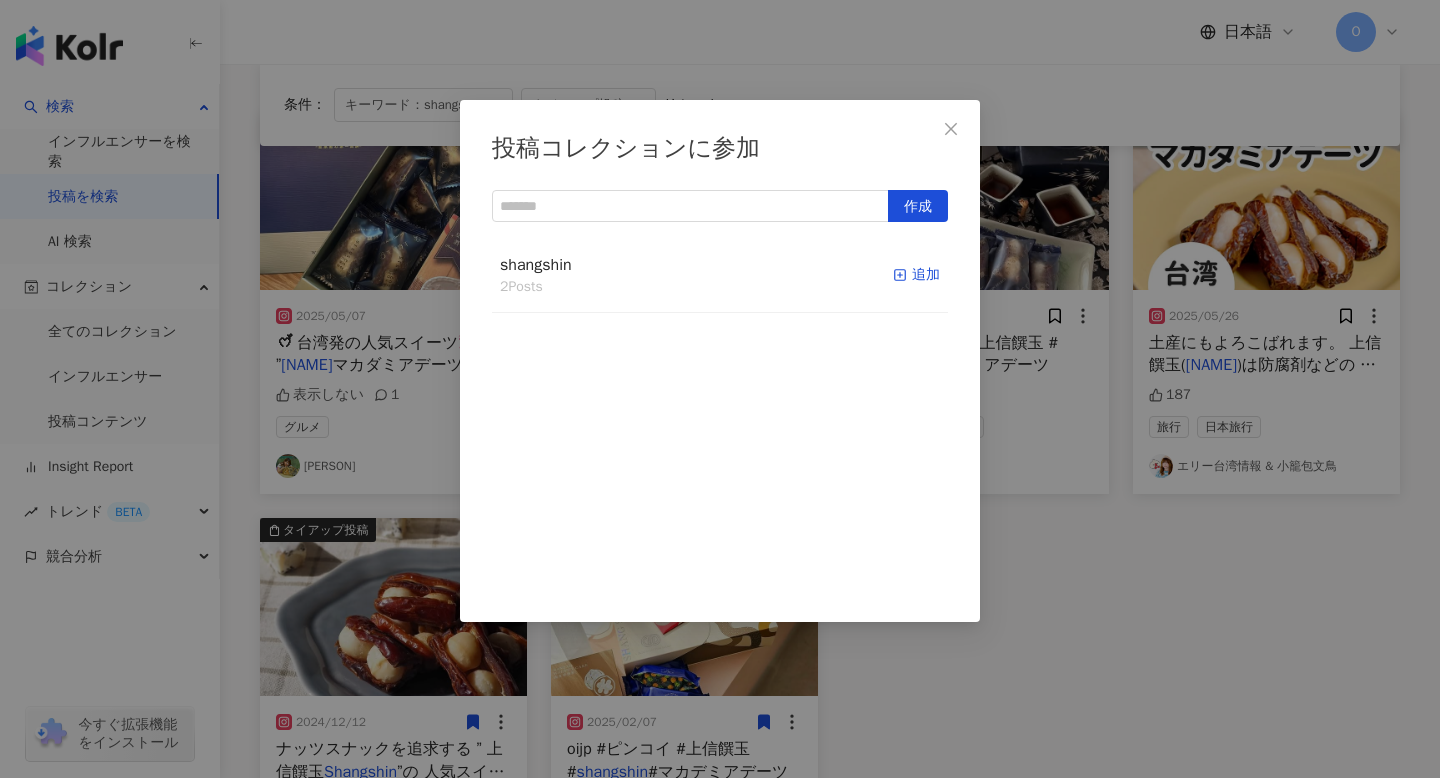 click on "追加" at bounding box center (916, 275) 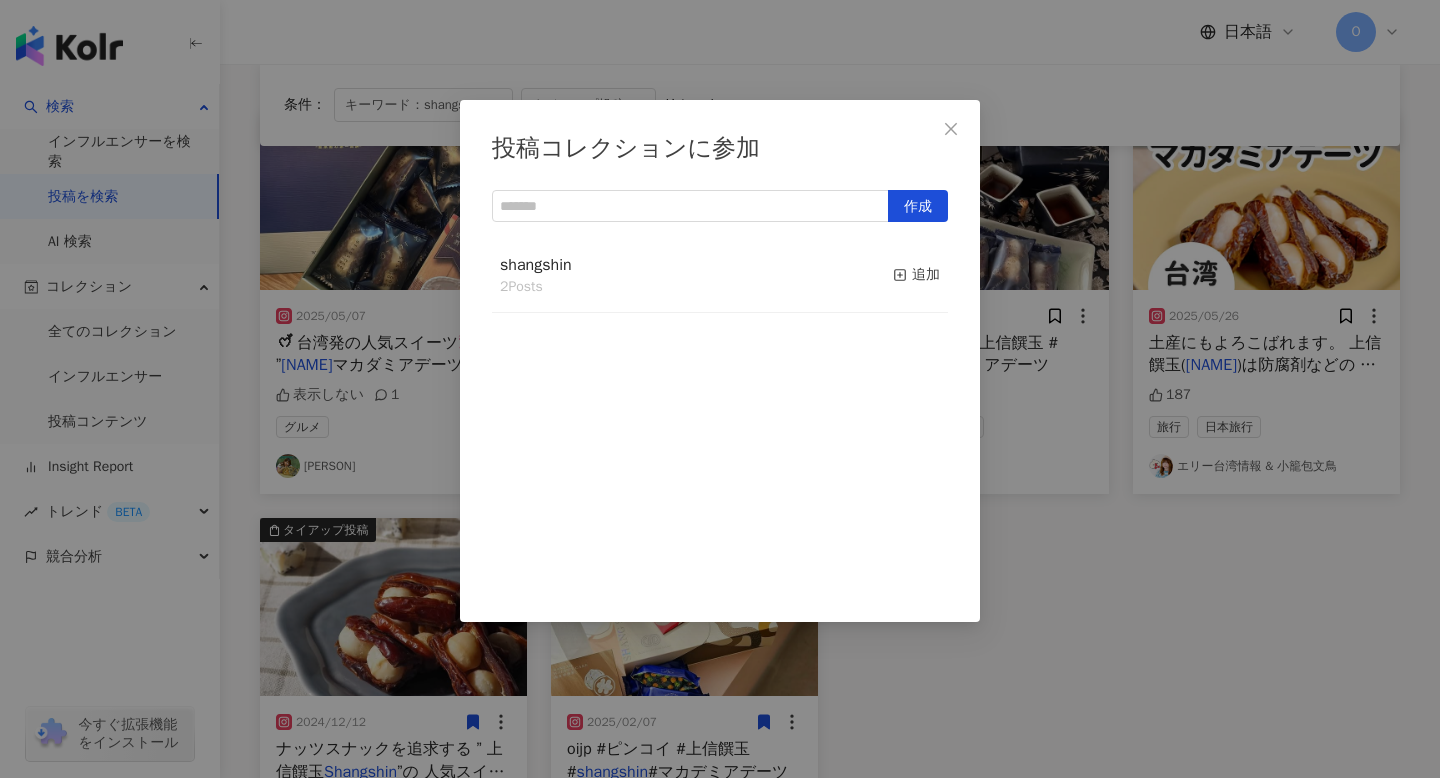 click on "投稿コレクションに参加 作成 shangshin 2  Posts 追加" at bounding box center [720, 389] 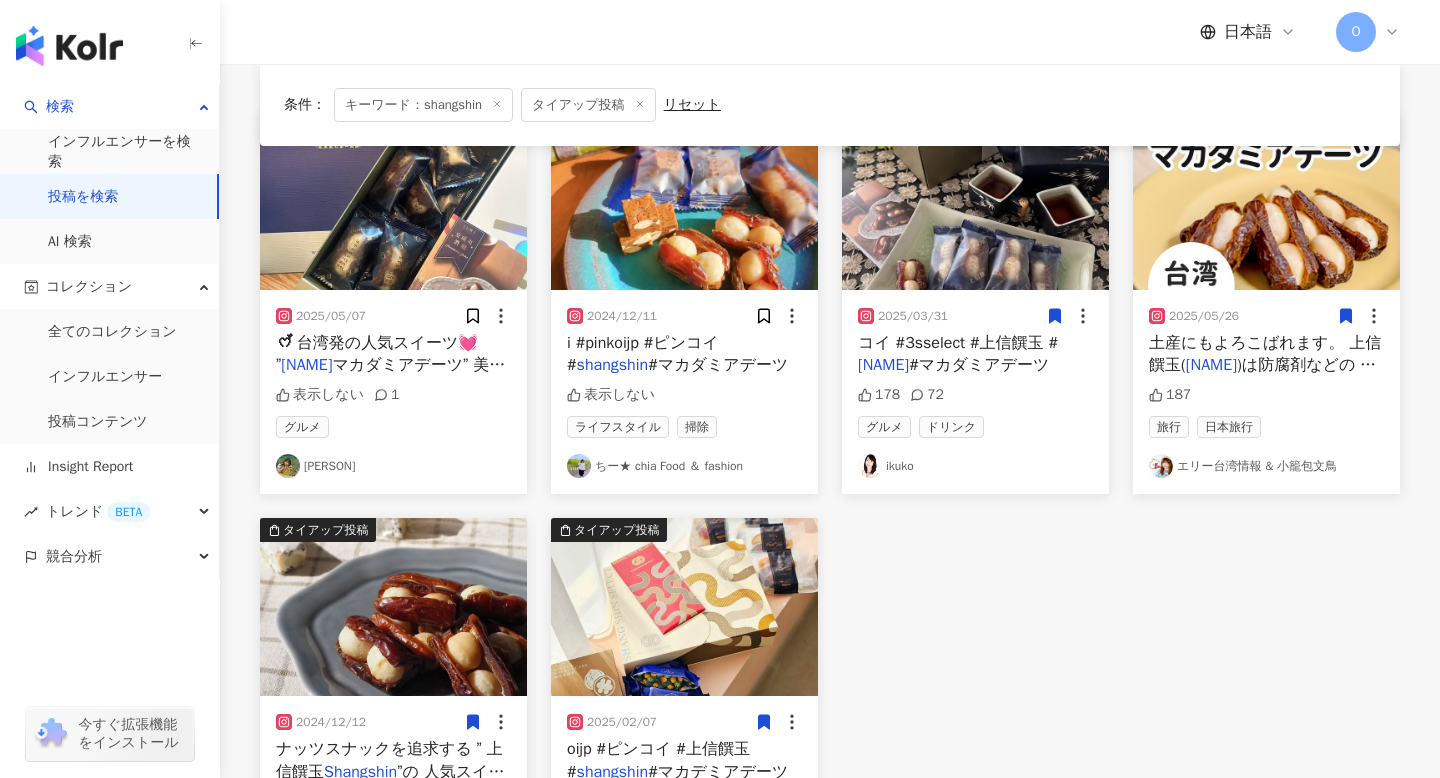 click 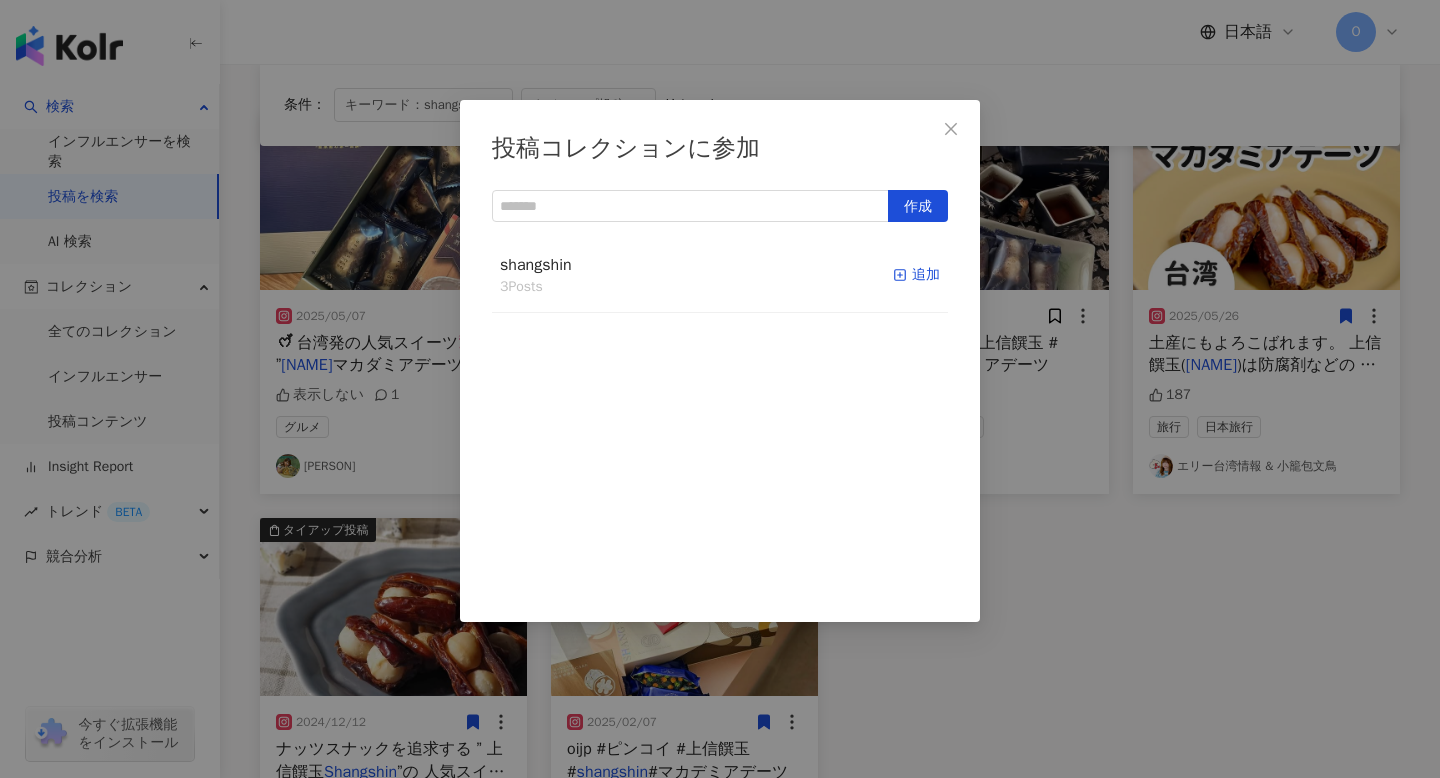 click on "追加" at bounding box center [916, 275] 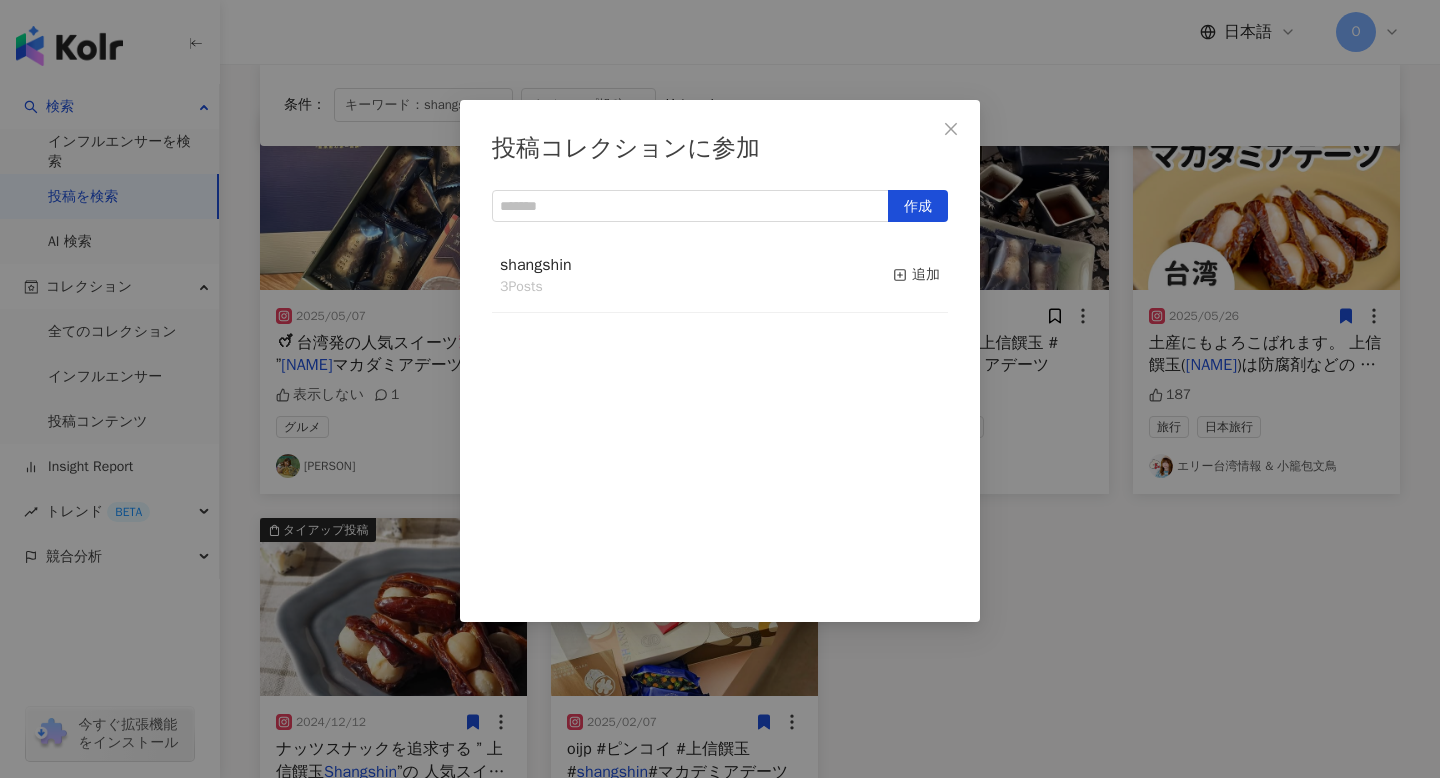 click on "投稿コレクションに参加 作成 shangshin 3  Posts 追加" at bounding box center [720, 389] 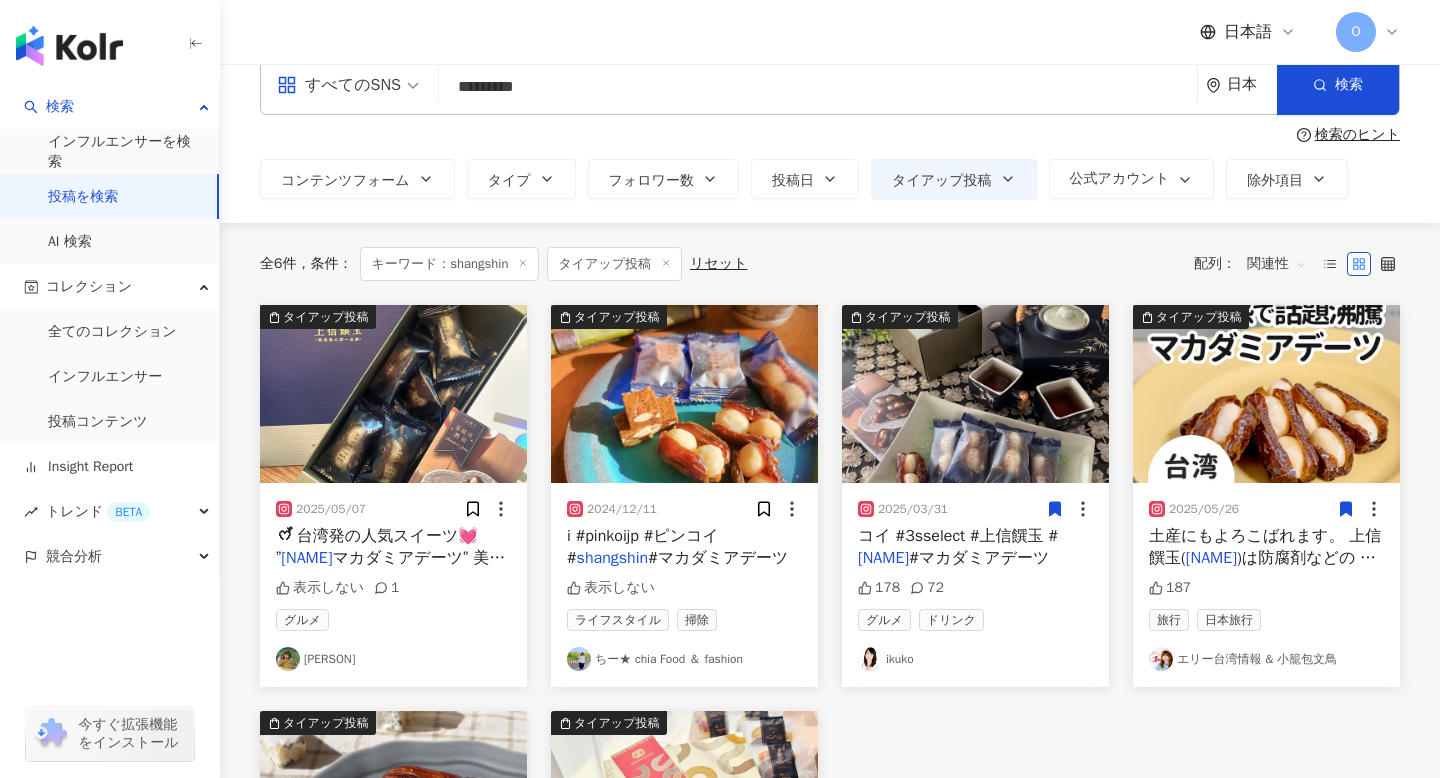 scroll, scrollTop: 21, scrollLeft: 0, axis: vertical 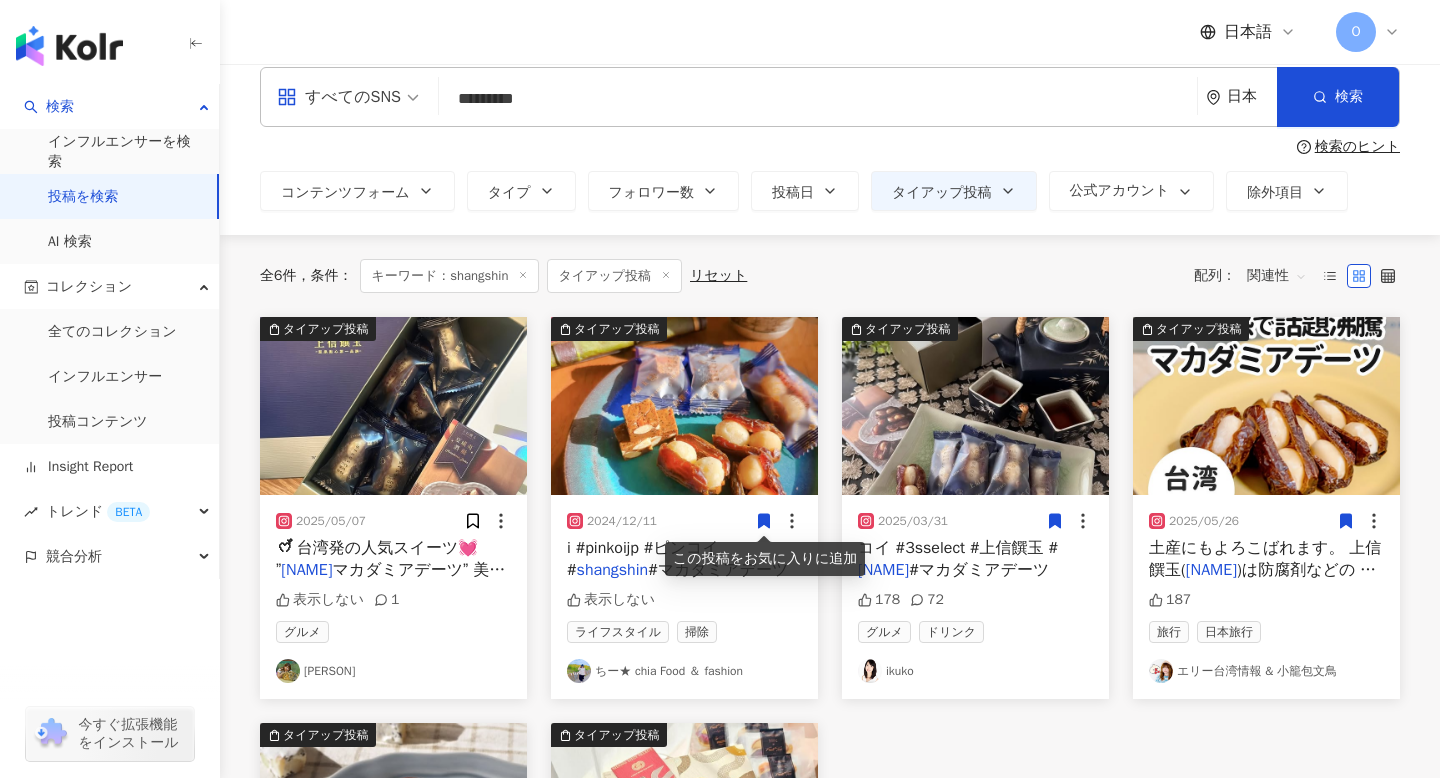 click 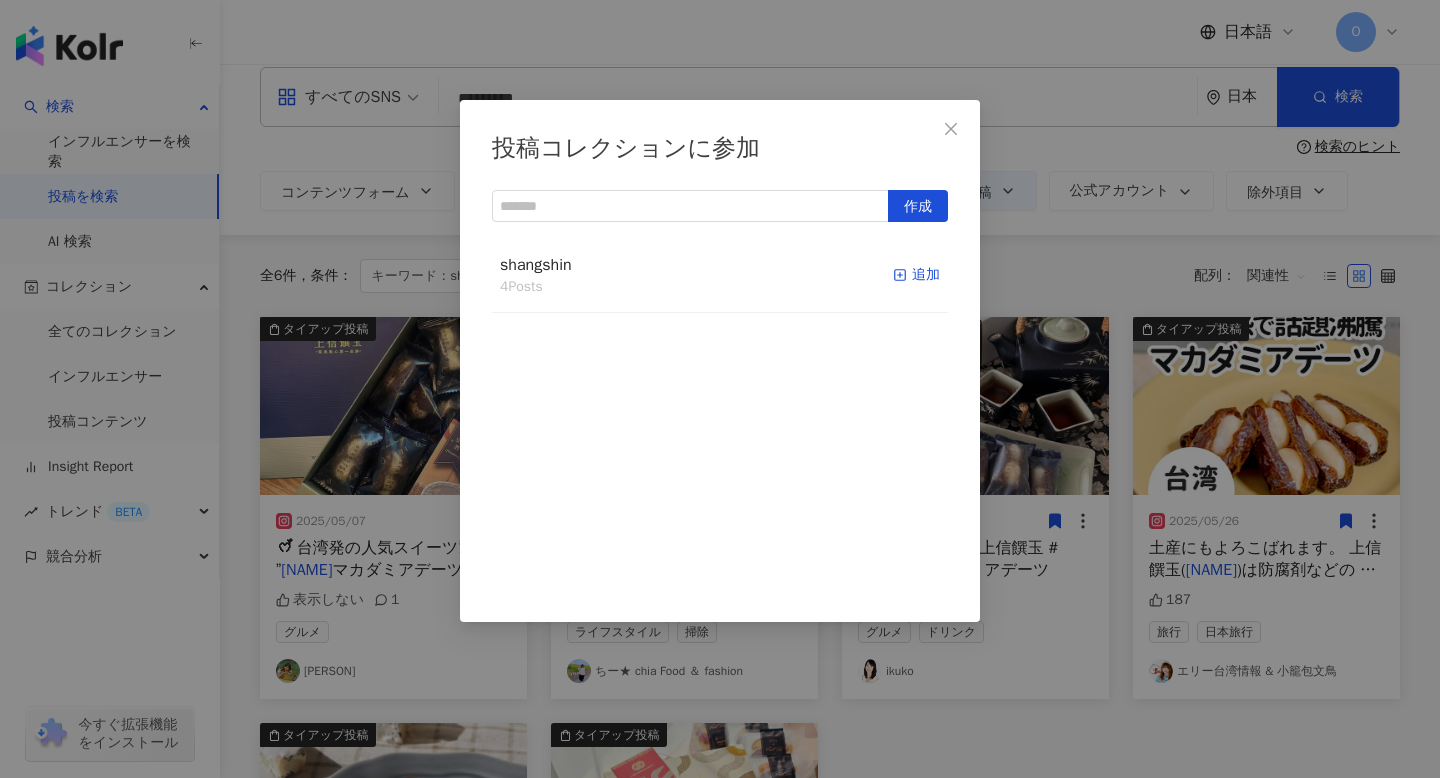 click 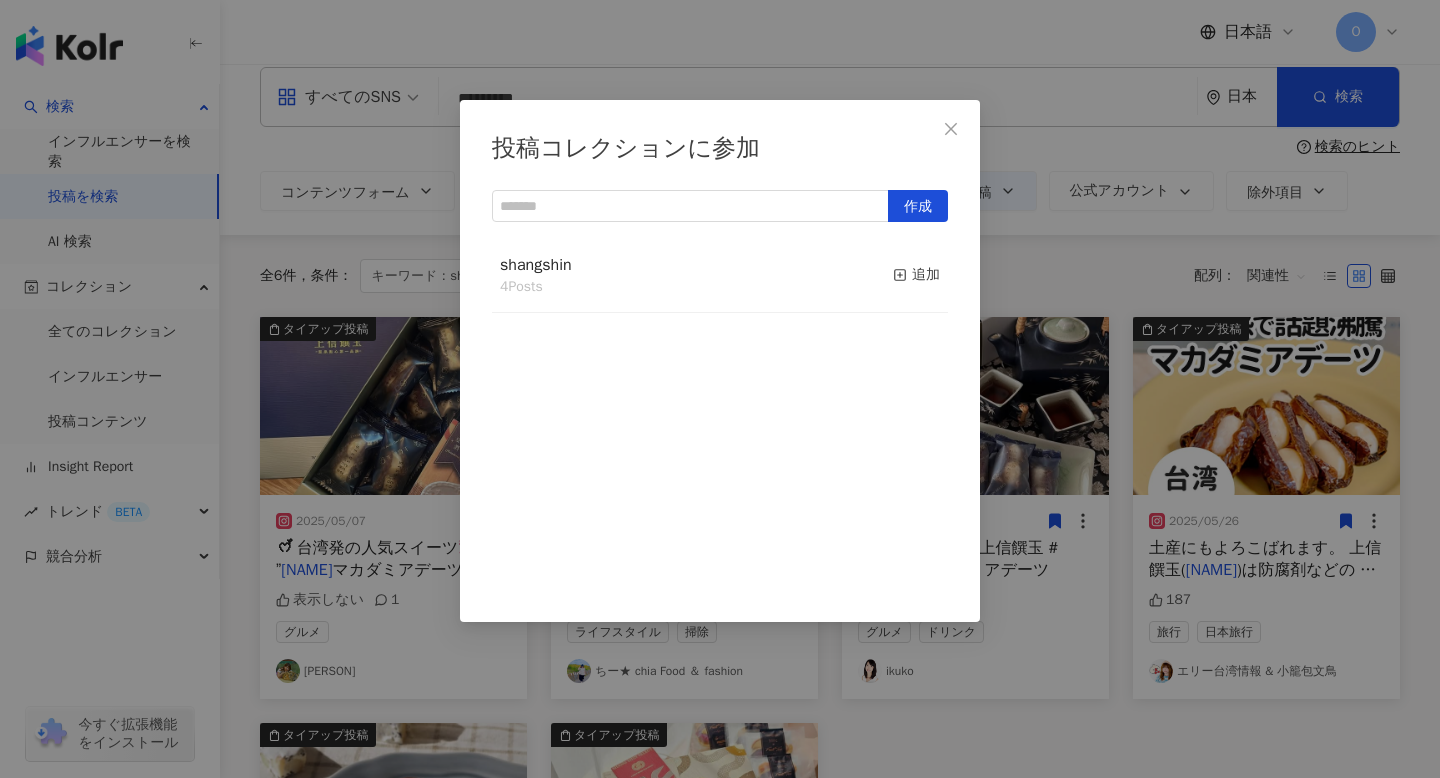 click on "投稿コレクションに参加 作成 shangshin 4  Posts 追加" at bounding box center (720, 389) 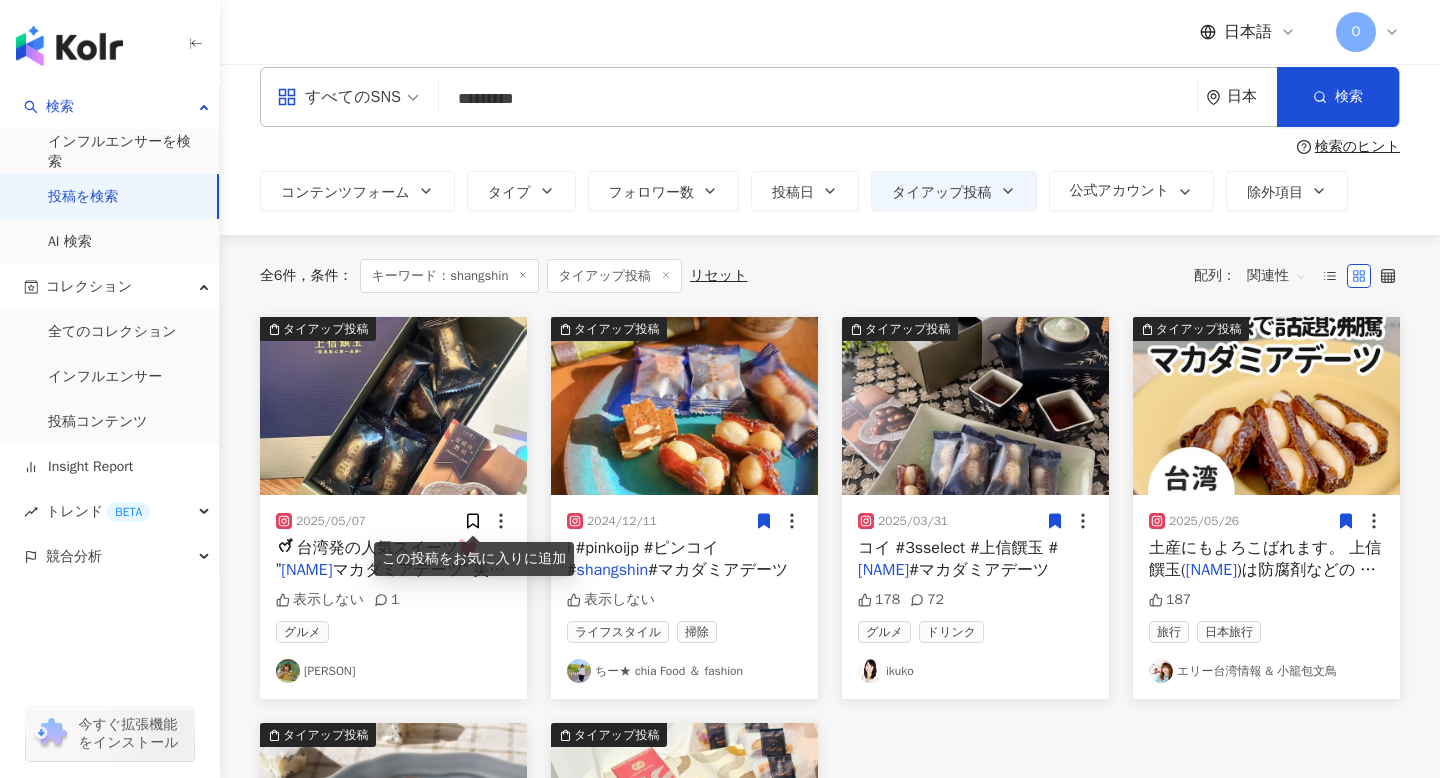 click on "2025/05/07 ꯁꯧ
台湾発の人気スイーツ💓
” ShangShin マカダミアデーツ”
美容効果のあるデーツに
香ばしいマカダミアナッツを挟んだお菓子なの💓
ちょっとつまみたい時や
お酒のお供にもめちゃくちゃ良き🥃
中のマカダミアナッツがまたおいしいの〜⸜🙌🏻⸝
無添加で素材本来の甘みが感じられるよ✨️
台湾土産としても人気なんだって〜❣️
ぜひぜひチェックしてみて✨
#PR @pinkoijp @3sselect
#pinkoi  #pinkoijp  #ピンコイ  #3sselect 表示しない 1 グルメ Fukunaga Momoko" at bounding box center (393, 597) 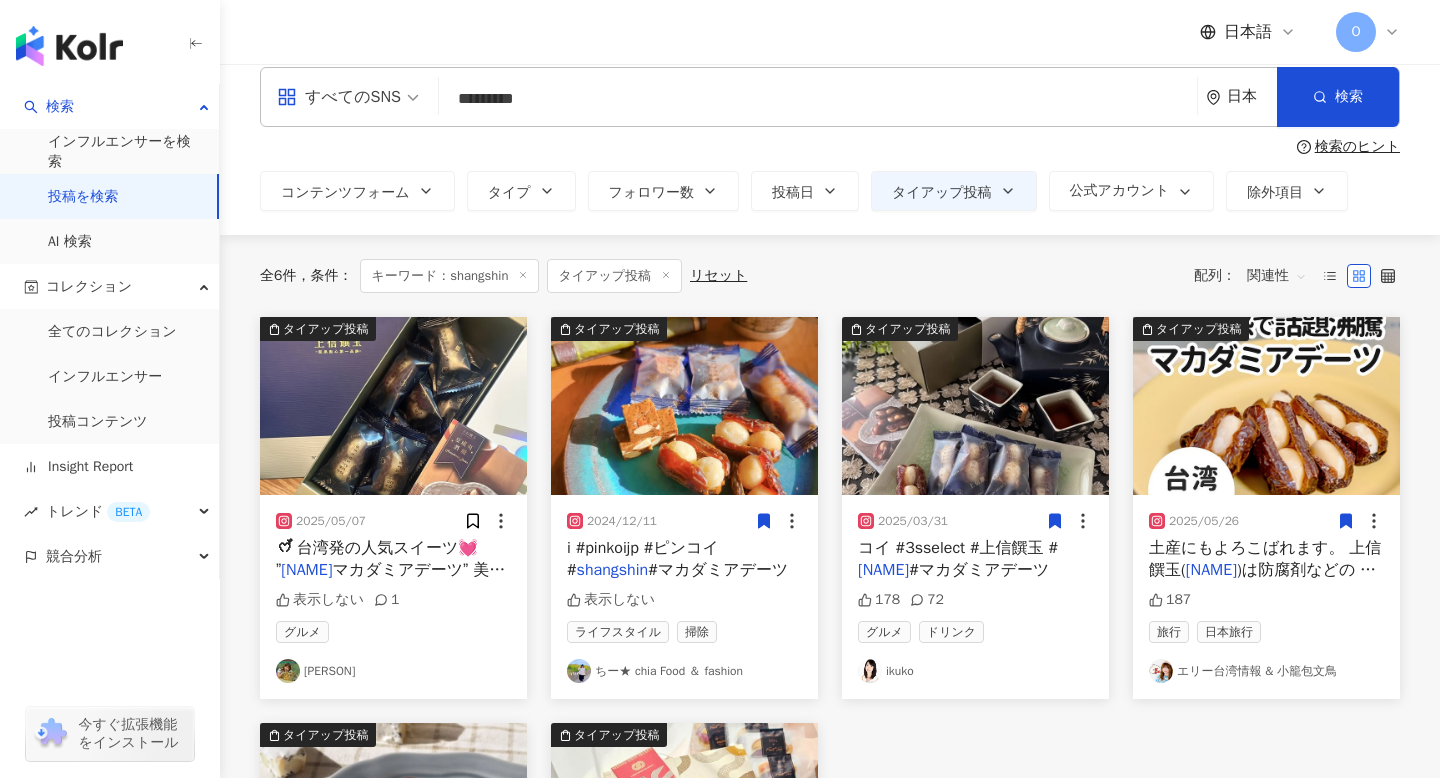 click on "ꯁꯧ
台湾発の人気スイーツ💓
”" at bounding box center [377, 559] 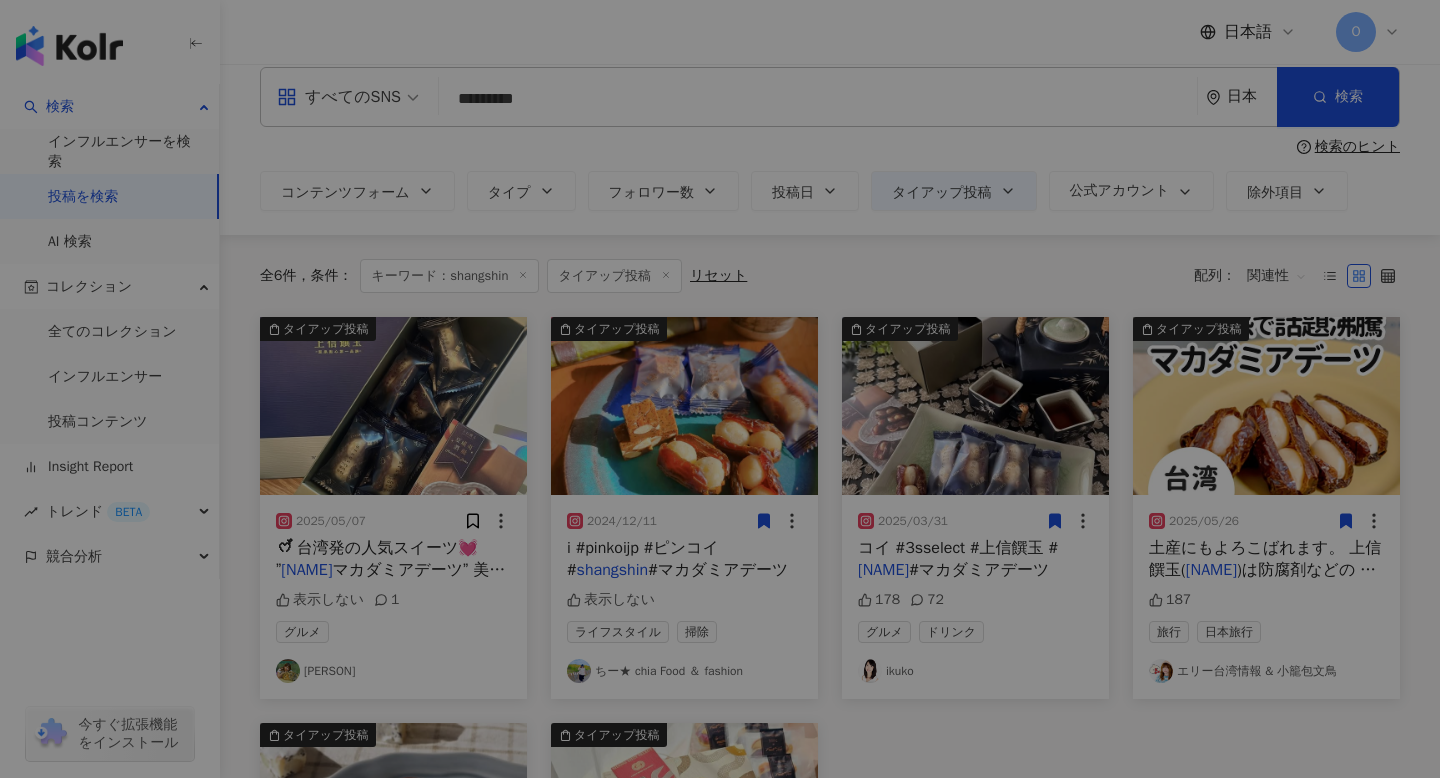 click on "View post on Instagram   元の投稿を表示" at bounding box center [720, 389] 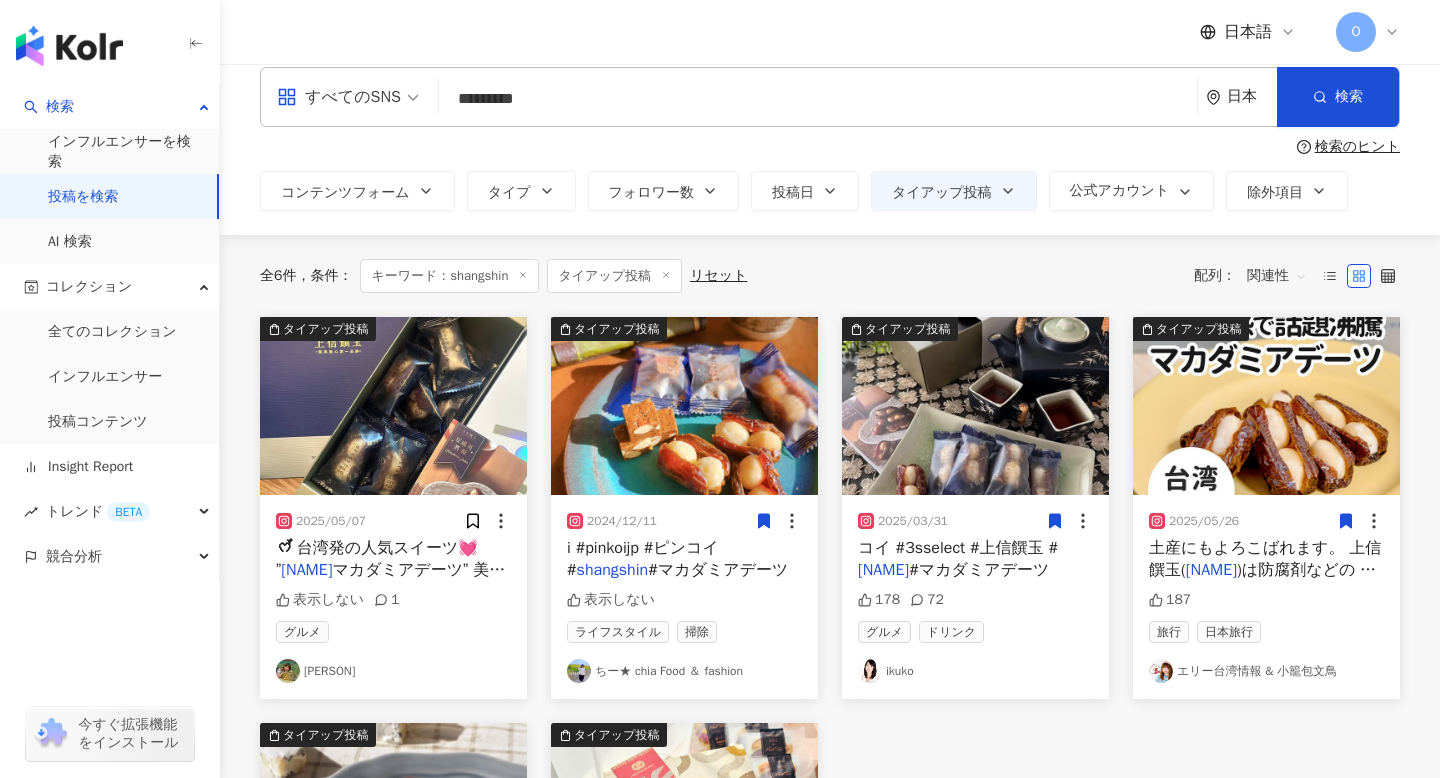 click on "グルメ Fukunaga Momoko" at bounding box center (393, 652) 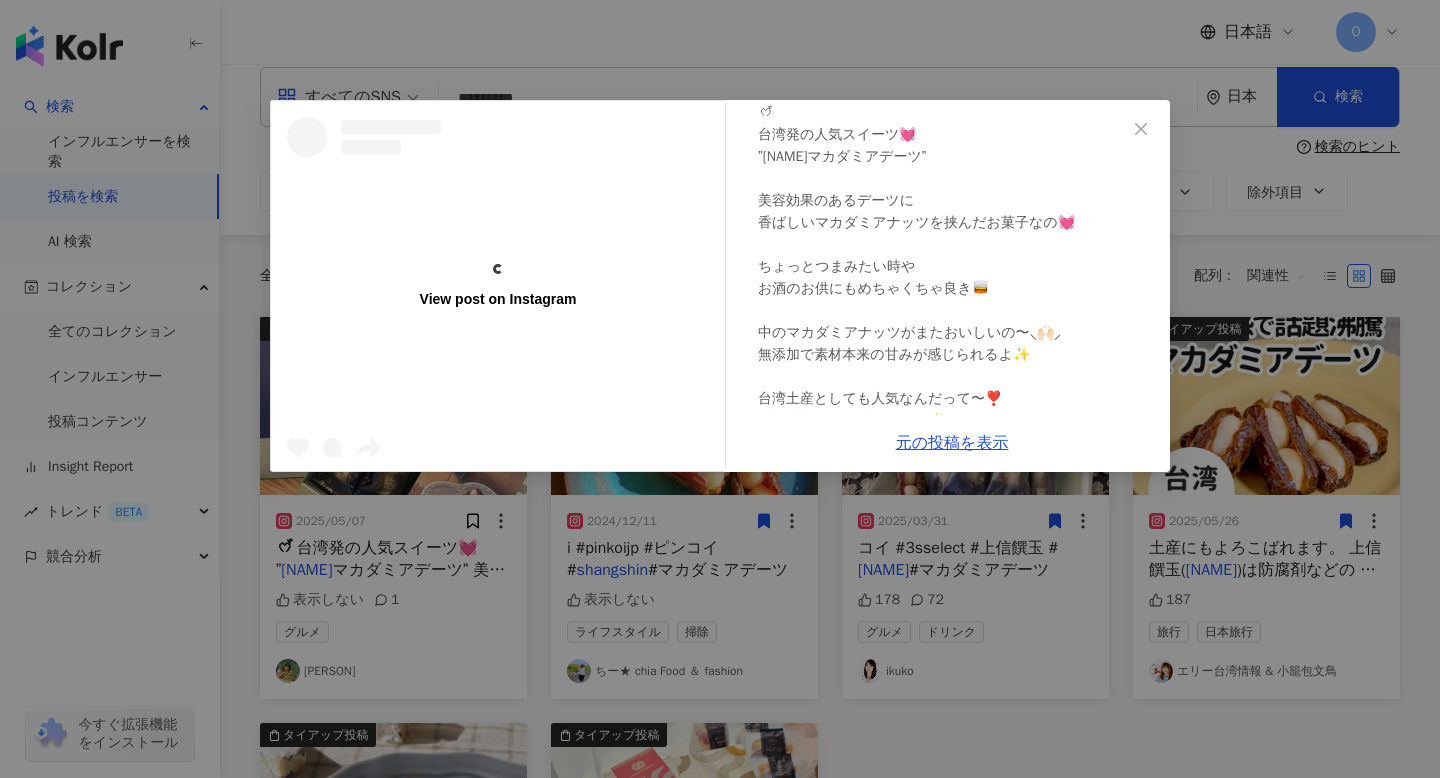 scroll, scrollTop: 0, scrollLeft: 0, axis: both 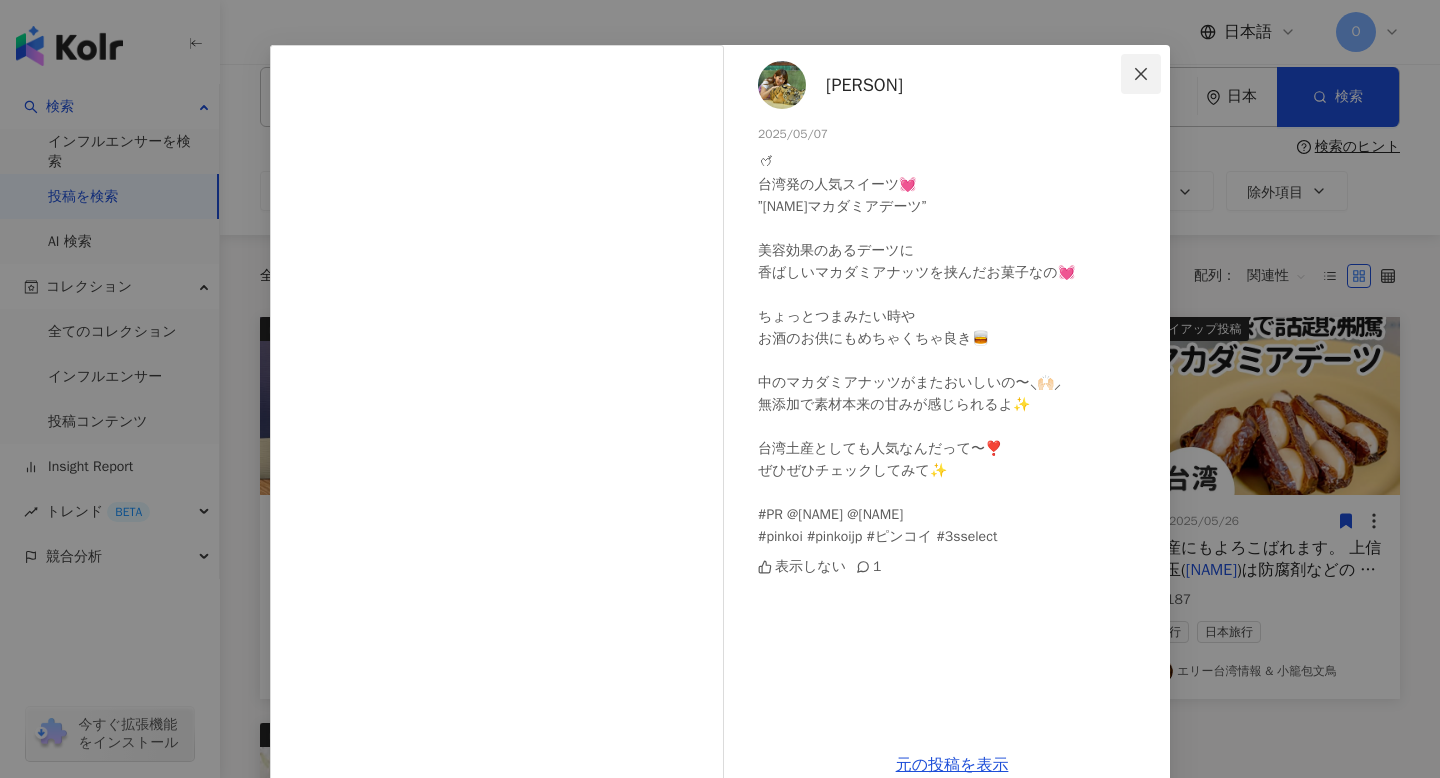 click 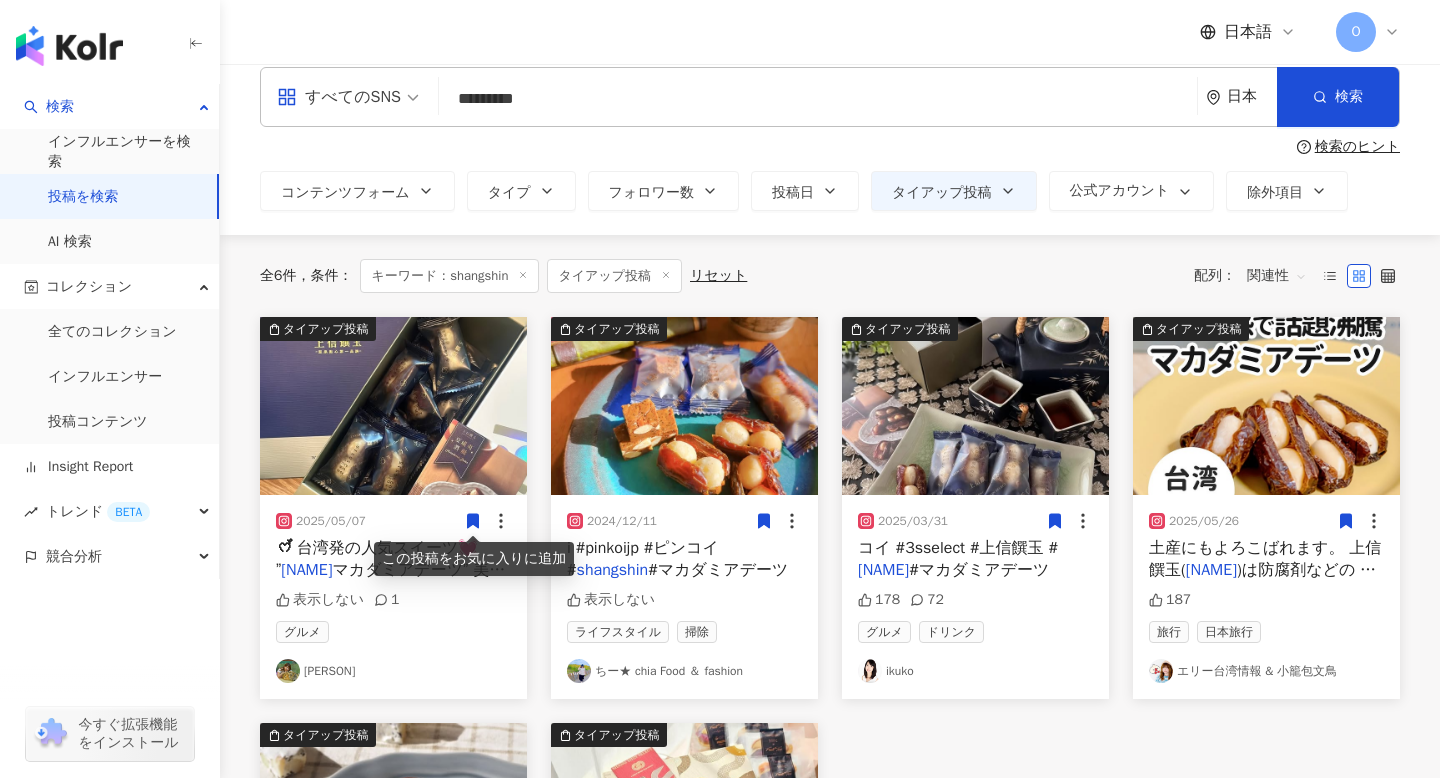 click 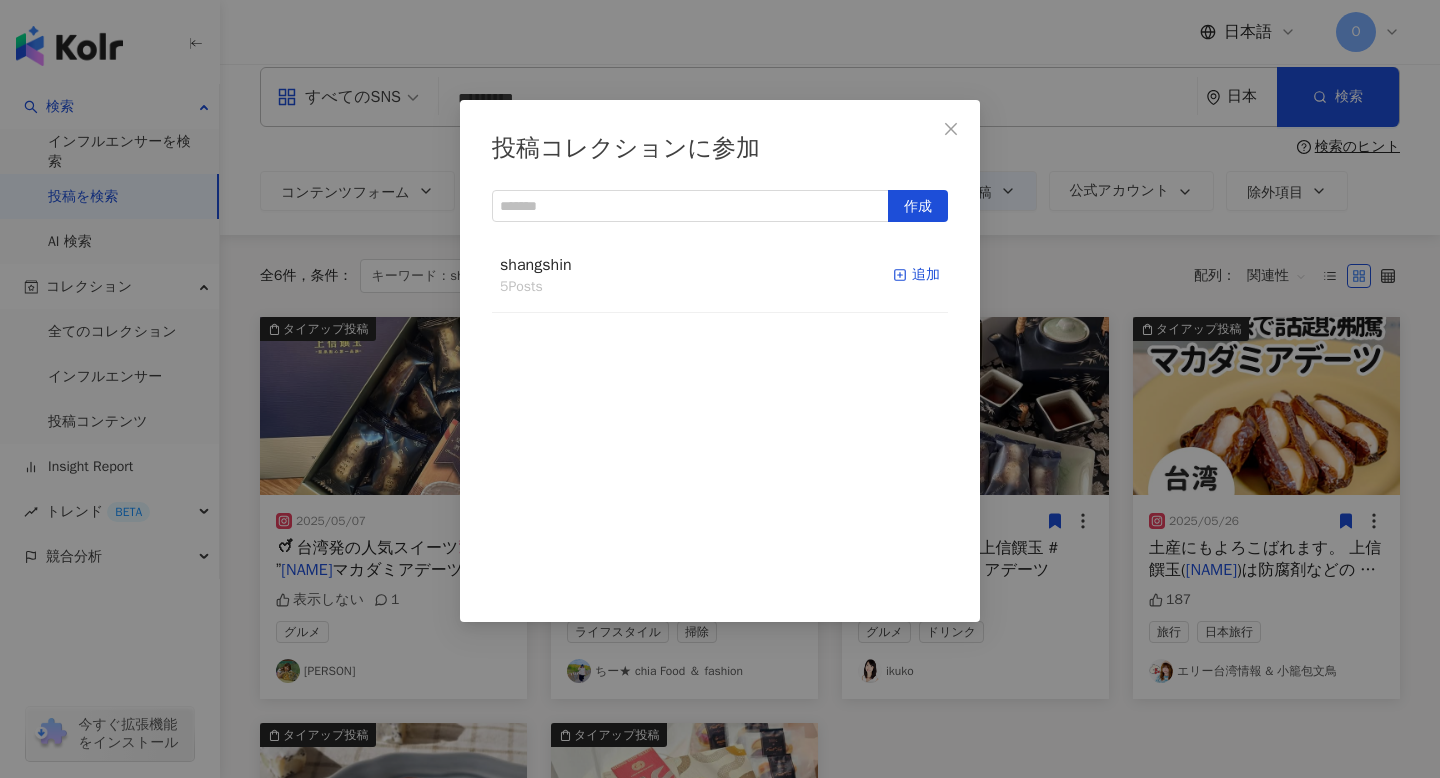 click on "追加" at bounding box center (916, 275) 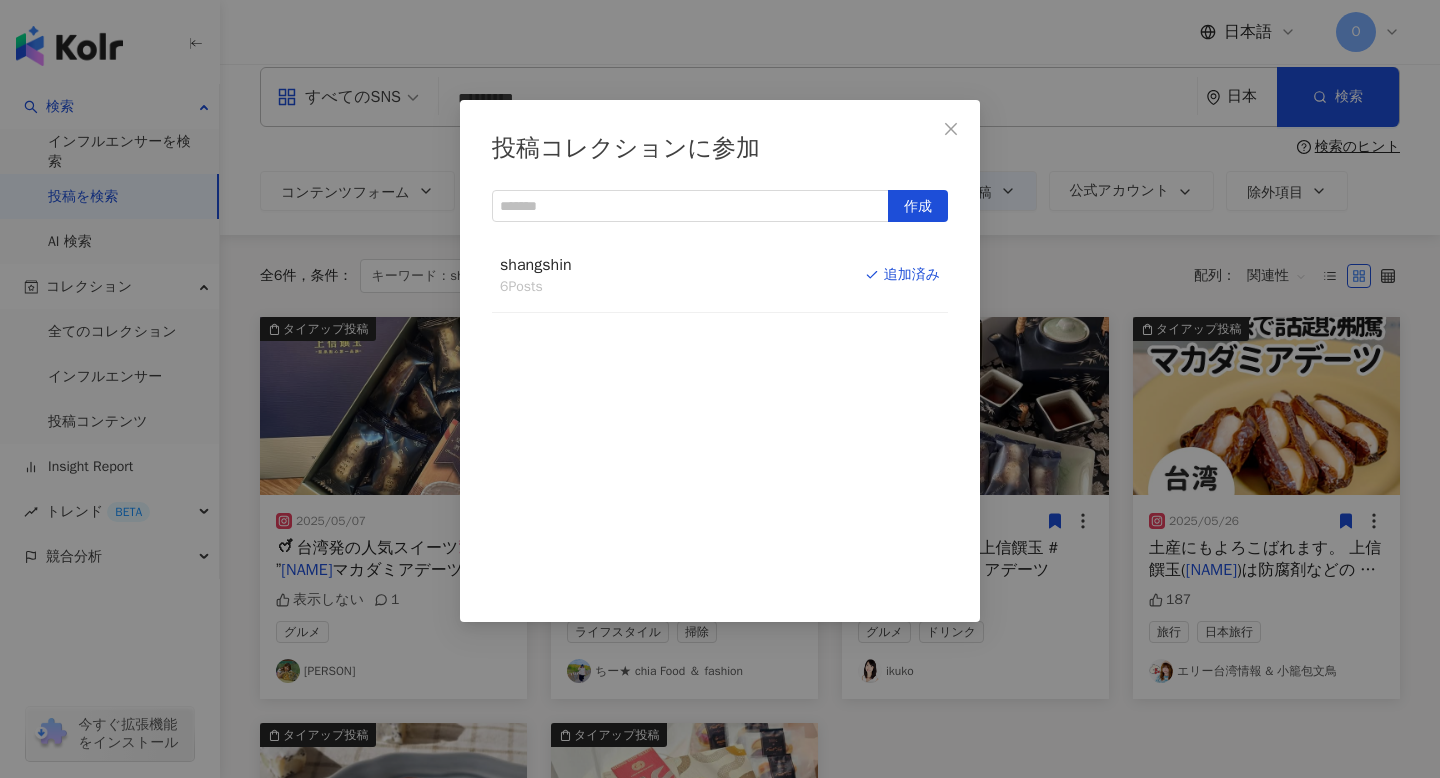 click on "投稿コレクションに参加 作成 shangshin 6  Posts 追加済み" at bounding box center [720, 389] 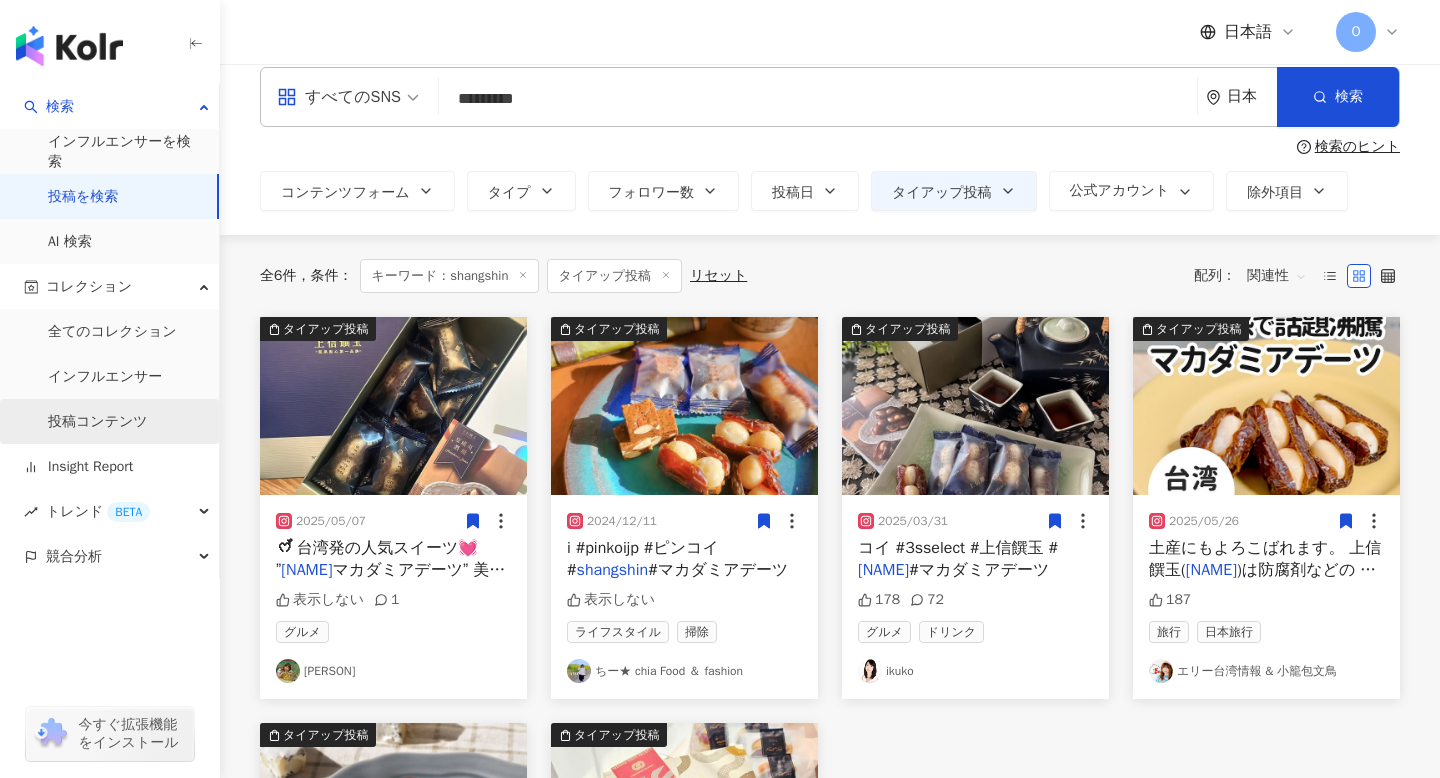click on "投稿コンテンツ" at bounding box center [98, 422] 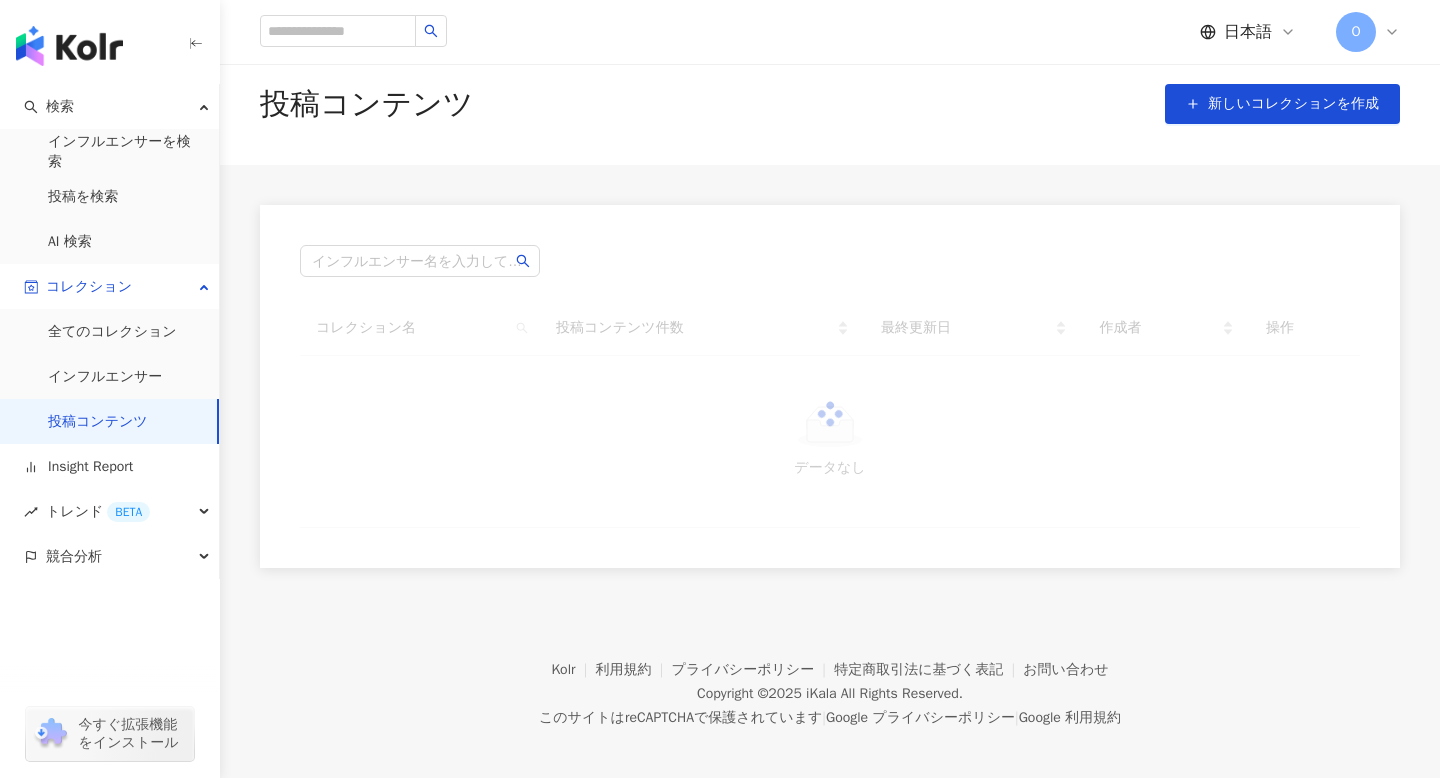 scroll, scrollTop: 0, scrollLeft: 0, axis: both 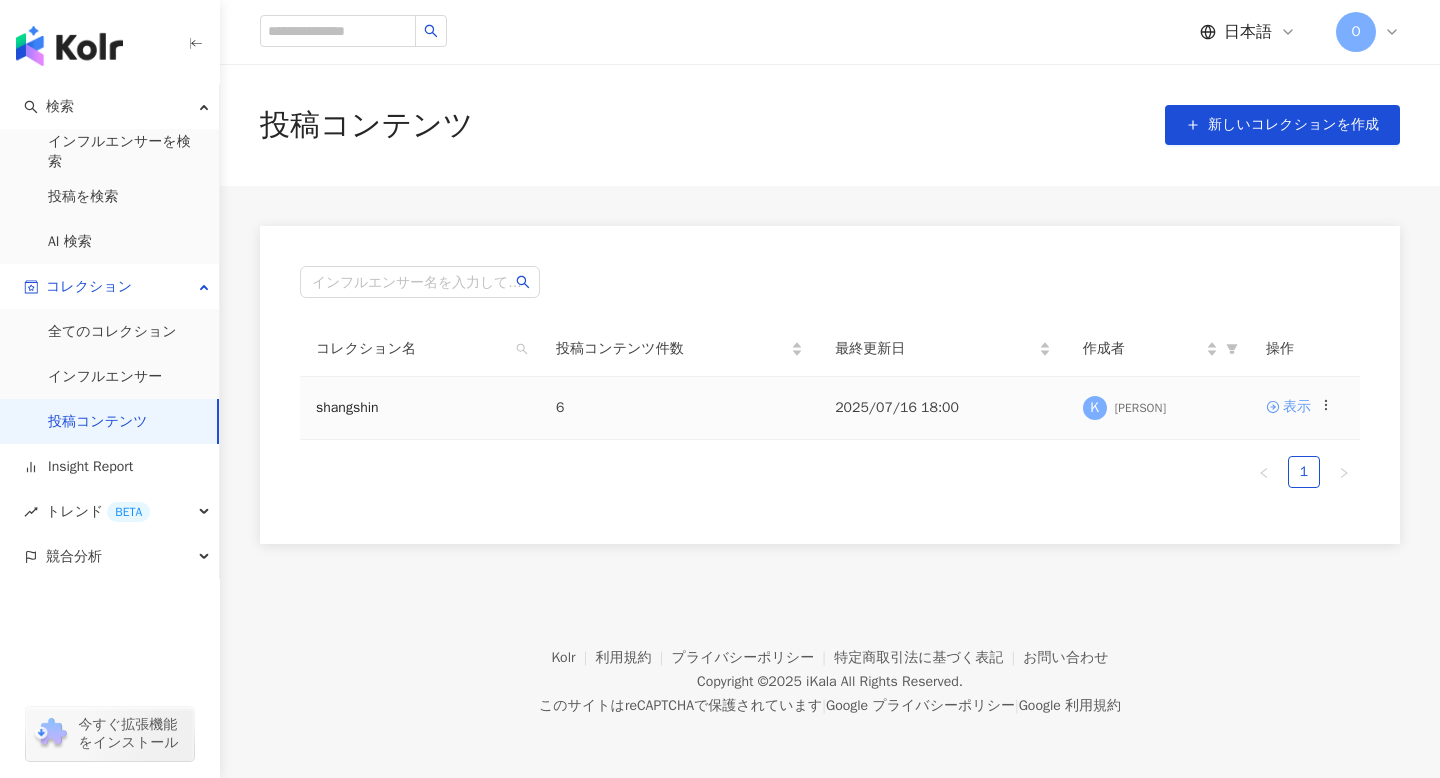 click 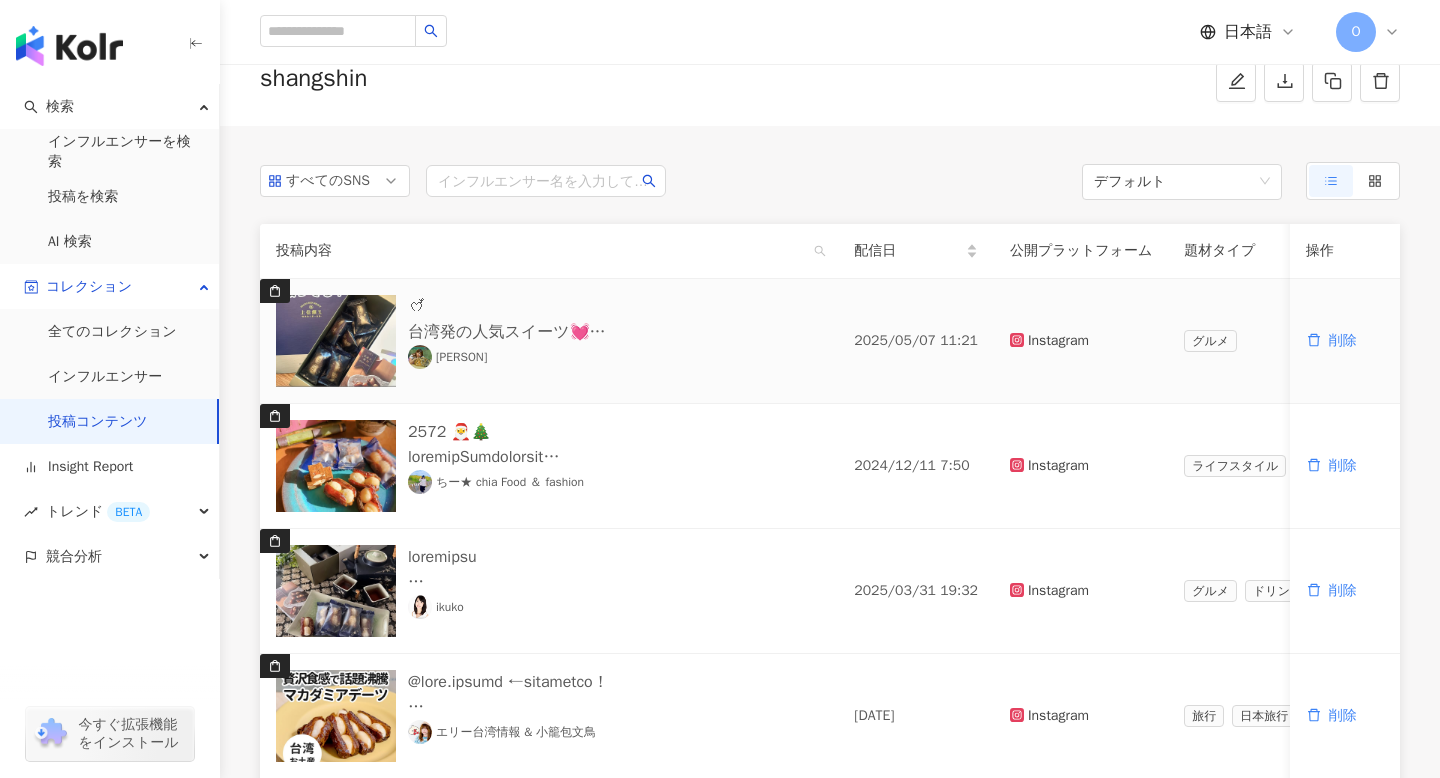 scroll, scrollTop: 72, scrollLeft: 0, axis: vertical 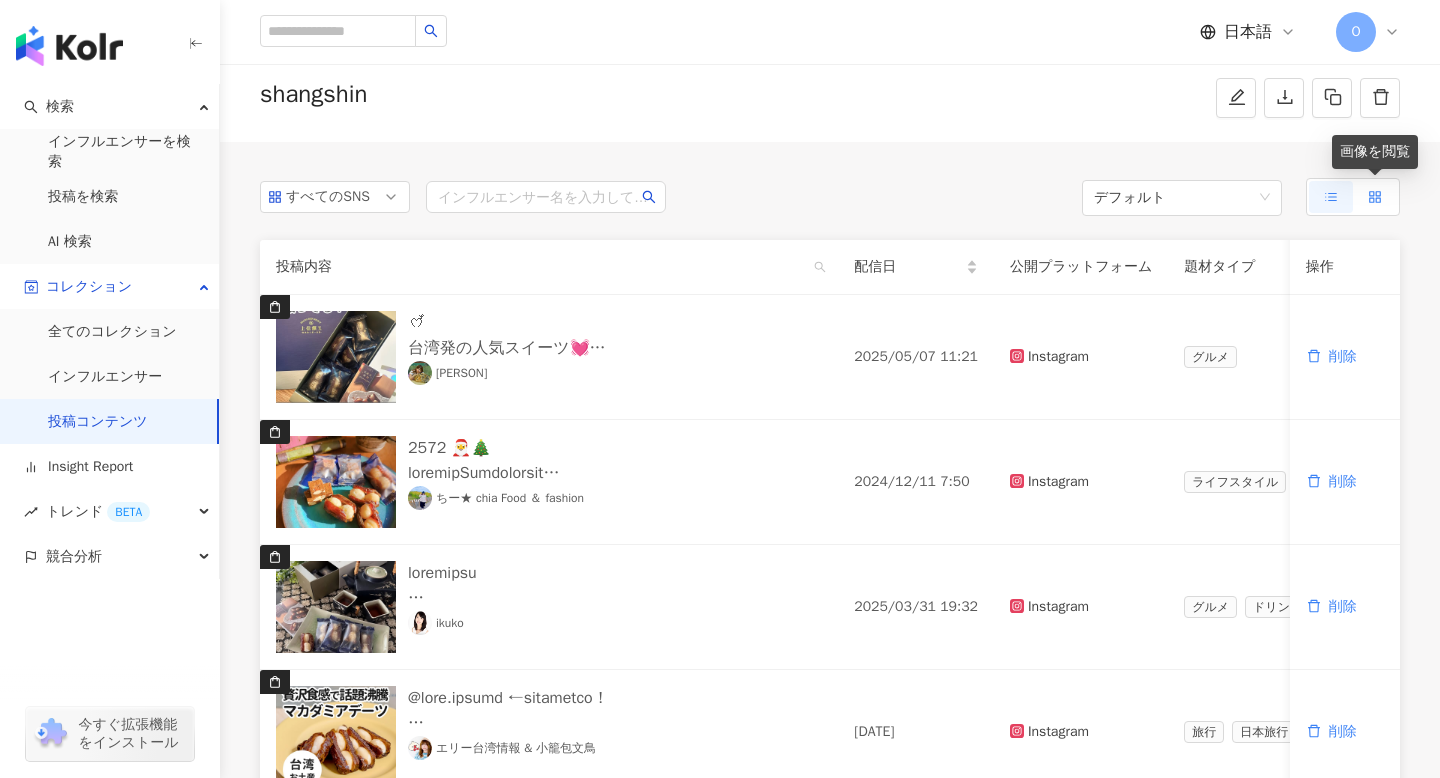 click at bounding box center [1375, 197] 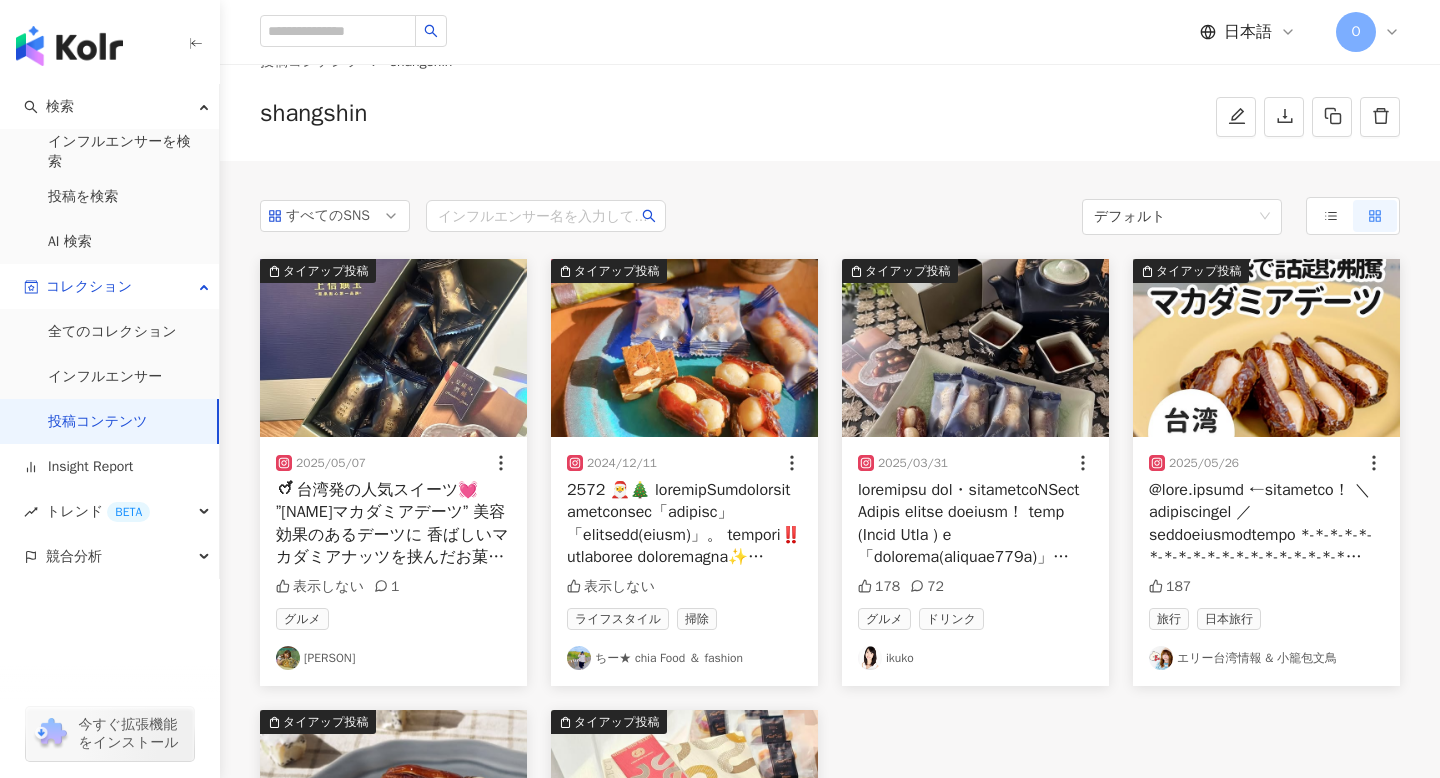 scroll, scrollTop: 0, scrollLeft: 0, axis: both 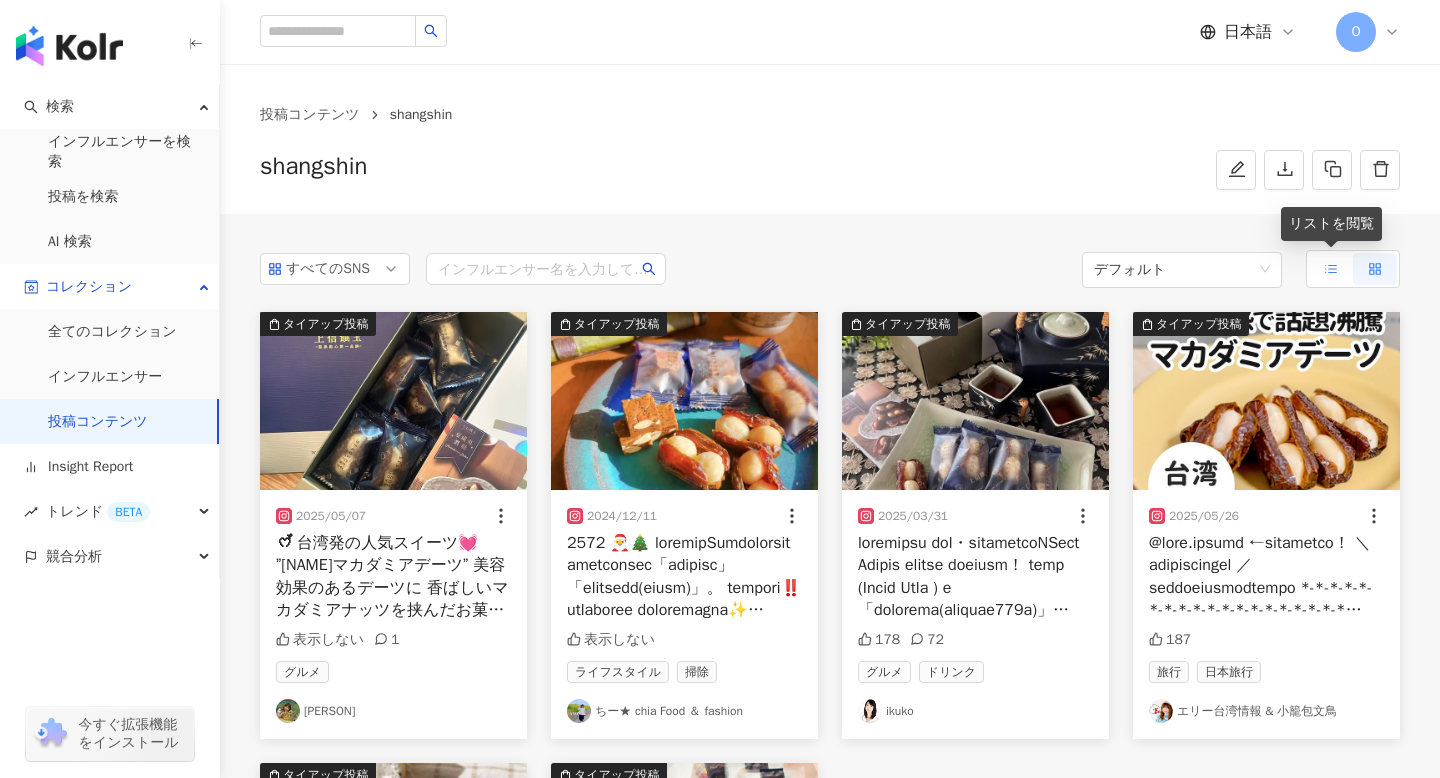 click 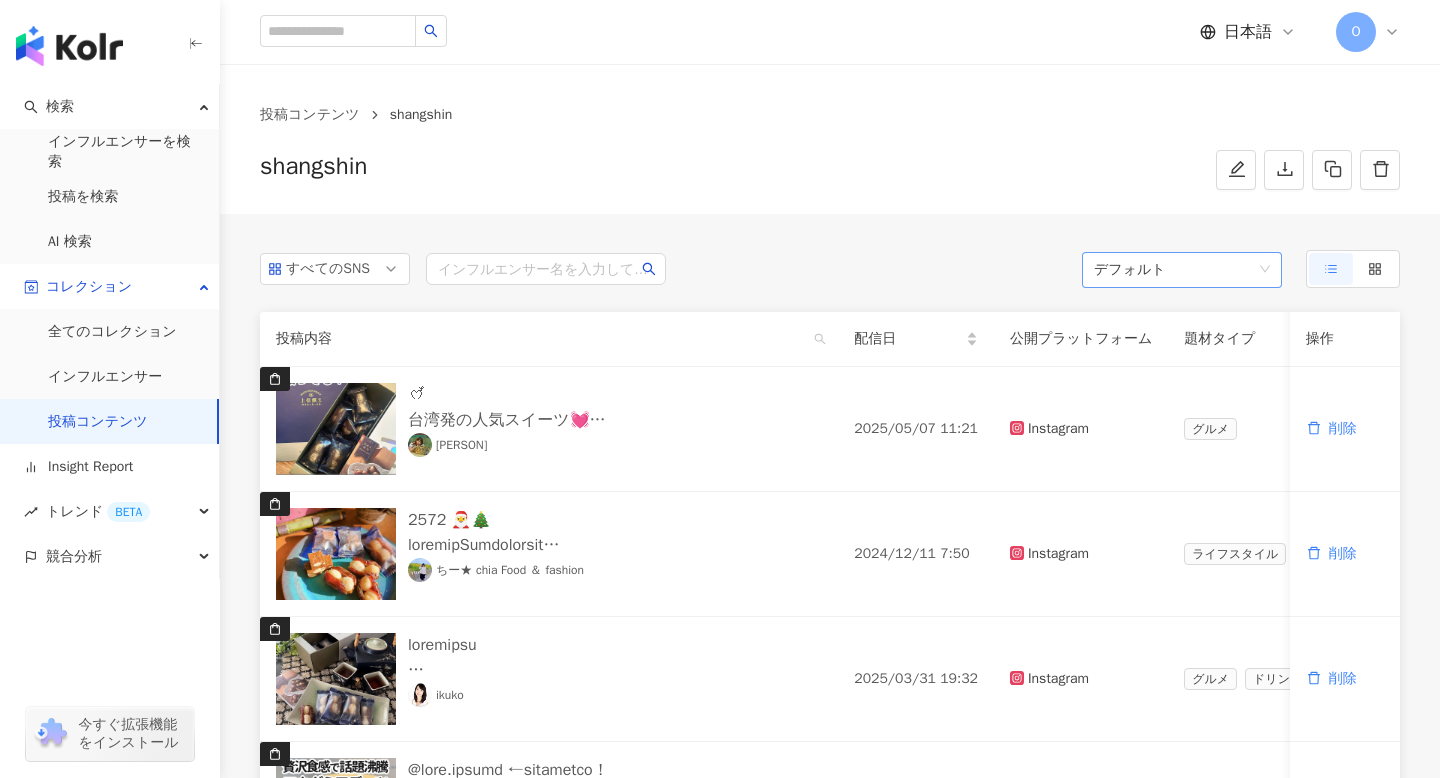 click on "デフォルト" at bounding box center [1182, 270] 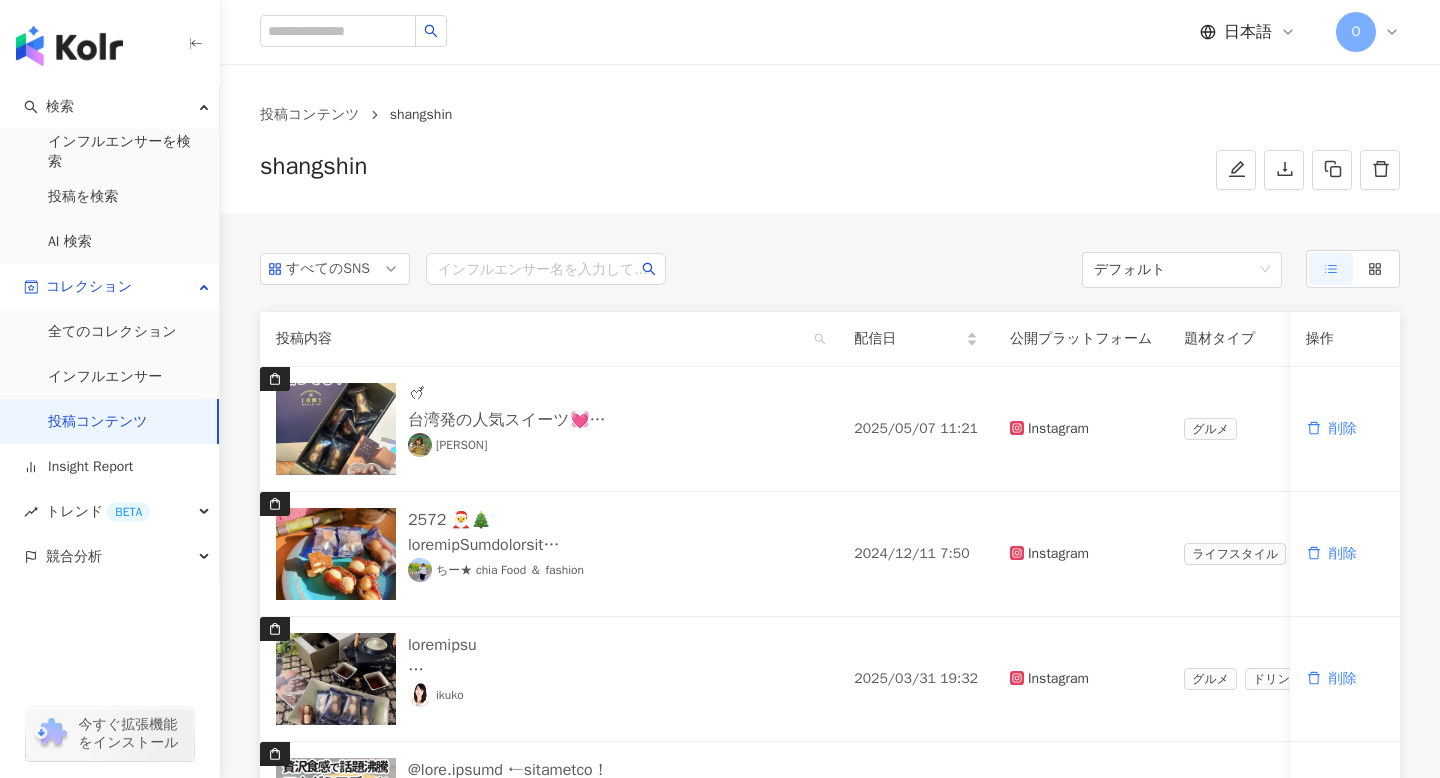 click on "すべてのSNS インフルエンサー名を入力してください デフォルト" at bounding box center (830, 269) 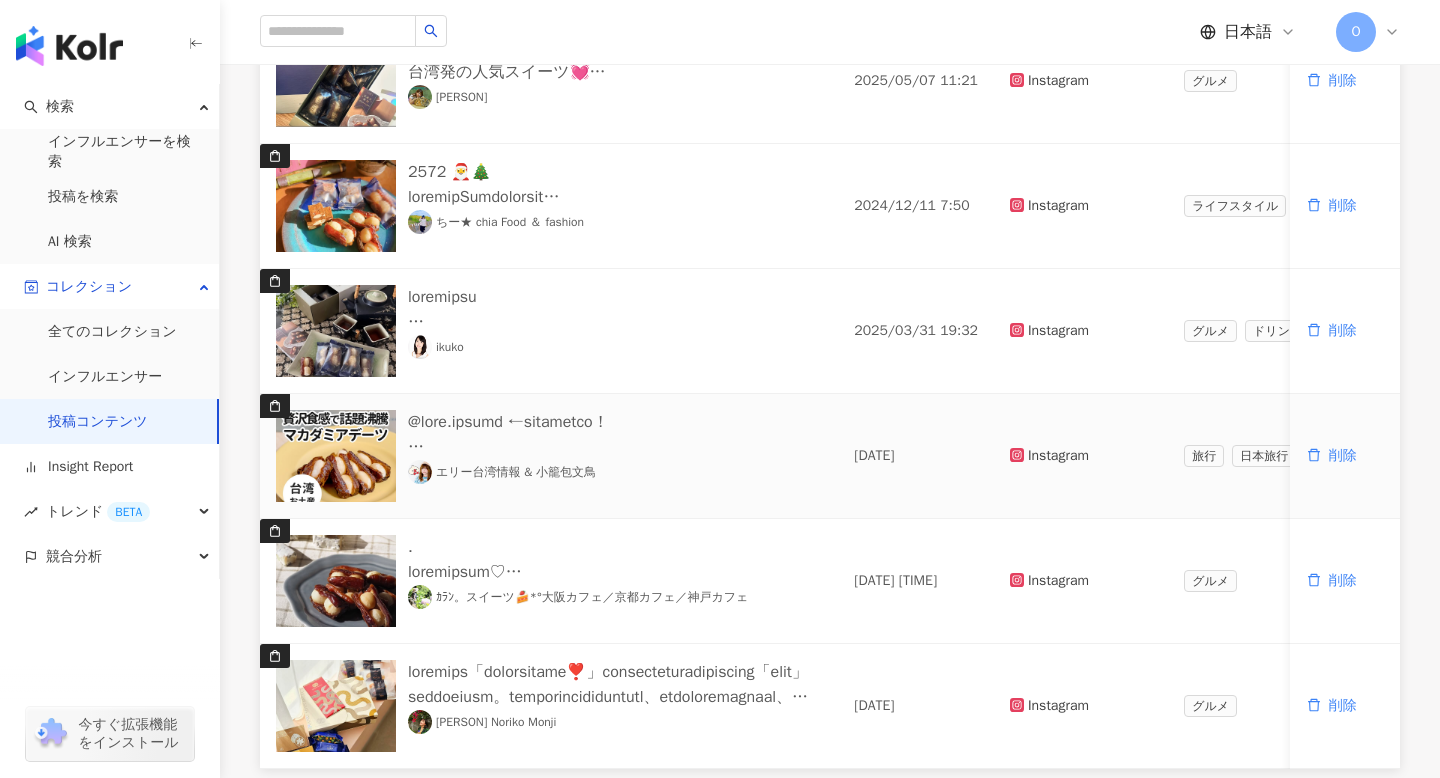 scroll, scrollTop: 305, scrollLeft: 0, axis: vertical 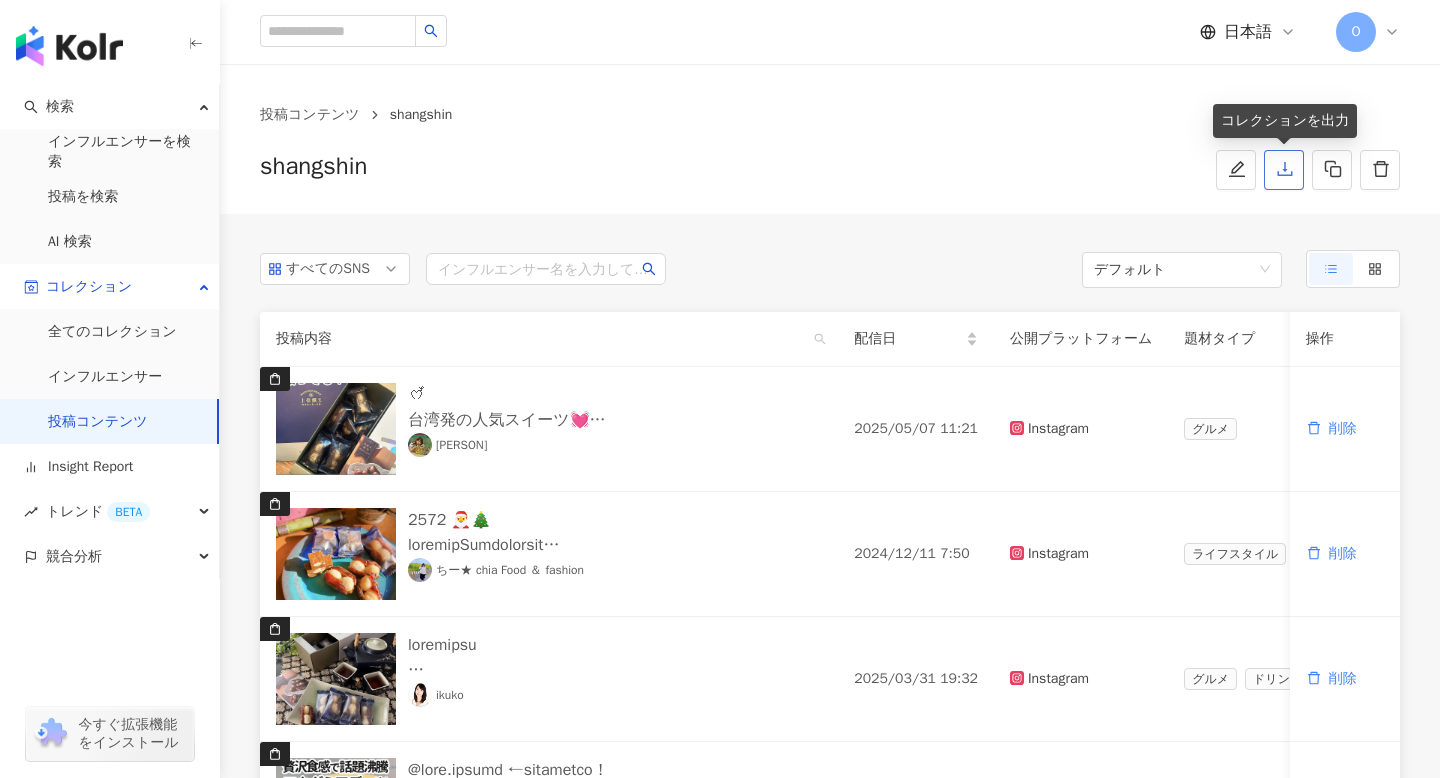 click at bounding box center (1284, 170) 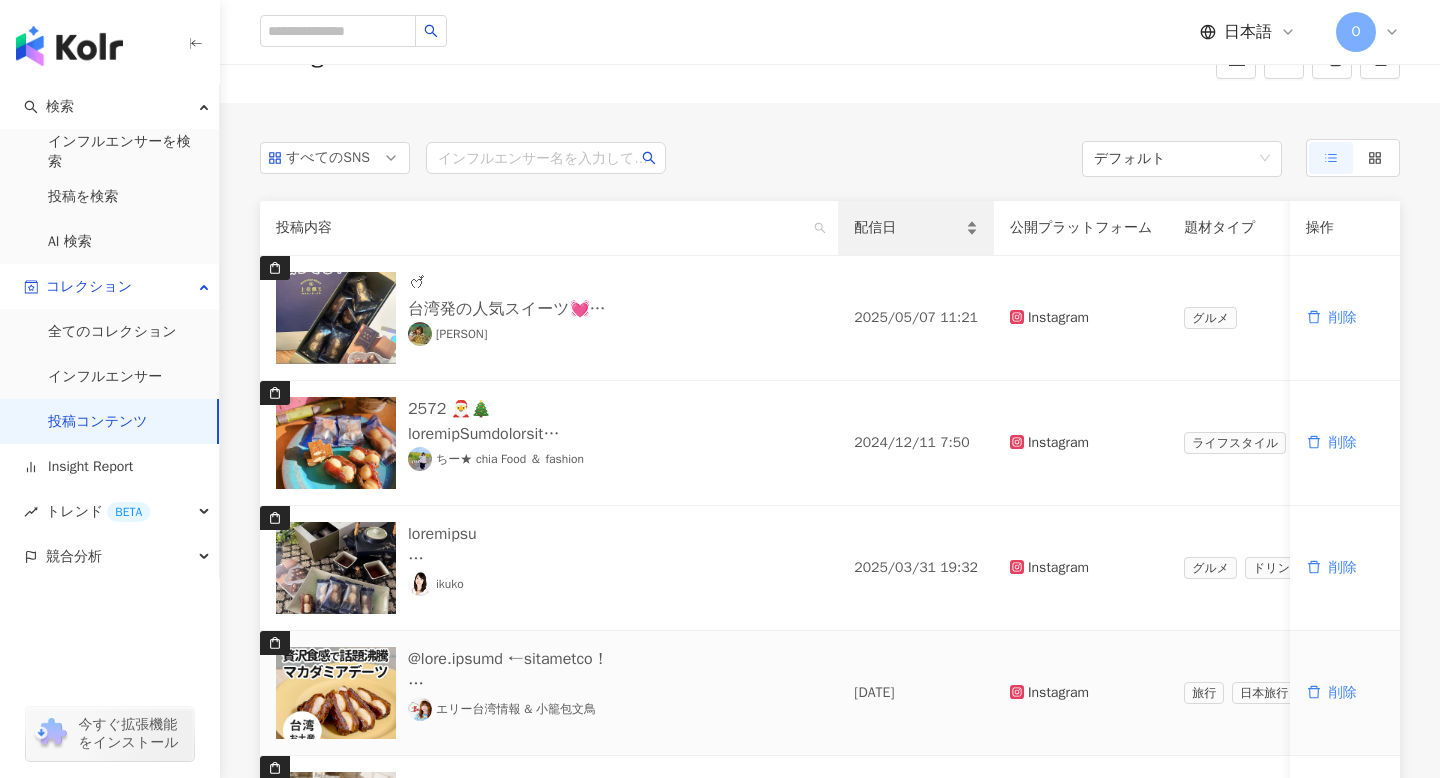 scroll, scrollTop: 0, scrollLeft: 0, axis: both 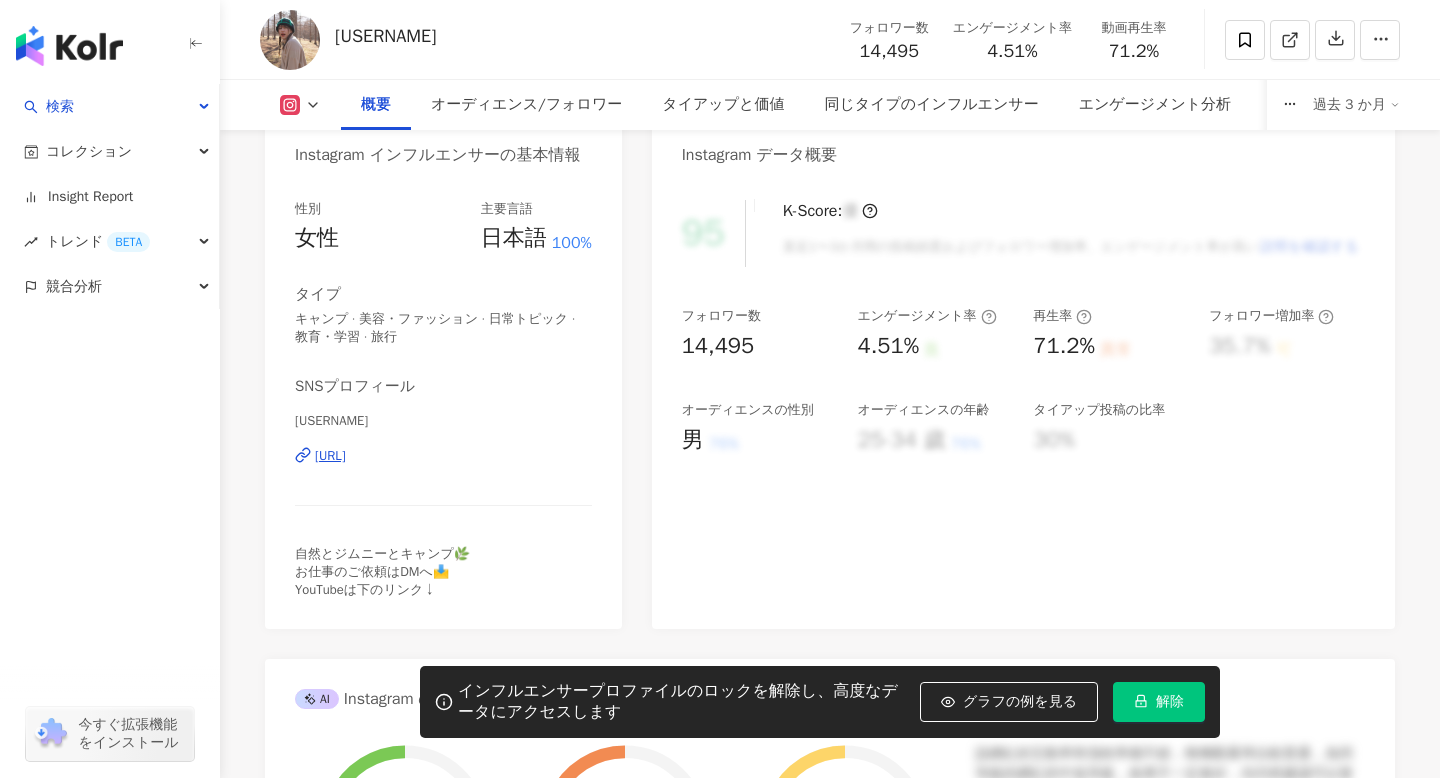 click on "https://www.instagram.com/yukichi_jimnyja11_/" at bounding box center [330, 456] 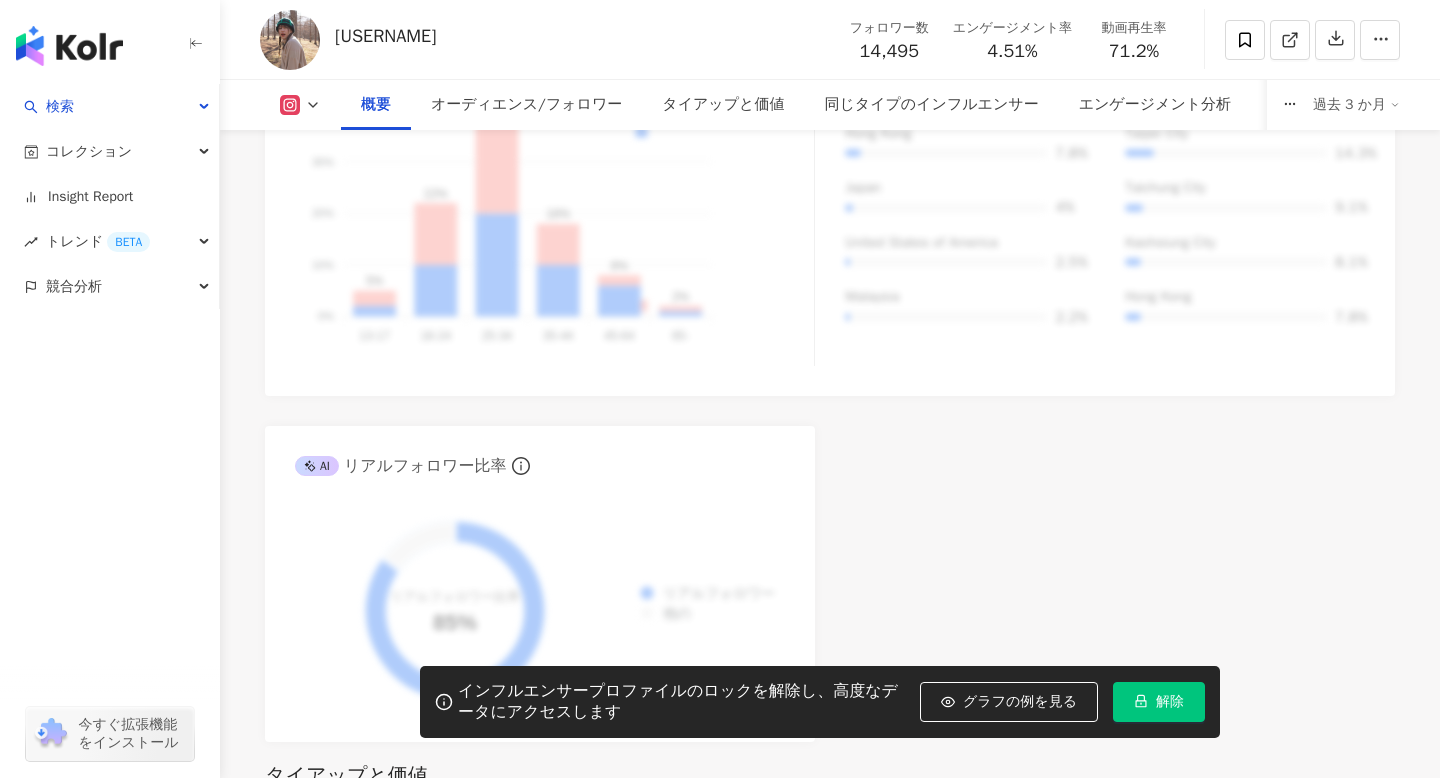 scroll, scrollTop: 0, scrollLeft: 0, axis: both 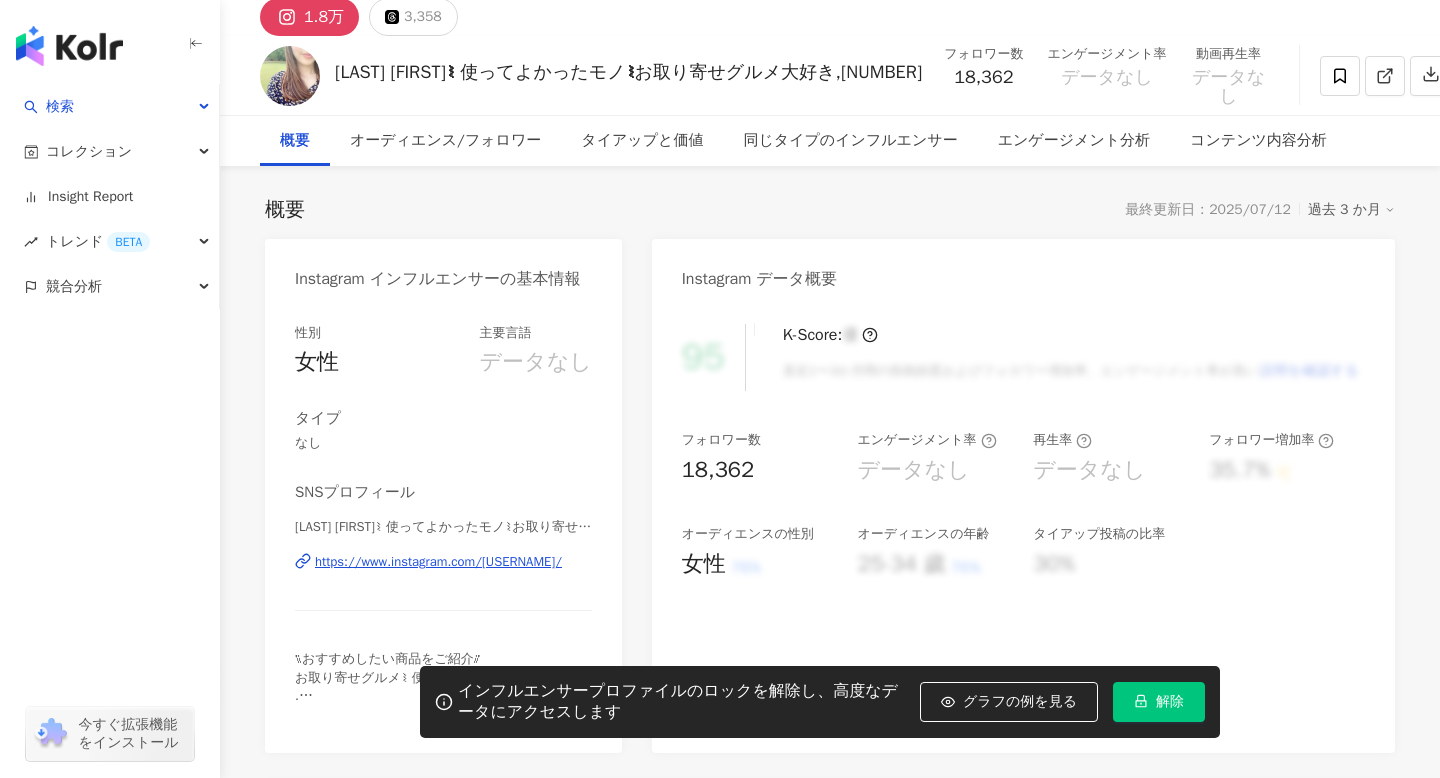 click on "https://www.instagram.com/sararitoumakuiku/" at bounding box center [438, 562] 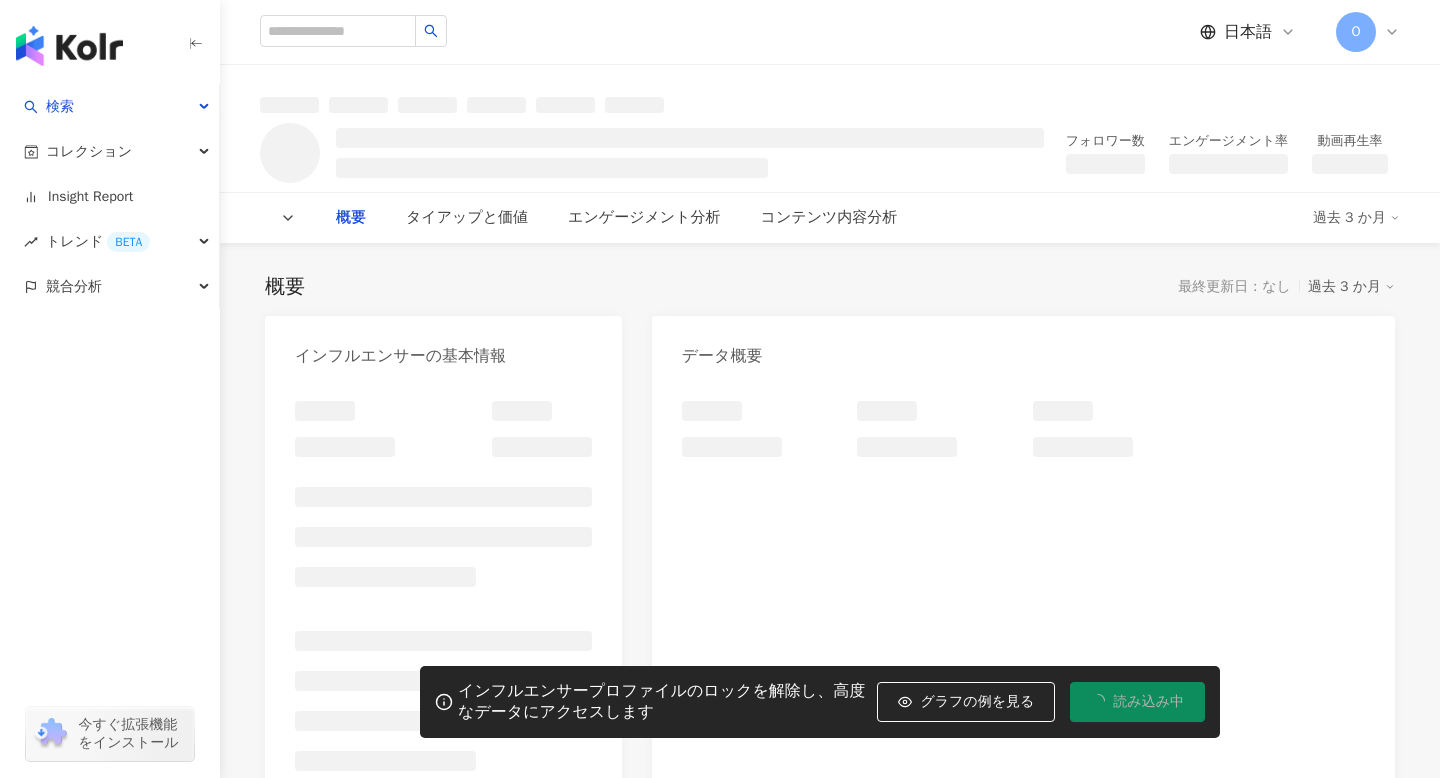 scroll, scrollTop: 0, scrollLeft: 0, axis: both 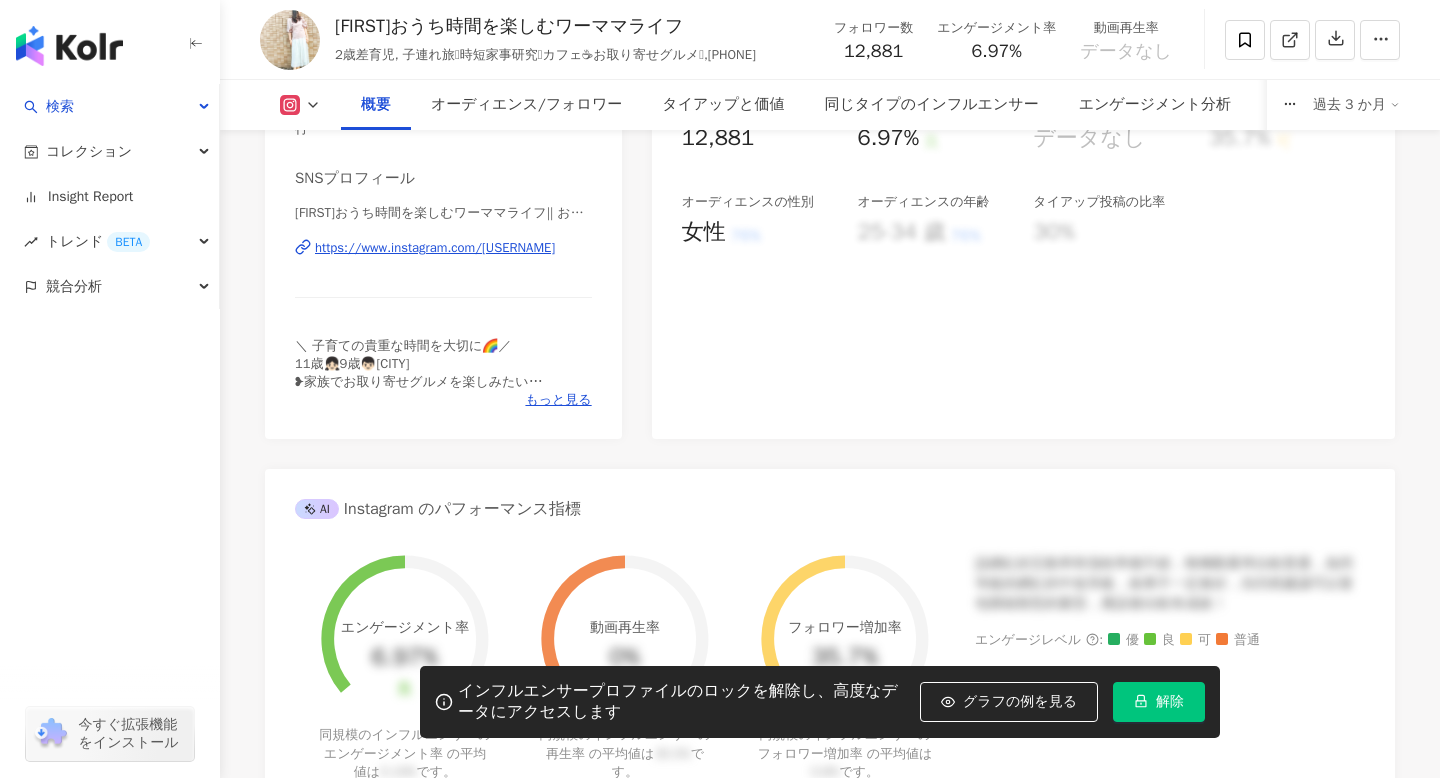 click on "https://www.instagram.com/chiecco_happy/" at bounding box center [435, 248] 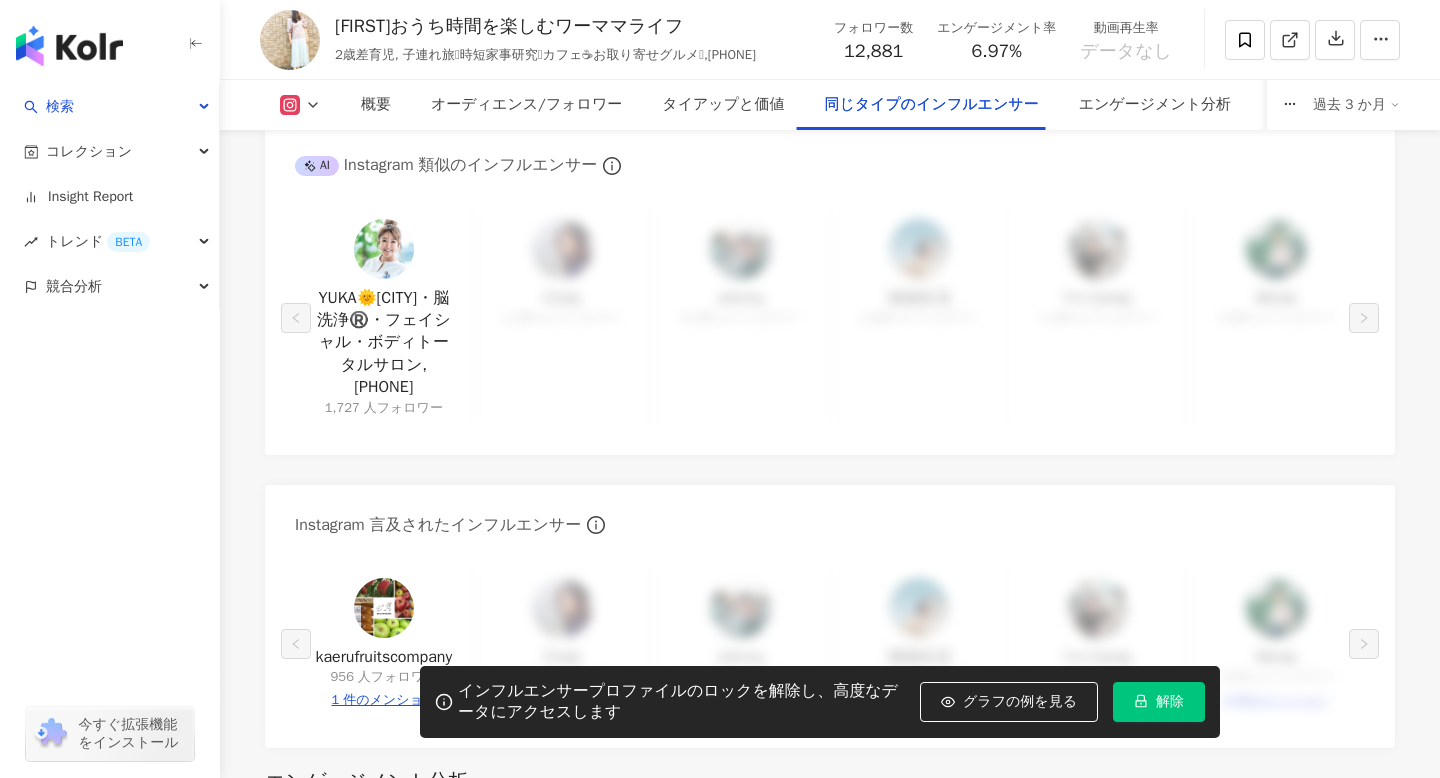scroll, scrollTop: 3369, scrollLeft: 0, axis: vertical 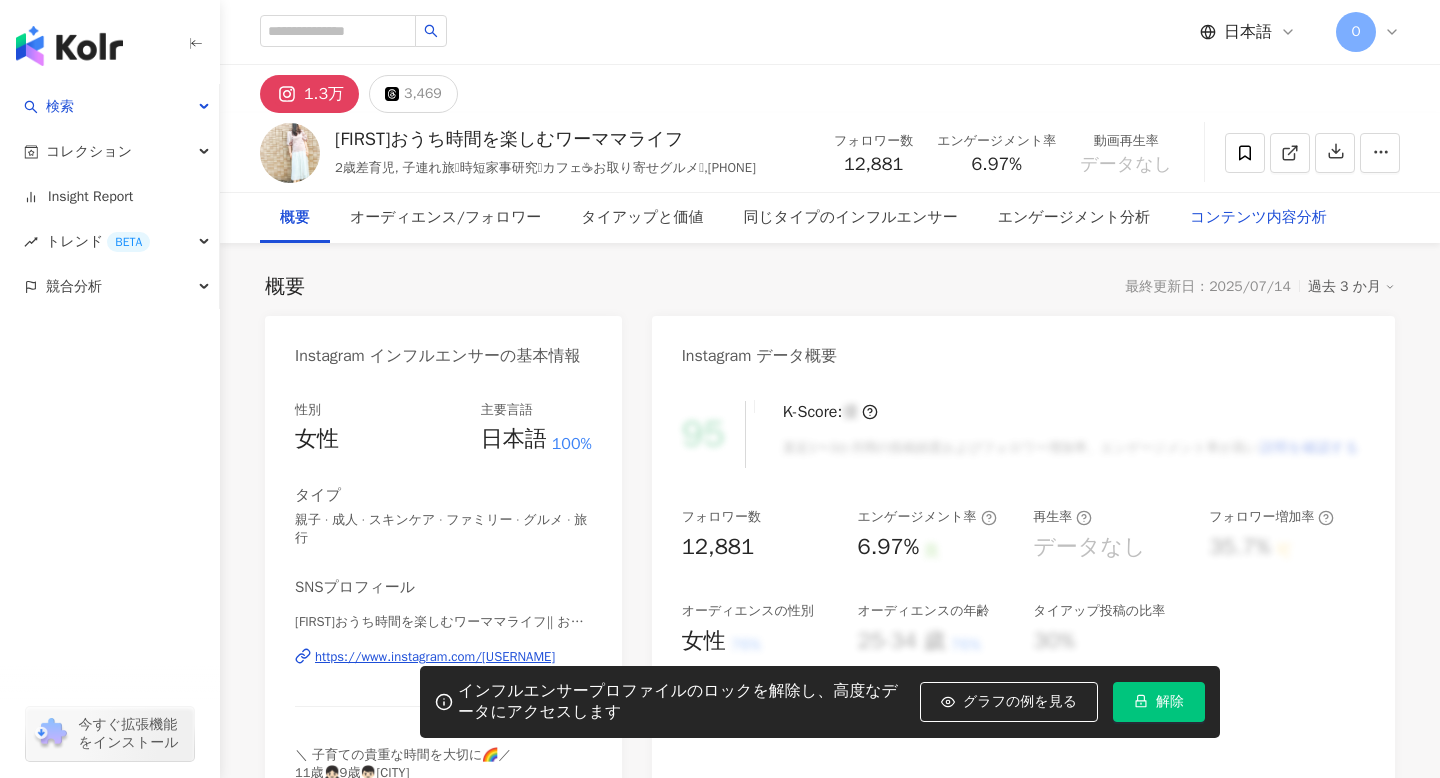click on "コンテンツ内容分析" at bounding box center (1258, 218) 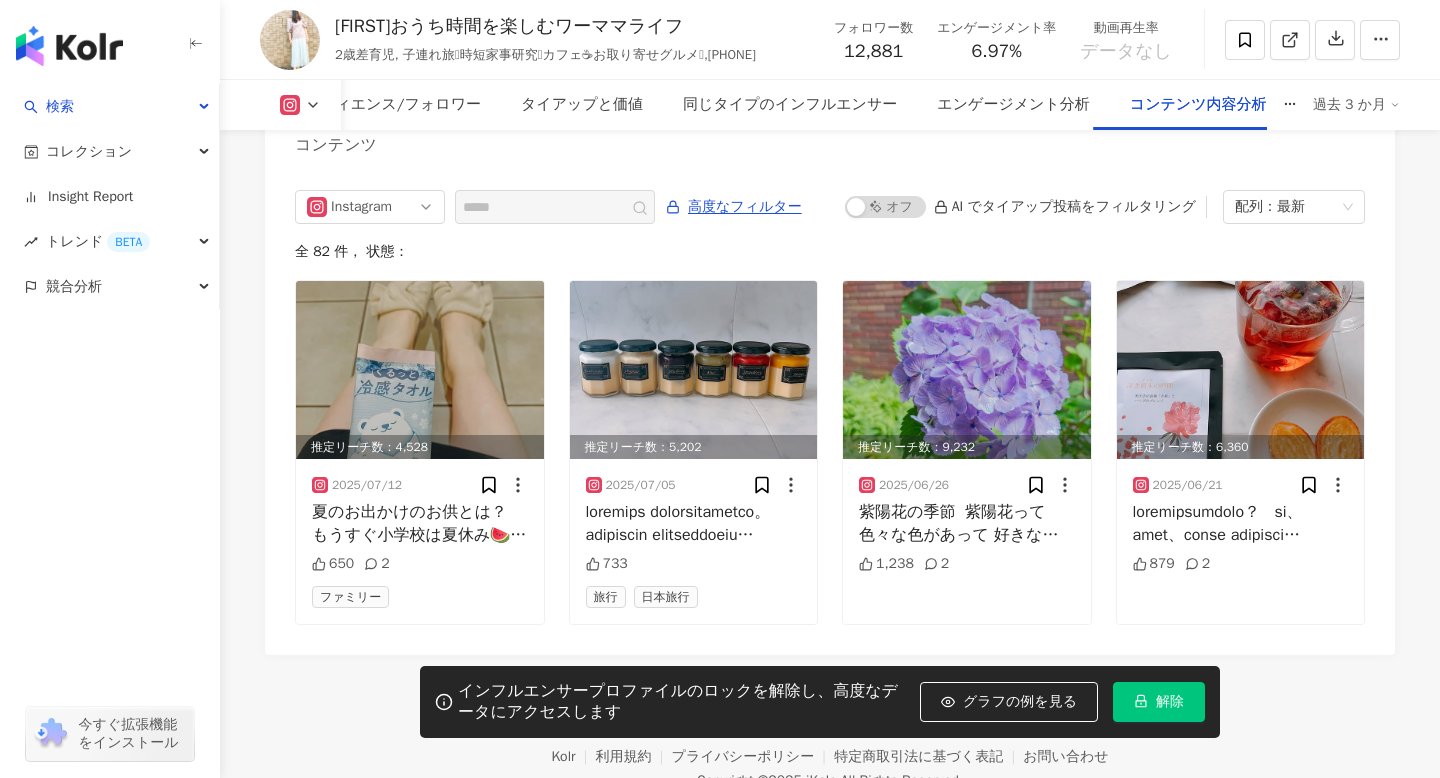 scroll, scrollTop: 6285, scrollLeft: 0, axis: vertical 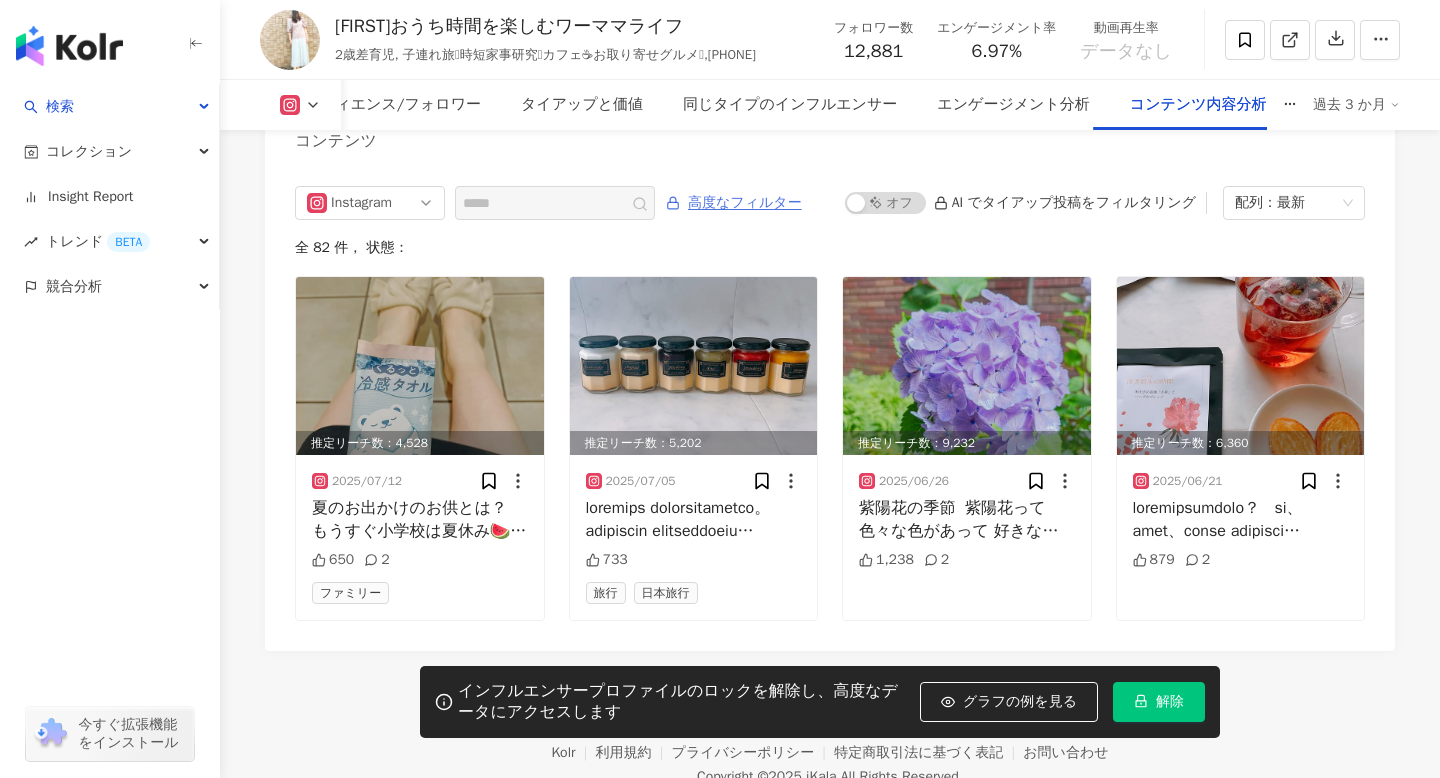 click on "高度なフィルター" at bounding box center (745, 203) 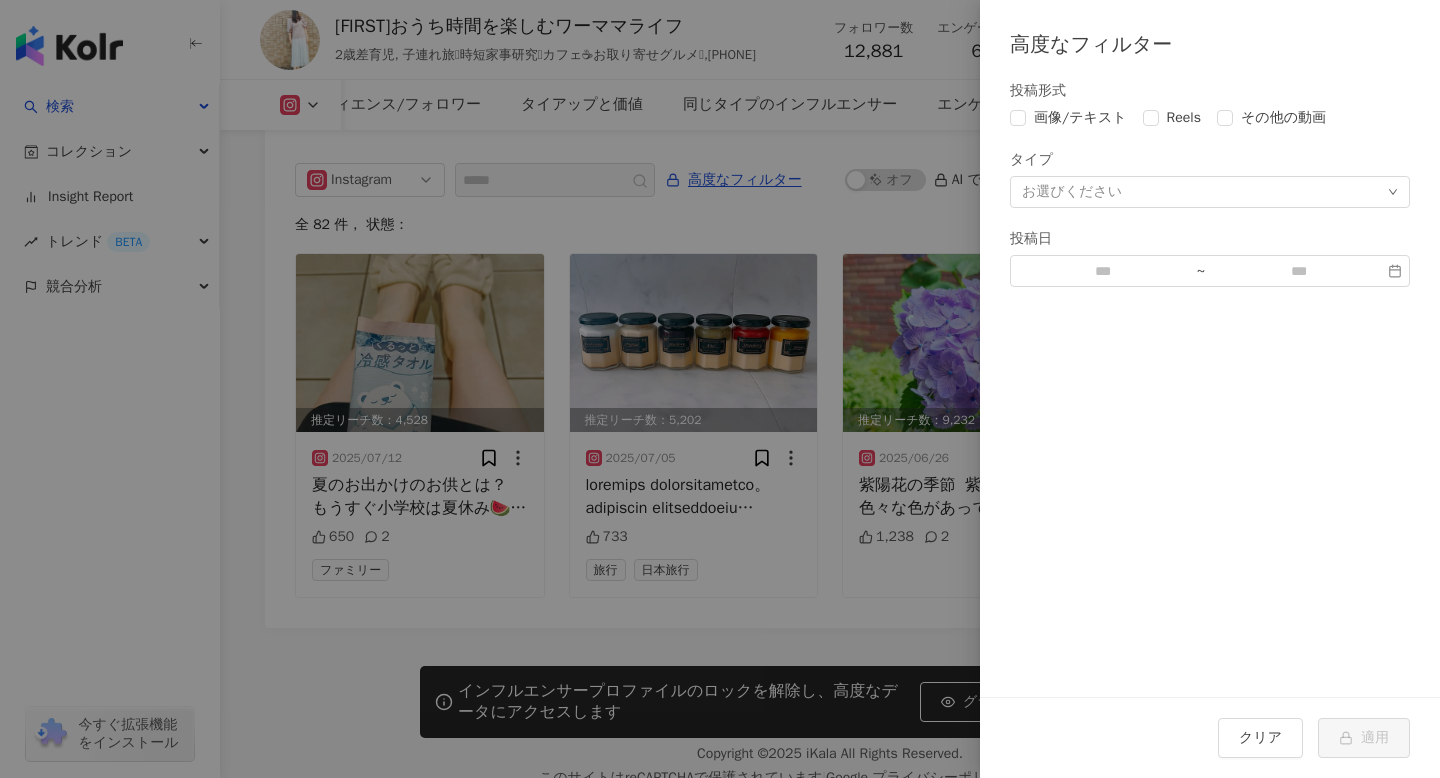 scroll, scrollTop: 6312, scrollLeft: 0, axis: vertical 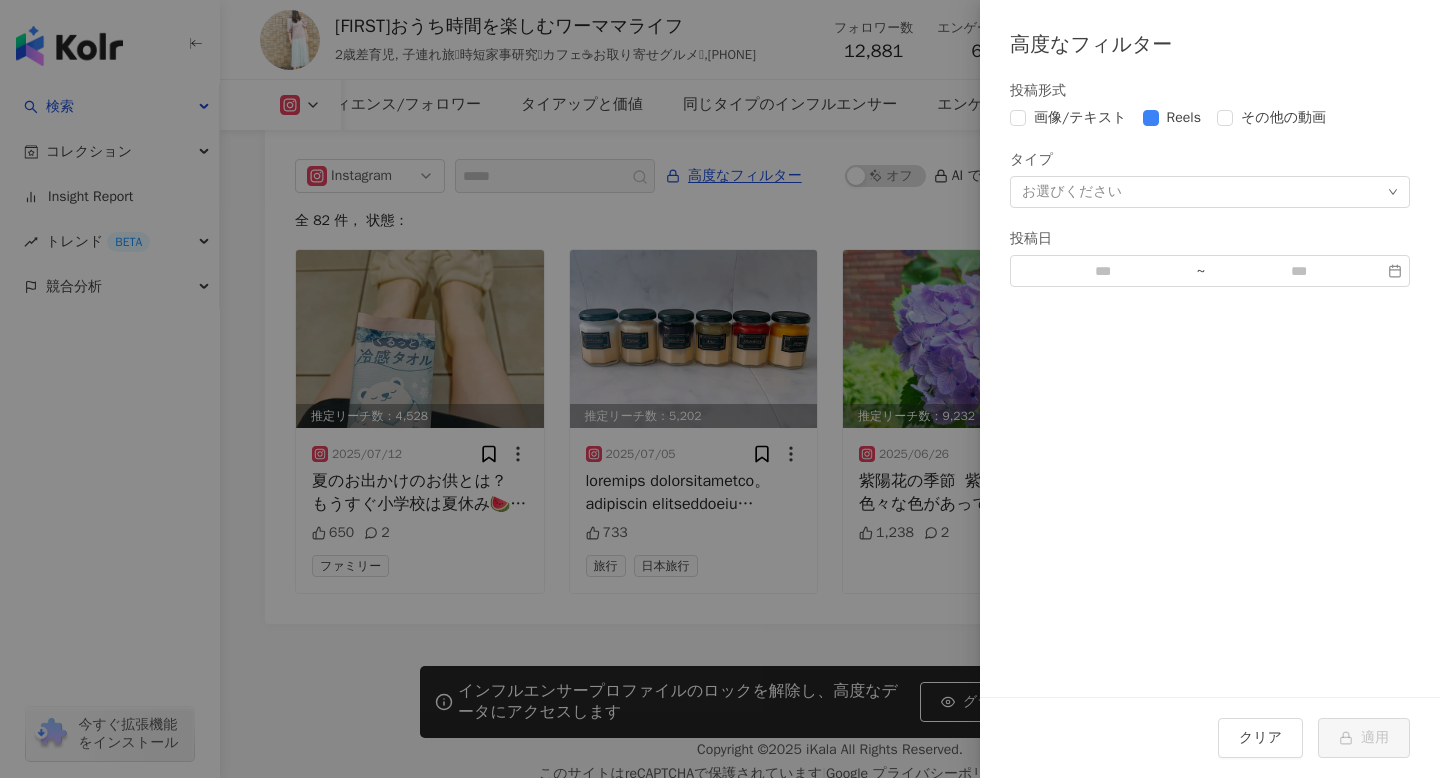 click on "お選びください" at bounding box center [1072, 192] 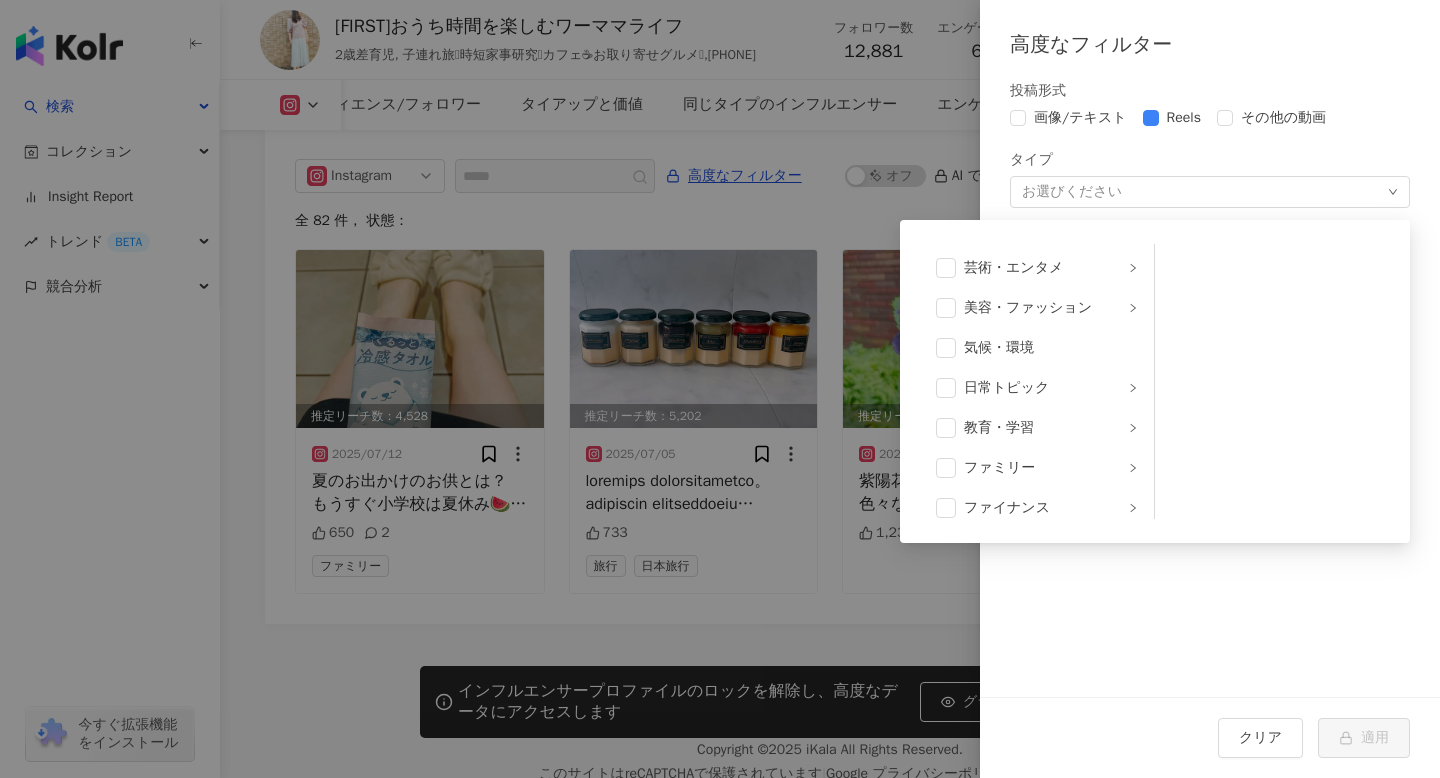 click on "タイプ" at bounding box center (1210, 160) 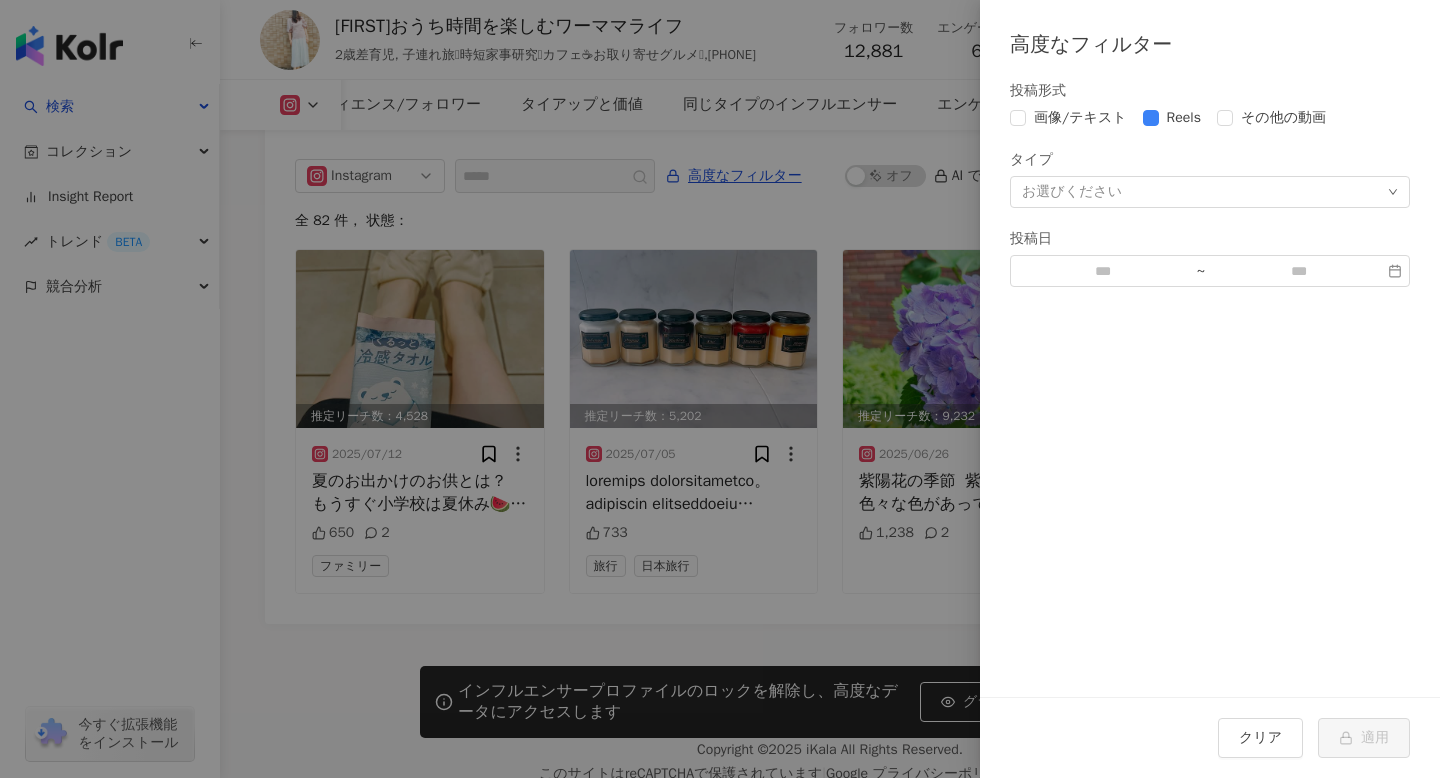 click at bounding box center [720, 389] 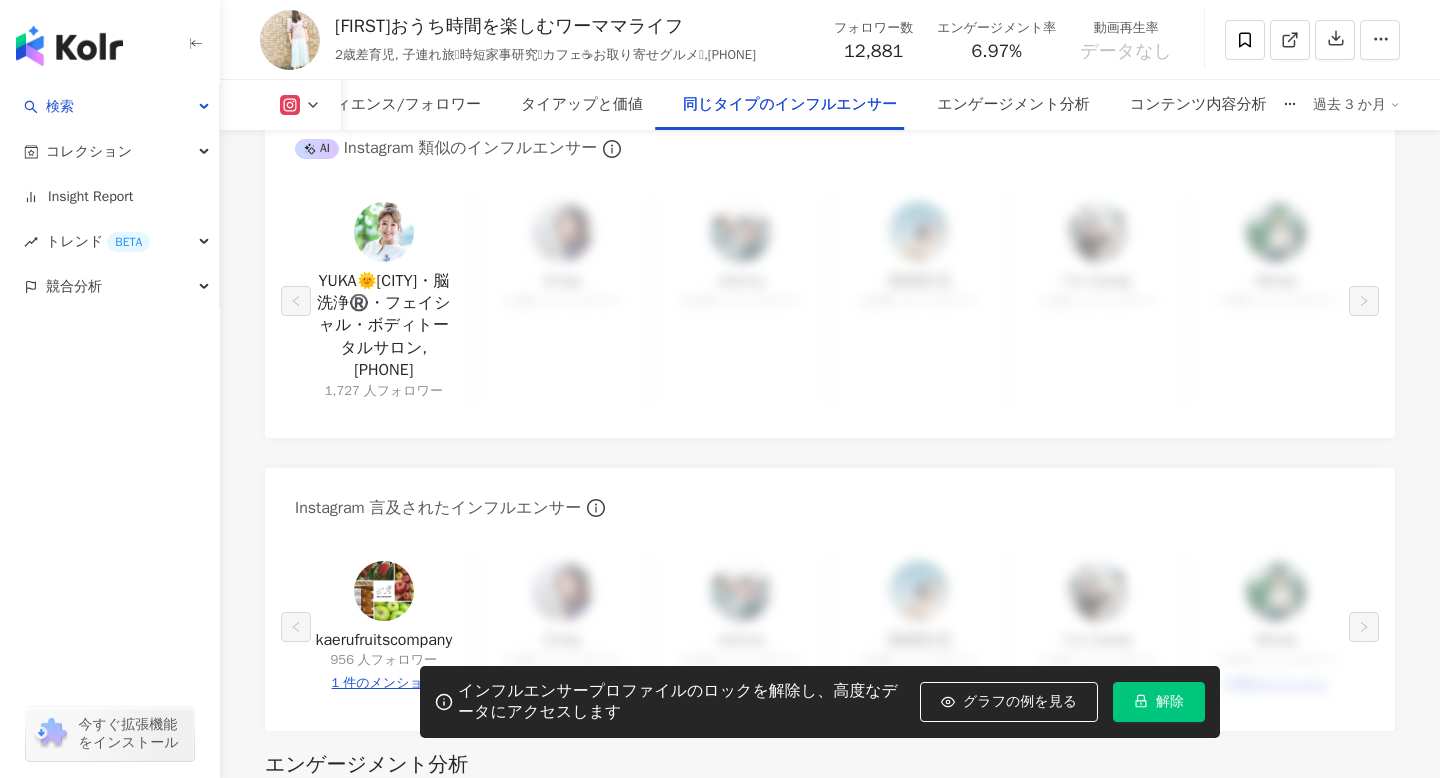 scroll, scrollTop: 3401, scrollLeft: 0, axis: vertical 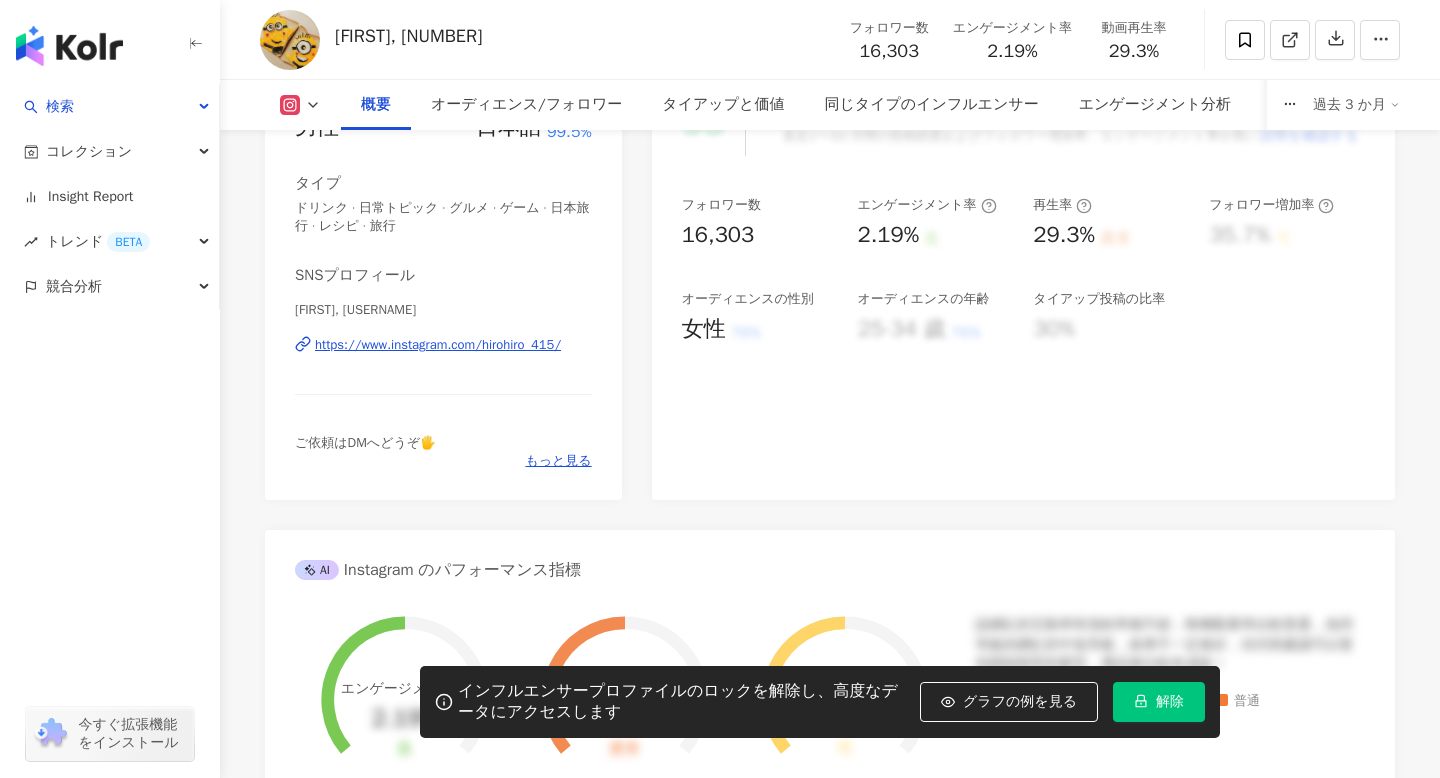 click on "https://www.instagram.com/hirohiro_415/" at bounding box center (438, 345) 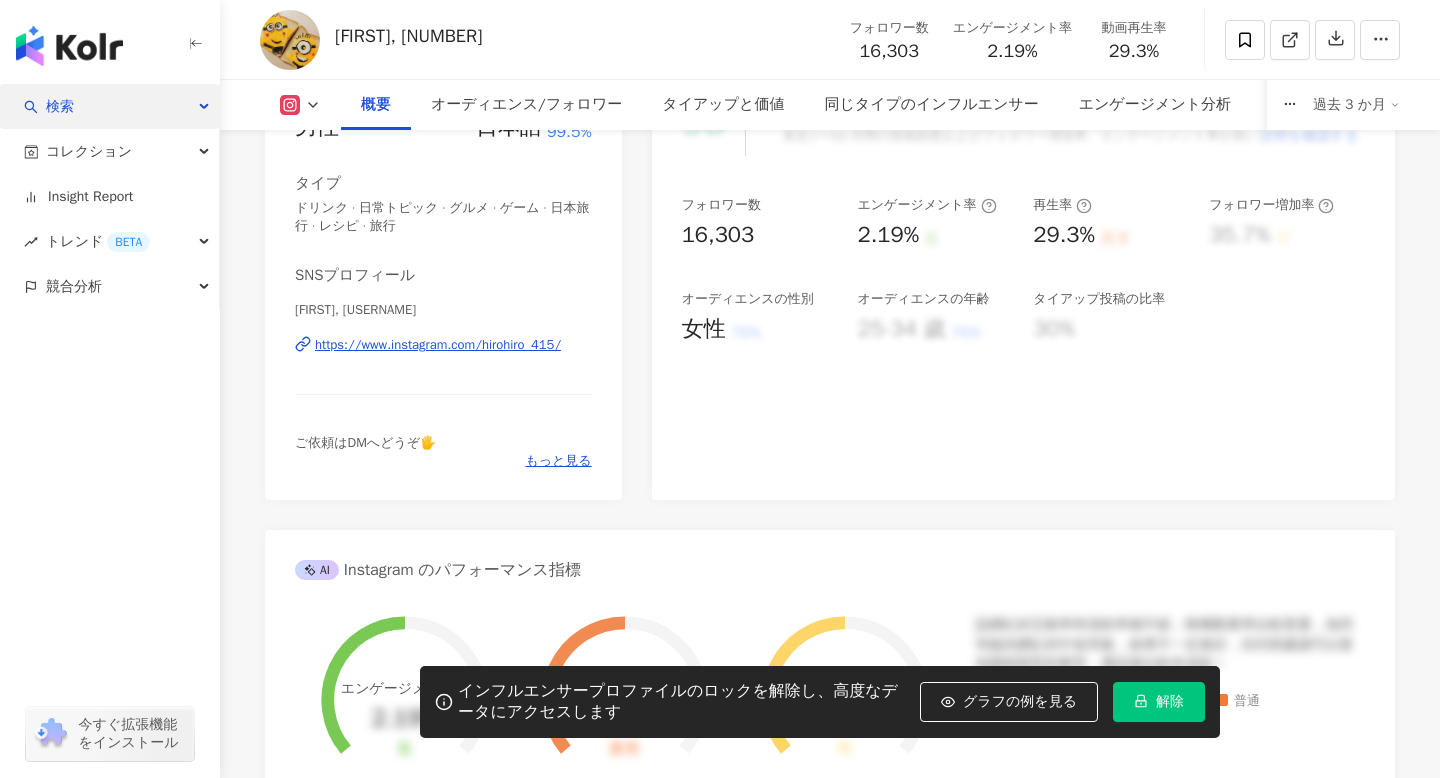 click on "検索" at bounding box center (109, 106) 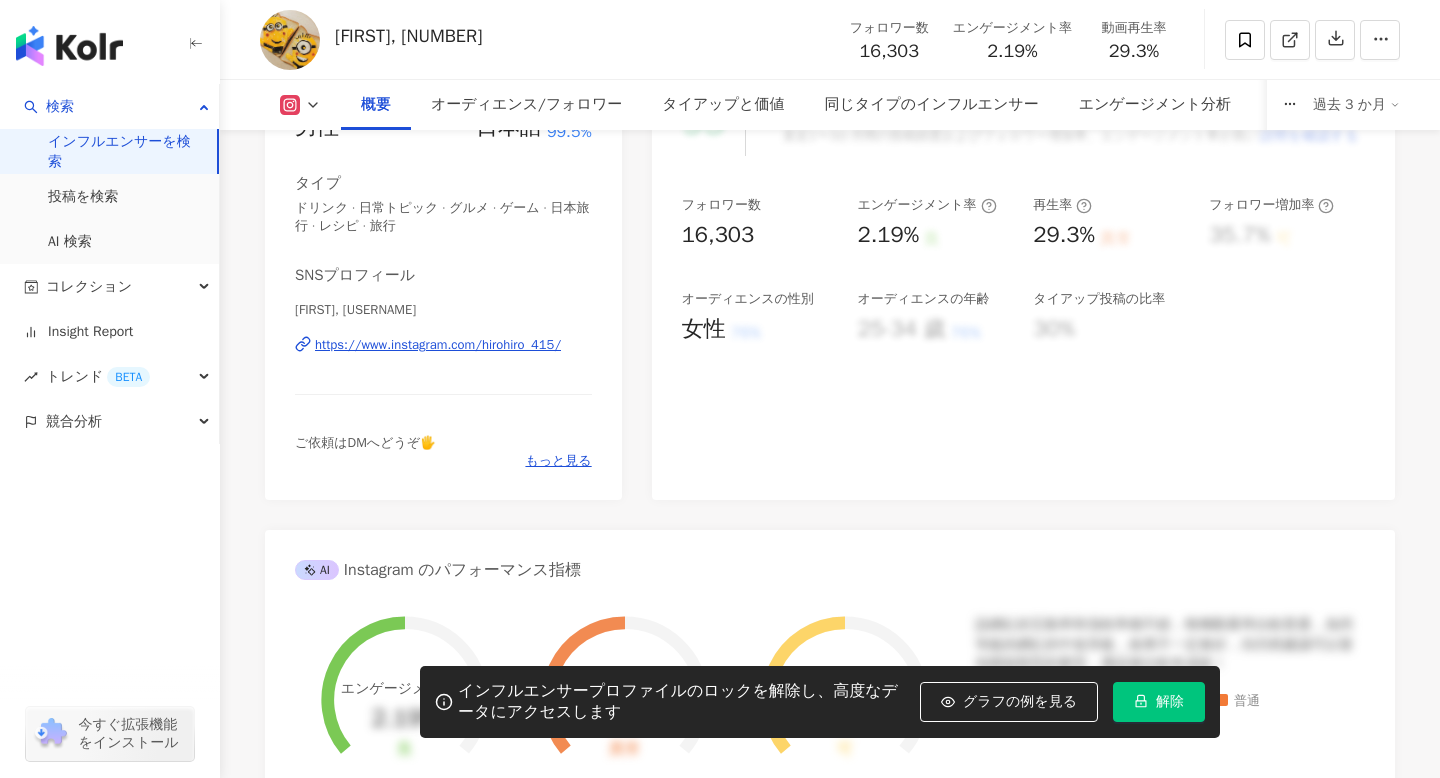 click on "インフルエンサーを検索" at bounding box center (124, 151) 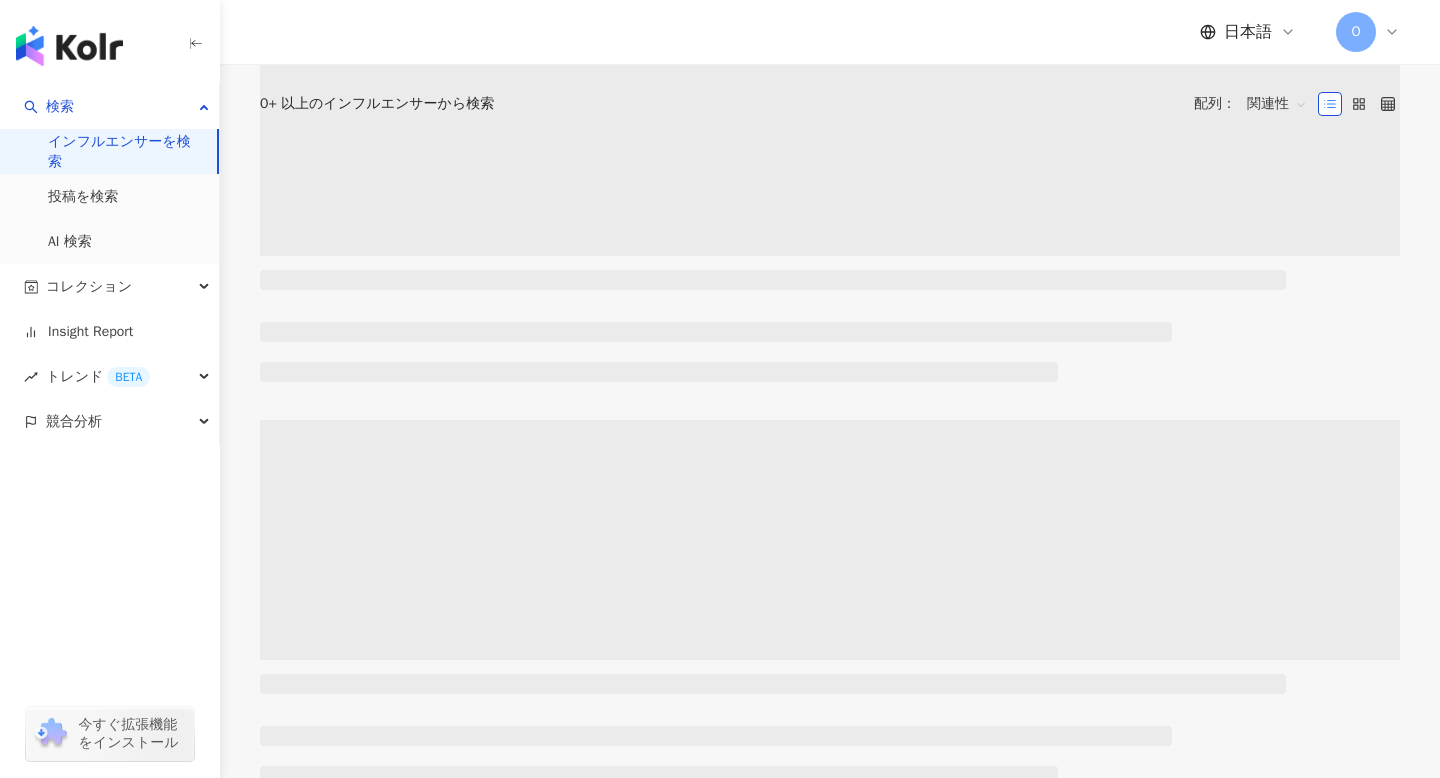 scroll, scrollTop: 0, scrollLeft: 0, axis: both 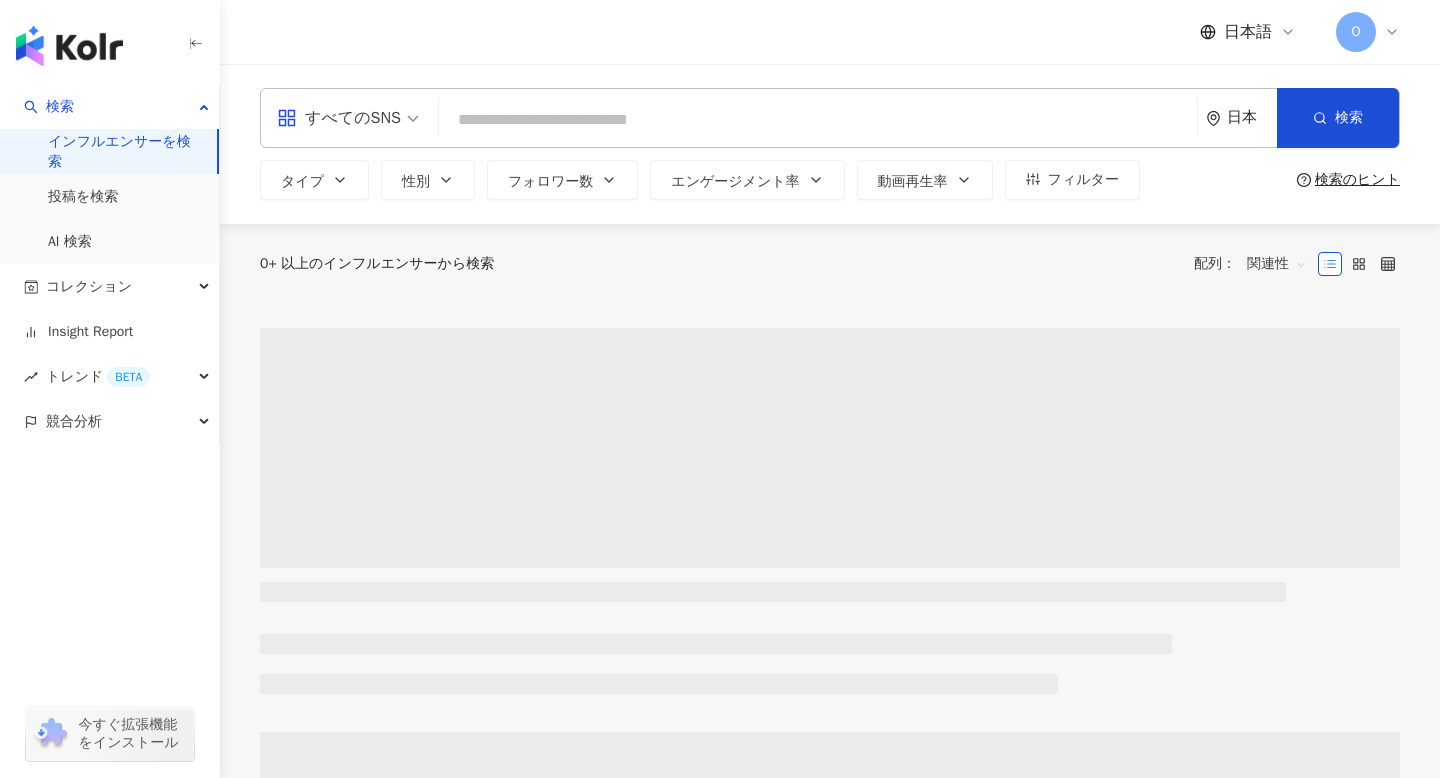 click on "すべてのSNS" at bounding box center [339, 118] 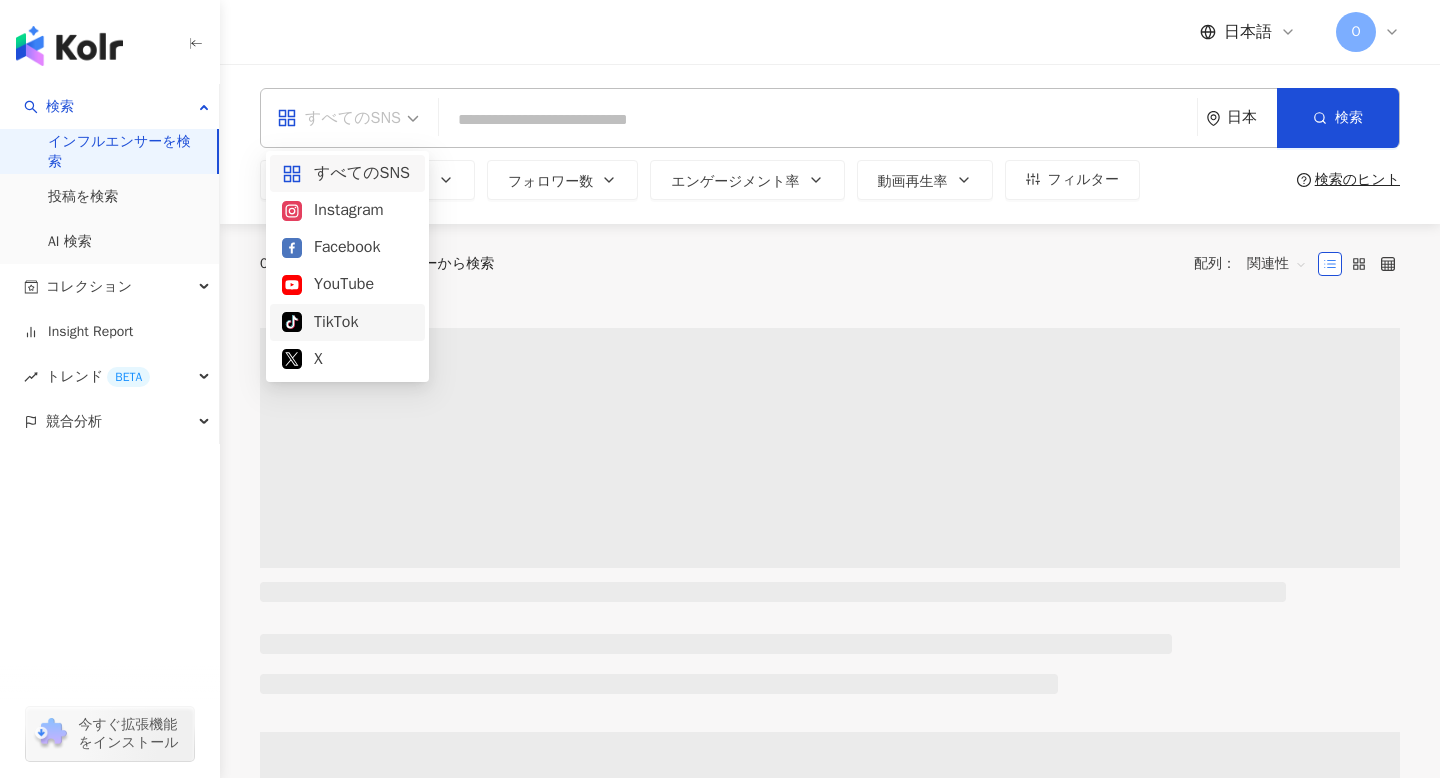 click on "TikTok" at bounding box center [347, 322] 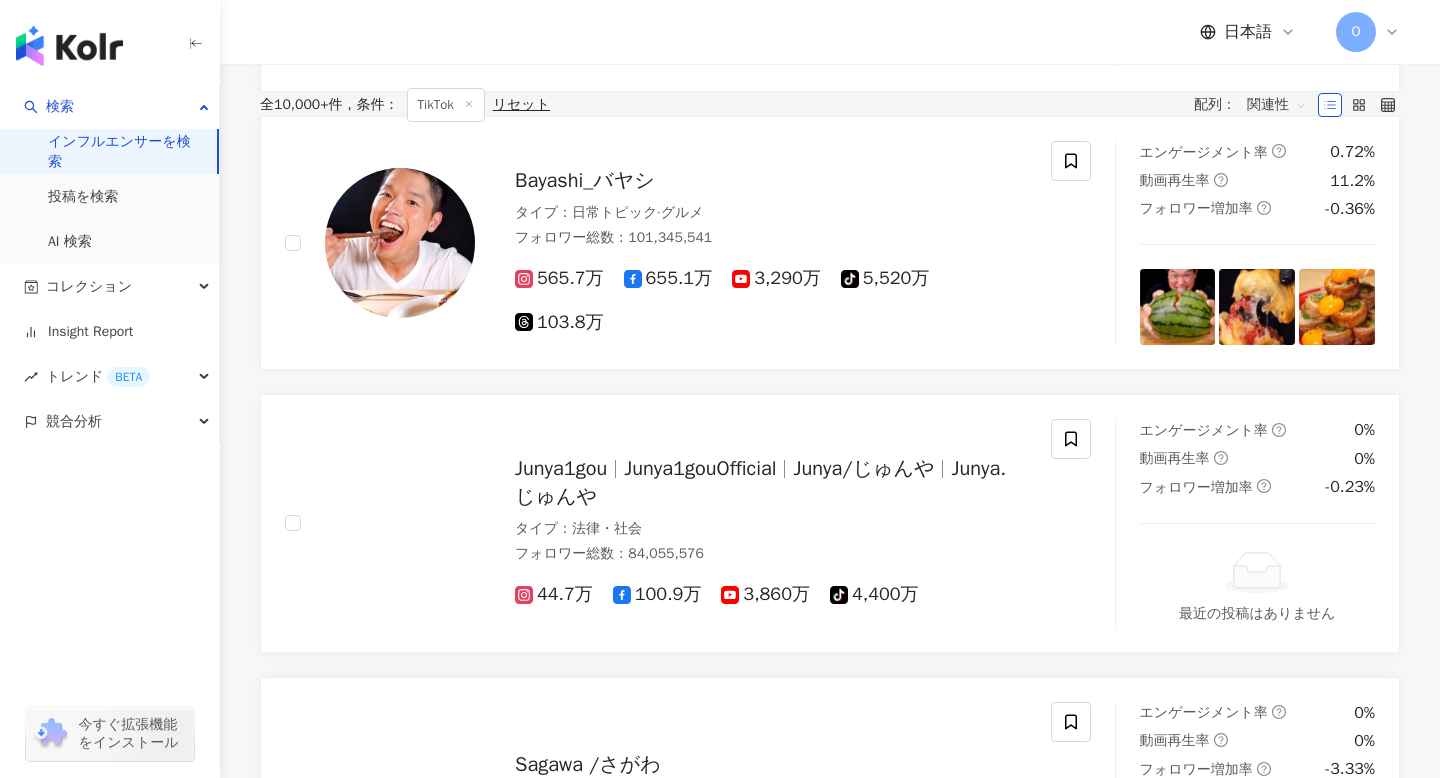 scroll, scrollTop: 0, scrollLeft: 0, axis: both 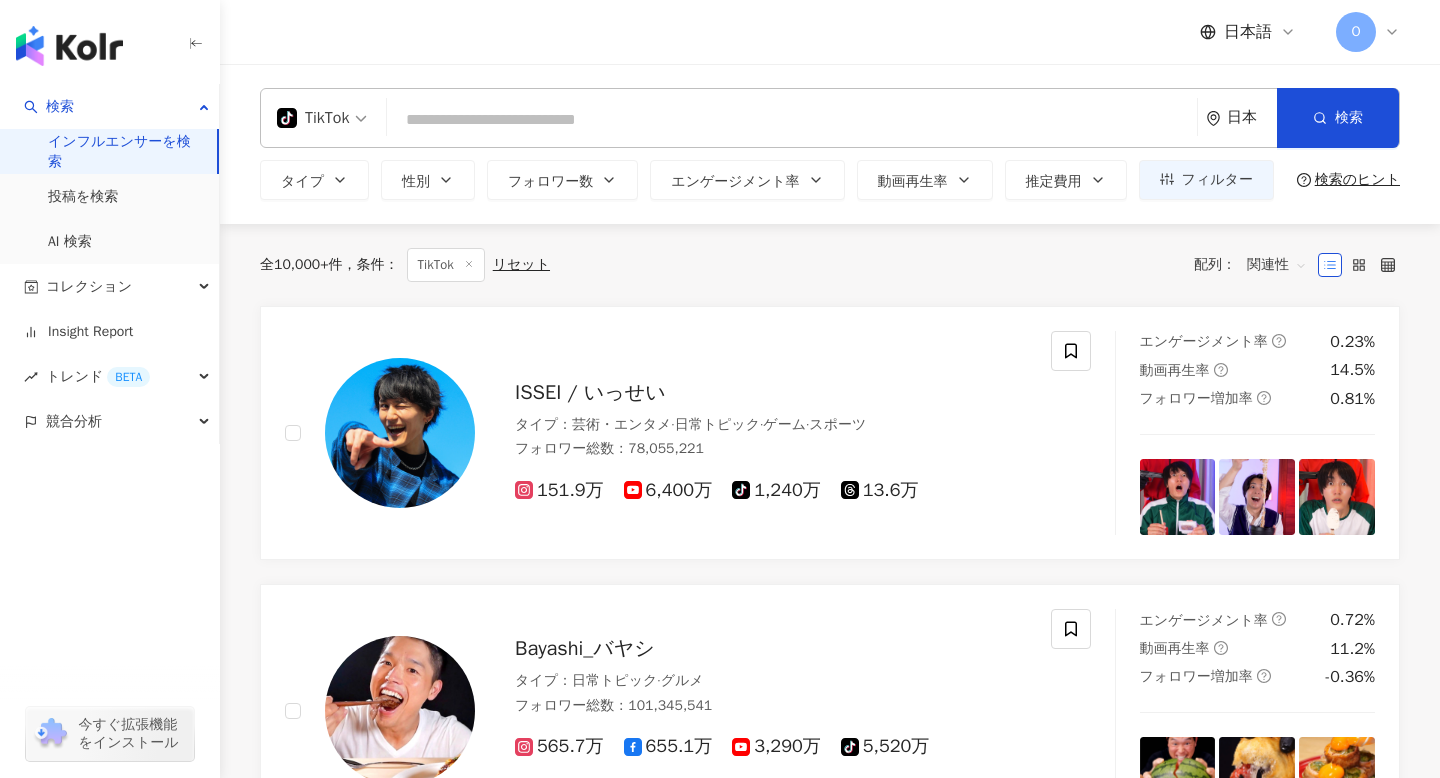 click at bounding box center (792, 120) 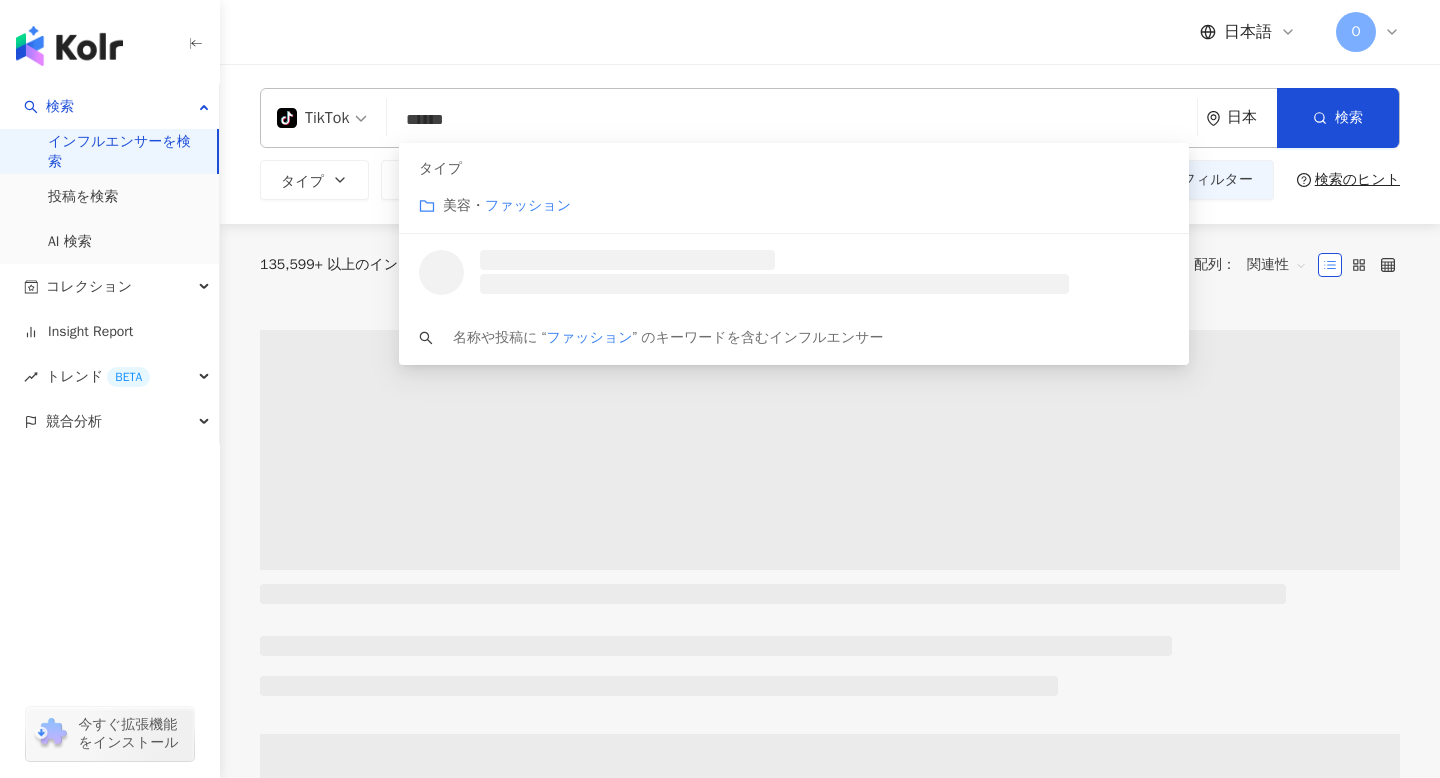 type on "******" 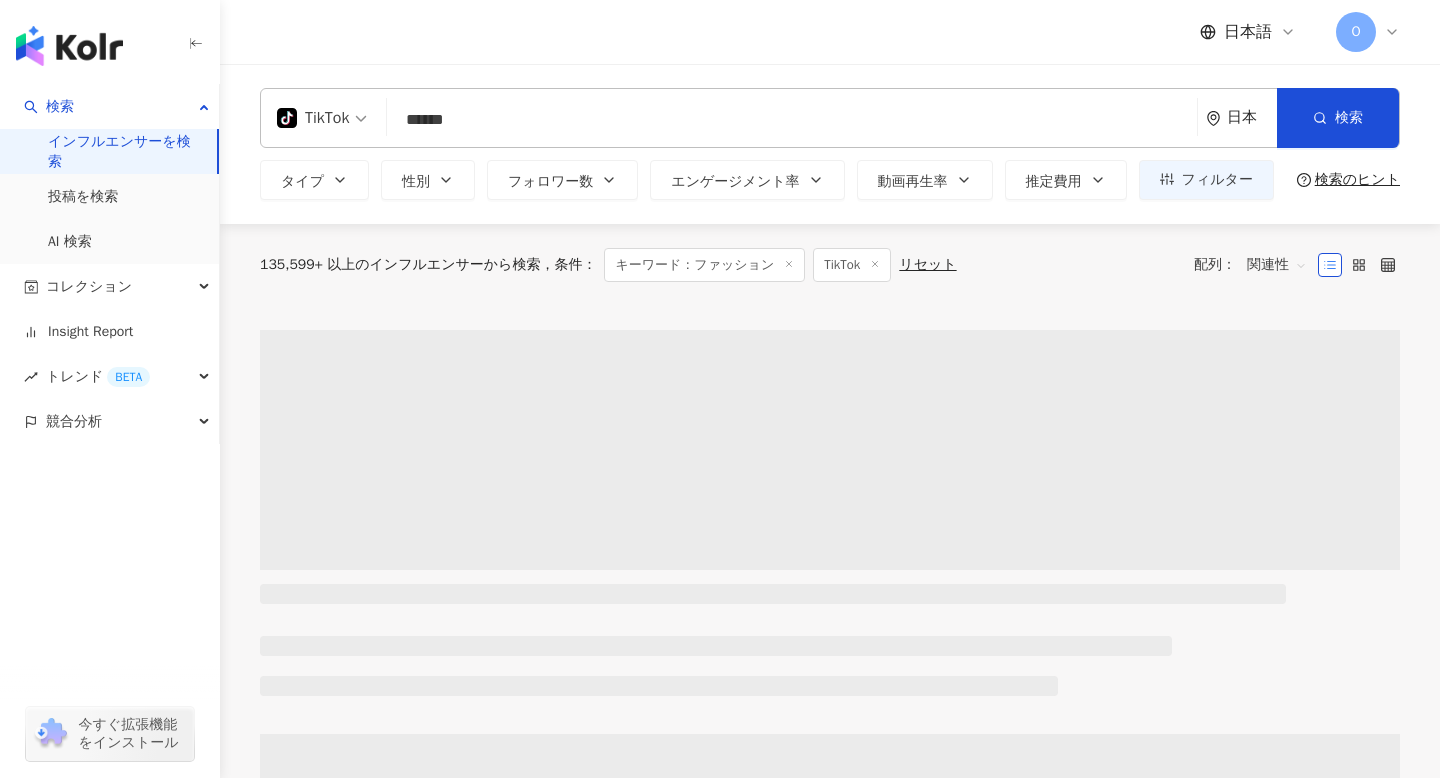 click on "日本語 O" at bounding box center [830, 32] 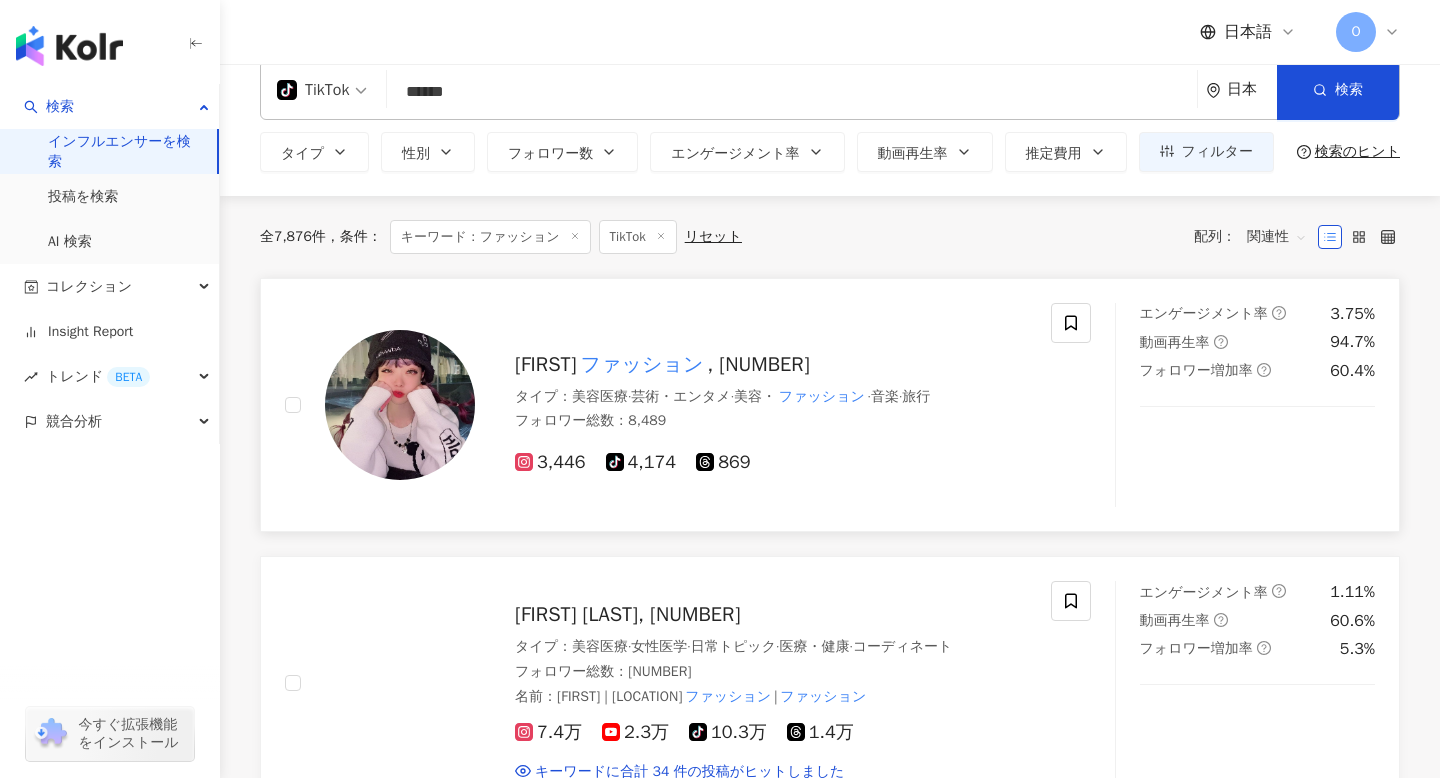 scroll, scrollTop: 0, scrollLeft: 0, axis: both 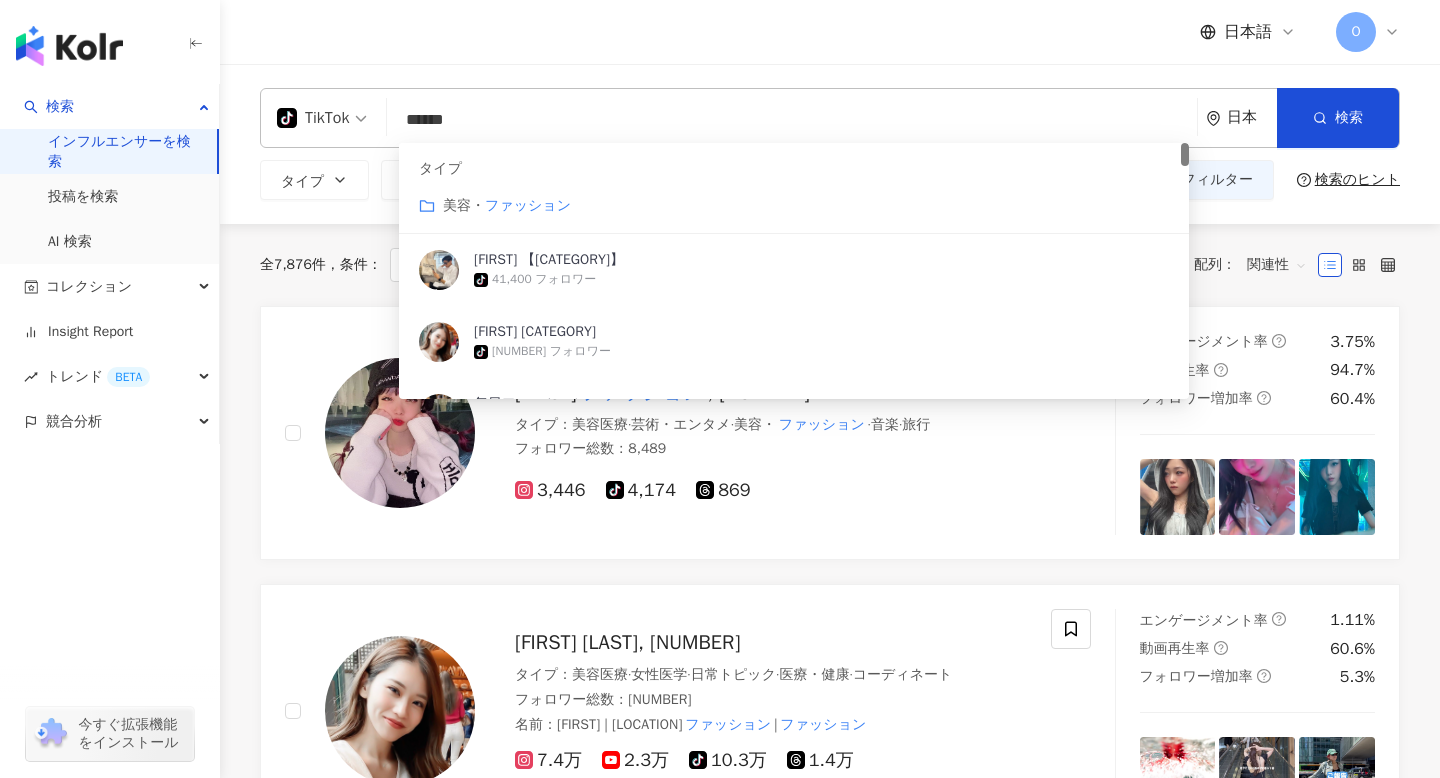 drag, startPoint x: 527, startPoint y: 122, endPoint x: 399, endPoint y: 128, distance: 128.14055 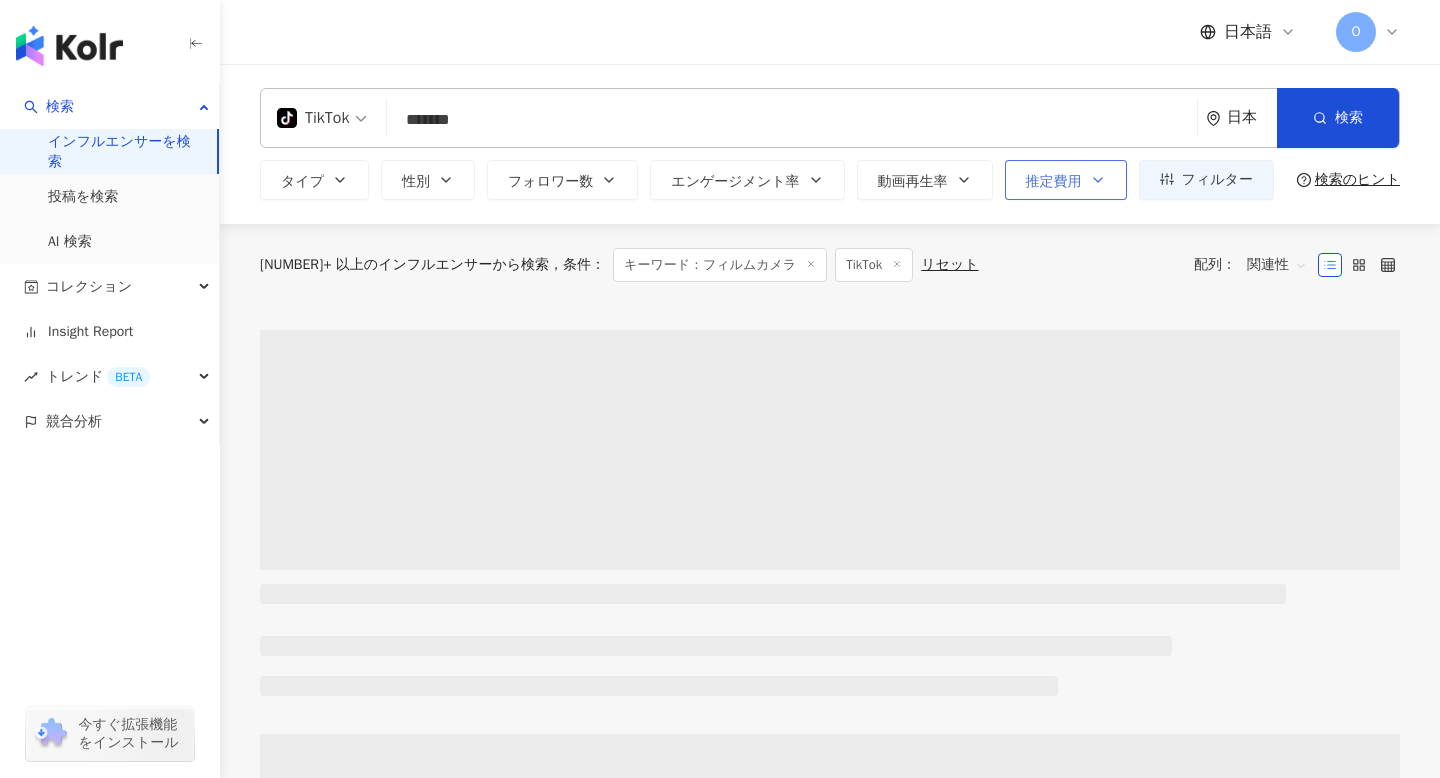 type on "*******" 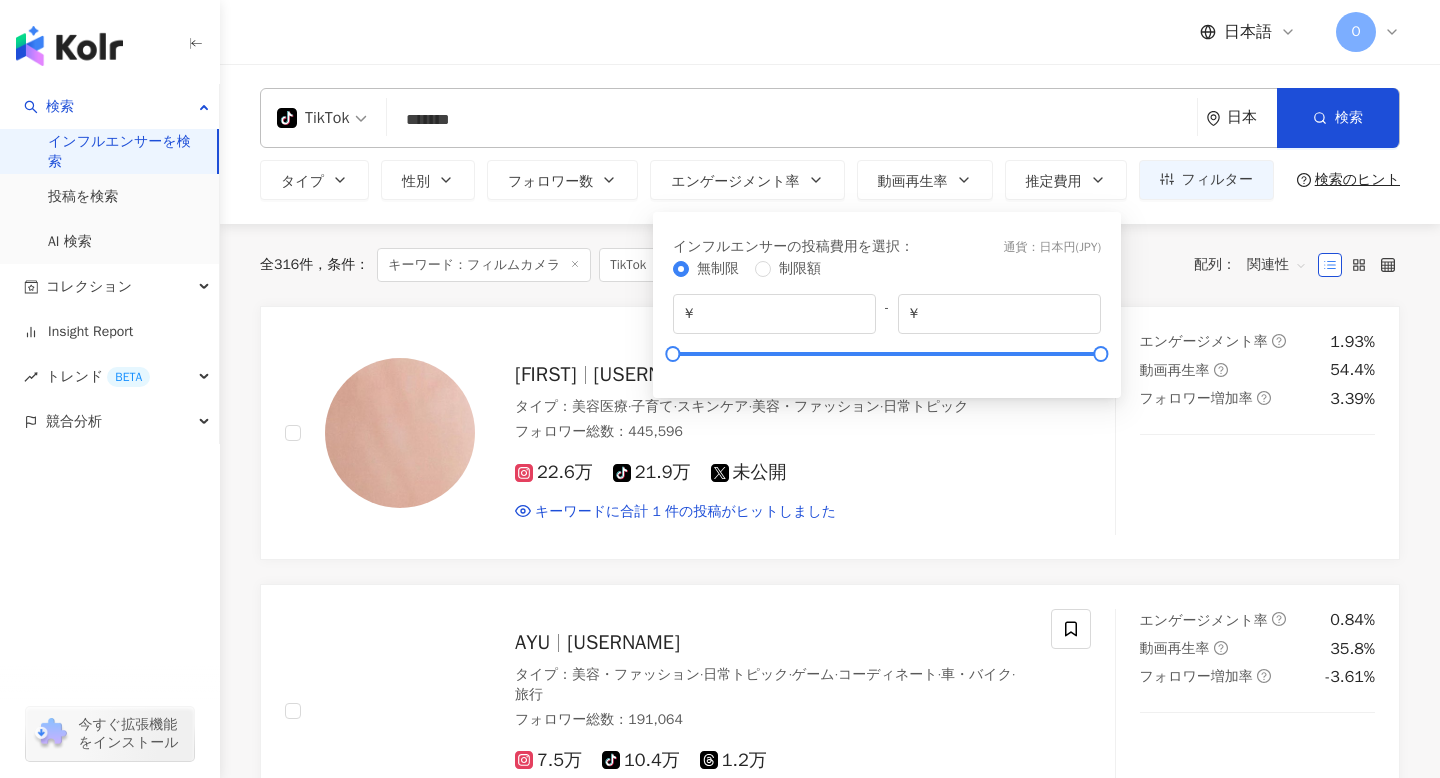 type 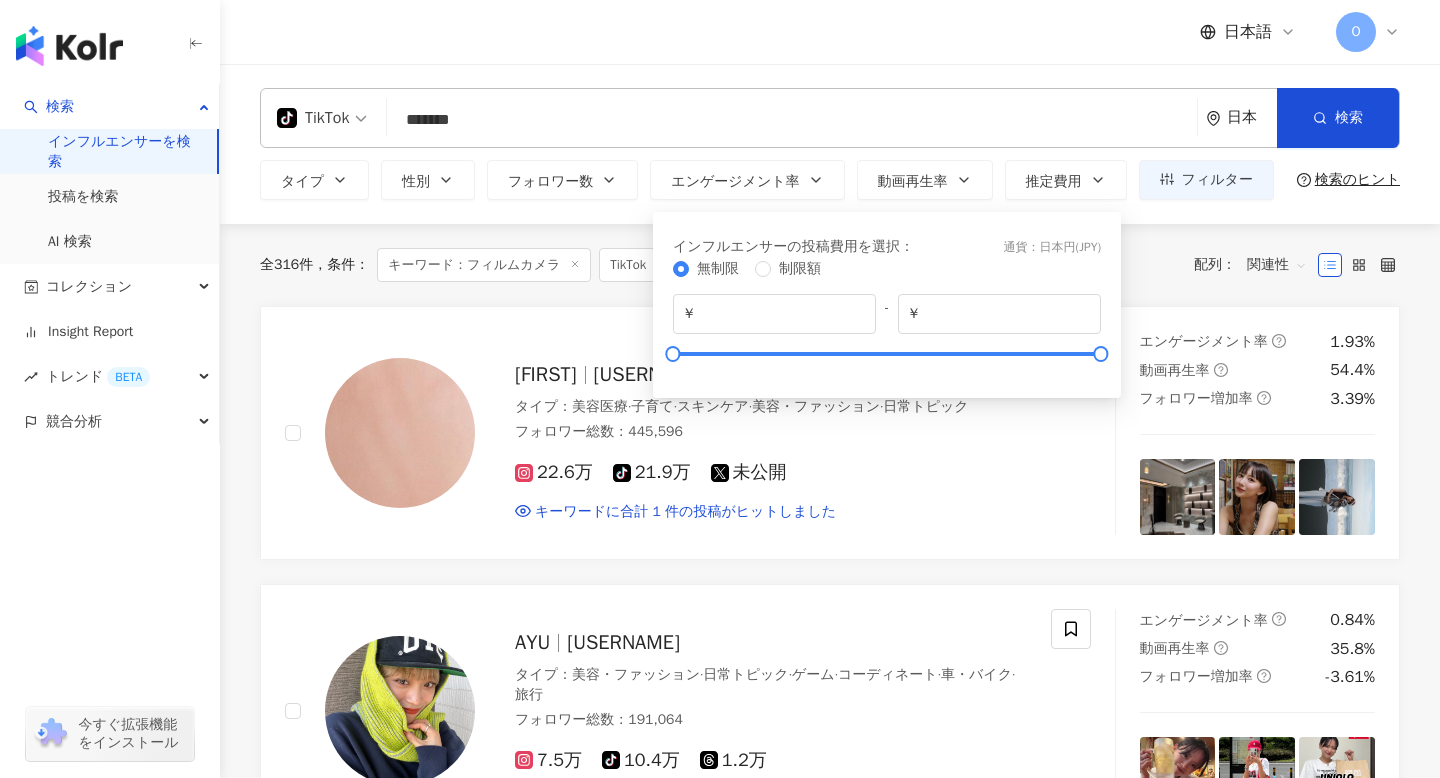 click on "全  316  件 条件 ： キーワード：フィルムカメラ TikTok リセット 配列： 関連性" at bounding box center [830, 265] 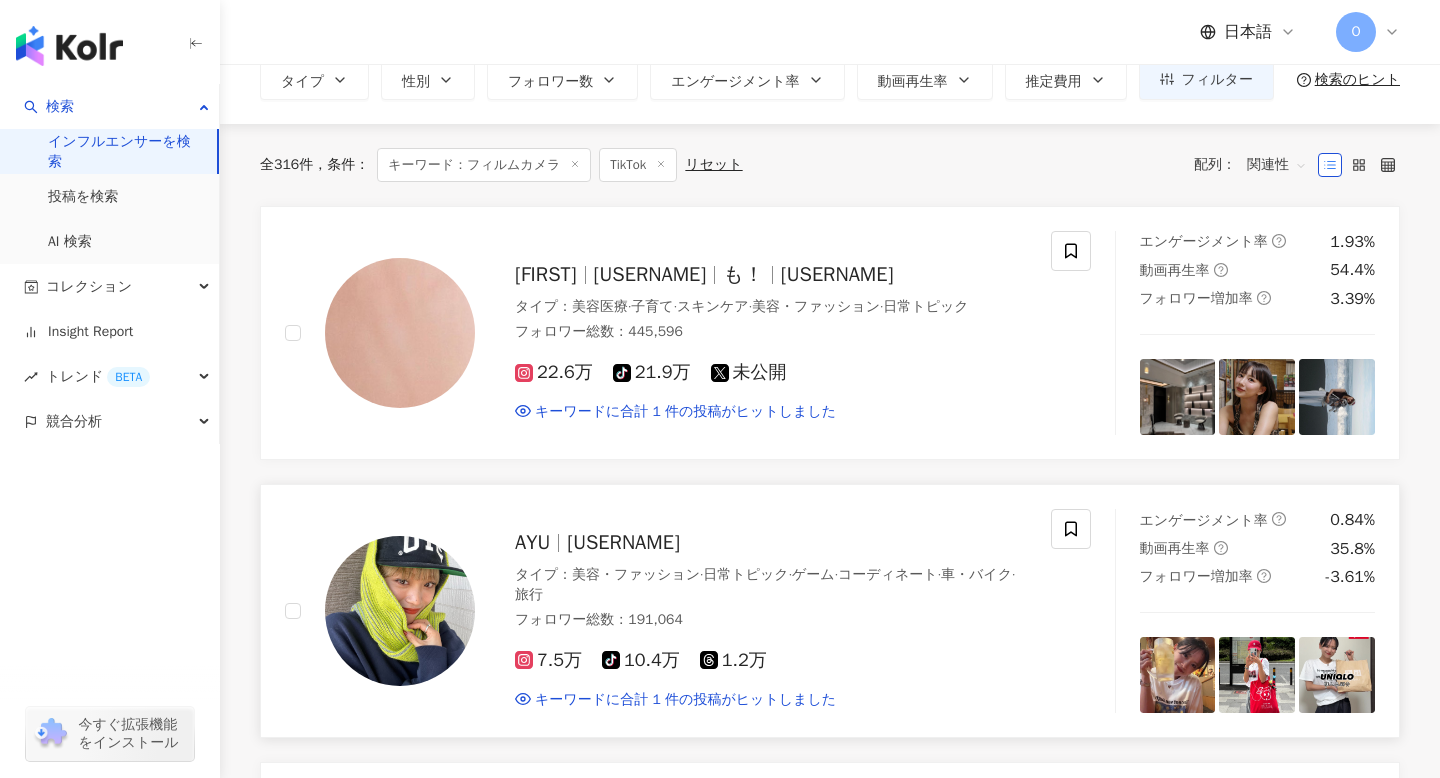 scroll, scrollTop: 0, scrollLeft: 0, axis: both 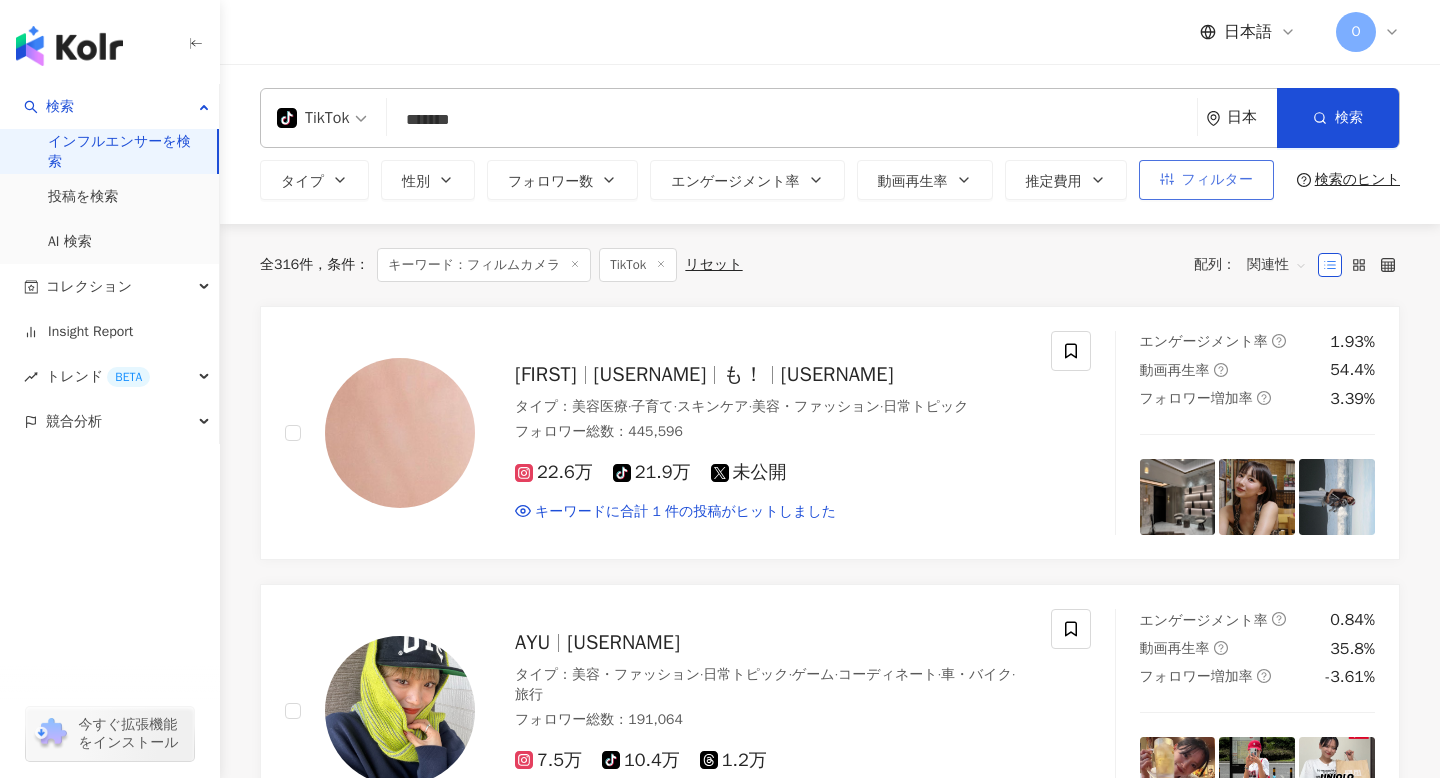 click on "フィルター" at bounding box center [1217, 180] 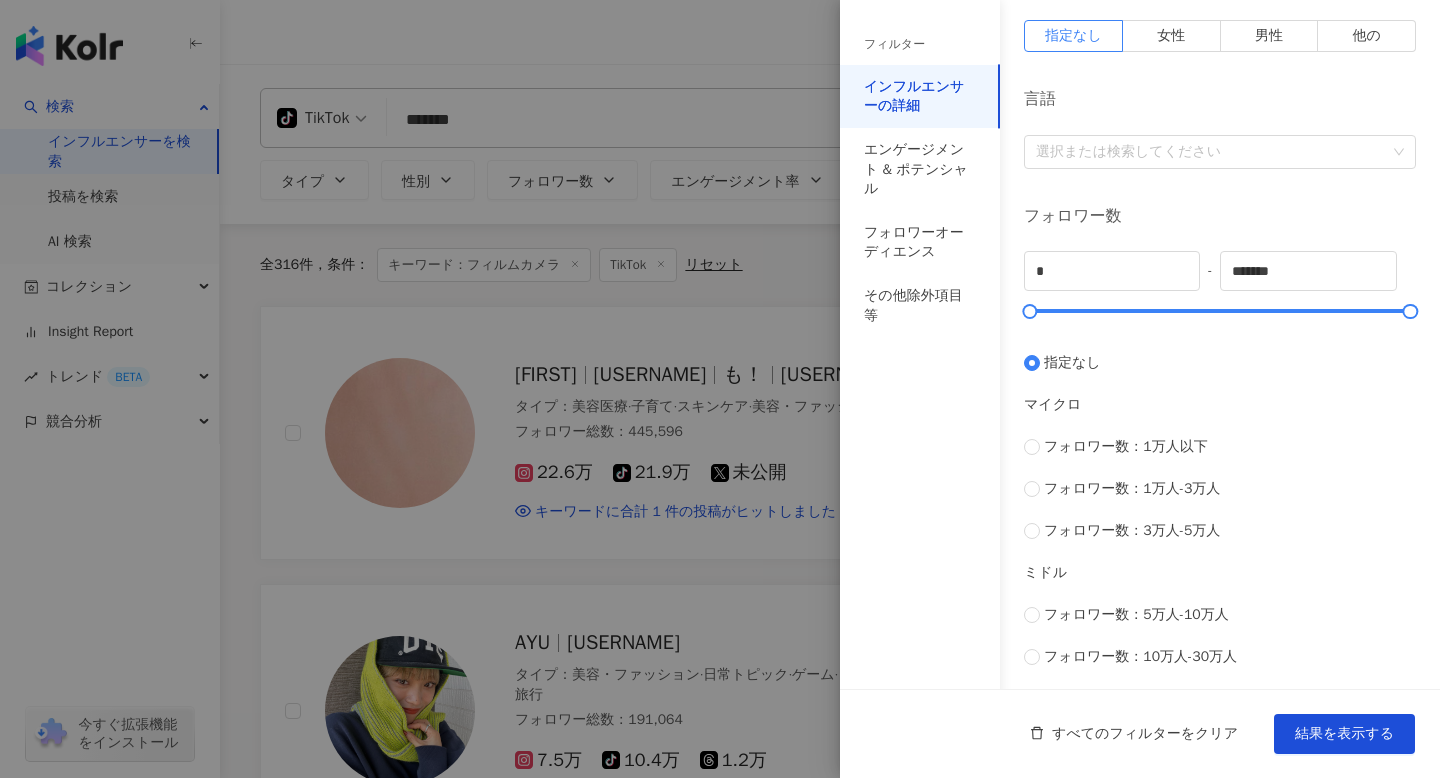 scroll, scrollTop: 348, scrollLeft: 0, axis: vertical 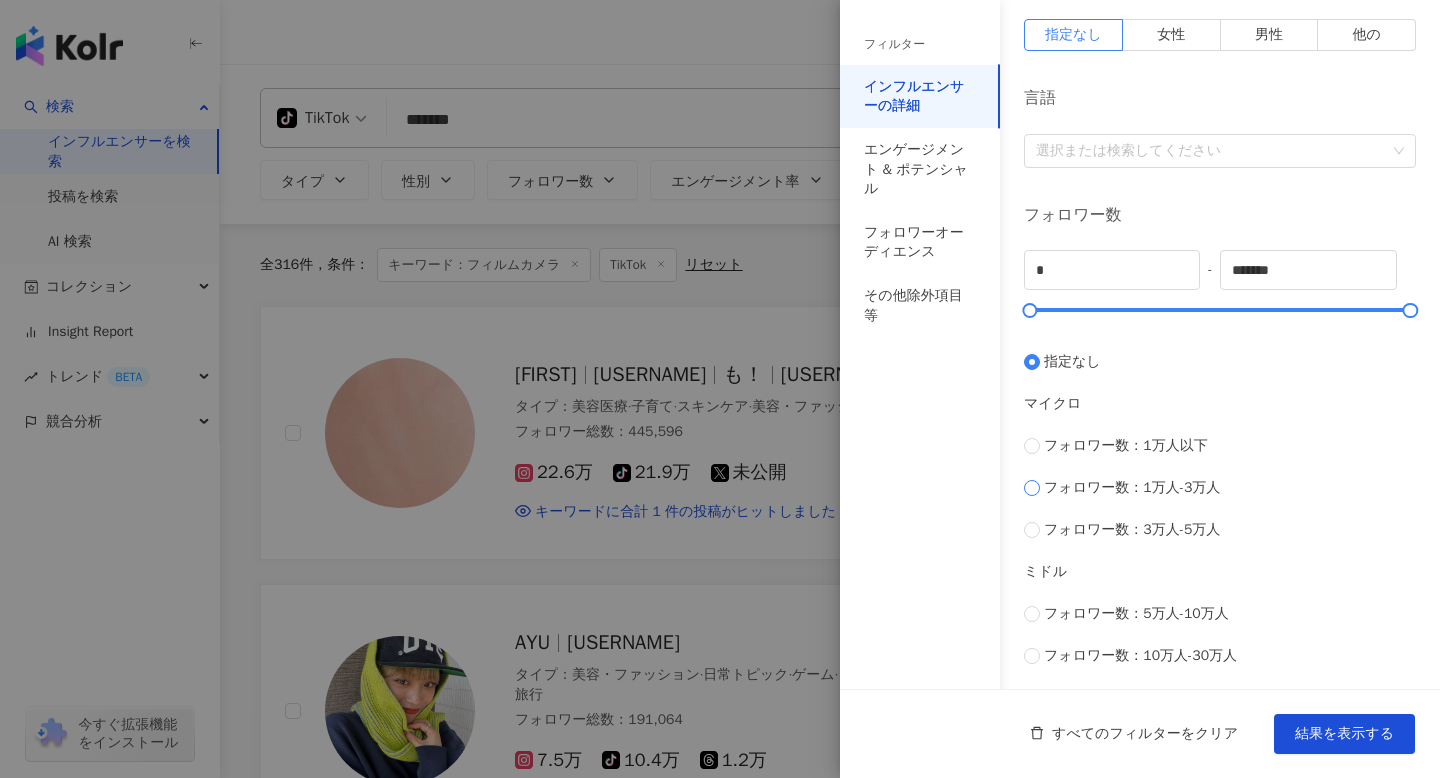 click on "フォロワー数：1万人-3万人" at bounding box center [1220, 488] 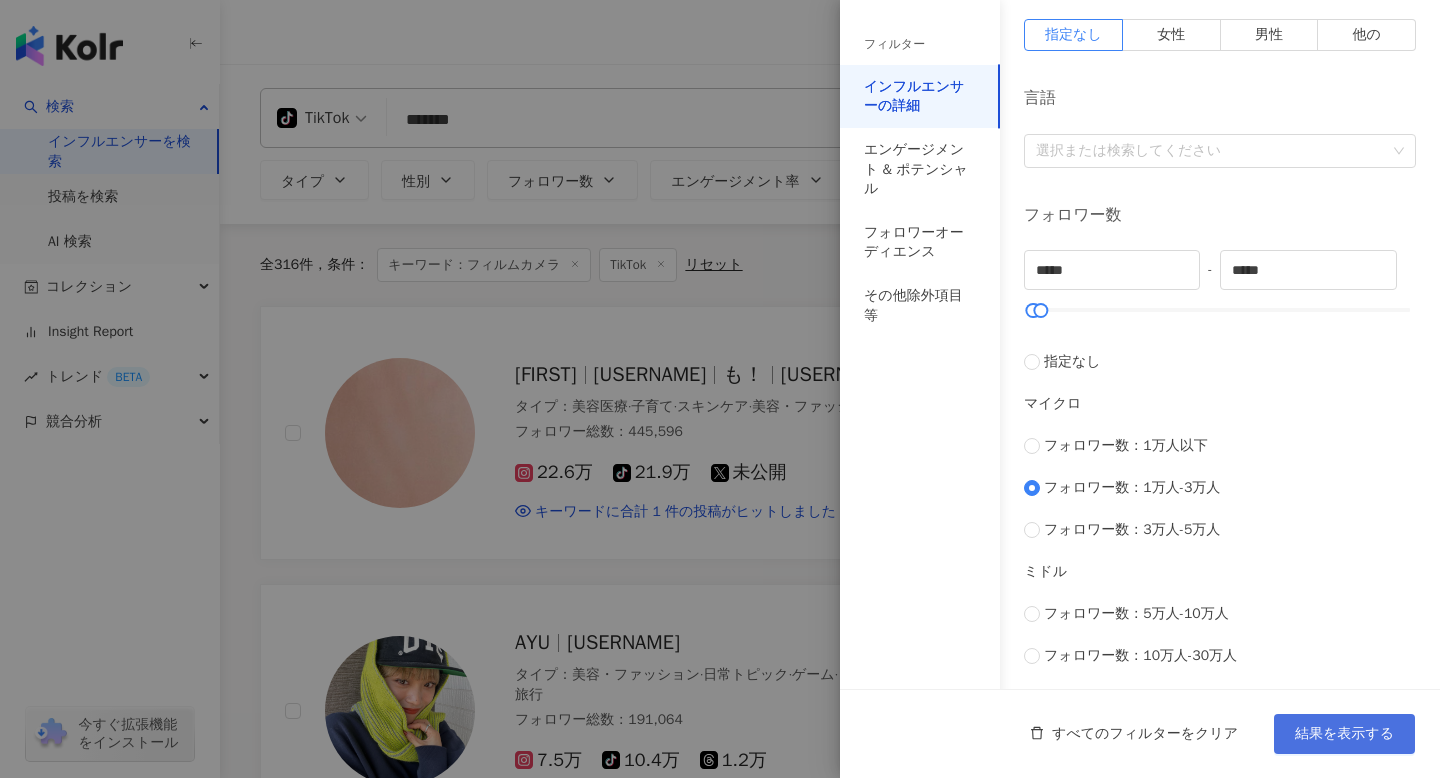 click on "結果を表示する" at bounding box center (1344, 734) 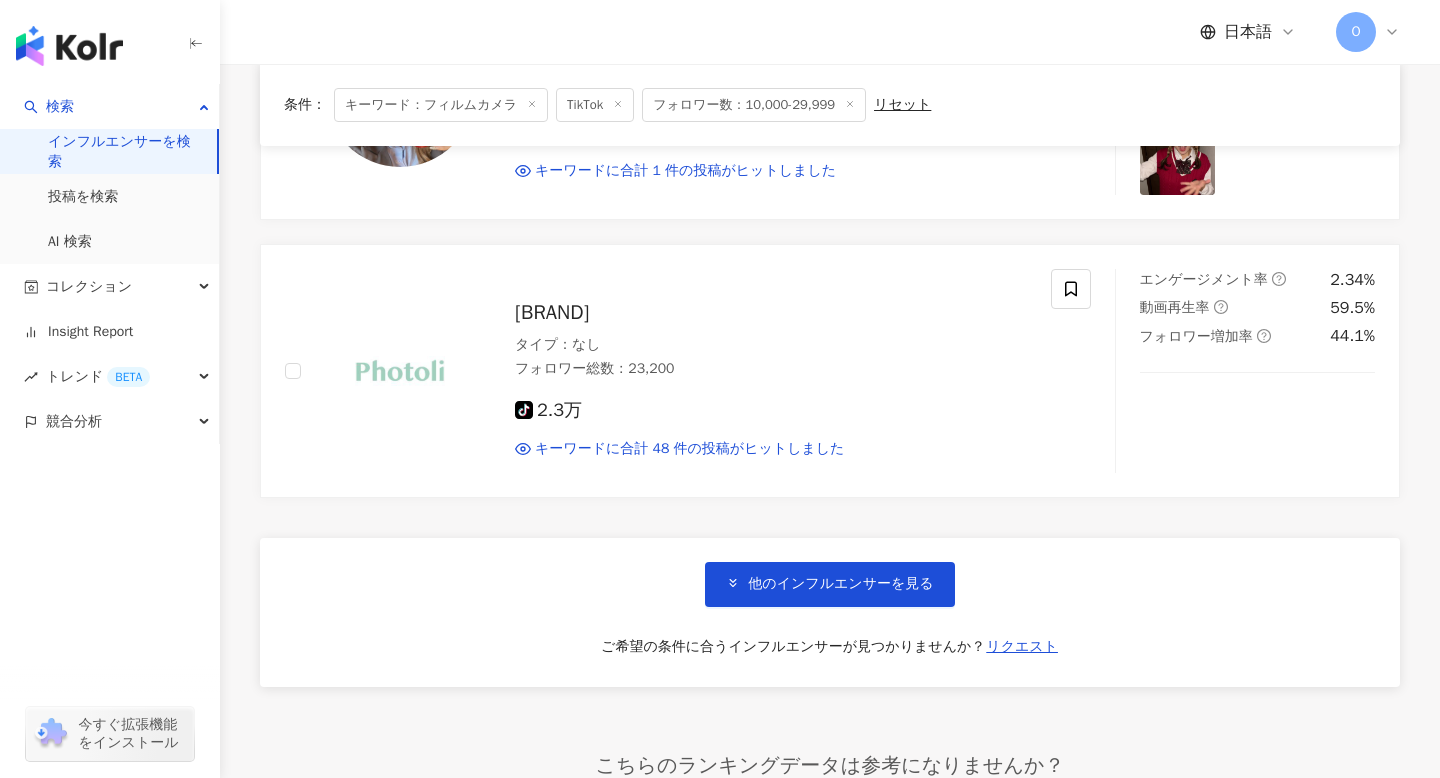 scroll, scrollTop: 3127, scrollLeft: 0, axis: vertical 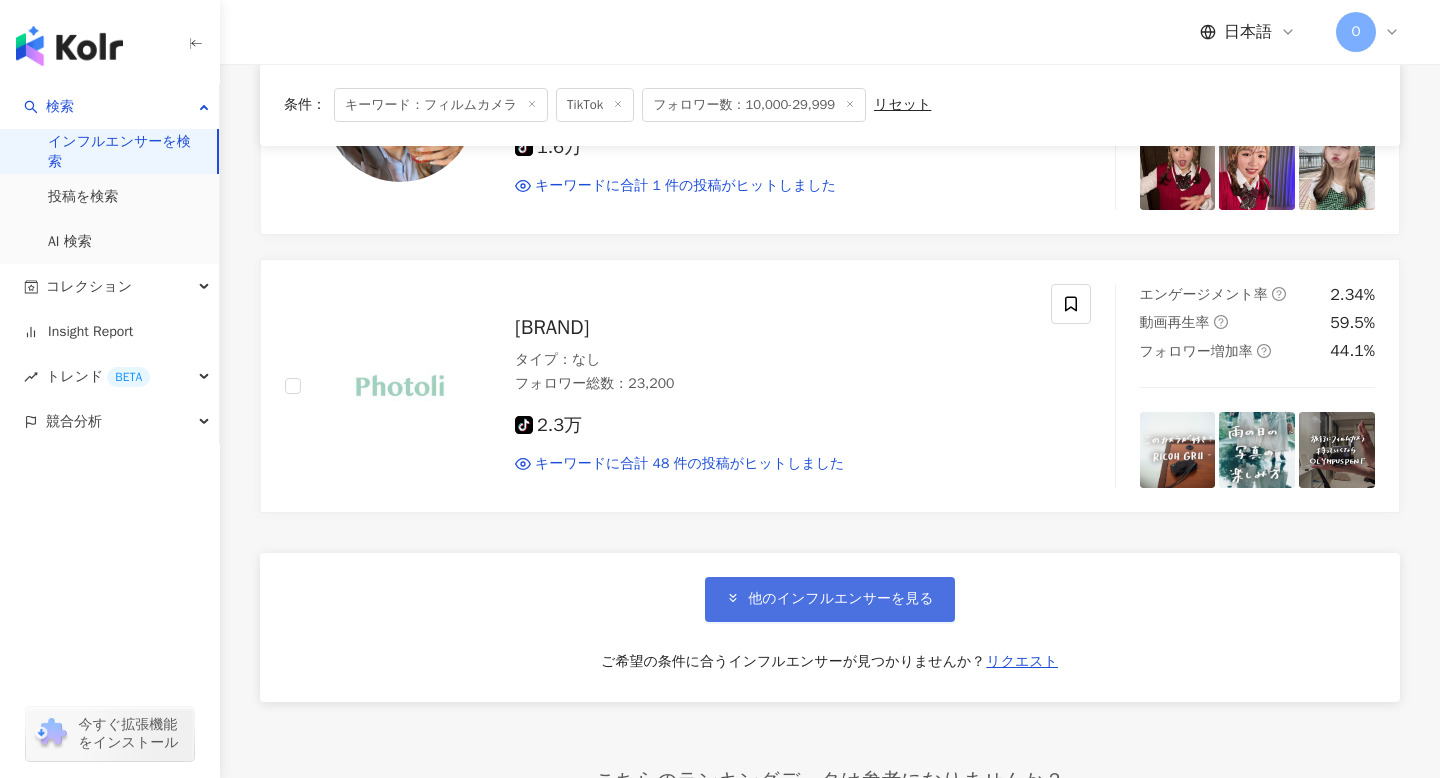 click on "他のインフルエンサーを見る" at bounding box center [840, 599] 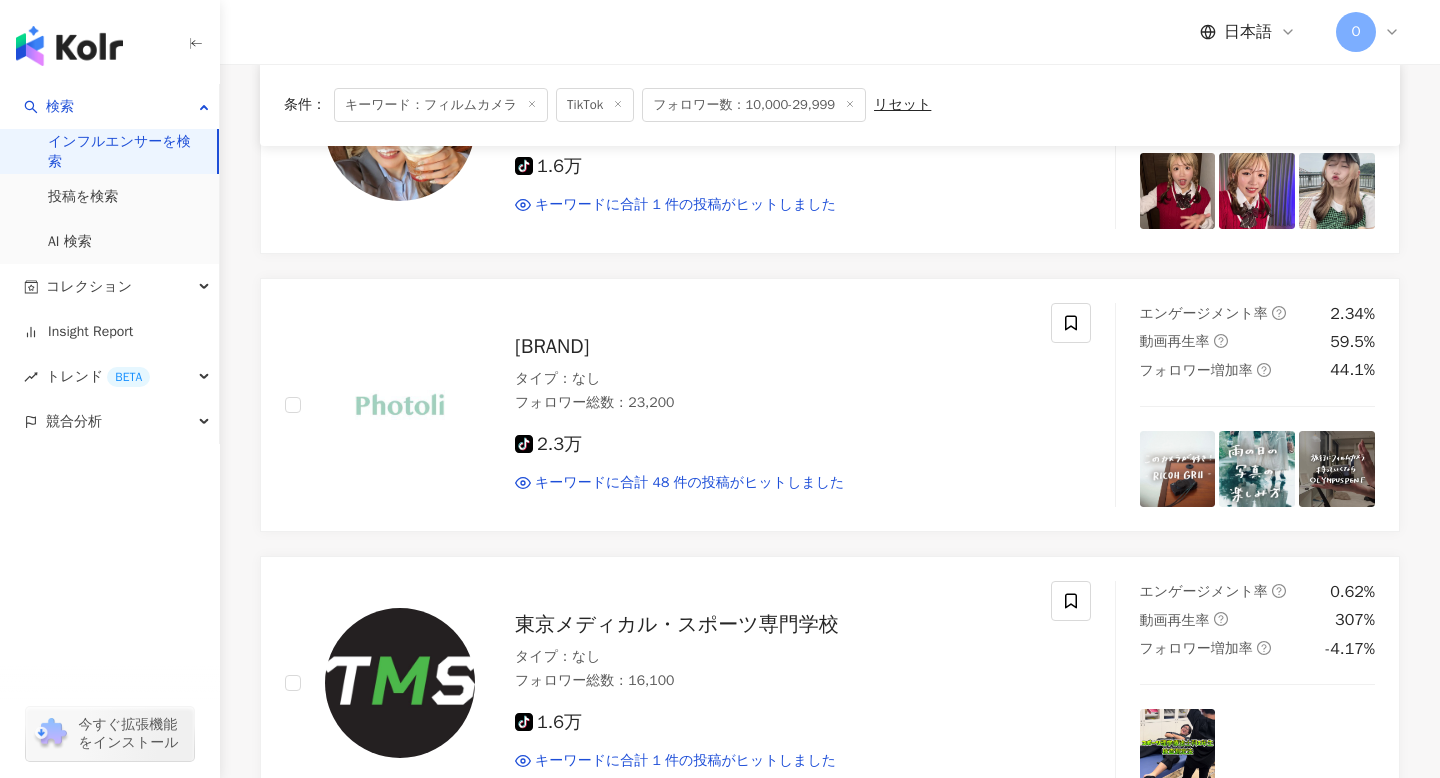 scroll, scrollTop: 3075, scrollLeft: 0, axis: vertical 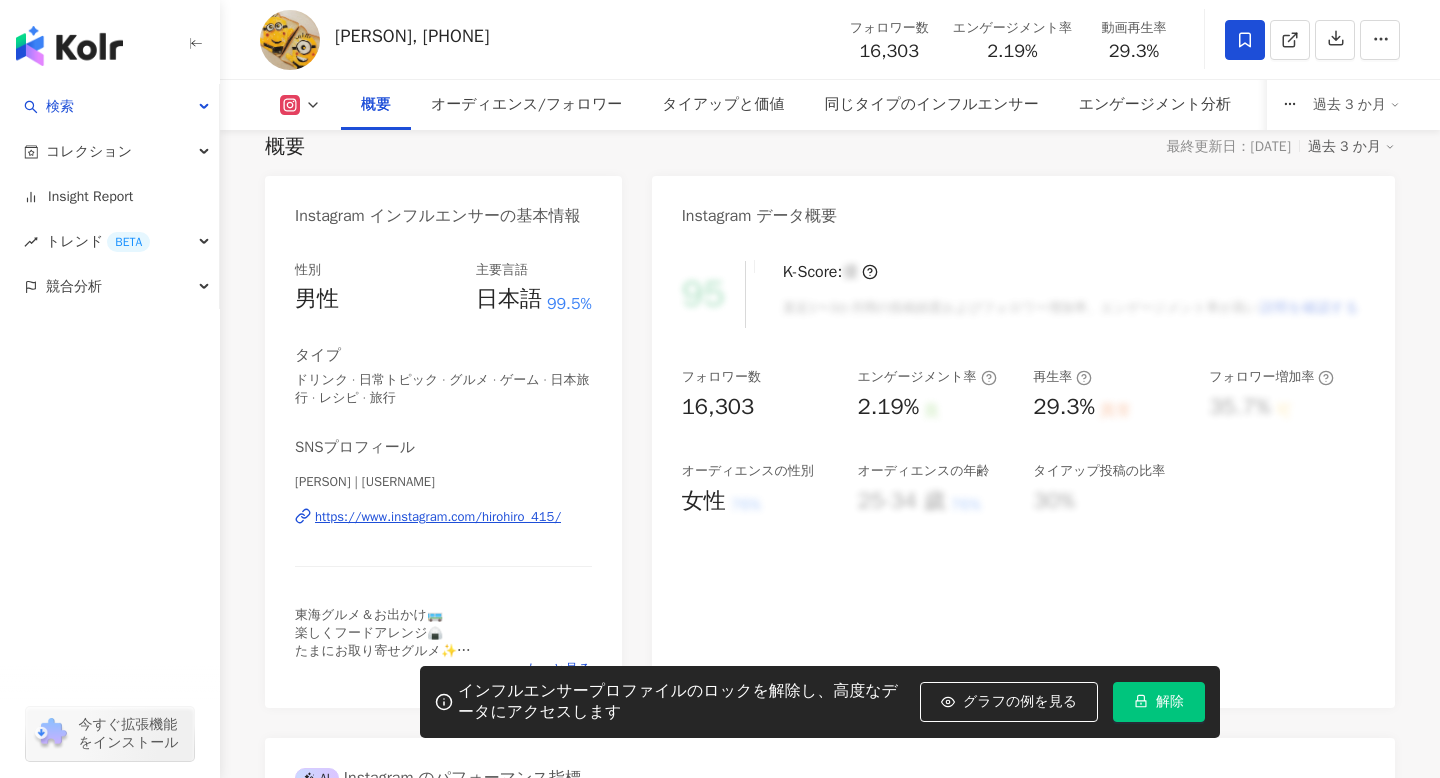 click on "https://www.instagram.com/hirohiro_415/" at bounding box center (438, 517) 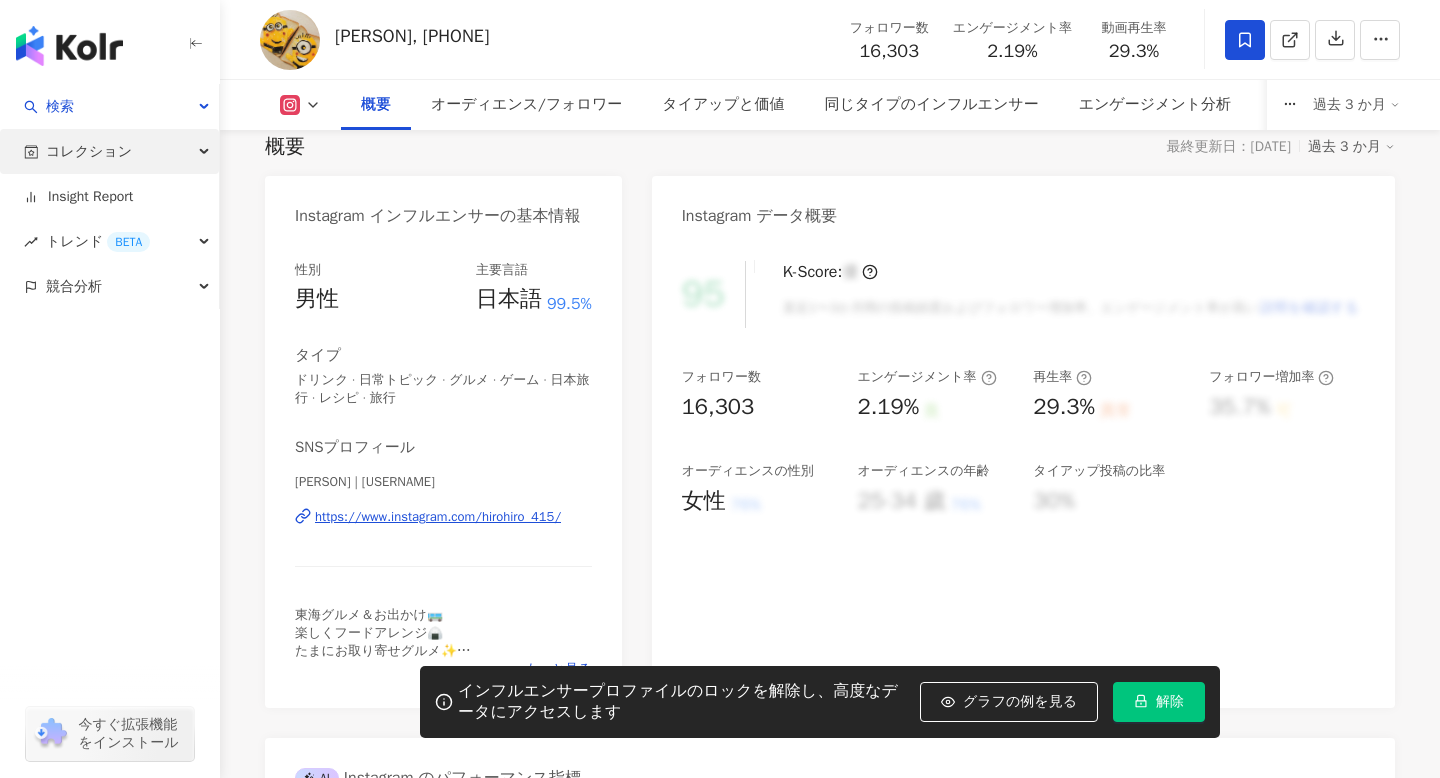 click on "コレクション" at bounding box center [89, 151] 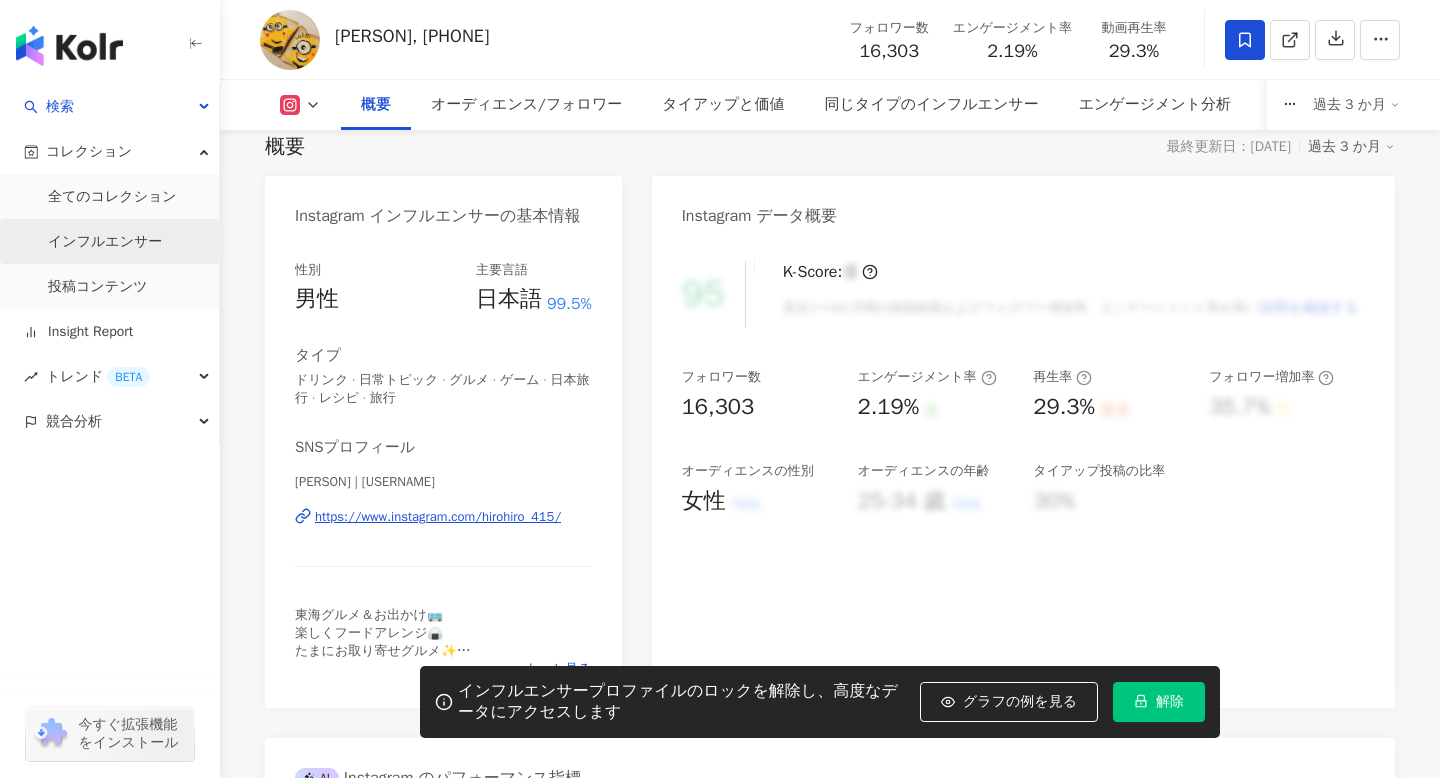 click on "インフルエンサー" at bounding box center [105, 242] 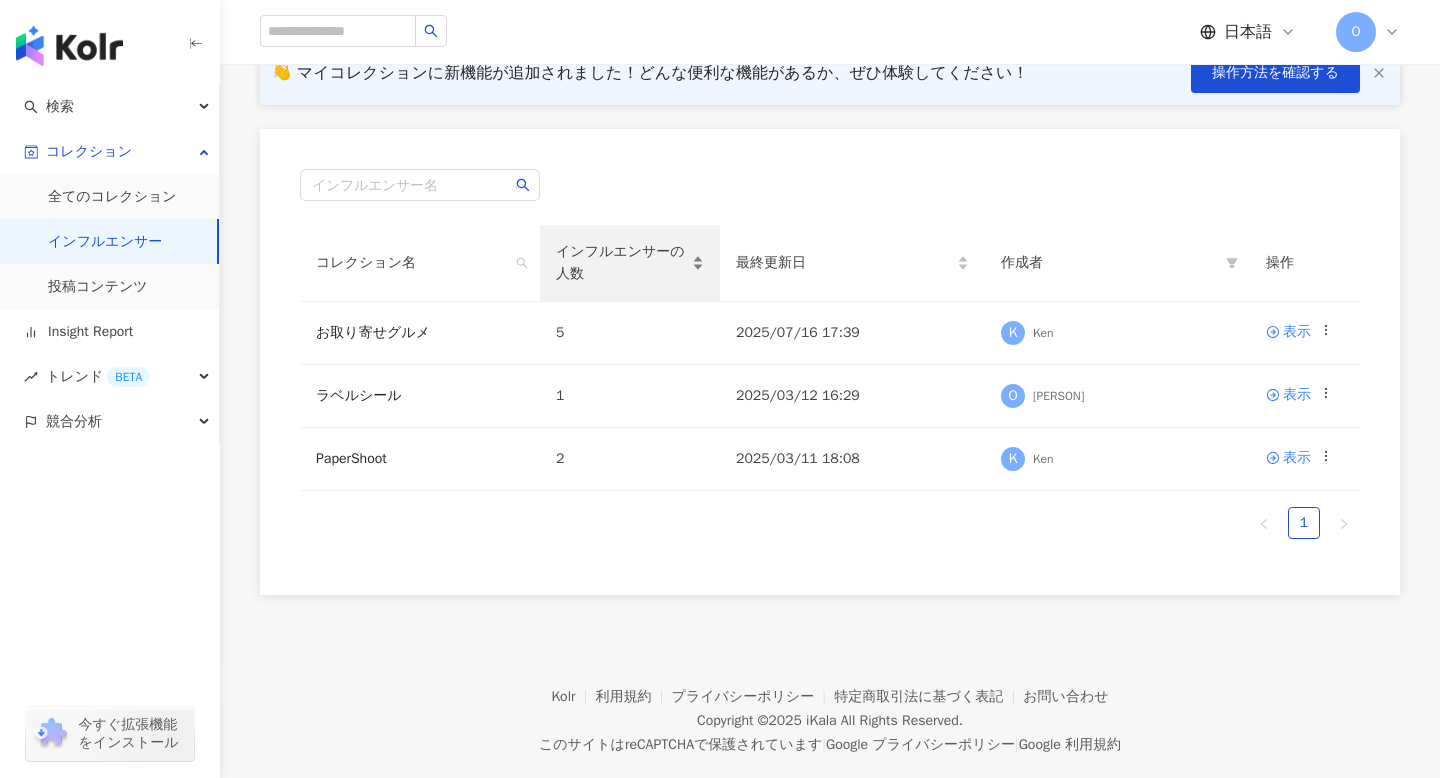 scroll, scrollTop: 204, scrollLeft: 0, axis: vertical 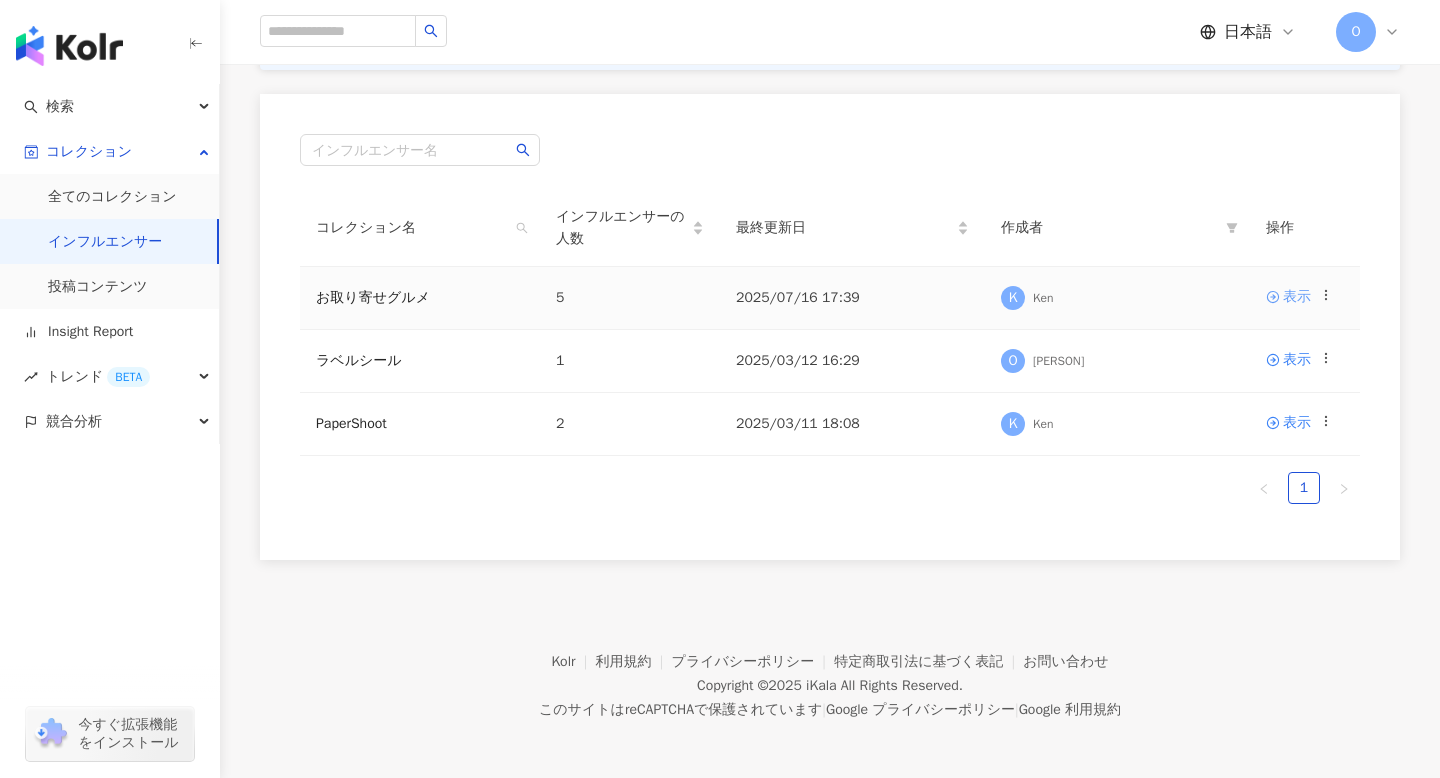 click on "表示" at bounding box center [1297, 297] 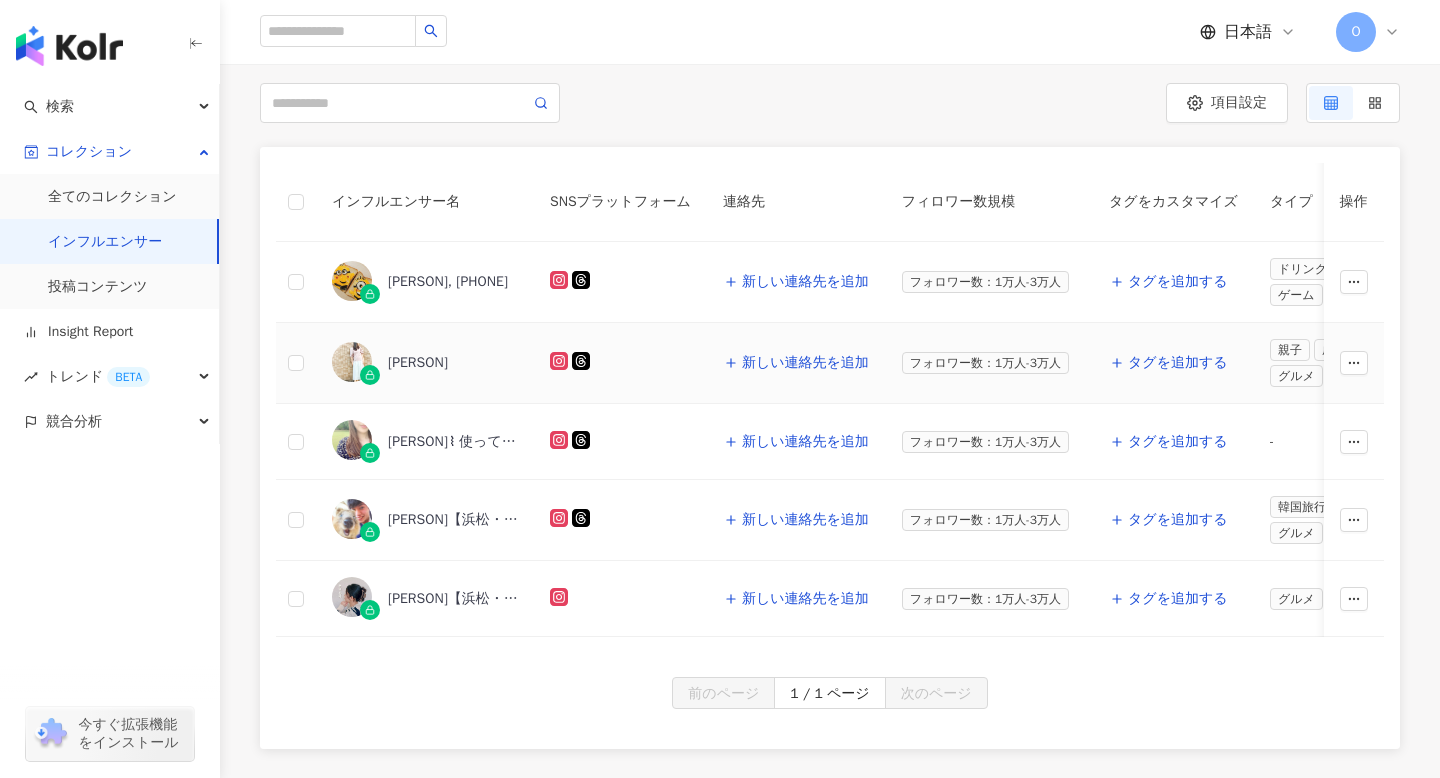 scroll, scrollTop: 200, scrollLeft: 0, axis: vertical 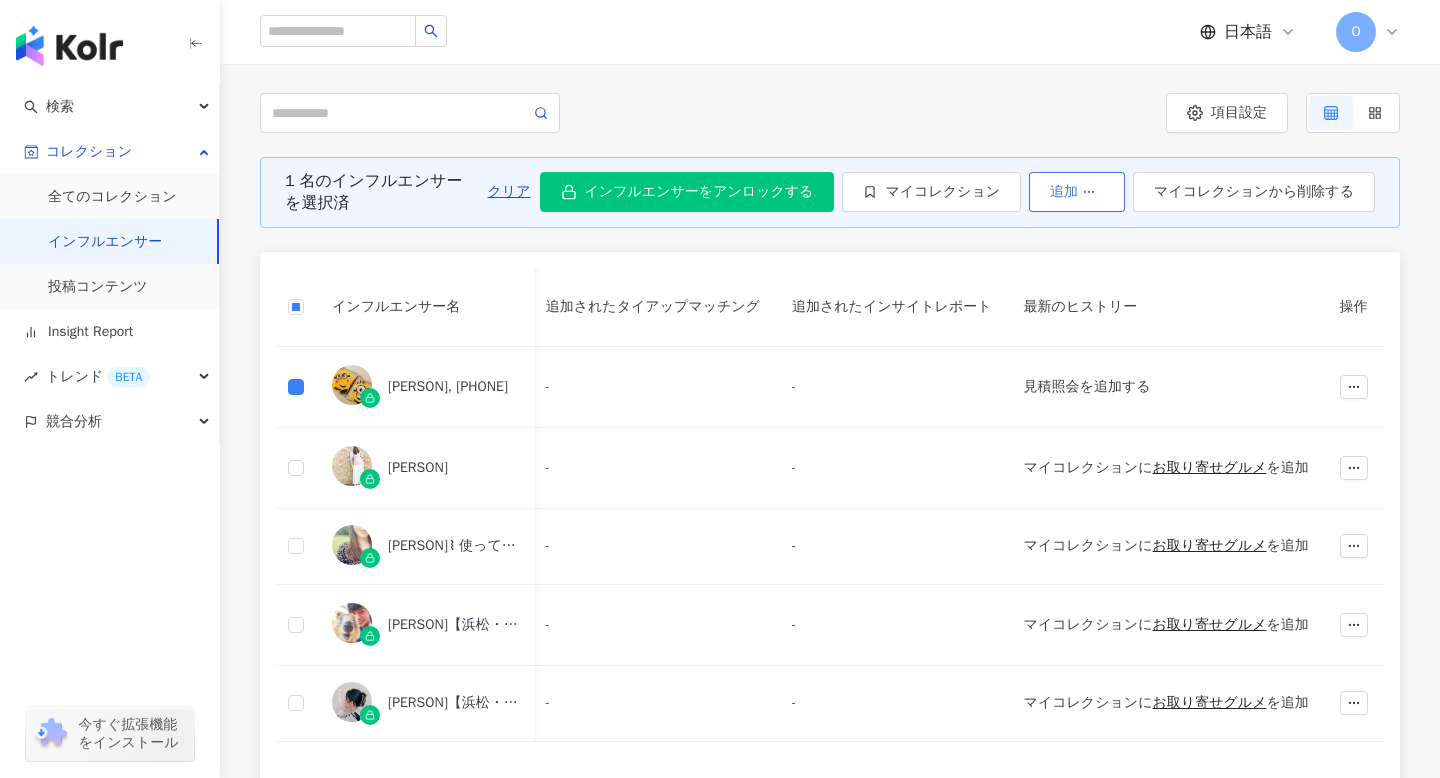 click 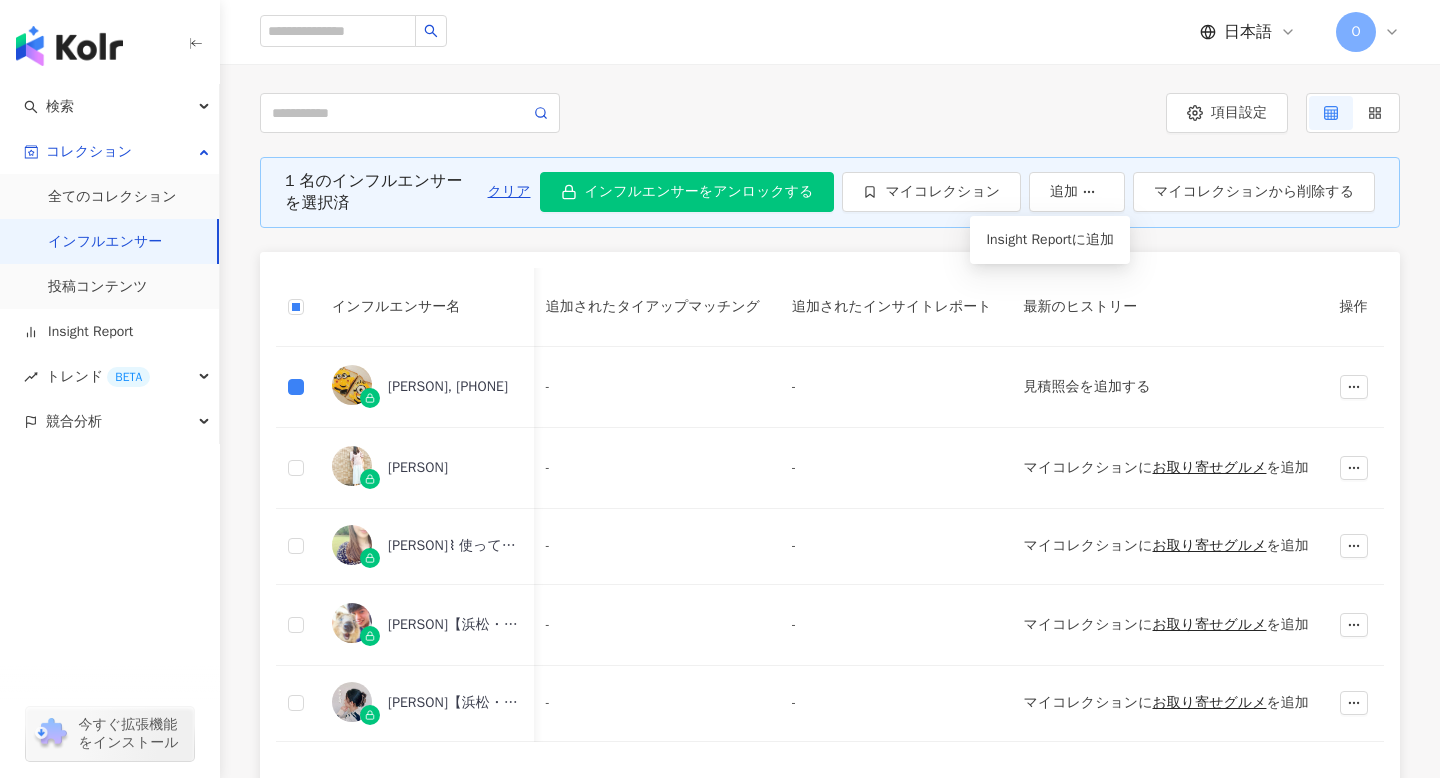 click on "[NUMBER] 名のインフルエンサーを選択済 クリア インフルエンサーをアンロックする マイコレクション 追加 マイコレクションから削除する インフルエンサー名 SNSプラットフォーム 連絡先 フィロワー数規模 タグをカスタマイズ タイプ フォロワー数 K-Score 過去 3 か月 オーディエンスの年齢 オーディエンスの性別 エンゲージメント率 過去 3 か月 リール エンゲージメント率 過去 3 か月 リールの再生率 過去 3 か月 フォロワー増加率 過去 3 か月 追加されたコレクション 追加されたタイアップマッチング 追加されたインサイトレポート 最新のヒストリー 操作                                         [PERSON], [PHONE] 新しい連絡先を追加 フォロワー数：[NUMBER]万人- [NUMBER]万人 タグを追加する ドリンク 日常トピック グルメ ゲーム 日本旅行 レシピ 旅行 [NUMBER] 女性 ([PERCENTAGE]%) -" at bounding box center (830, 505) 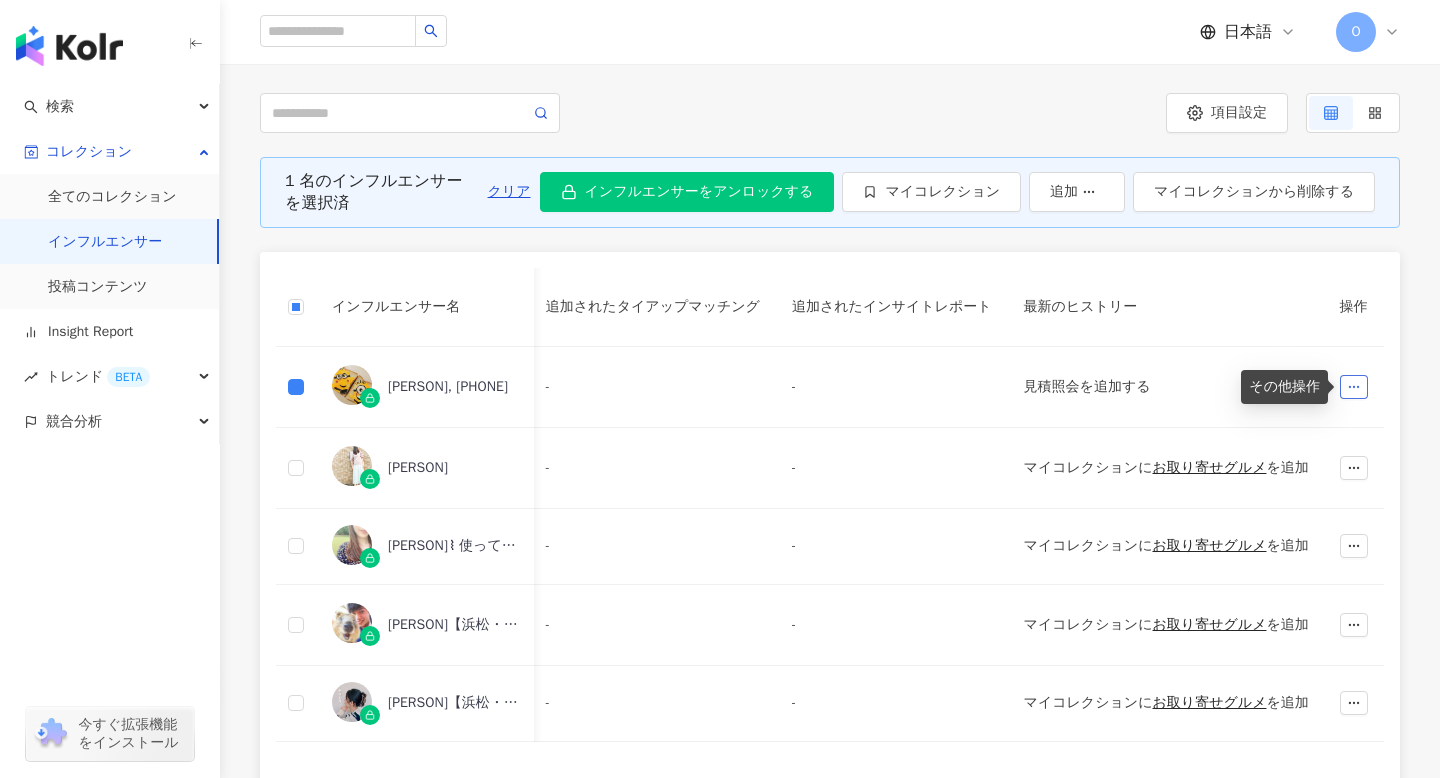 click 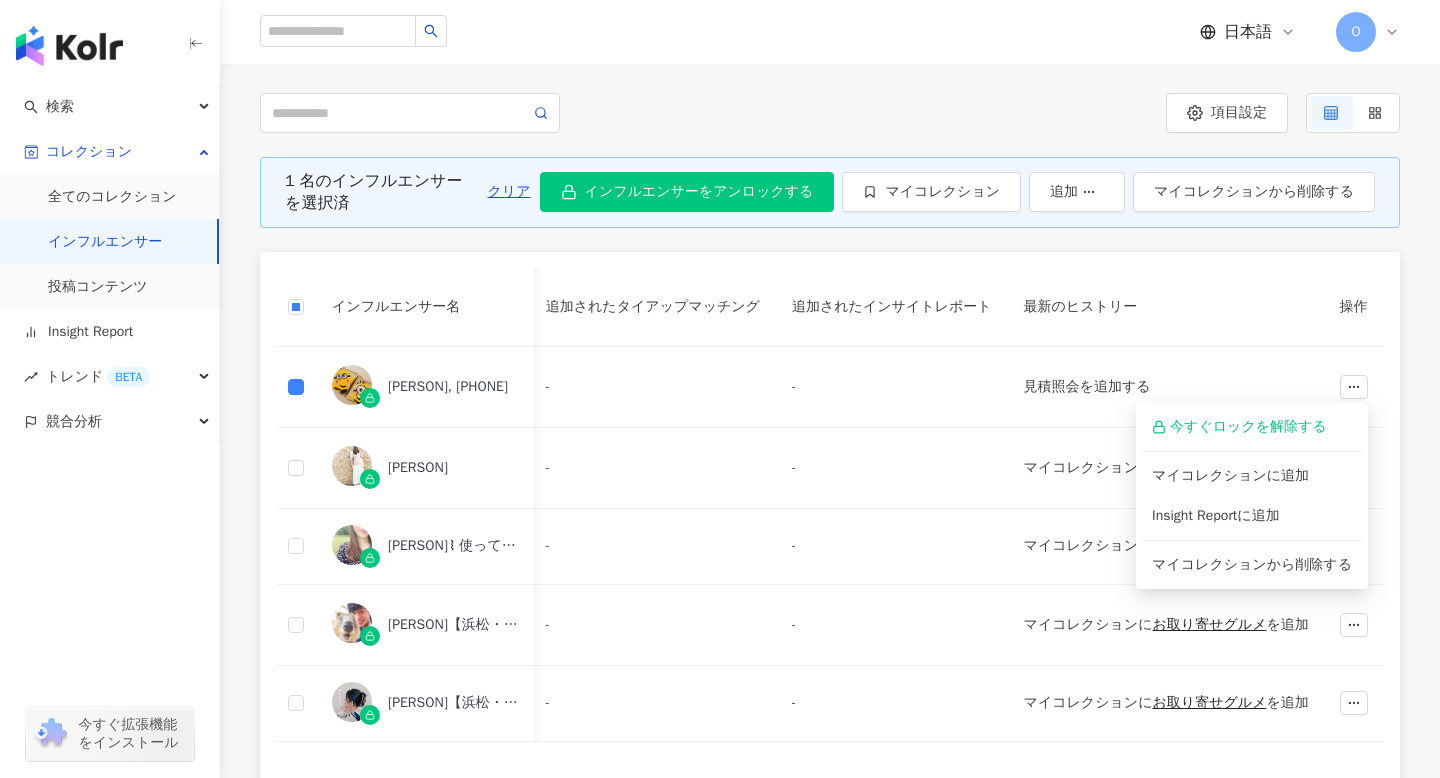 click on "-" at bounding box center [892, 387] 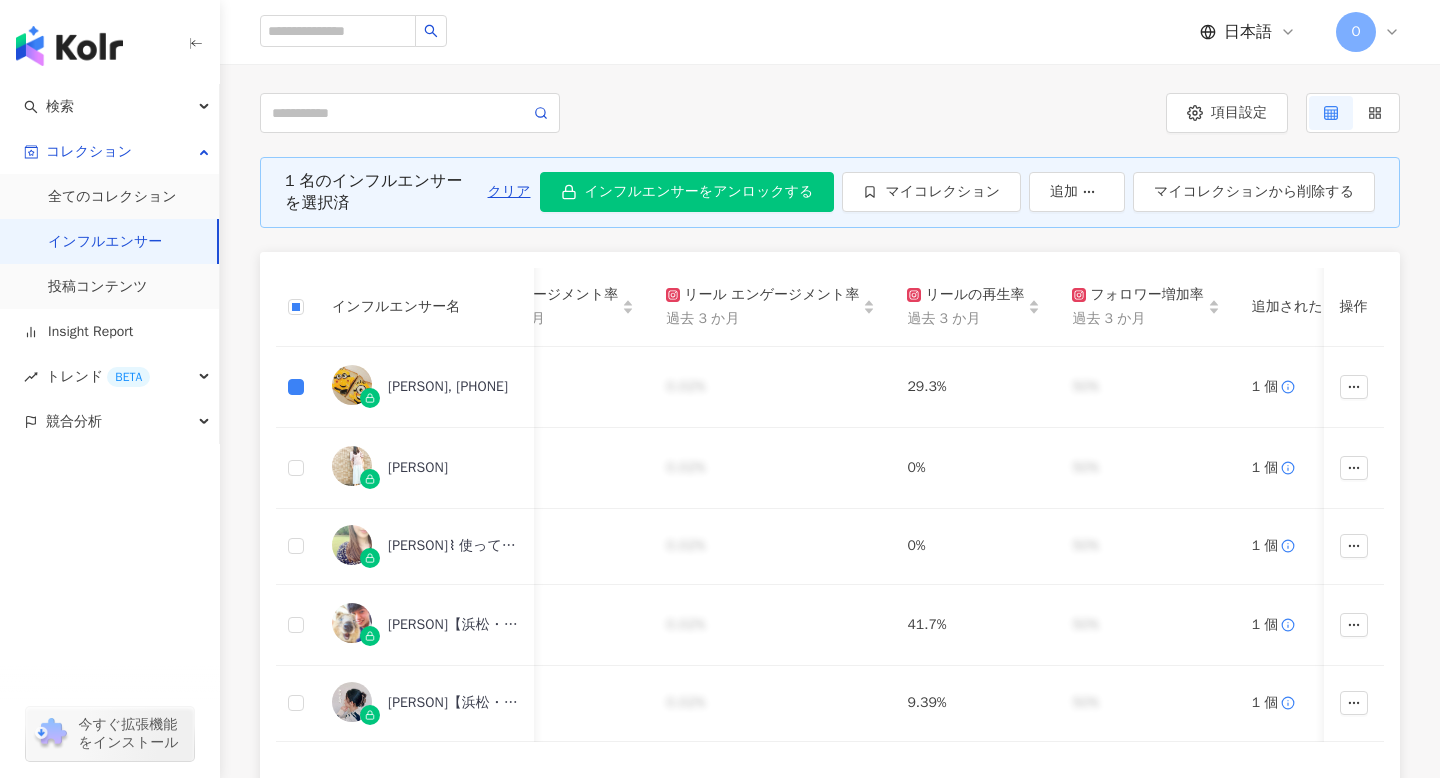 click on "29.3%" at bounding box center [973, 387] 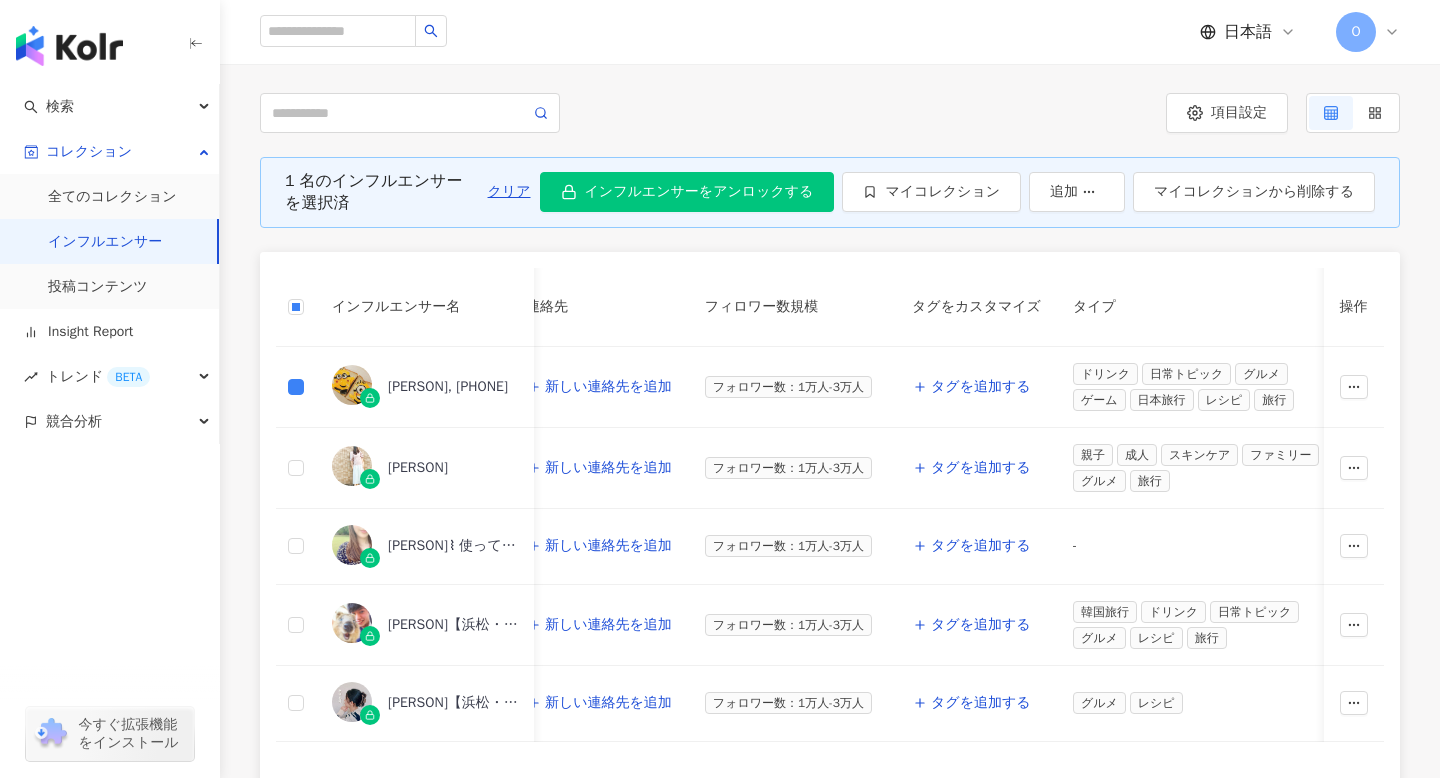 scroll, scrollTop: 0, scrollLeft: 195, axis: horizontal 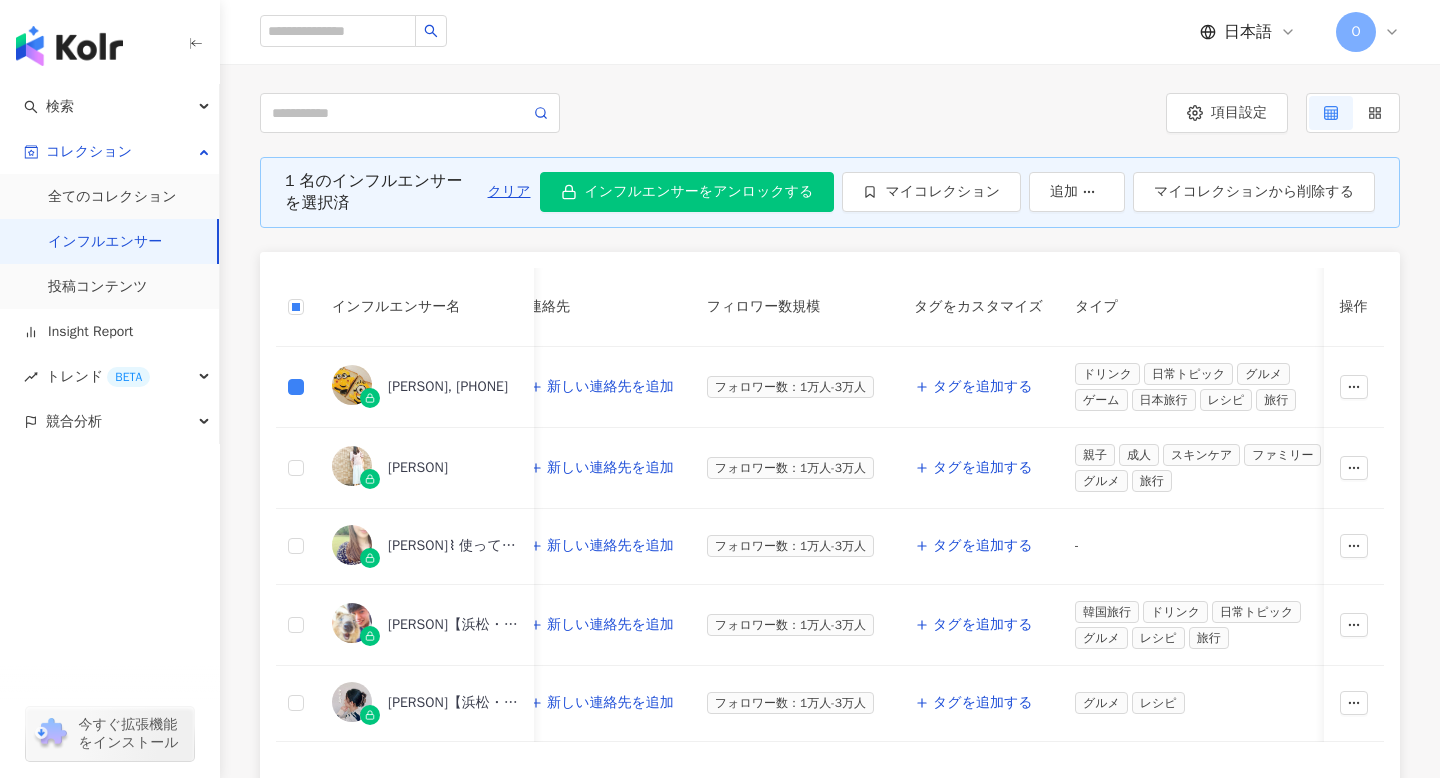 click on "タグを追加する" at bounding box center [983, 387] 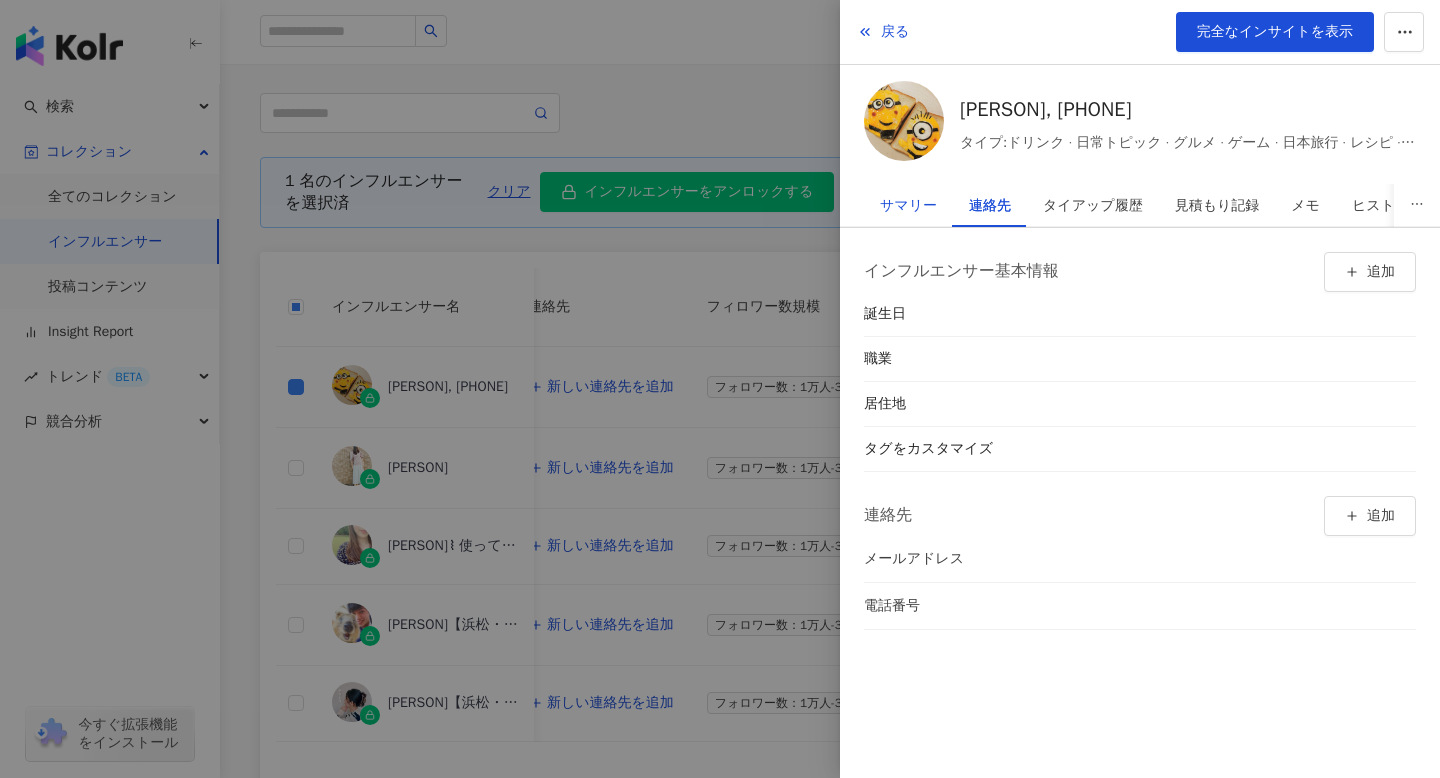 click on "サマリー" at bounding box center [908, 206] 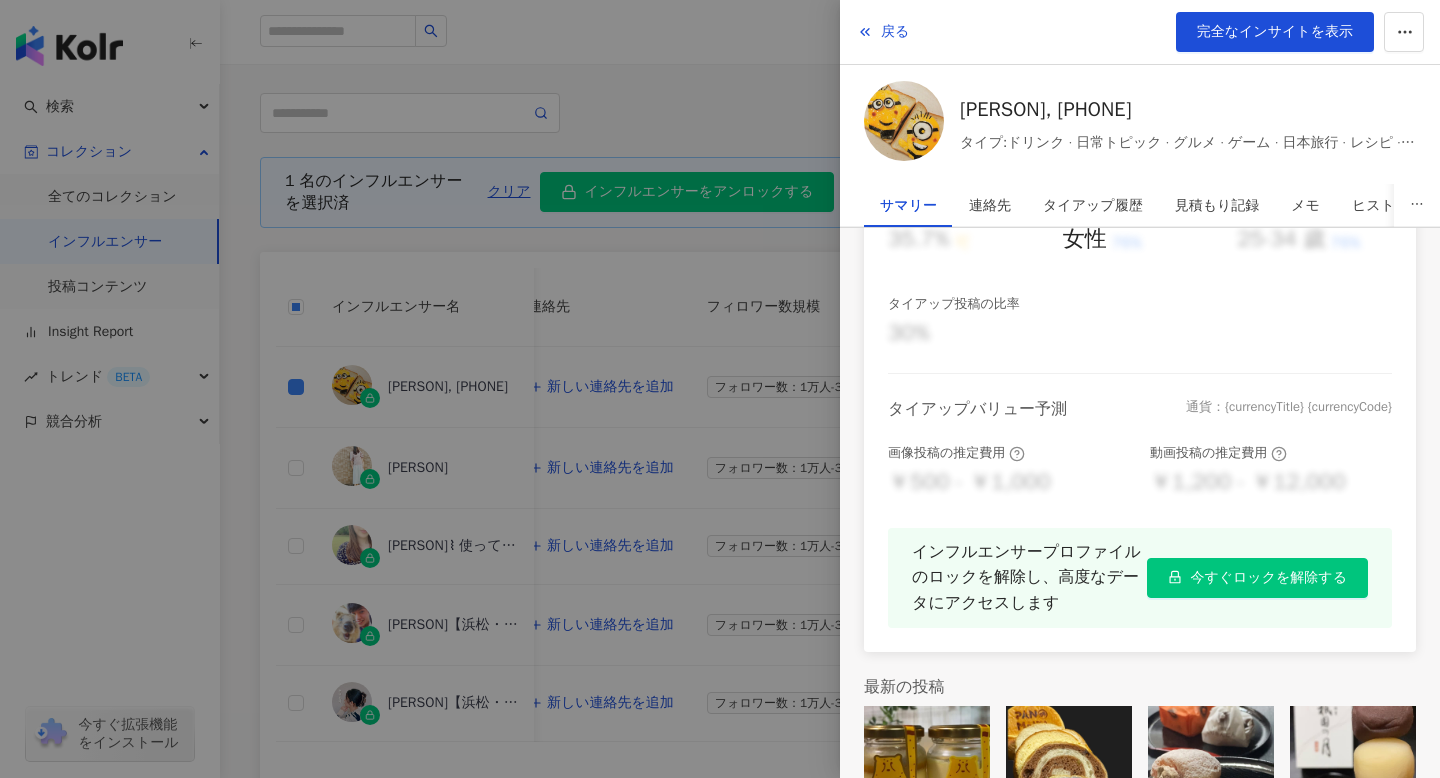 scroll, scrollTop: 522, scrollLeft: 0, axis: vertical 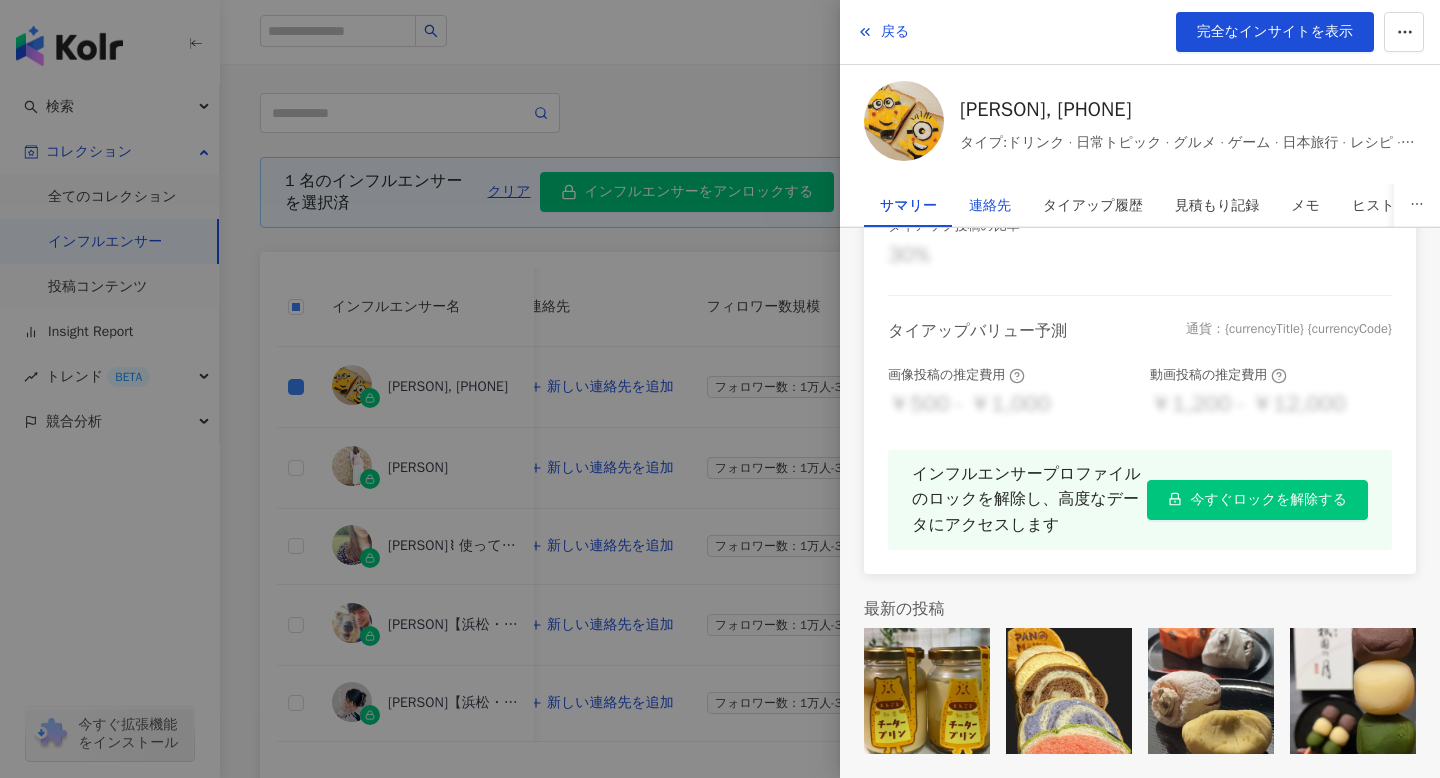 click on "連絡先" at bounding box center (990, 206) 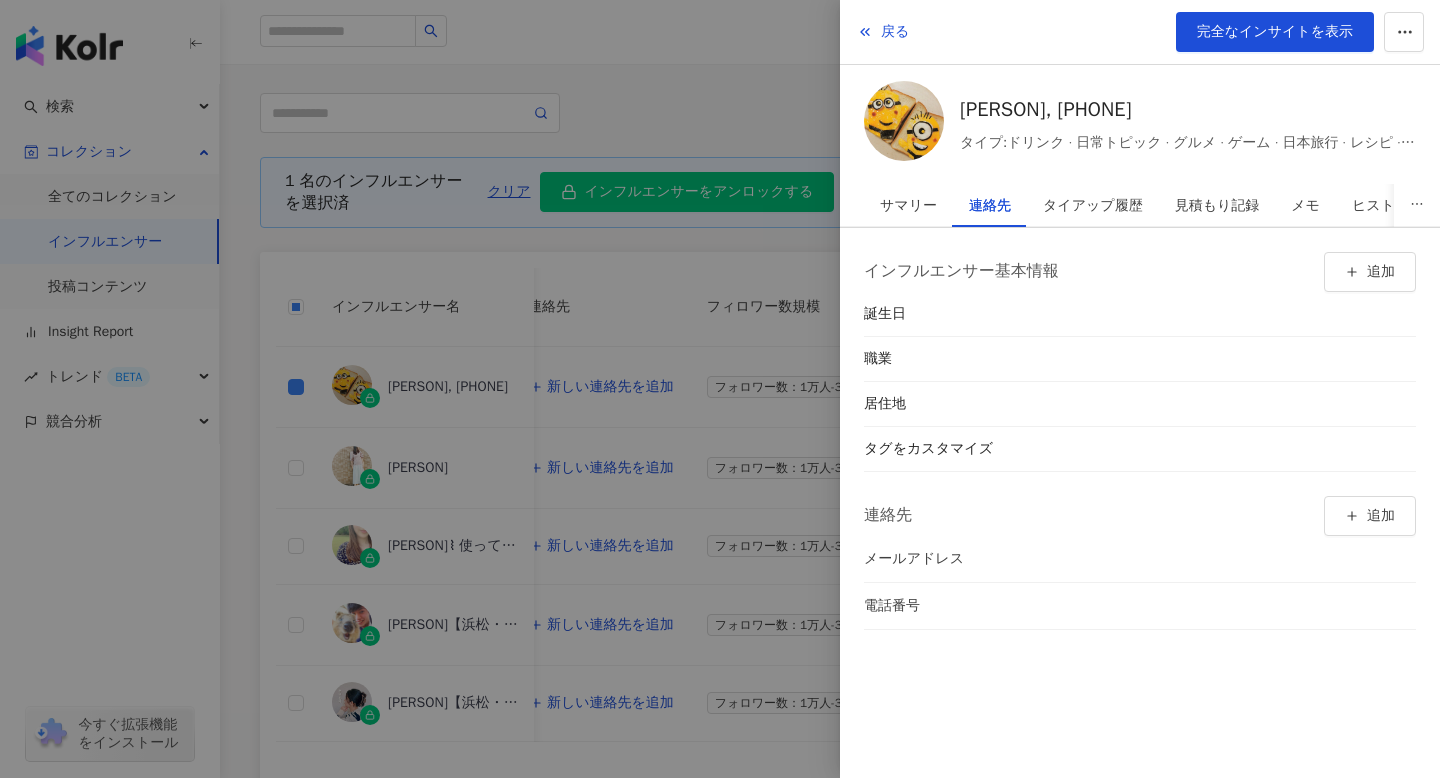 scroll, scrollTop: 0, scrollLeft: 0, axis: both 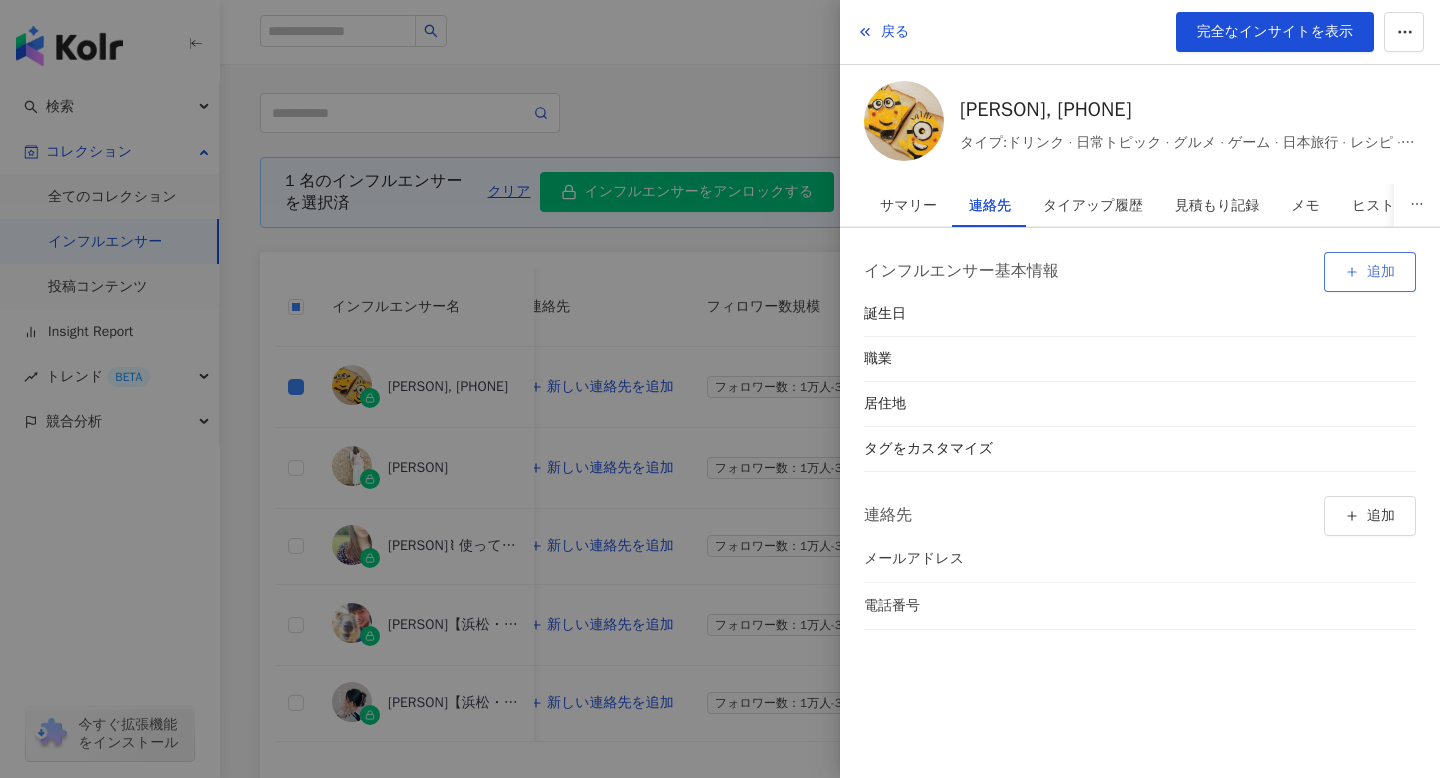 click 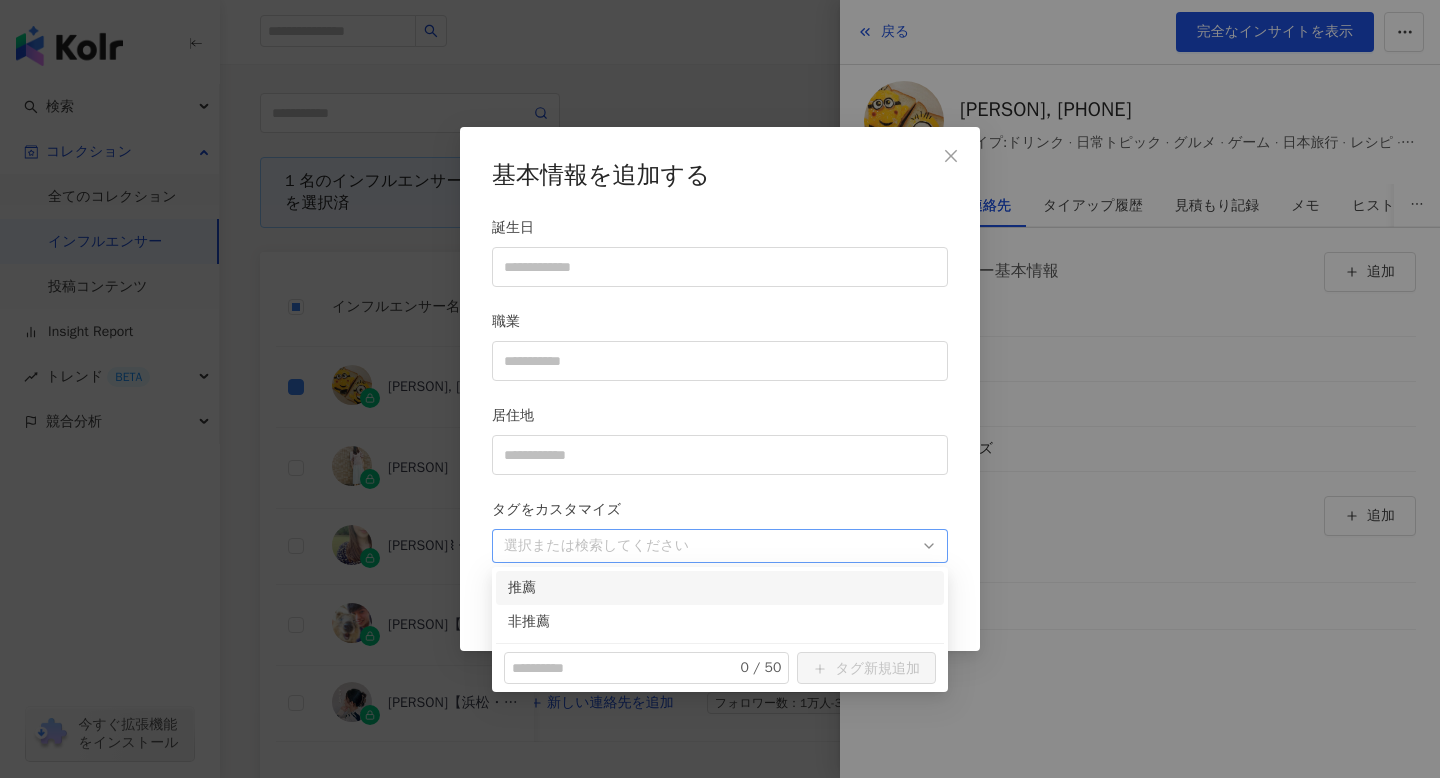 click at bounding box center (709, 545) 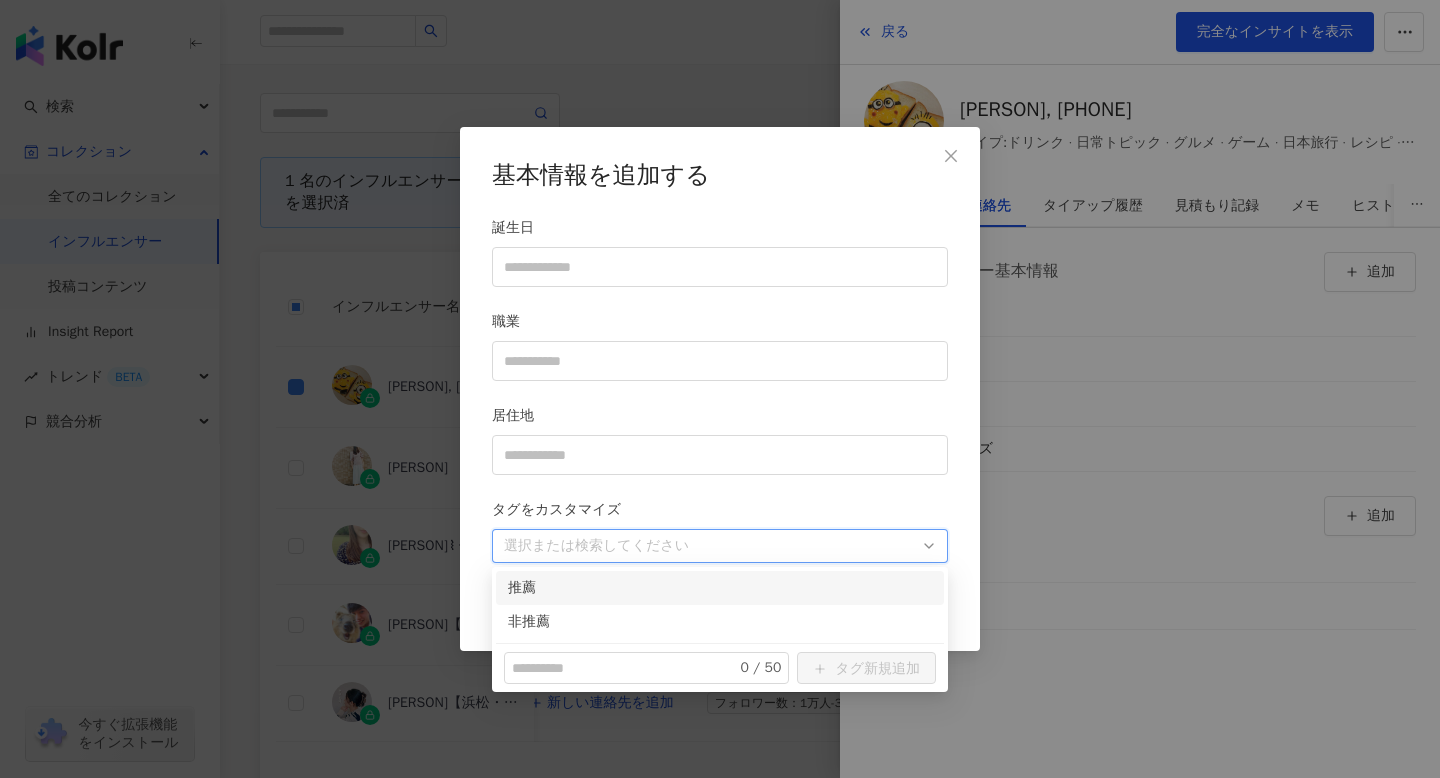 click on "タグをカスタマイズ" at bounding box center [720, 514] 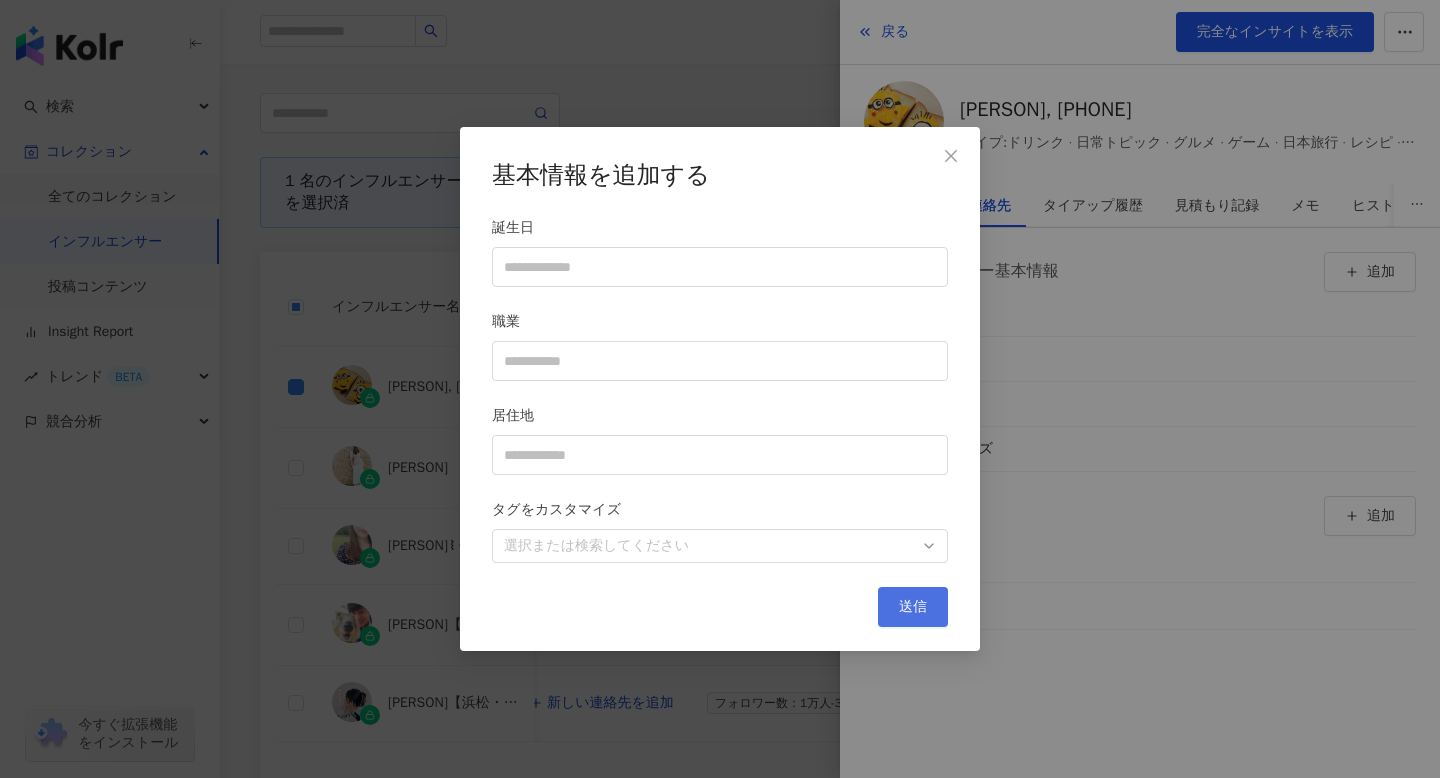 click on "送信" at bounding box center [913, 607] 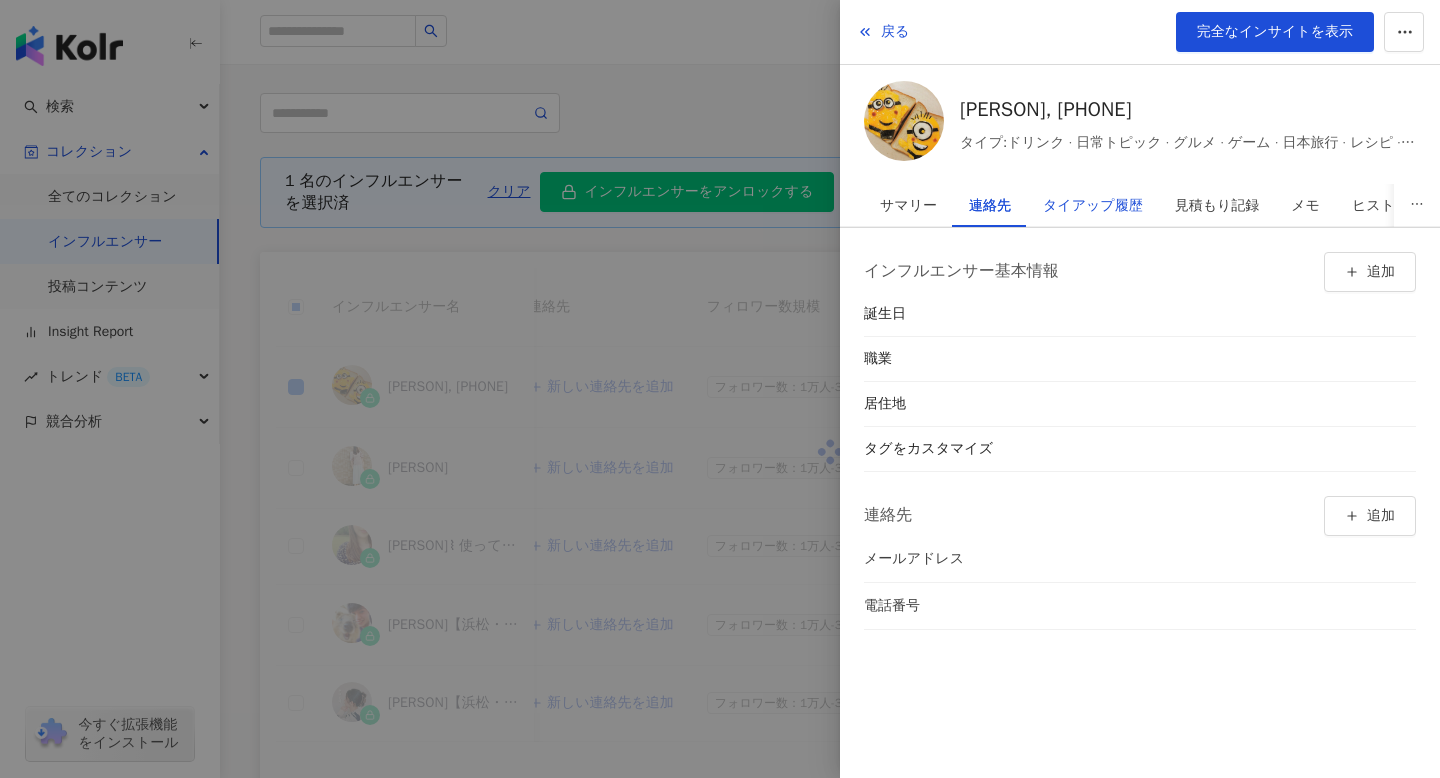 click on "タイアップ履歴" at bounding box center (1093, 206) 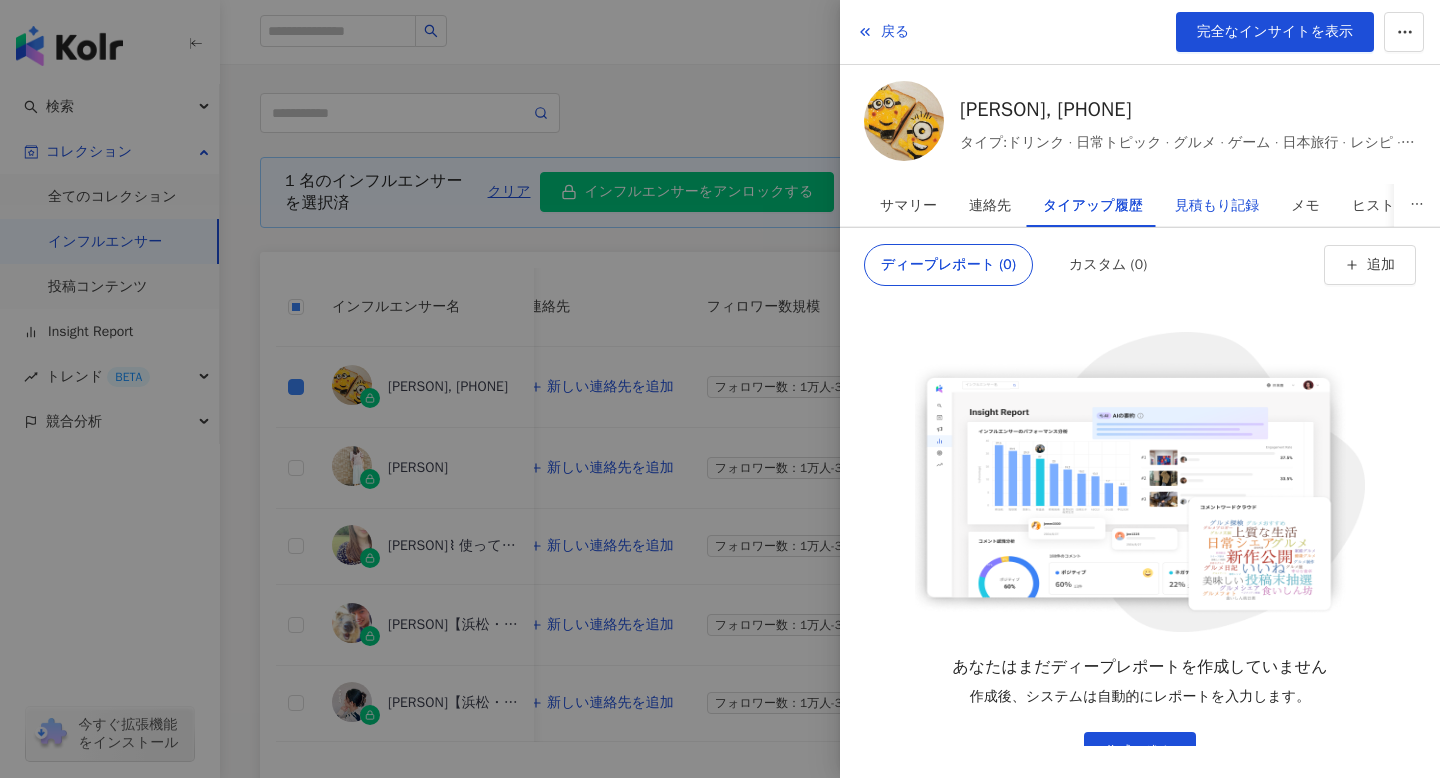click on "見積もり記録" at bounding box center (1217, 206) 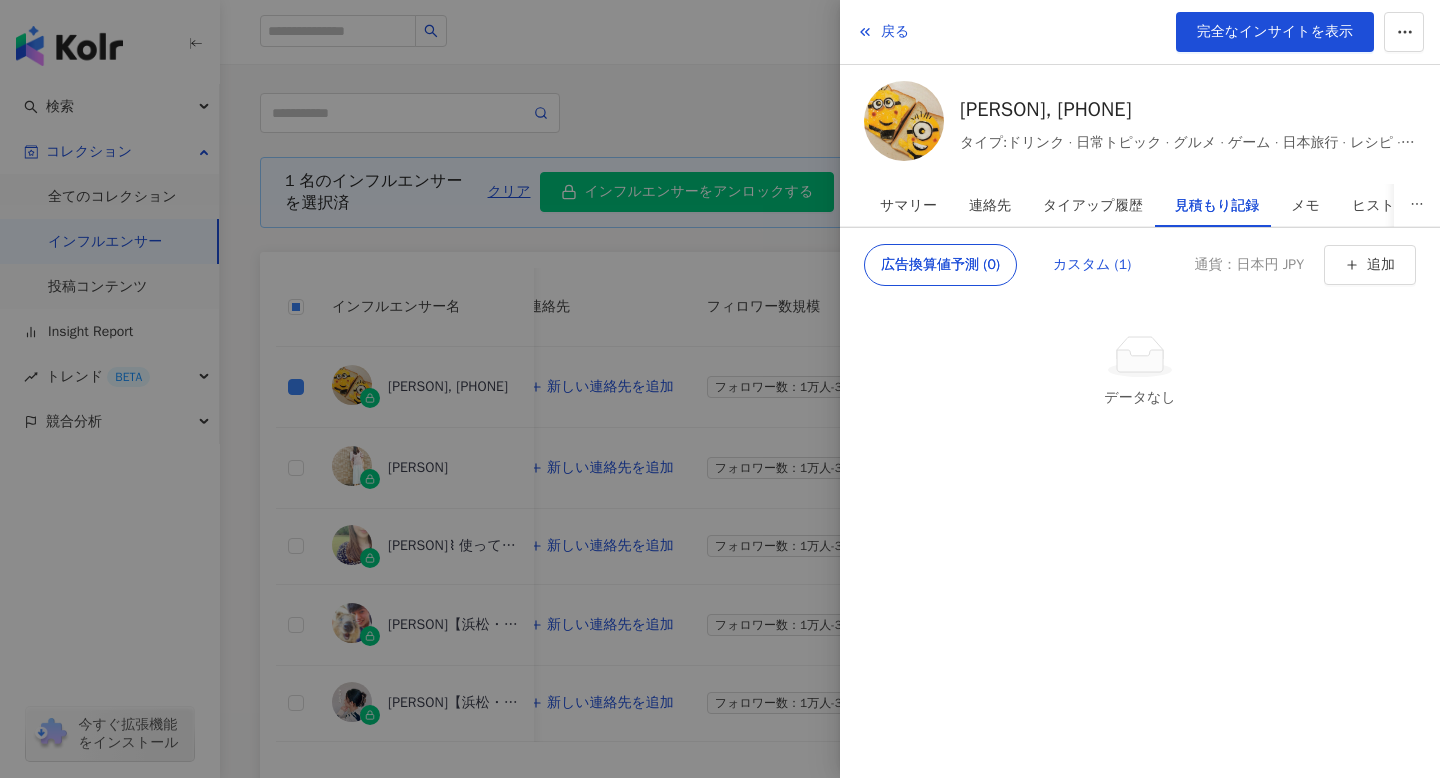 click on "カスタム (1)" at bounding box center (1092, 265) 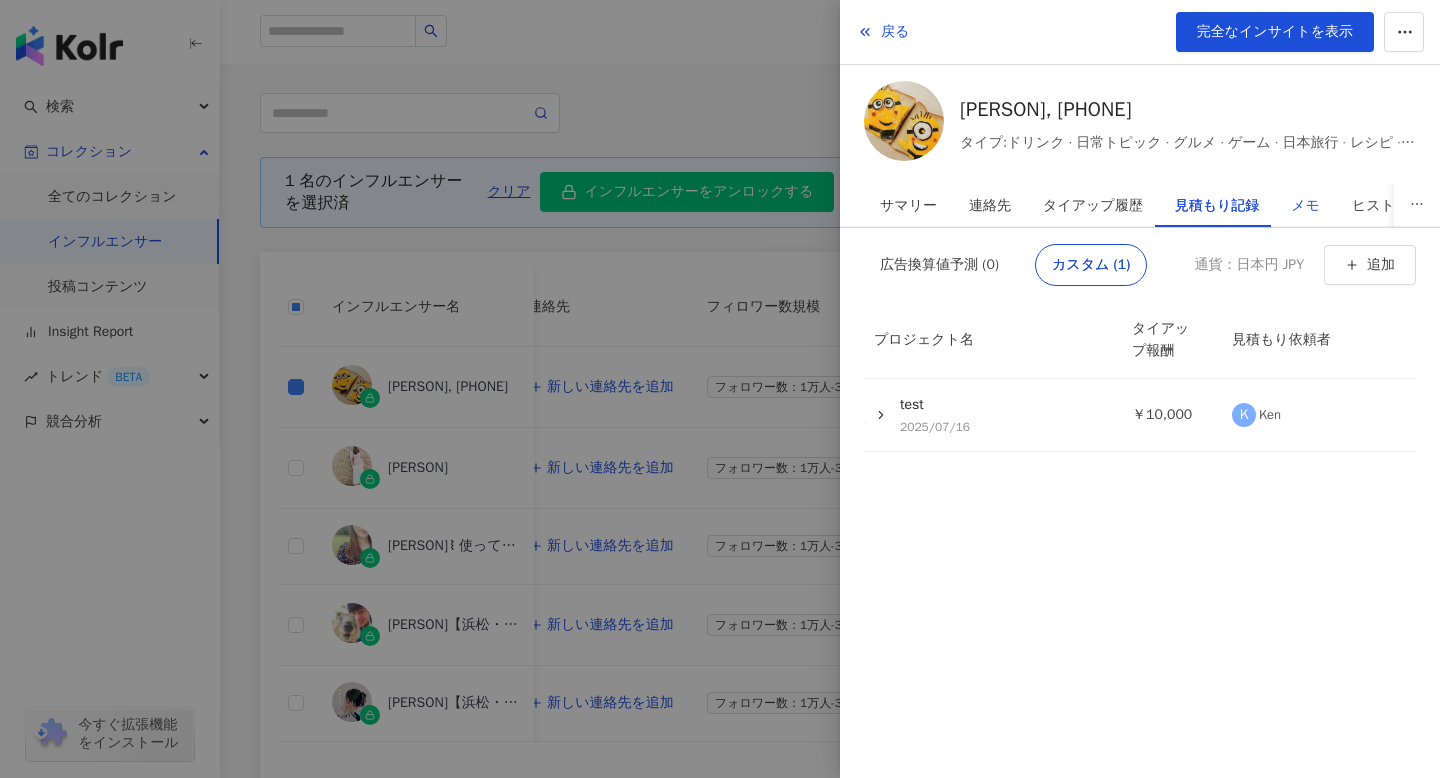 click on "メモ" at bounding box center [1305, 206] 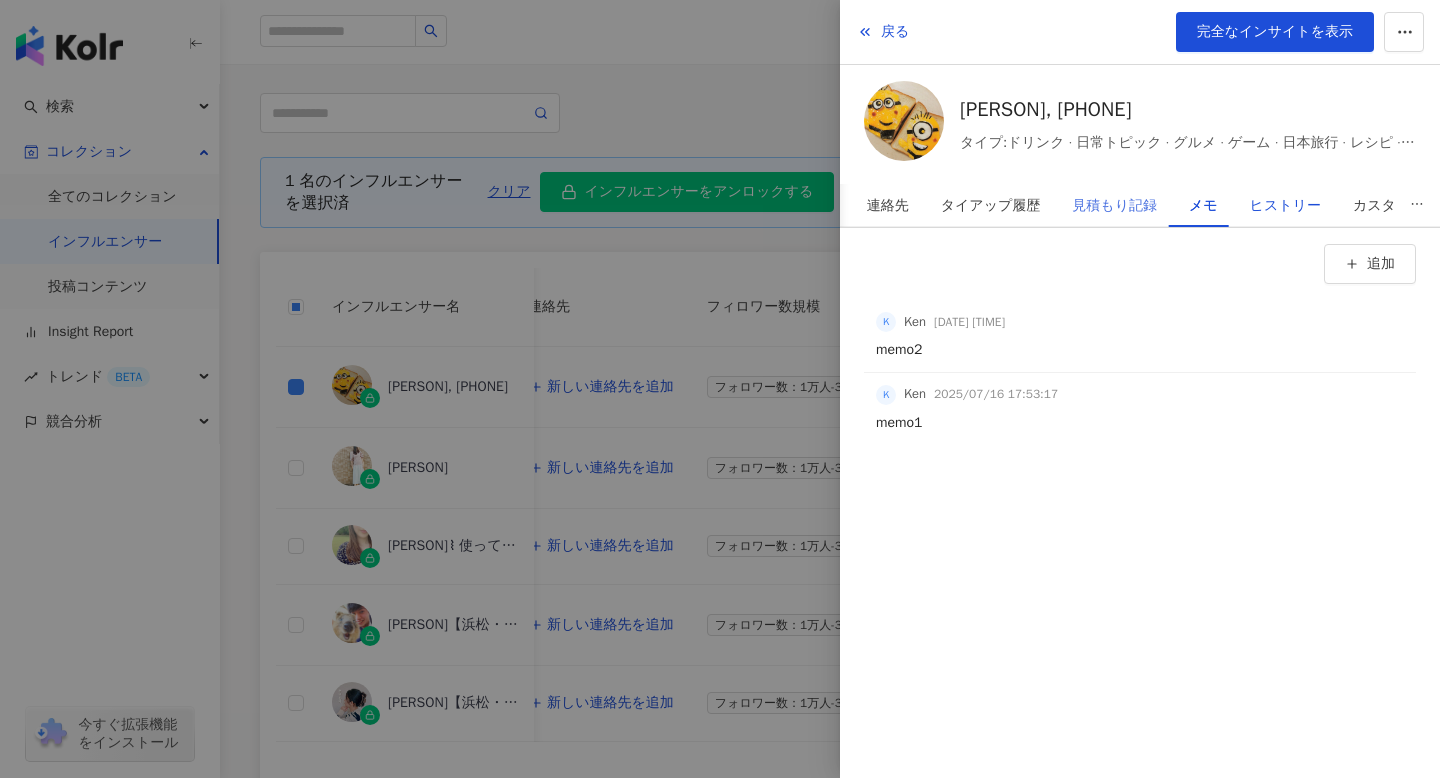 click on "ヒストリー" at bounding box center (1285, 206) 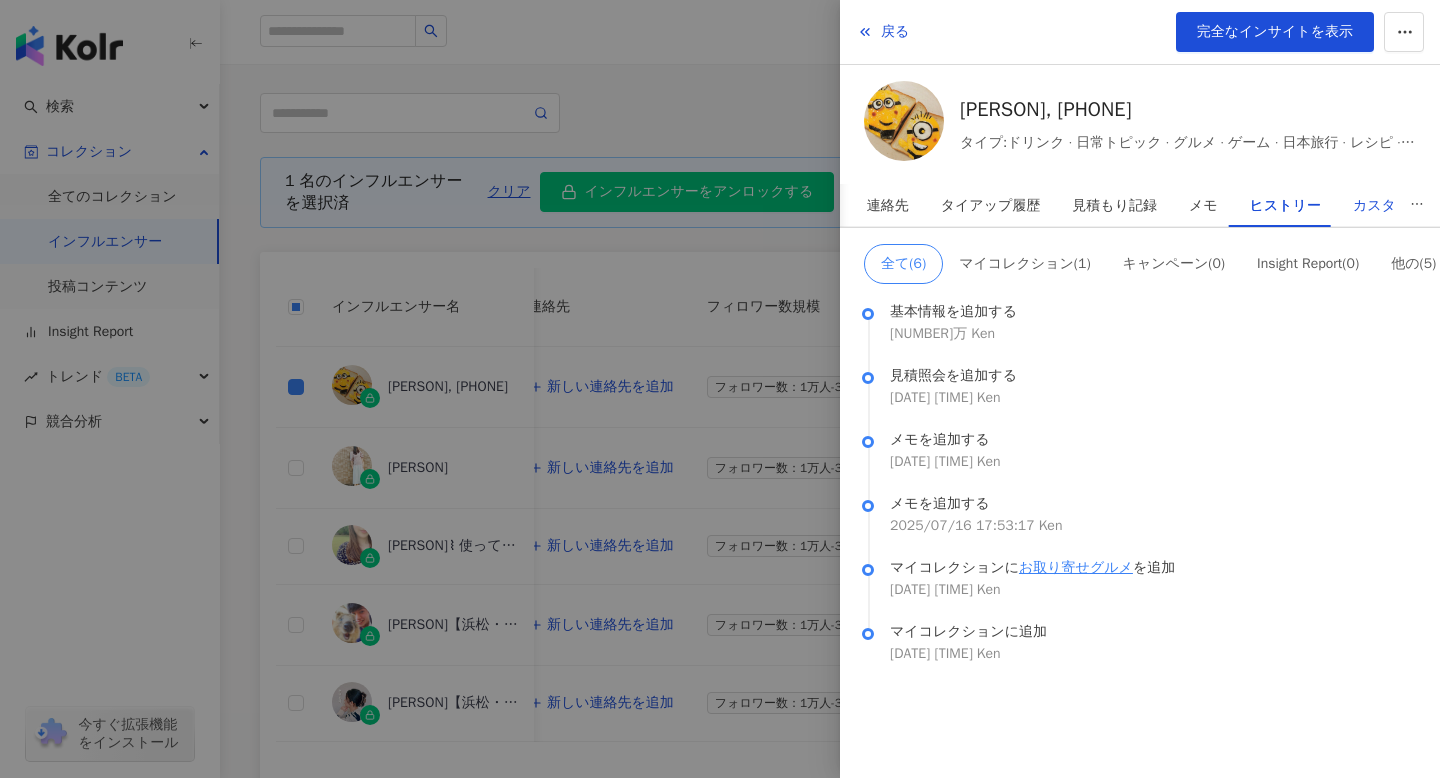 click on "カスタム" at bounding box center [1381, 206] 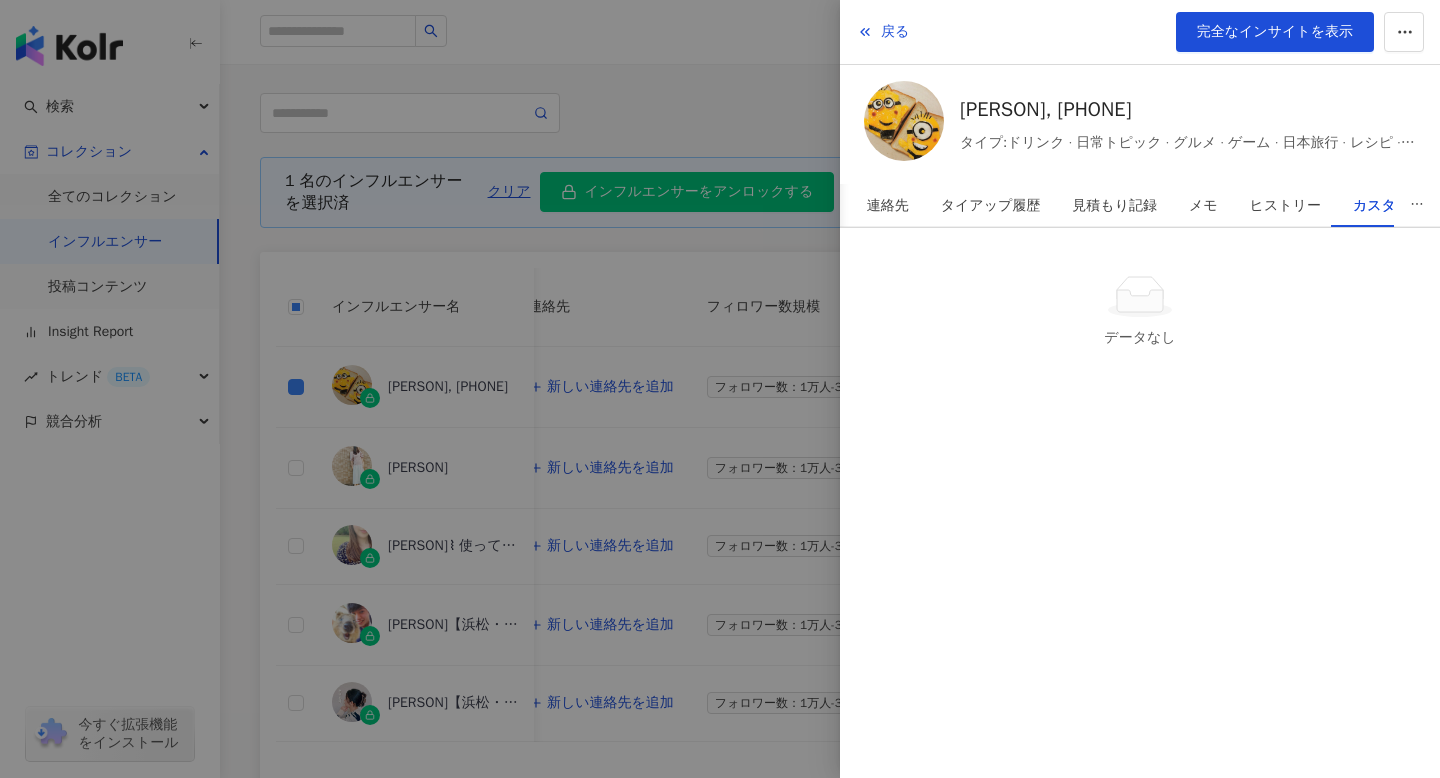 click at bounding box center (720, 389) 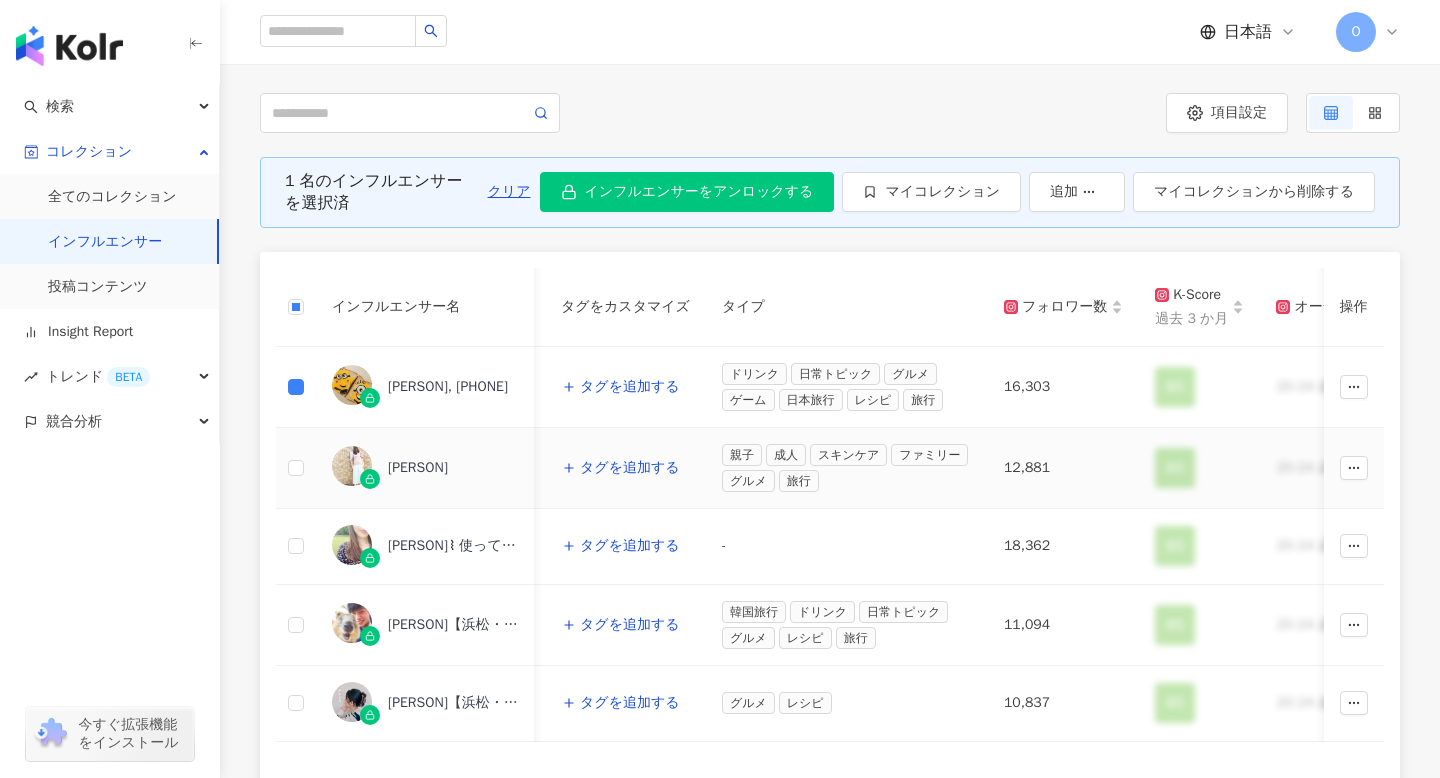 scroll, scrollTop: 0, scrollLeft: 551, axis: horizontal 